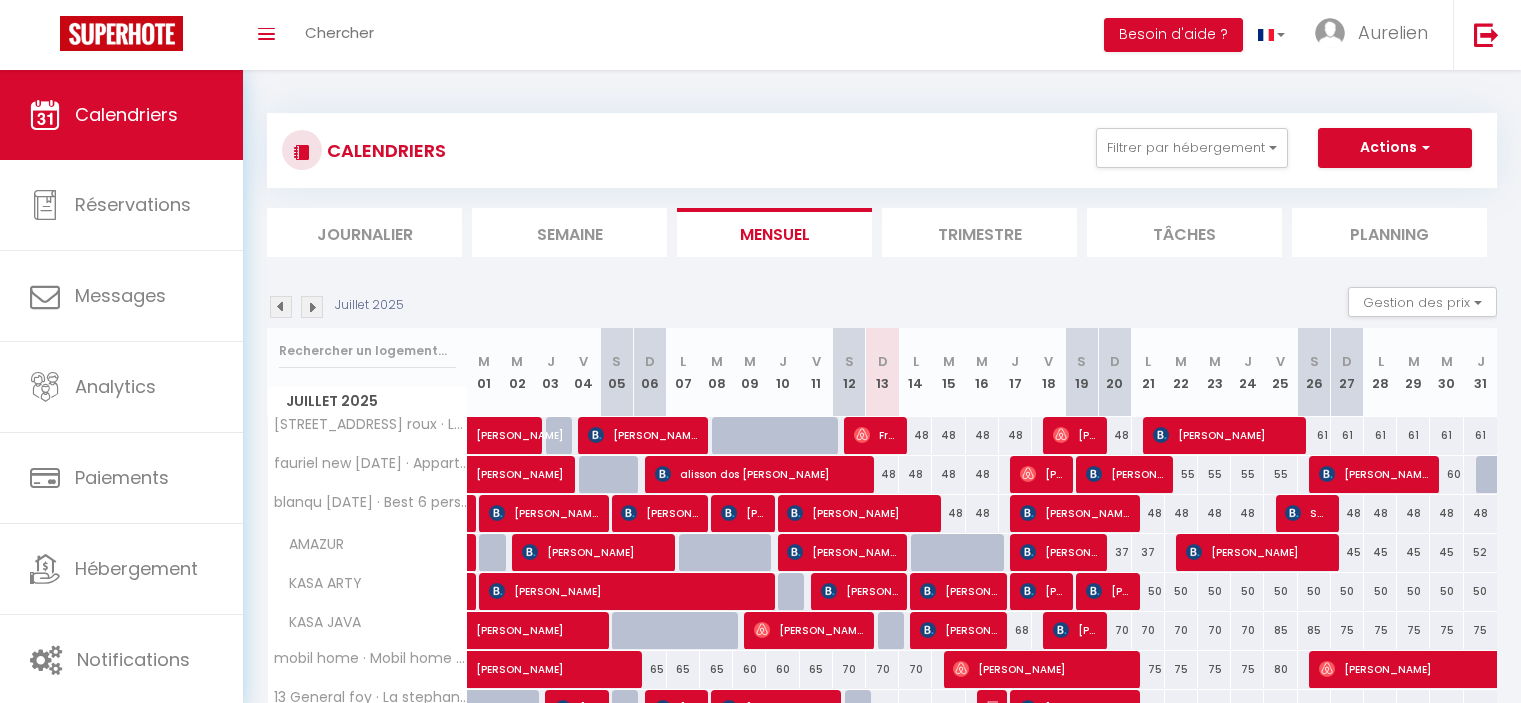 scroll, scrollTop: 144, scrollLeft: 0, axis: vertical 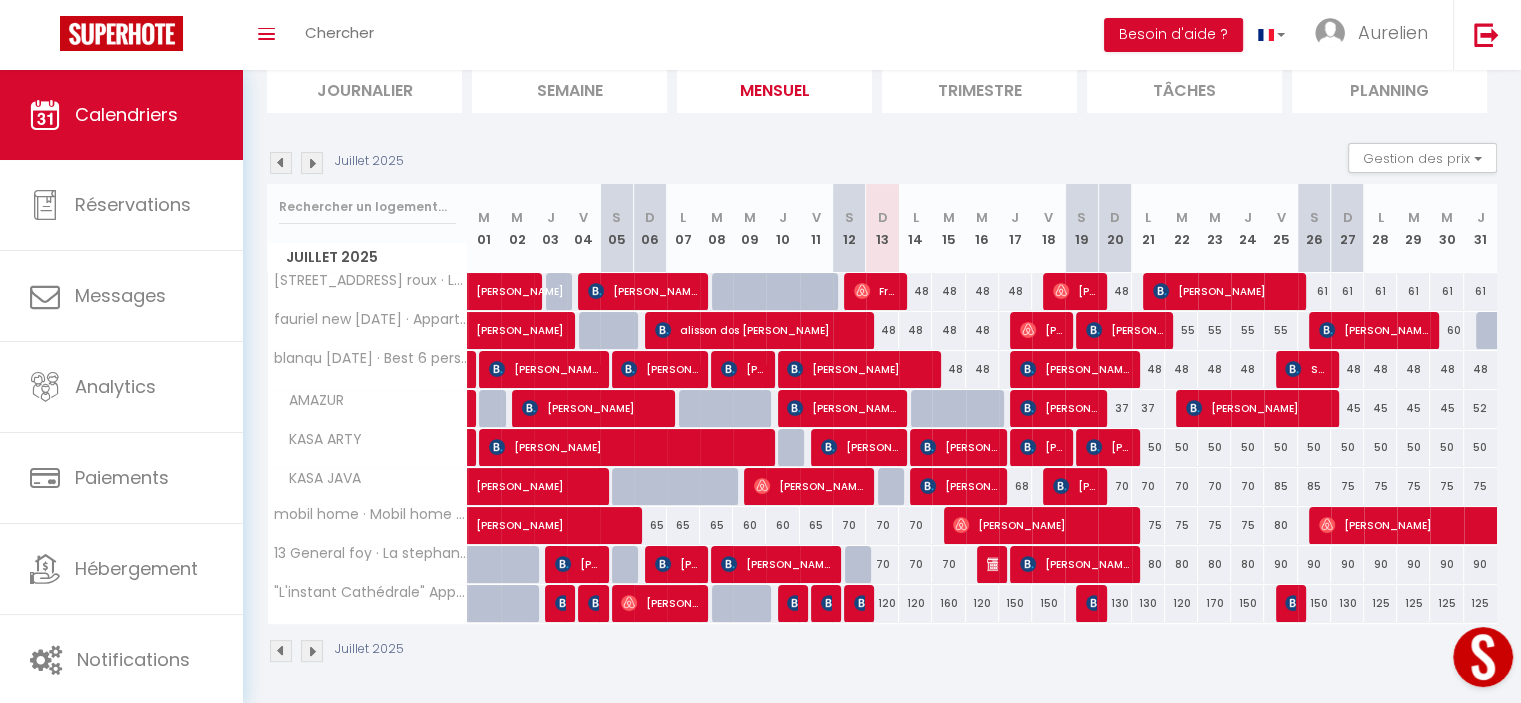 click on "120" at bounding box center [882, 603] 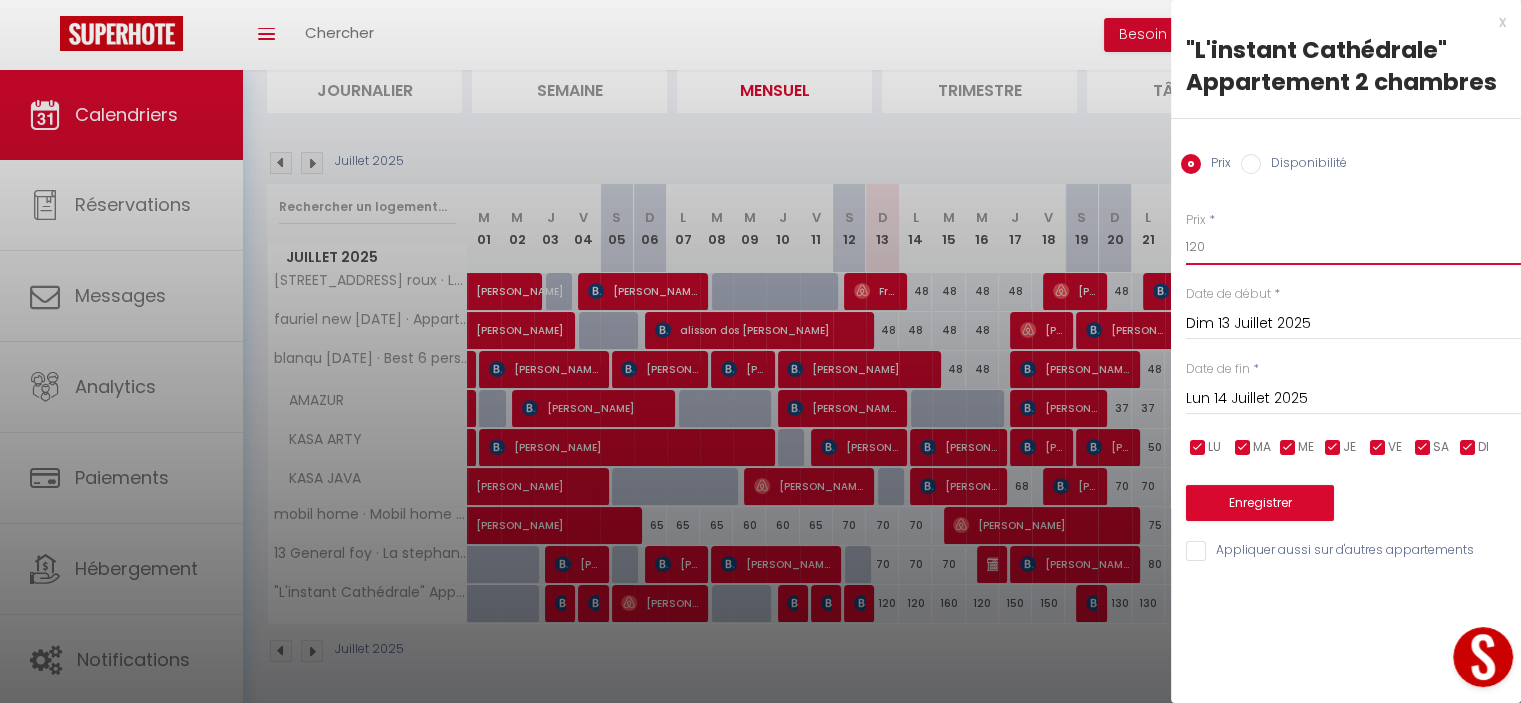 drag, startPoint x: 1264, startPoint y: 244, endPoint x: 1150, endPoint y: 246, distance: 114.01754 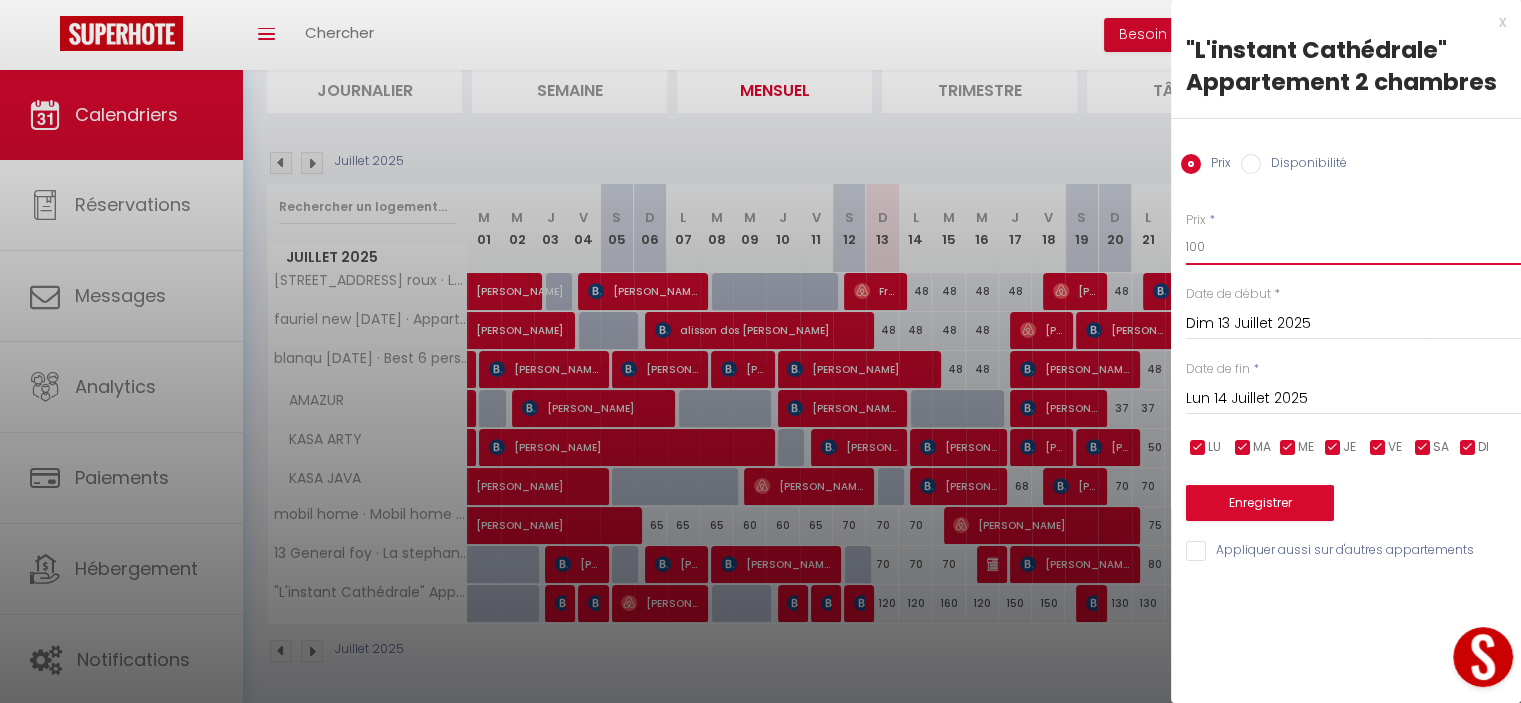 type on "100" 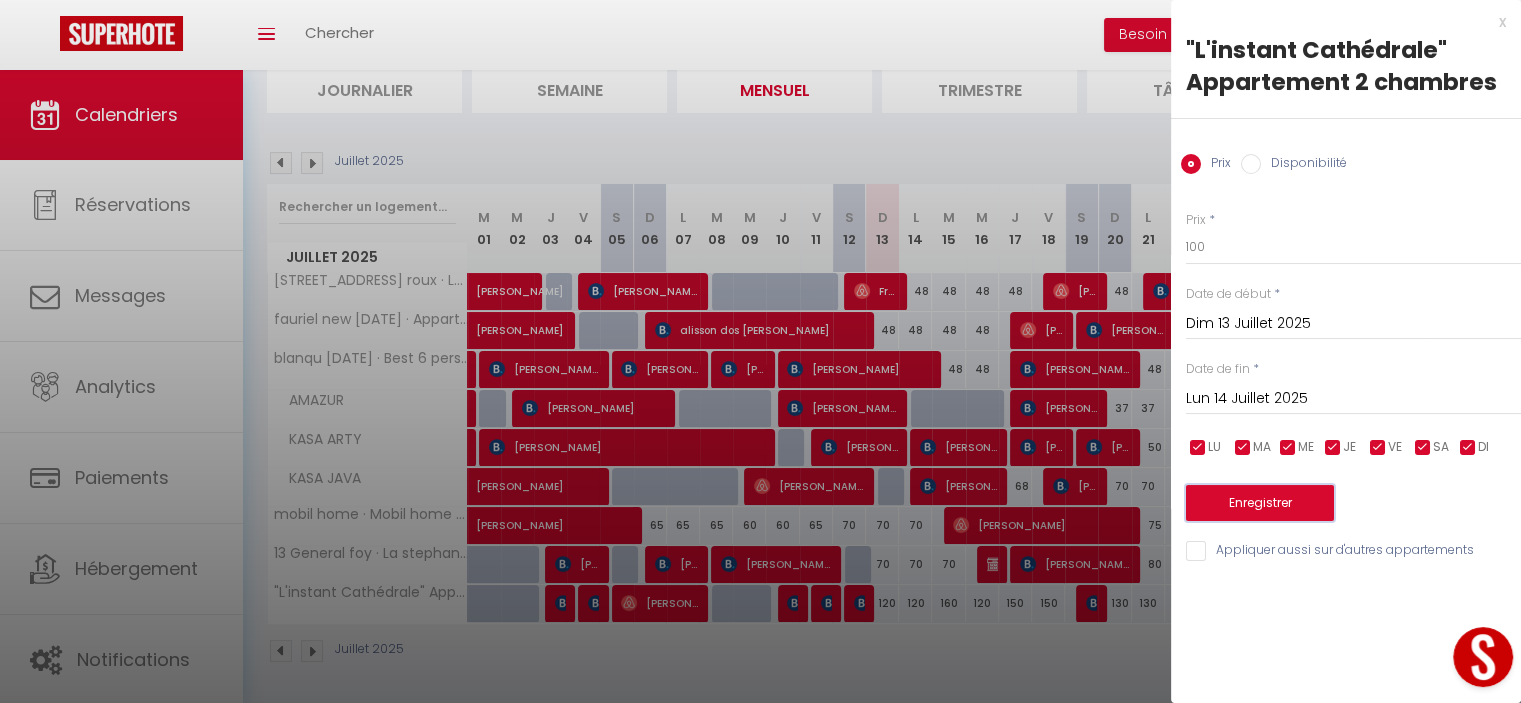 click on "Enregistrer" at bounding box center (1260, 503) 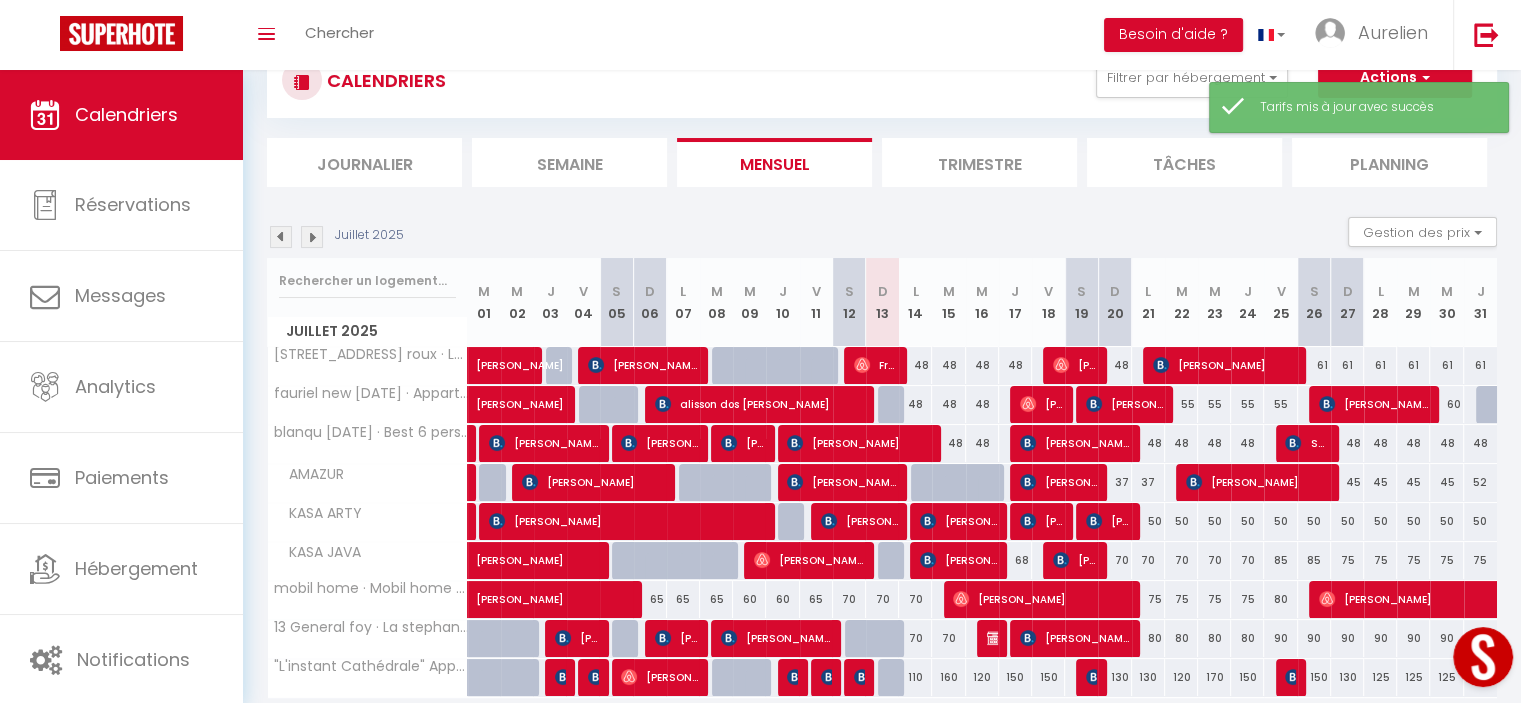 scroll, scrollTop: 144, scrollLeft: 0, axis: vertical 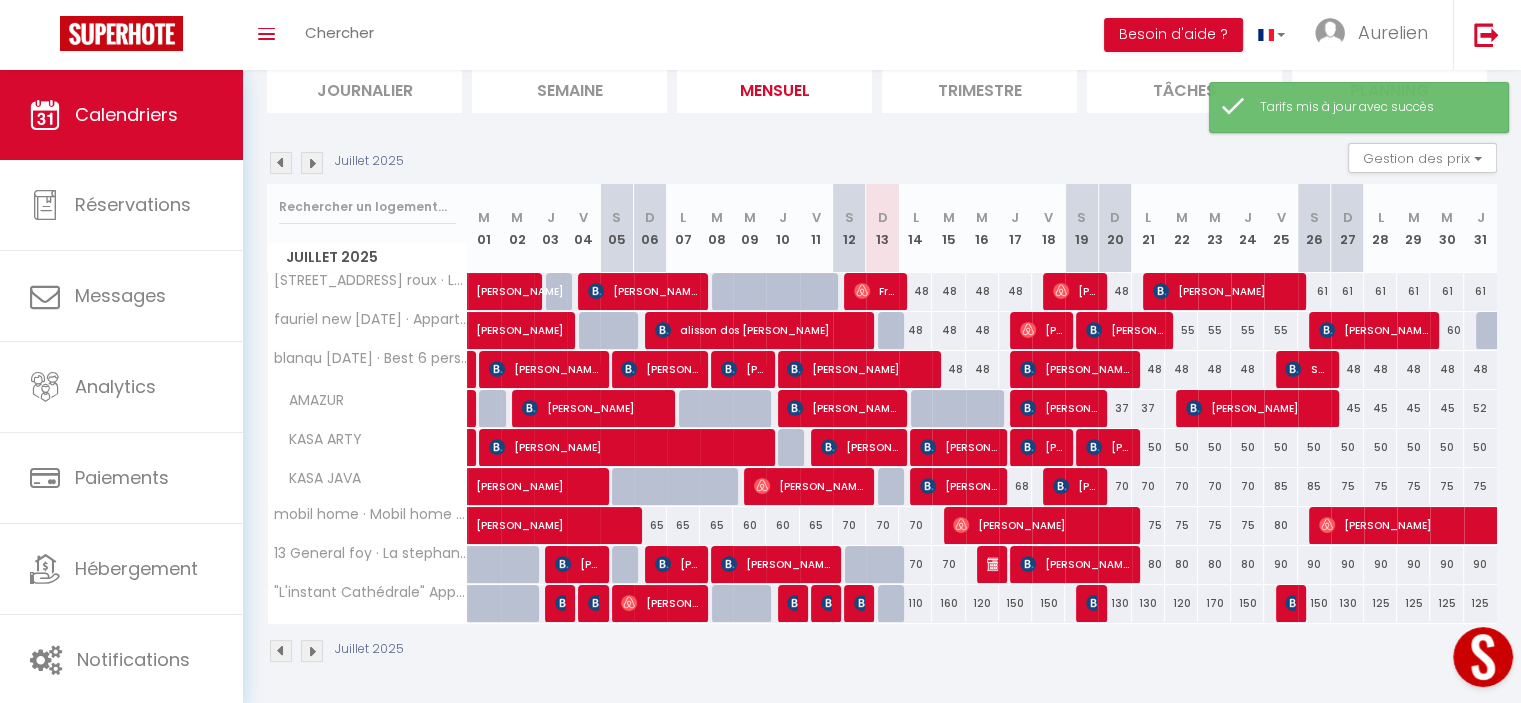 click at bounding box center [894, 604] 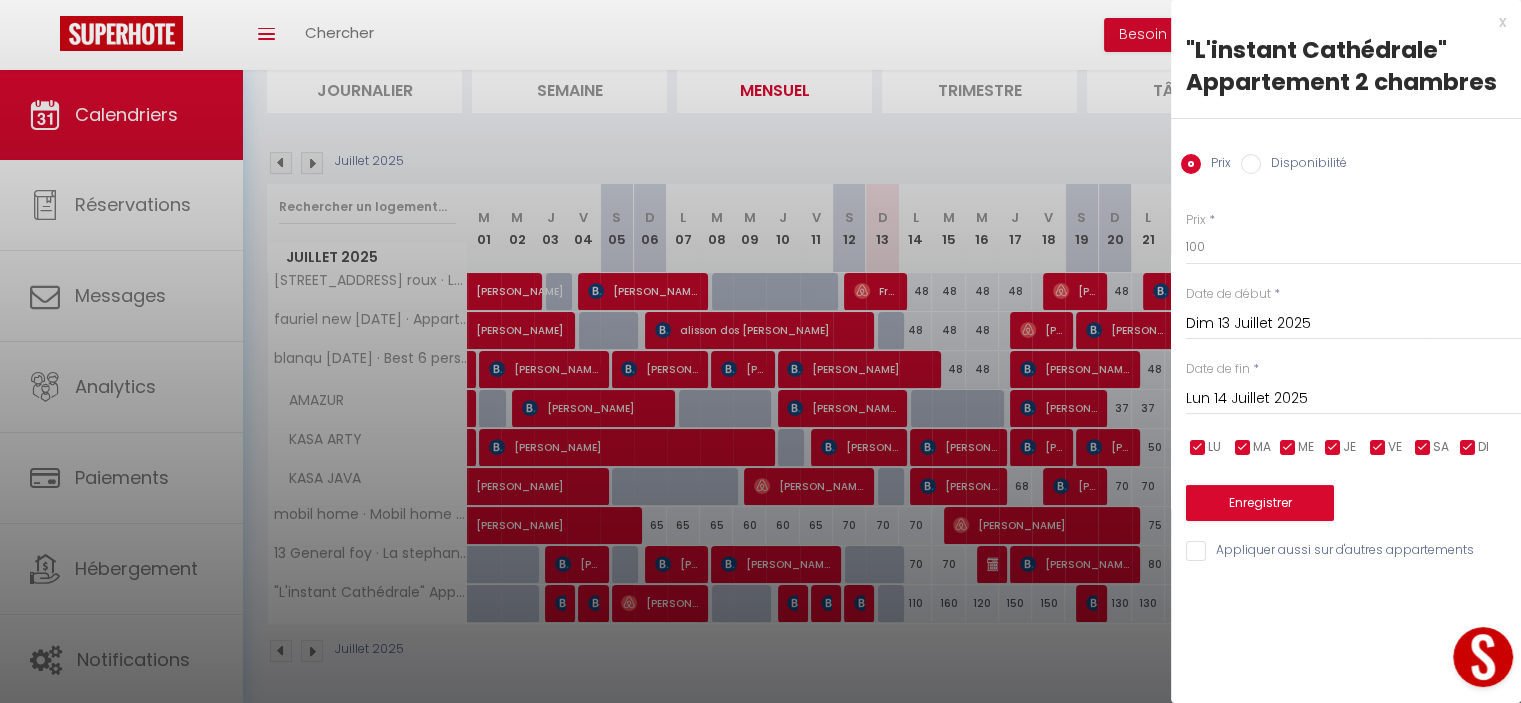 click at bounding box center [760, 351] 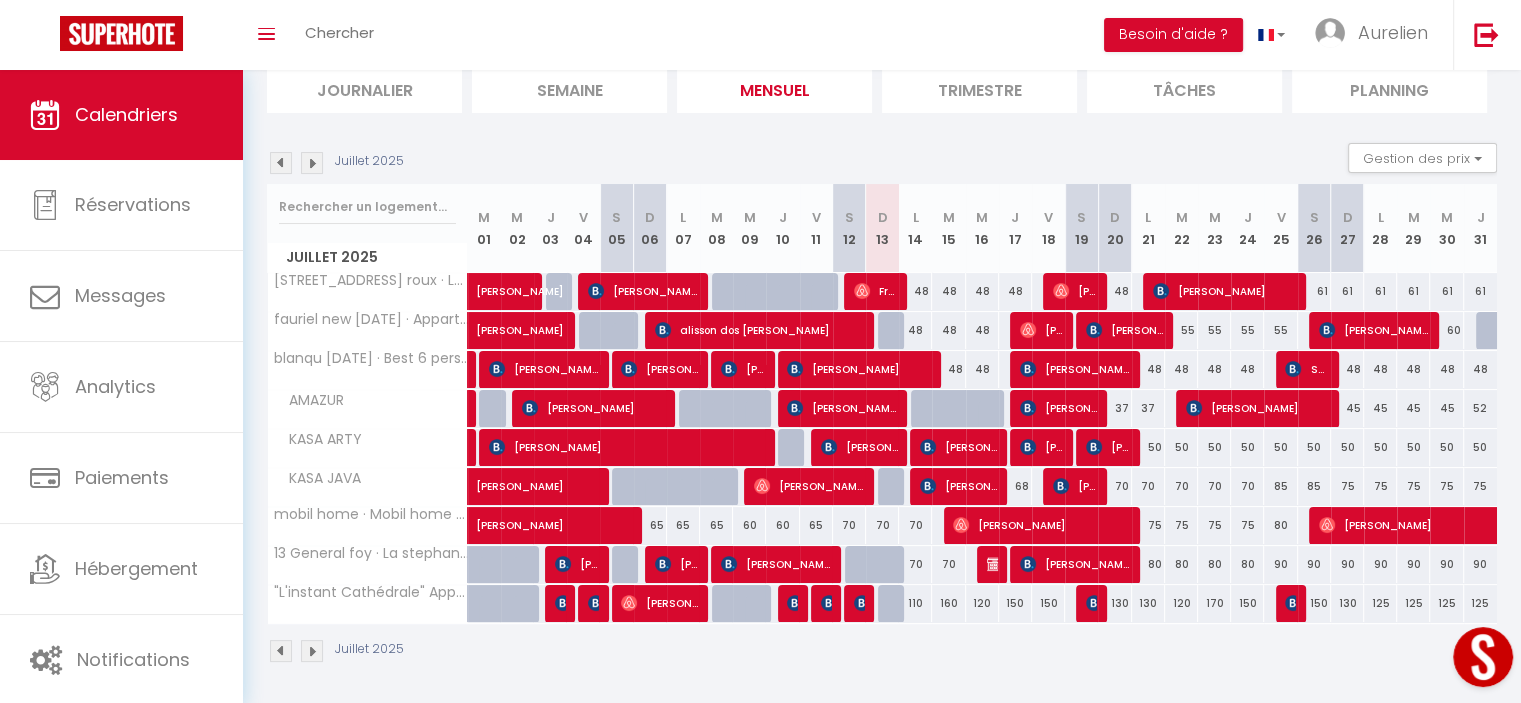 click on "160" at bounding box center [948, 603] 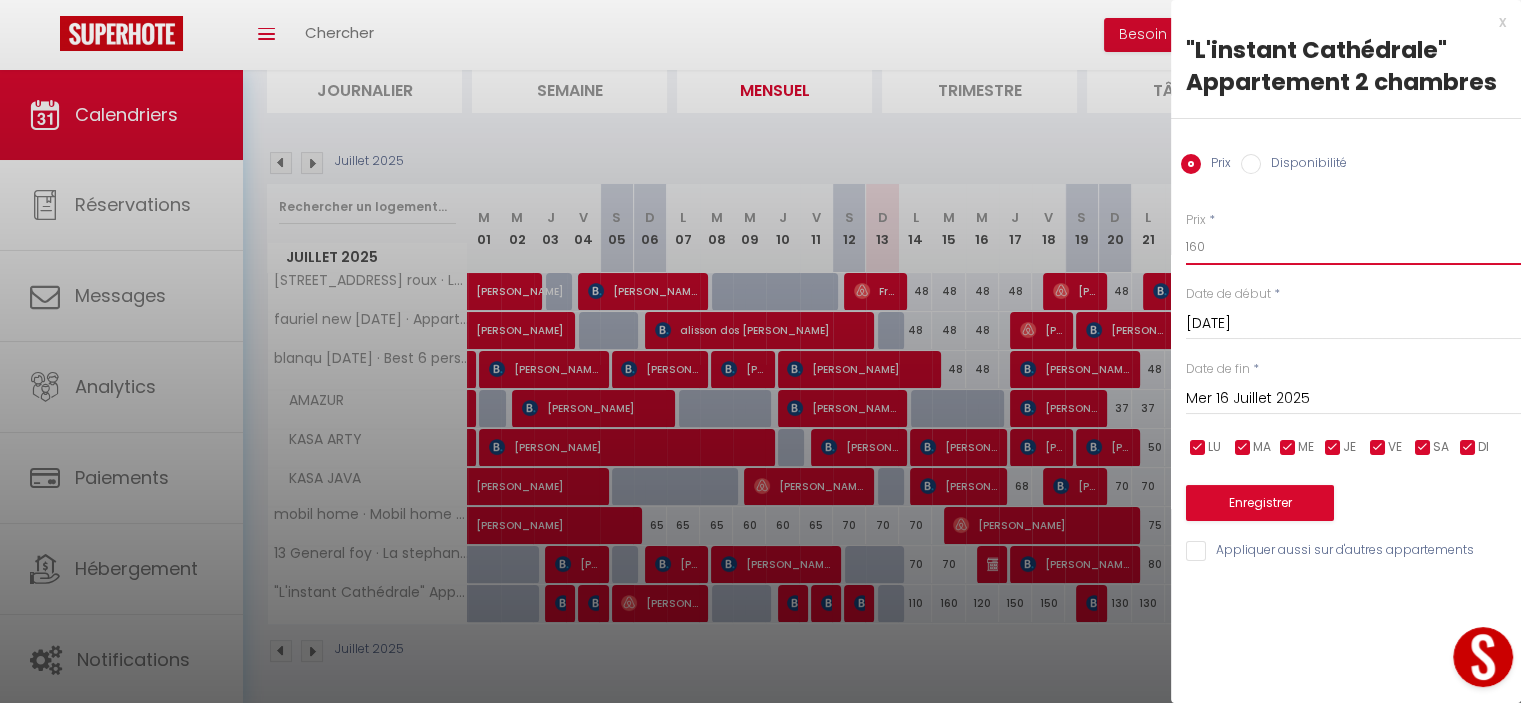 drag, startPoint x: 1220, startPoint y: 242, endPoint x: 1199, endPoint y: 241, distance: 21.023796 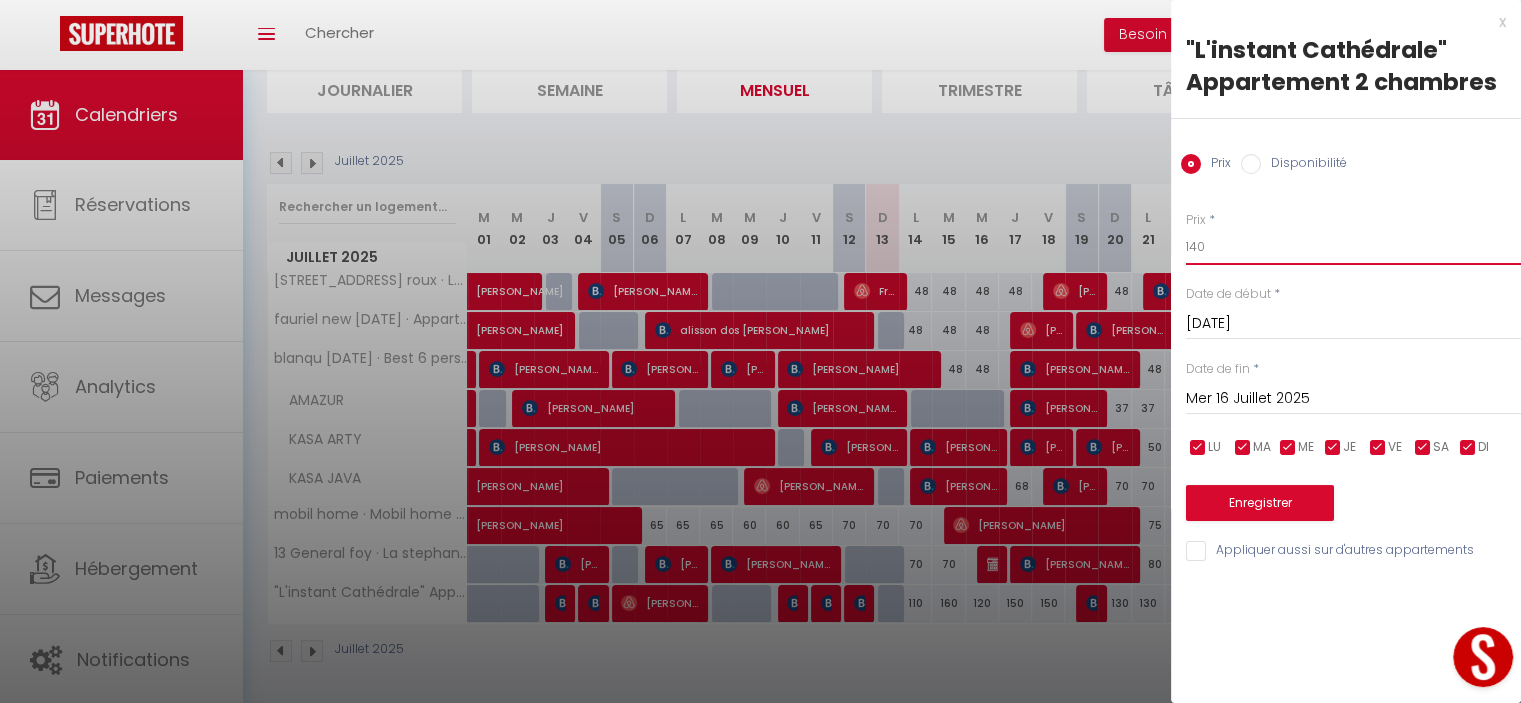 type on "140" 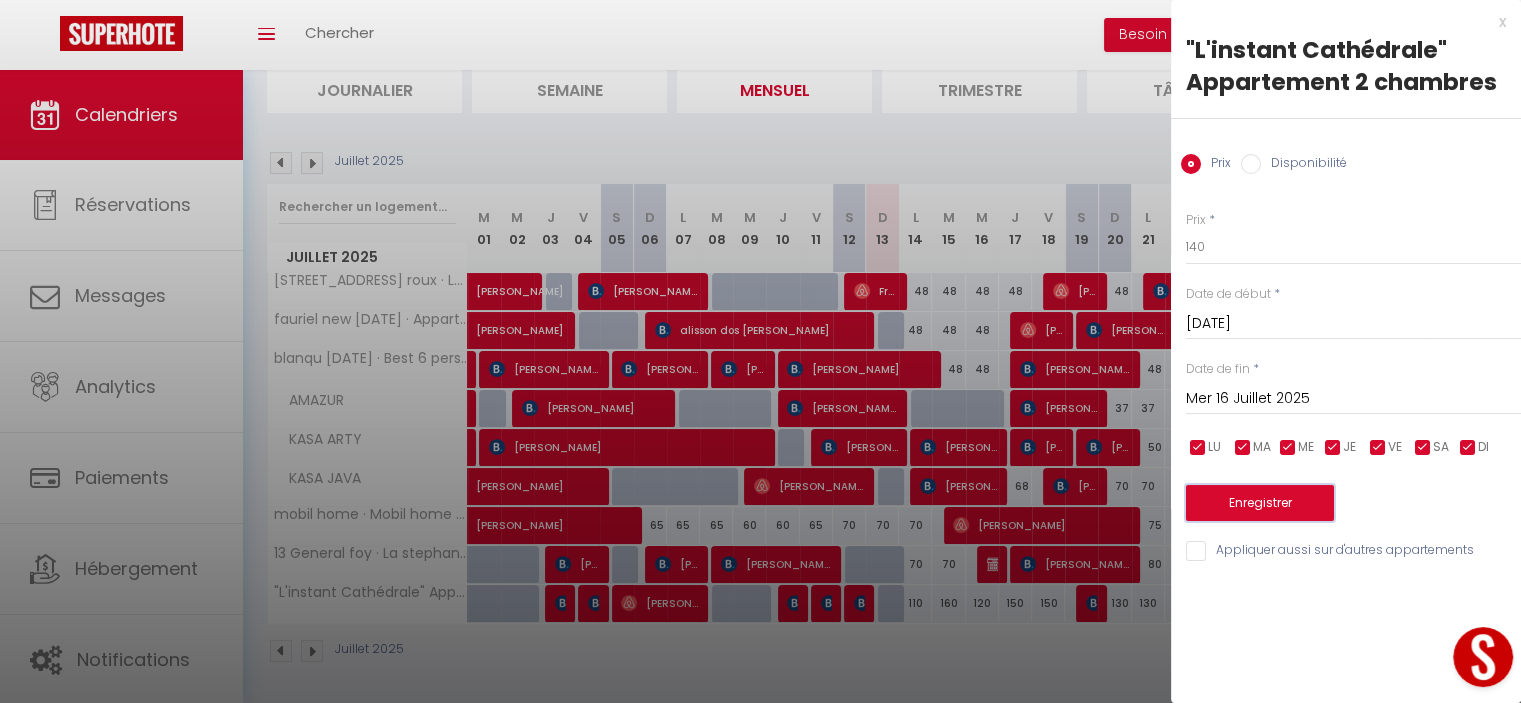 click on "Enregistrer" at bounding box center (1260, 503) 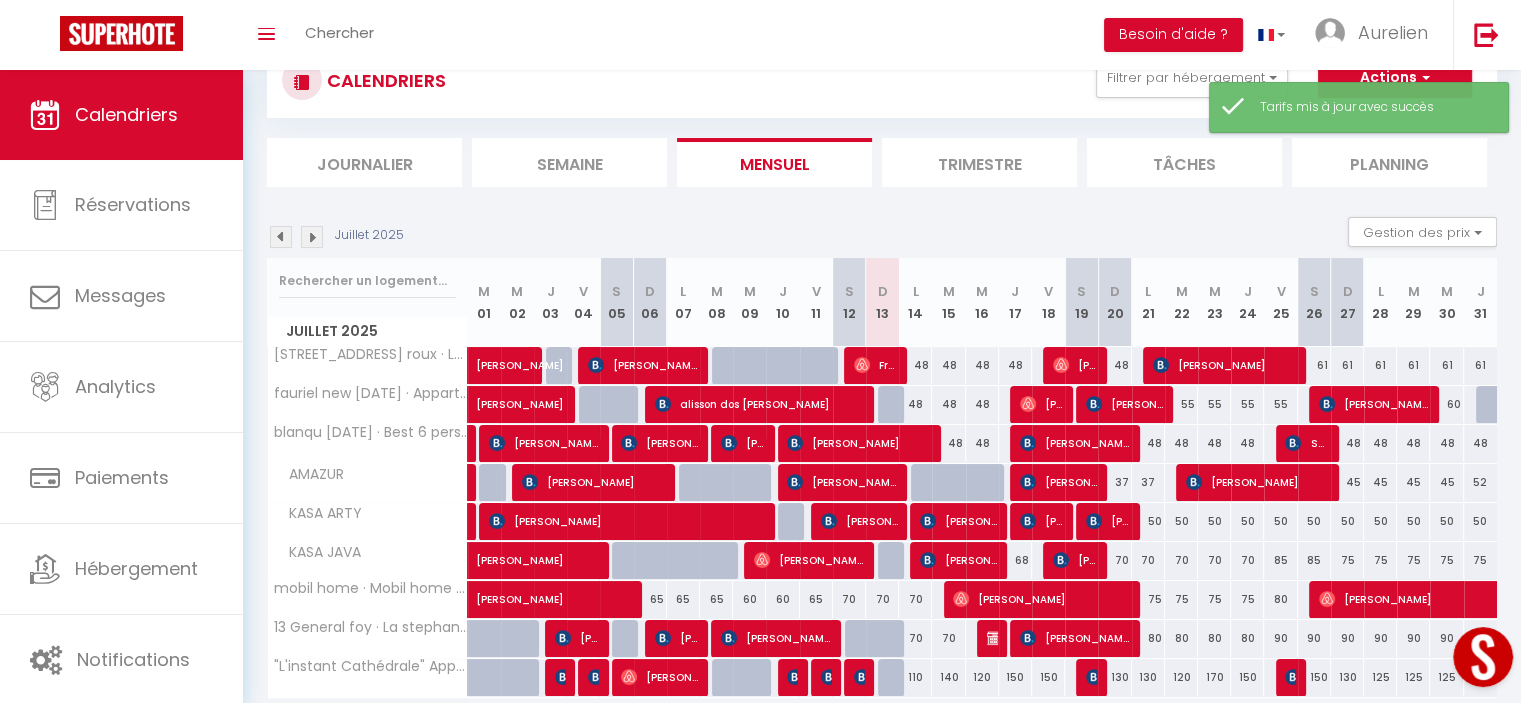 scroll, scrollTop: 144, scrollLeft: 0, axis: vertical 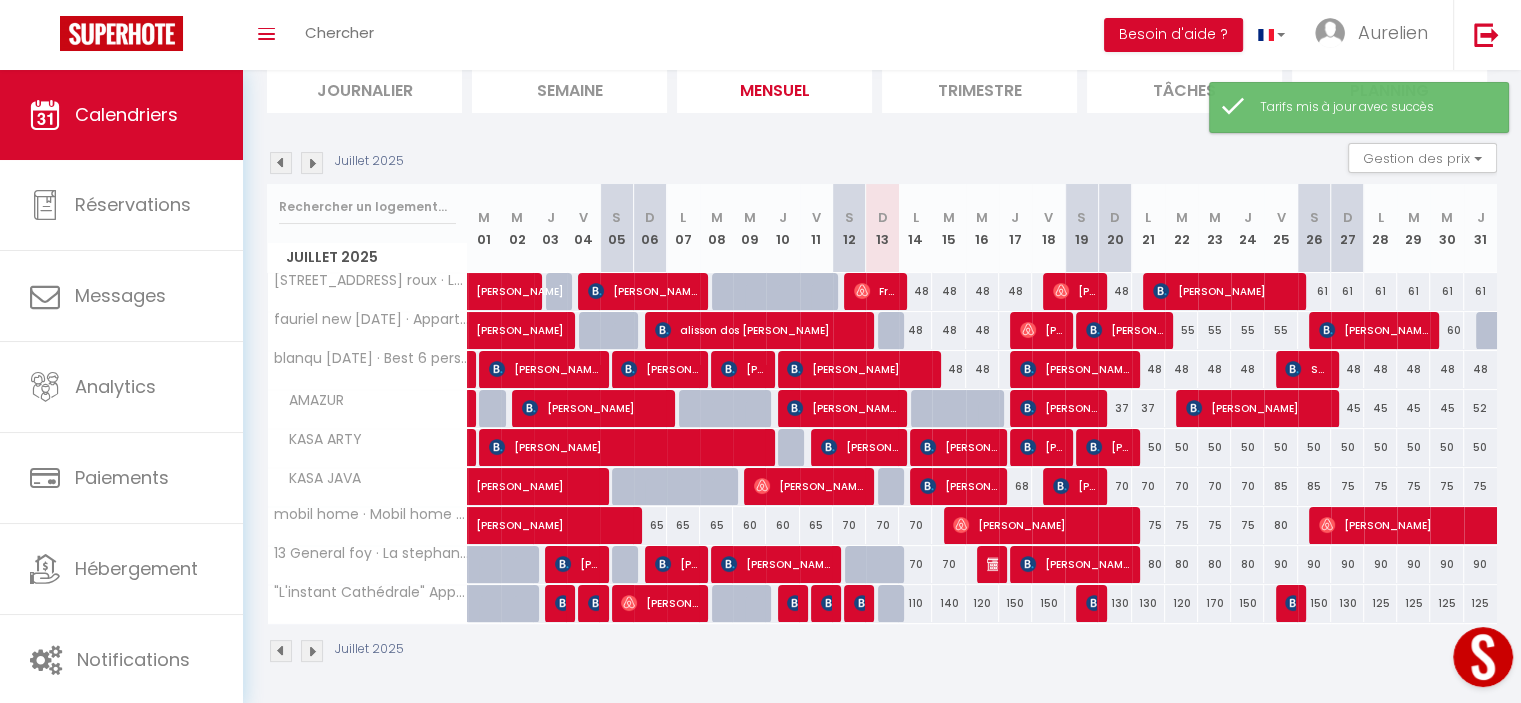 click on "Juillet 2025" at bounding box center (882, 653) 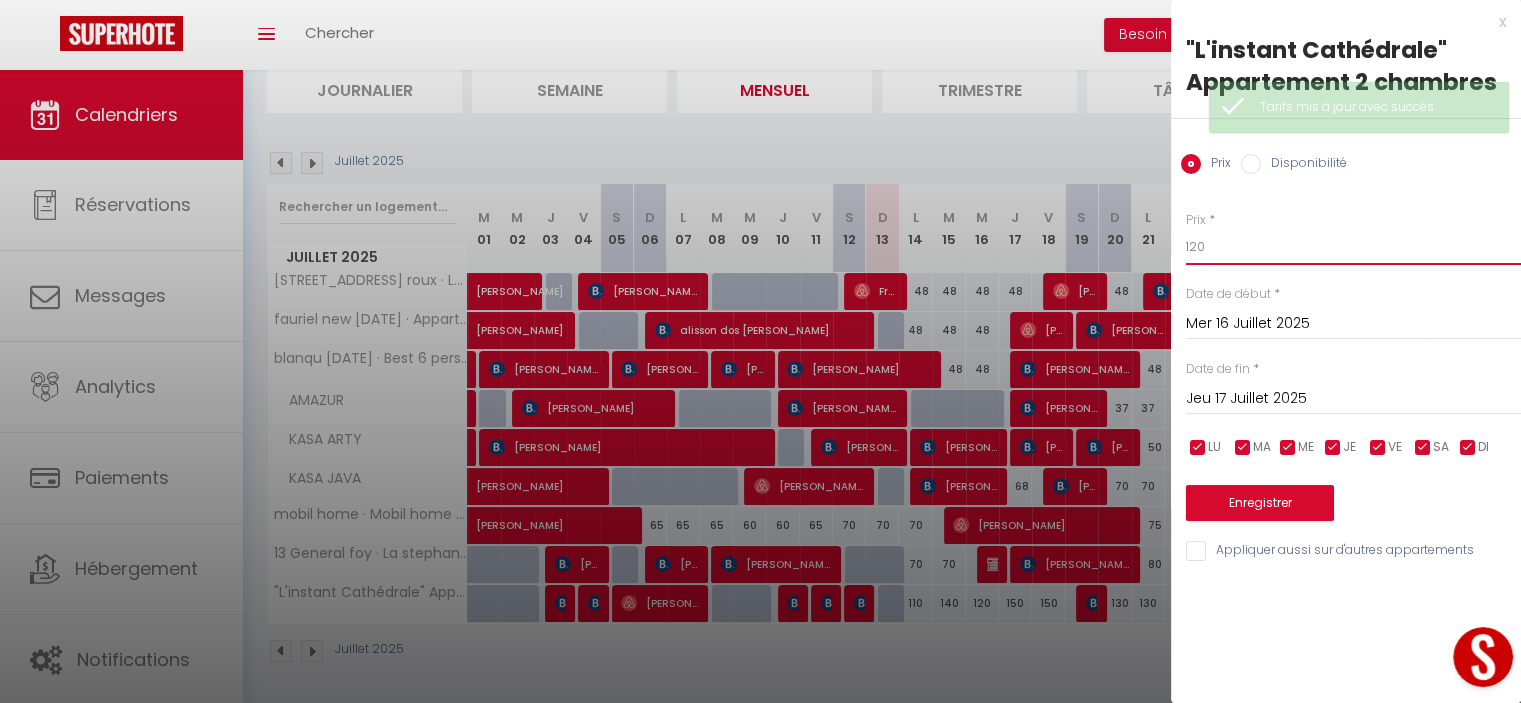 drag, startPoint x: 1228, startPoint y: 251, endPoint x: 1182, endPoint y: 243, distance: 46.69047 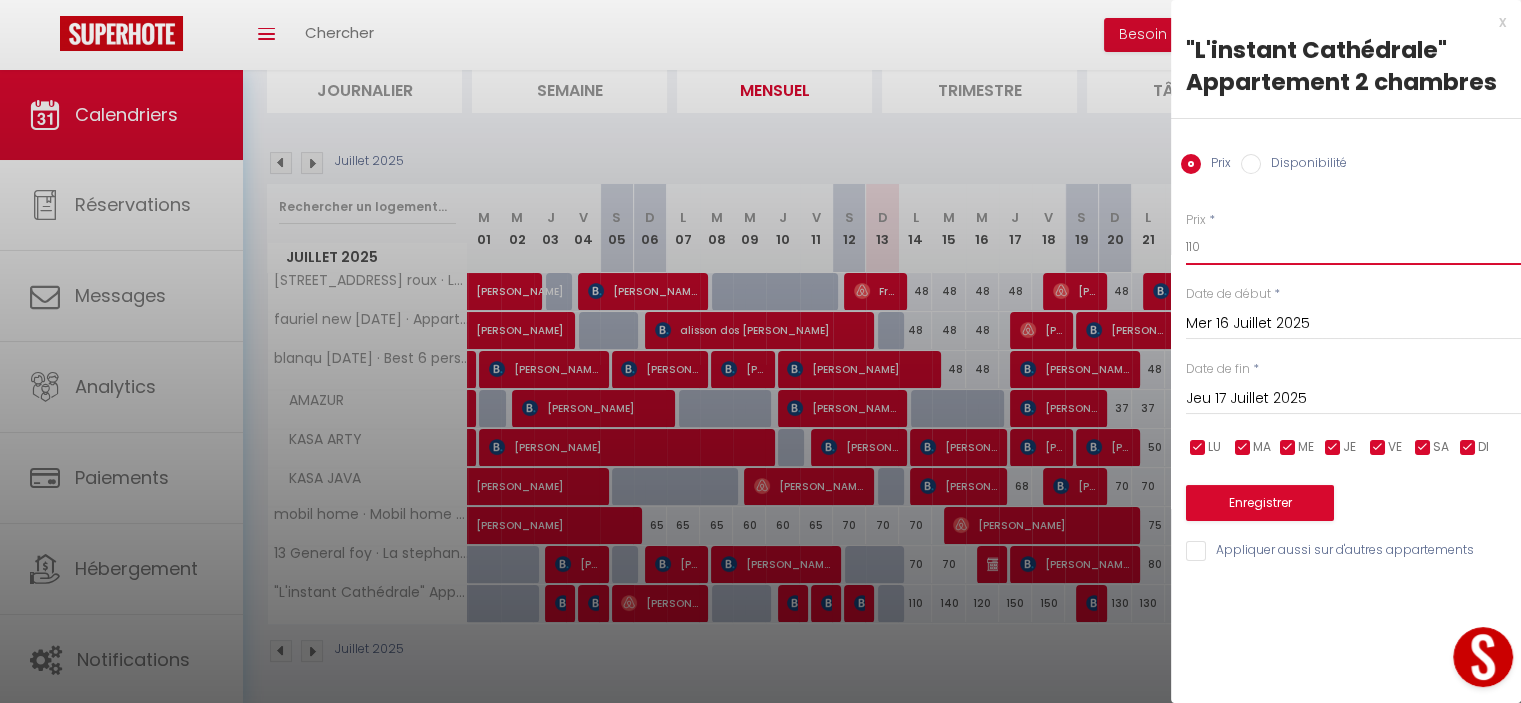 type on "110" 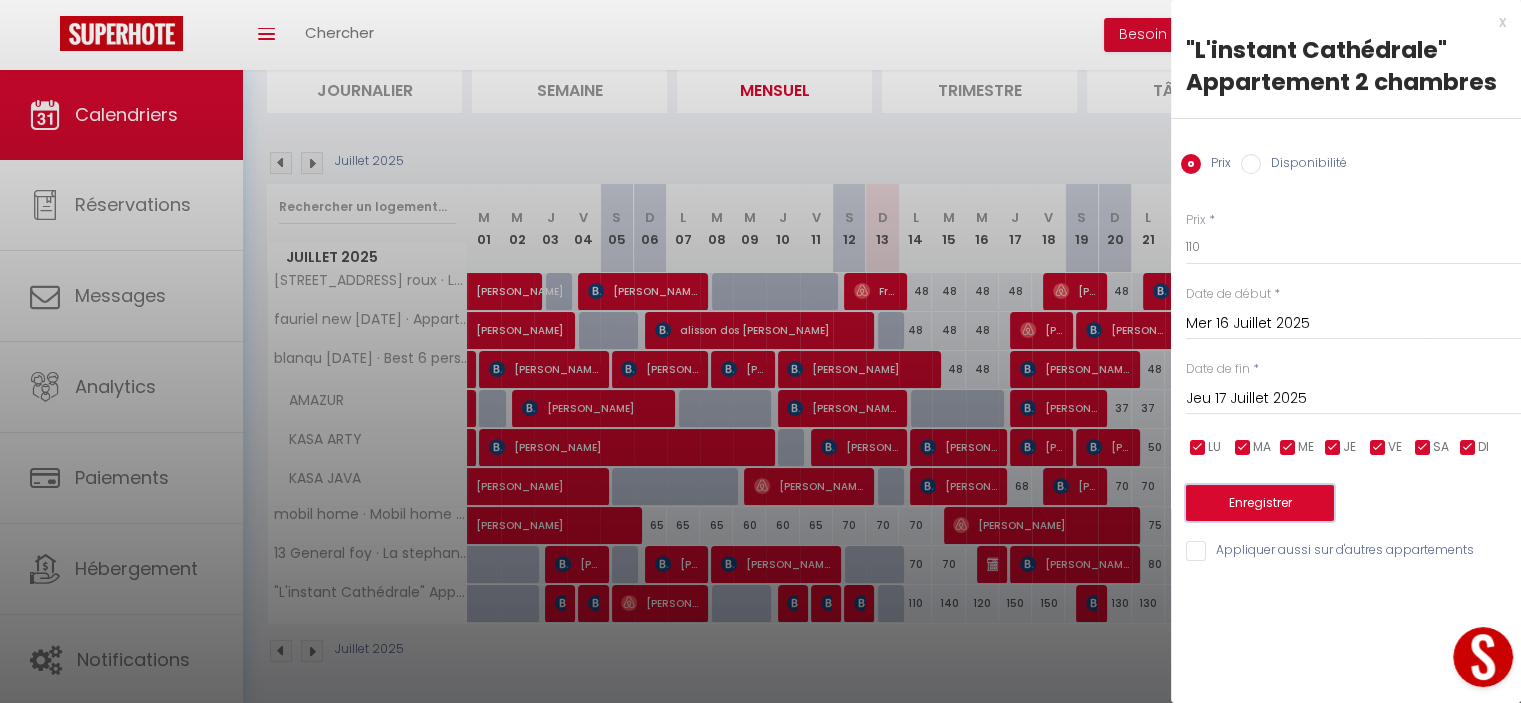 click on "Enregistrer" at bounding box center [1260, 503] 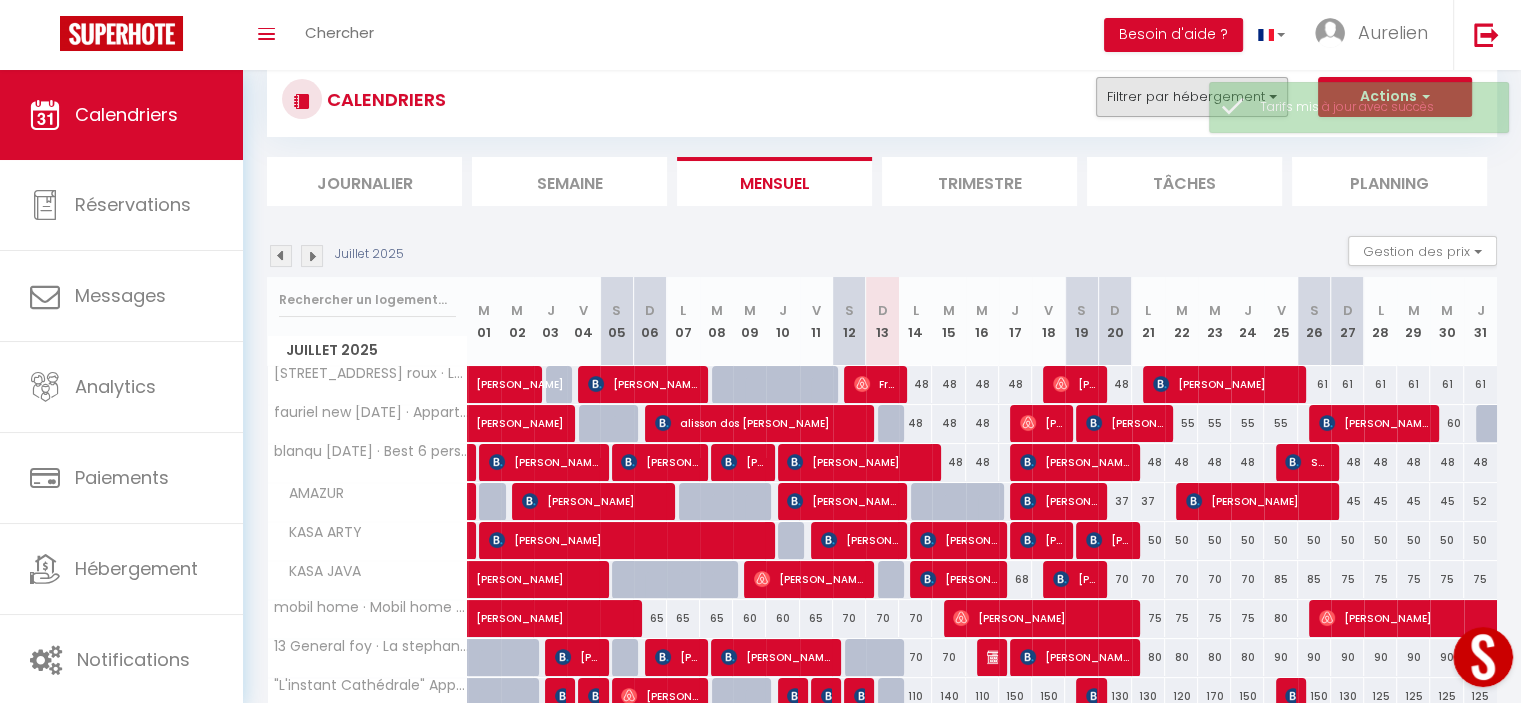 scroll, scrollTop: 0, scrollLeft: 0, axis: both 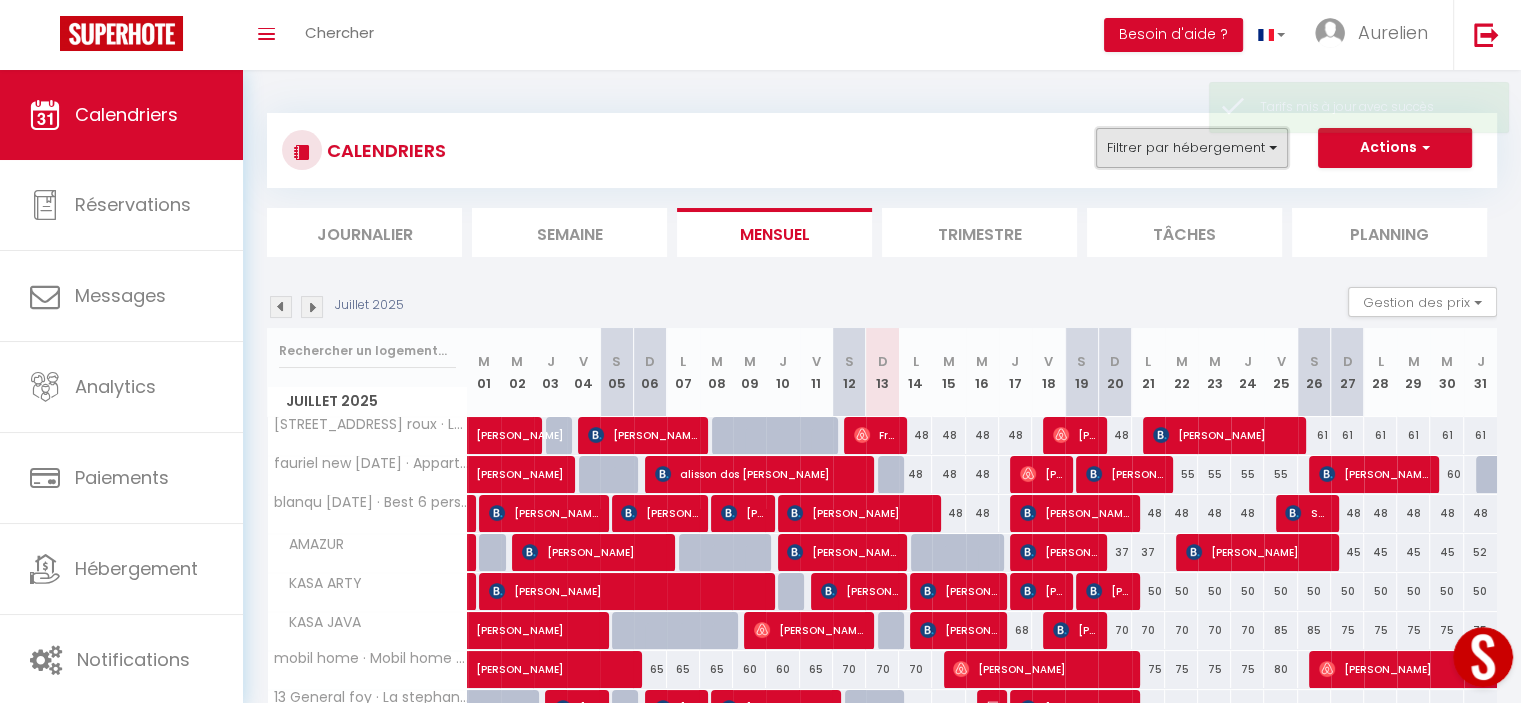 click on "Filtrer par hébergement" at bounding box center [1192, 148] 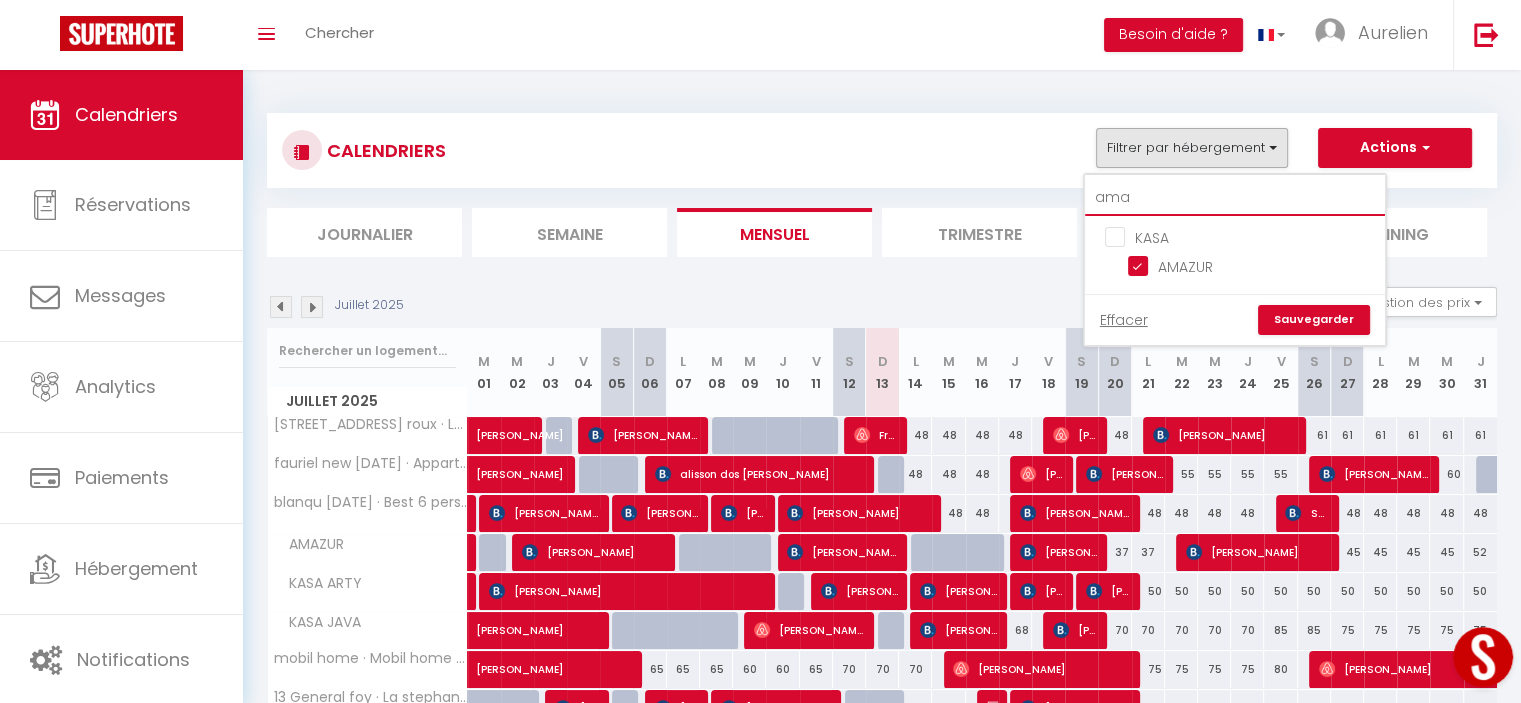 click on "ama" at bounding box center (1235, 198) 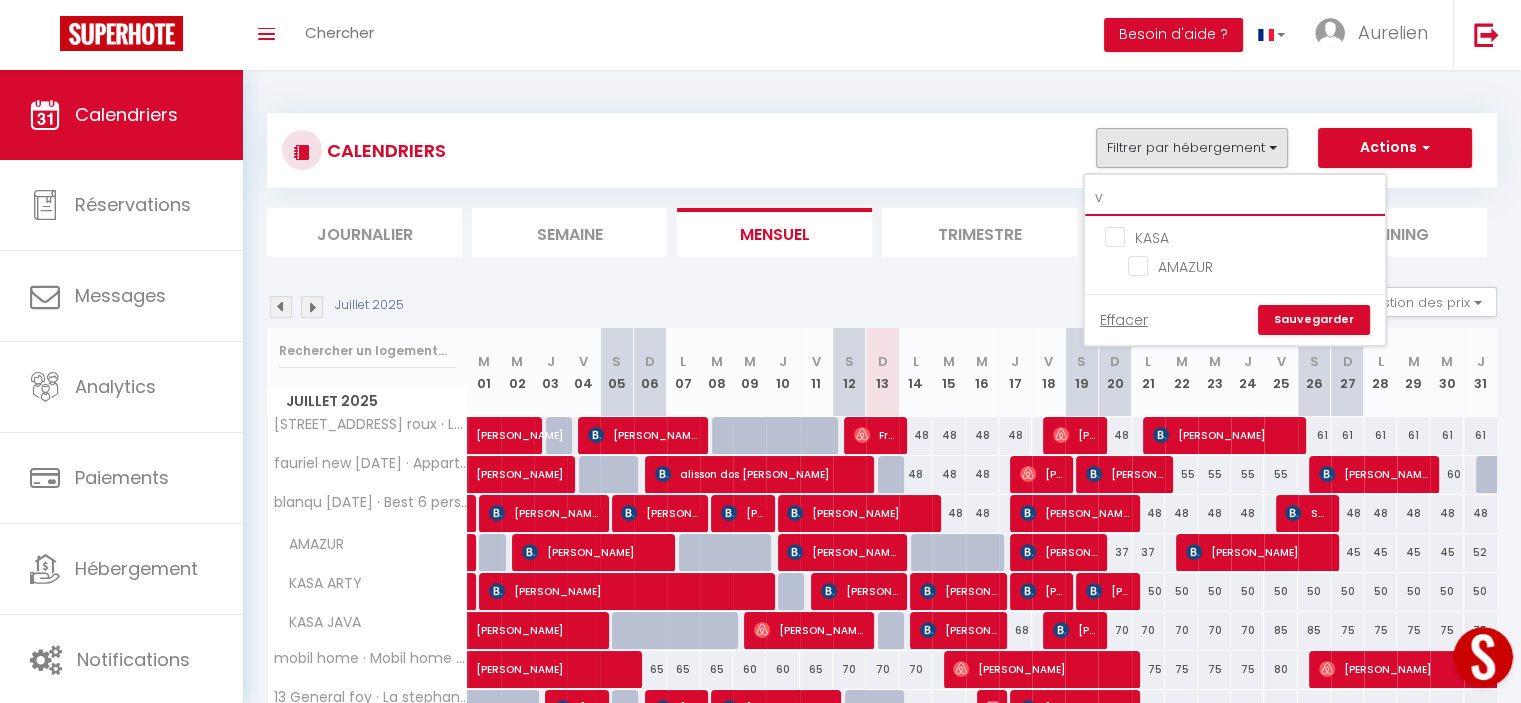 checkbox on "false" 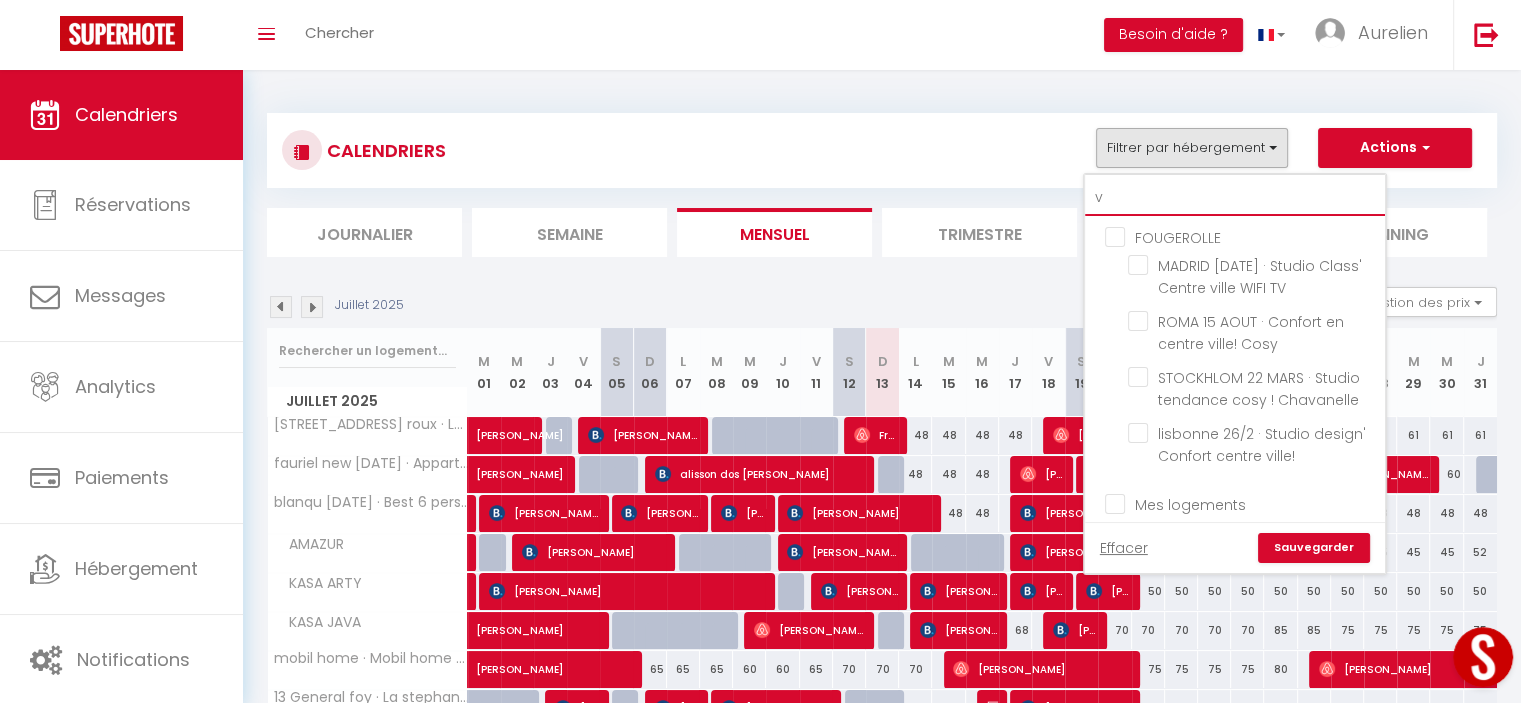 type on "vi" 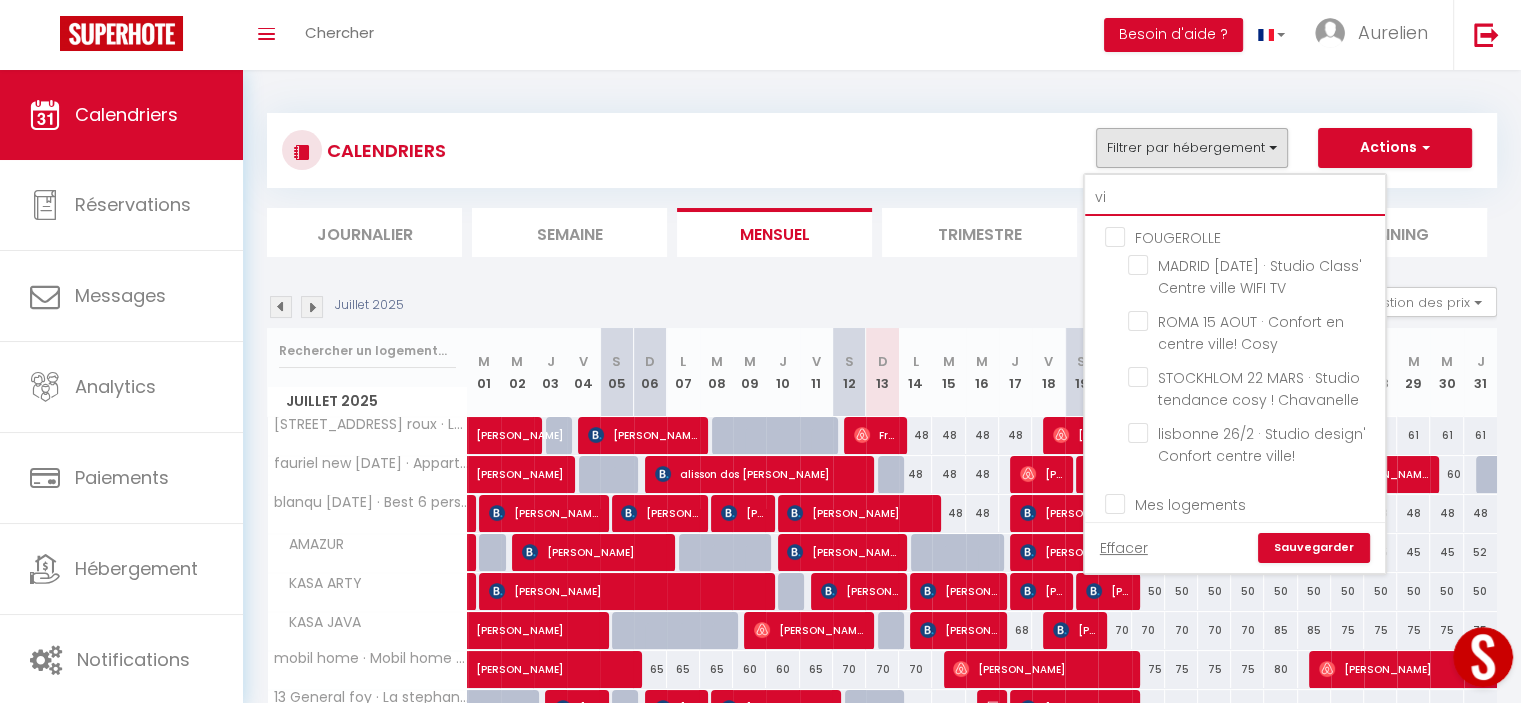 checkbox on "false" 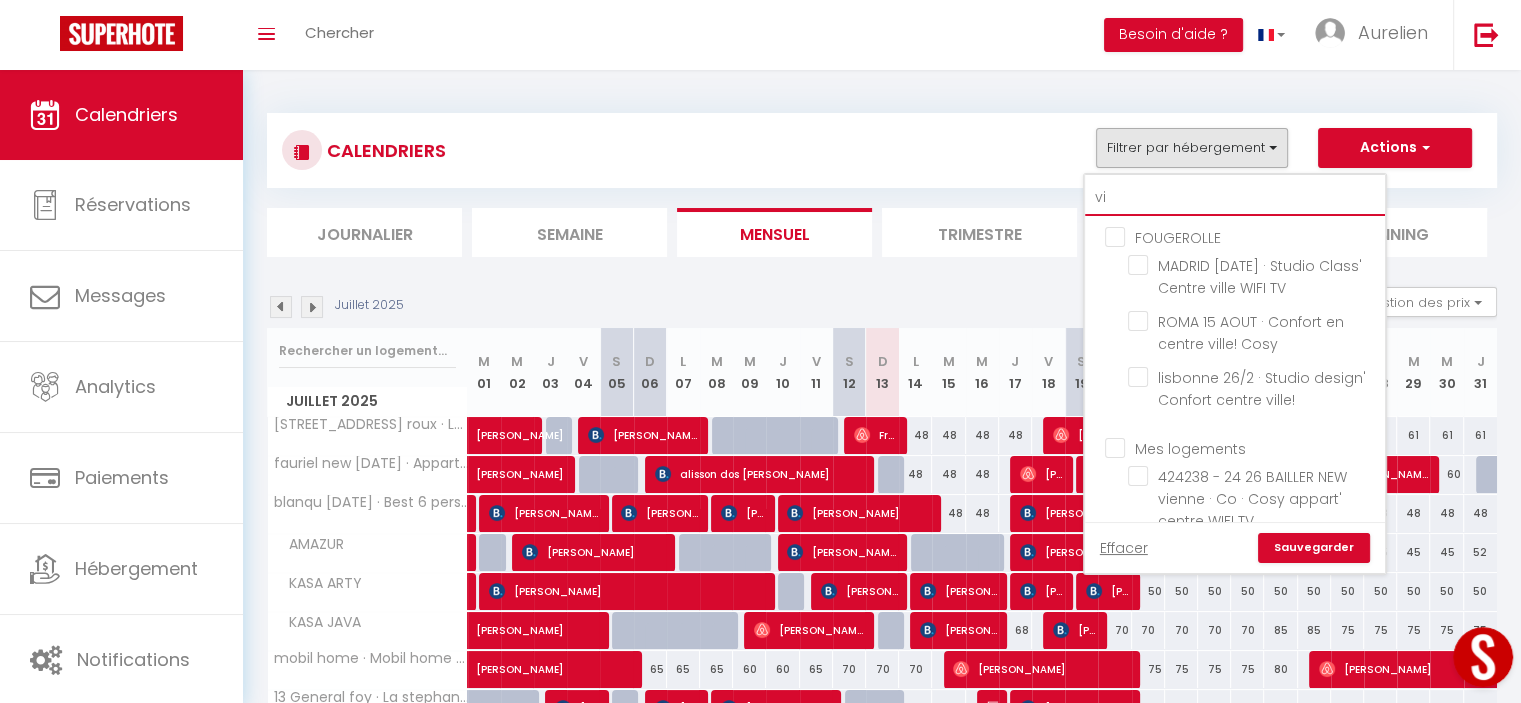 type on "vip" 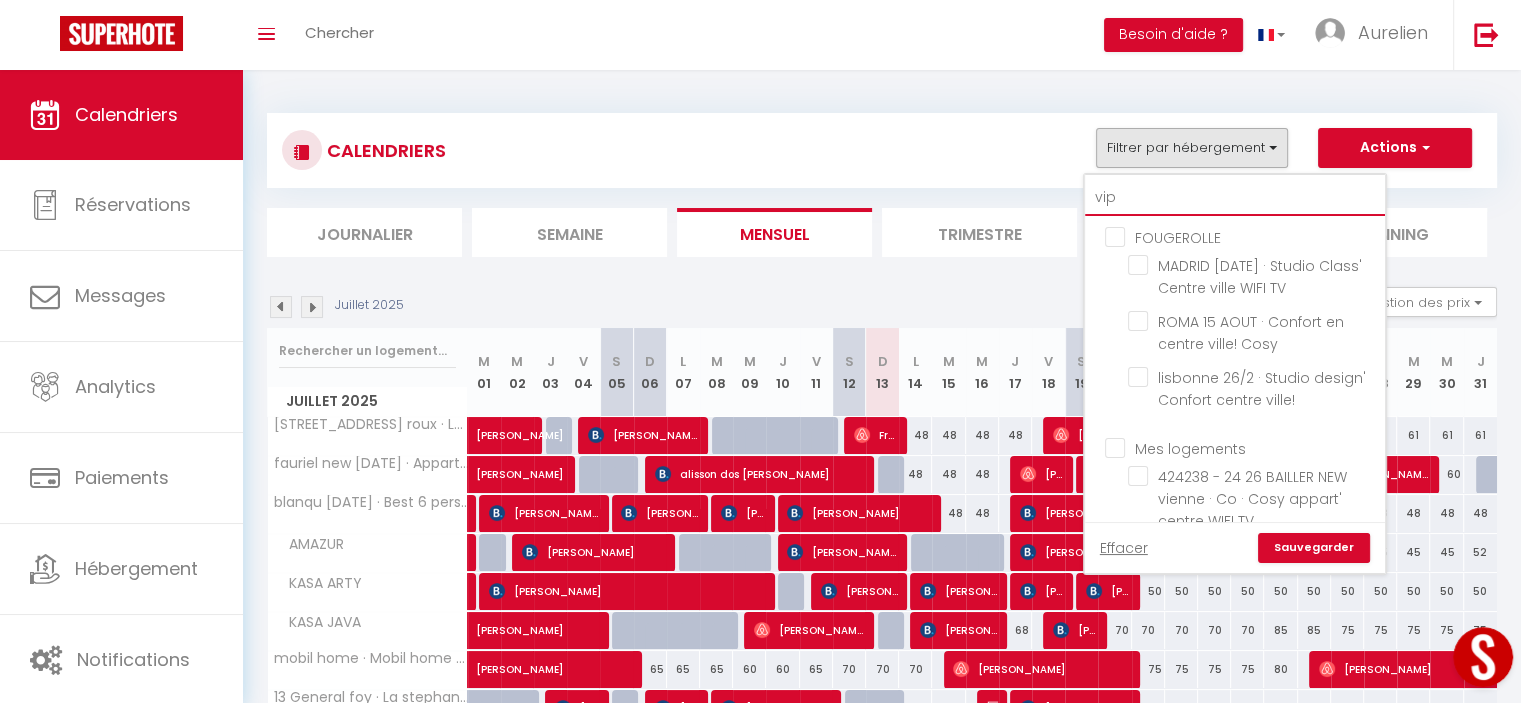 checkbox on "false" 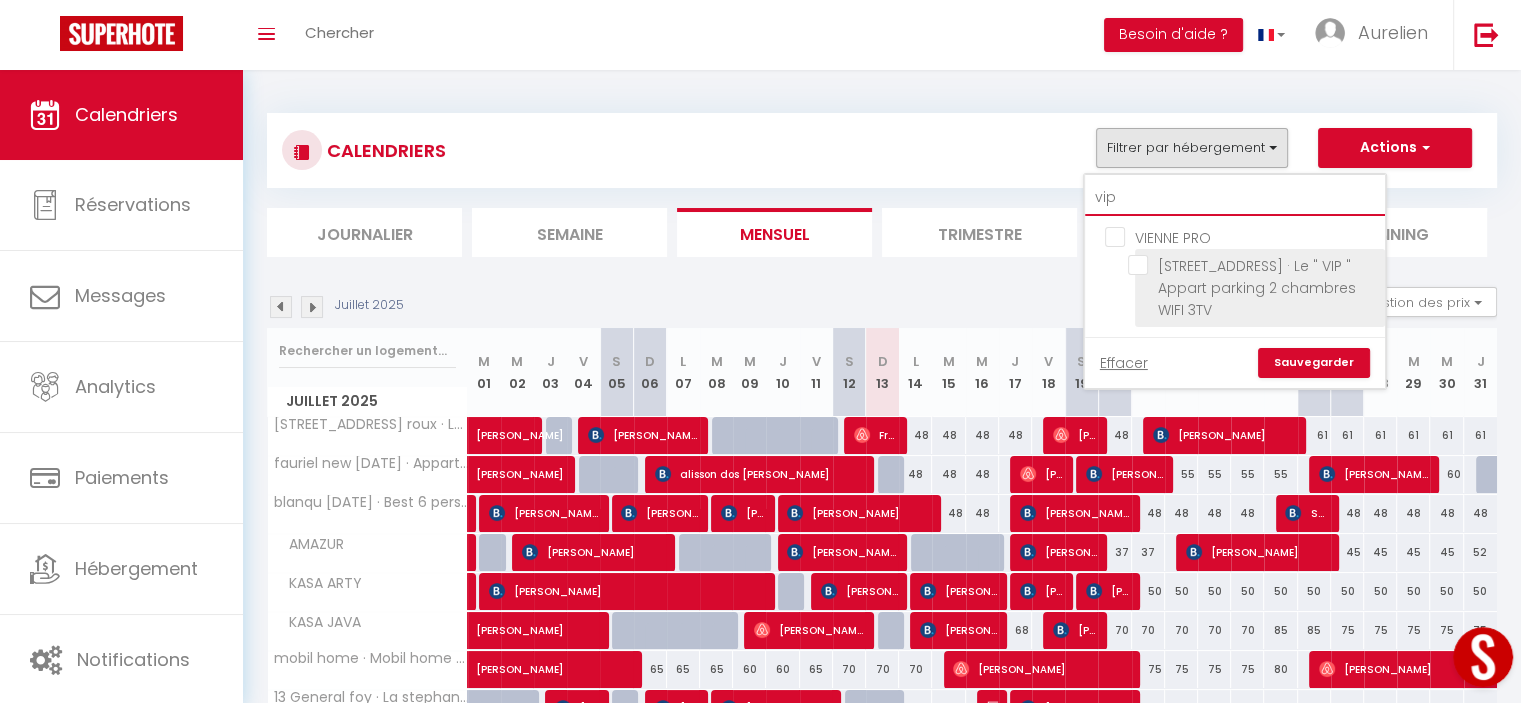 type on "vip" 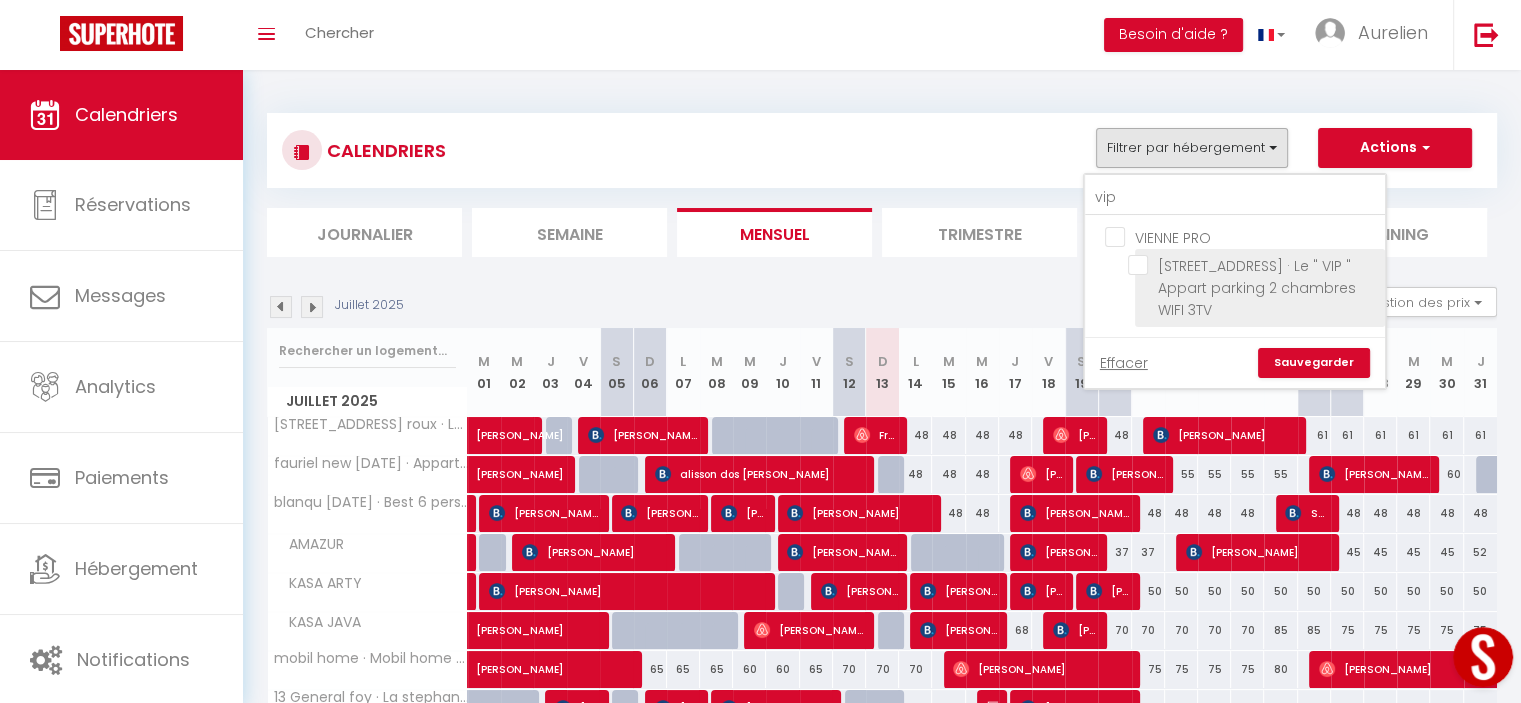 click on "[STREET_ADDRESS] · Le " VIP "  Appart  parking  2 chambres WIFI 3TV" at bounding box center [1253, 265] 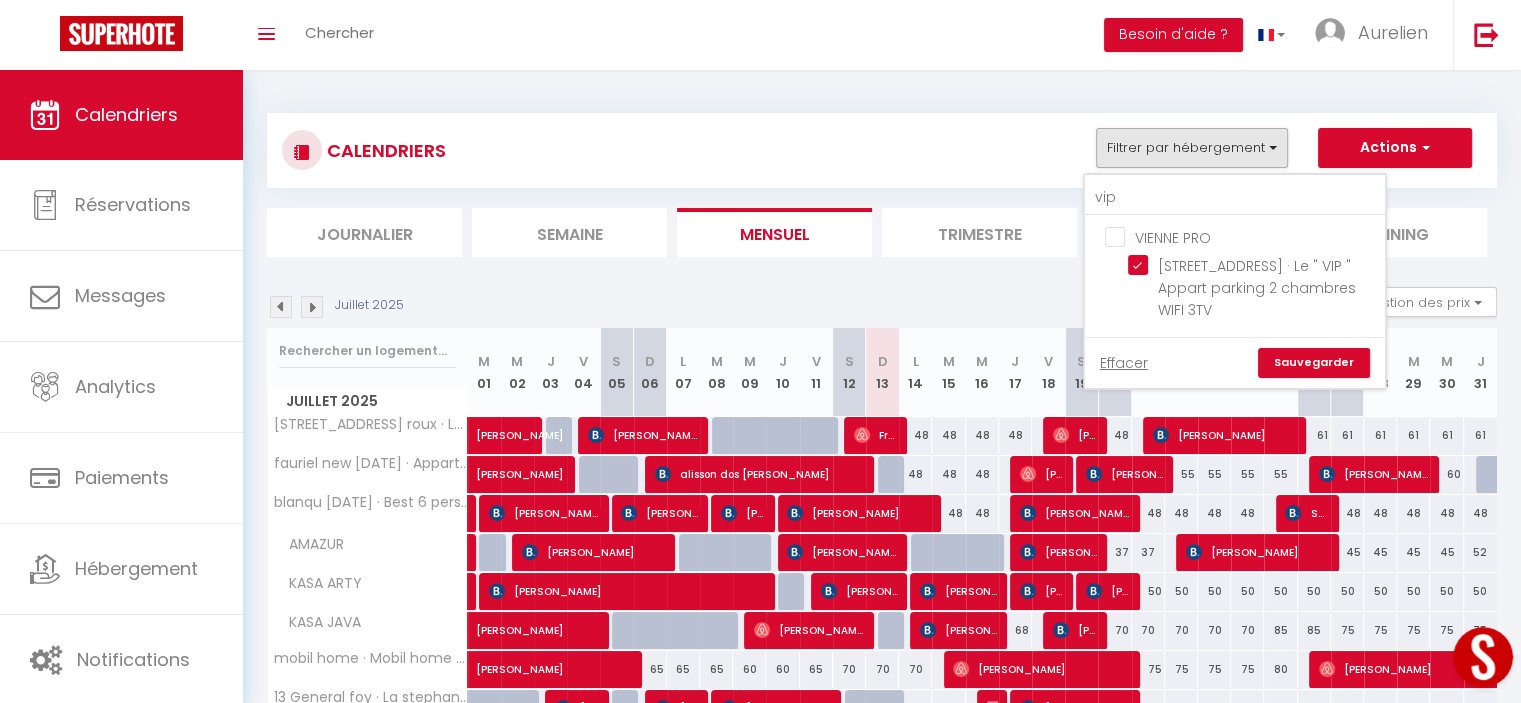 click on "Sauvegarder" at bounding box center [1314, 363] 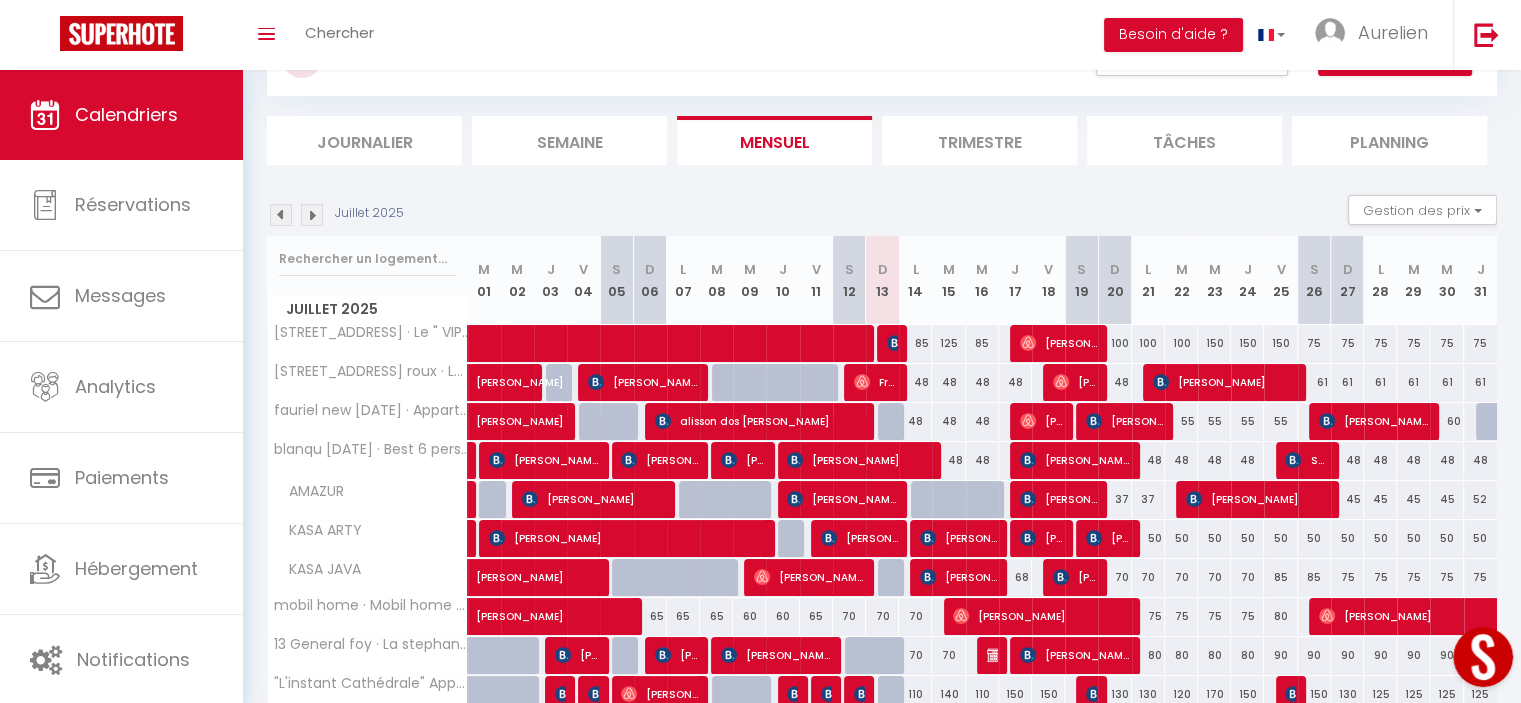 scroll, scrollTop: 183, scrollLeft: 0, axis: vertical 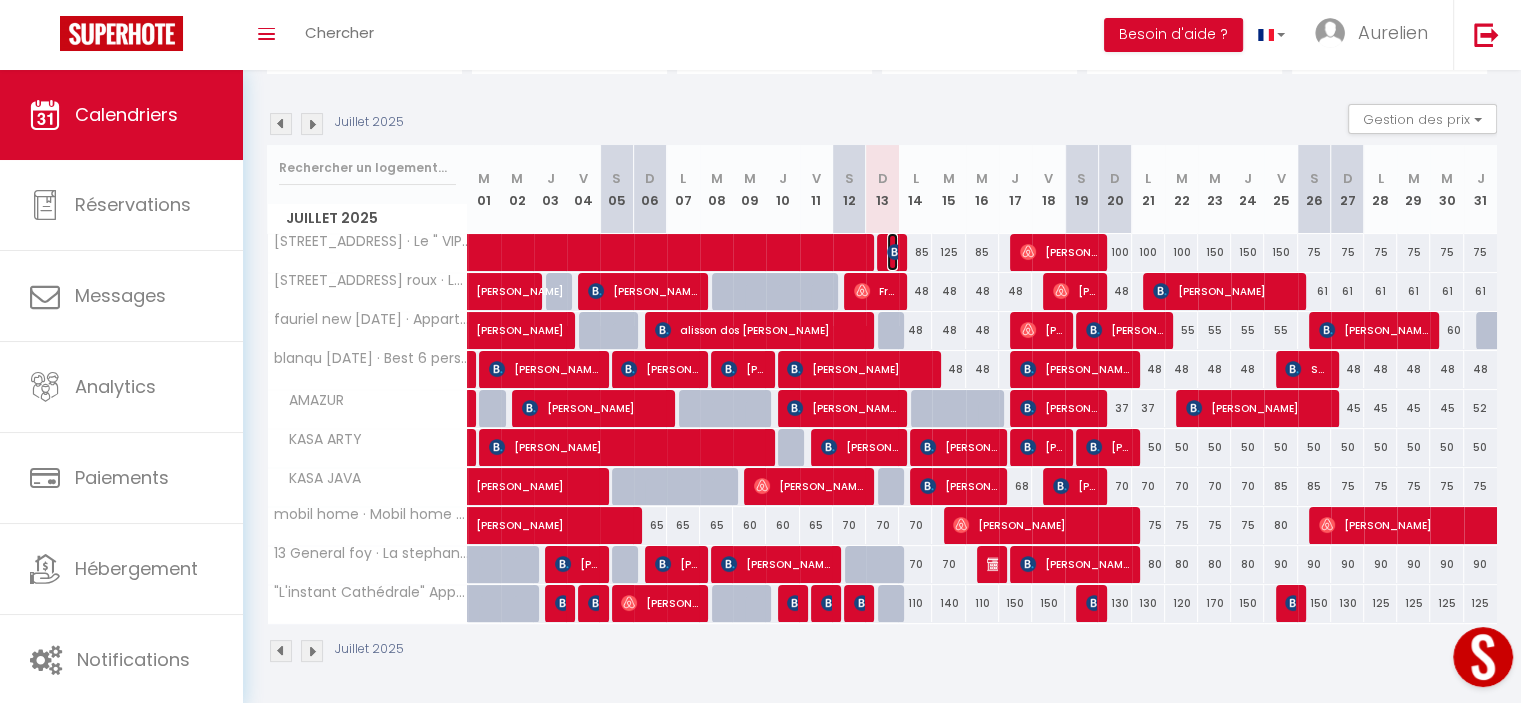 click at bounding box center (895, 252) 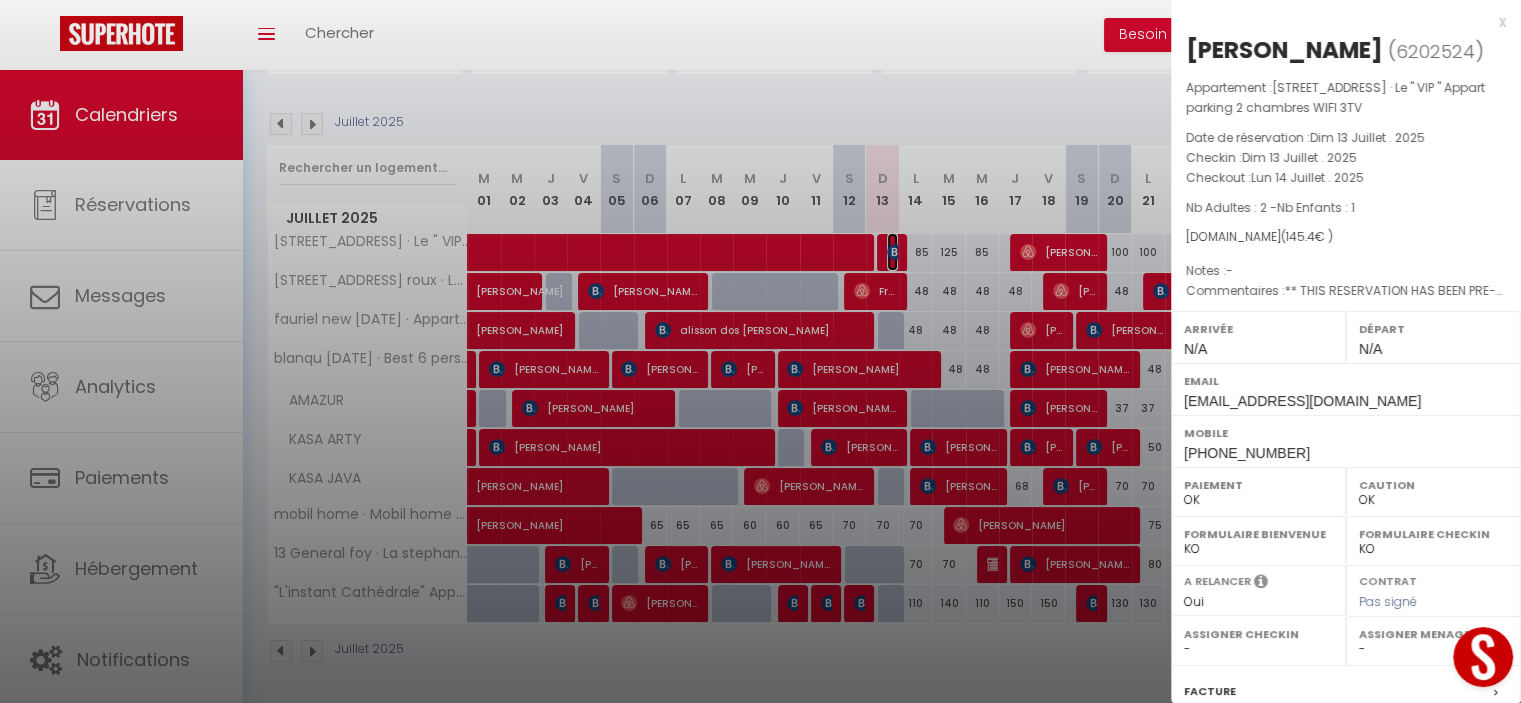 scroll, scrollTop: 277, scrollLeft: 0, axis: vertical 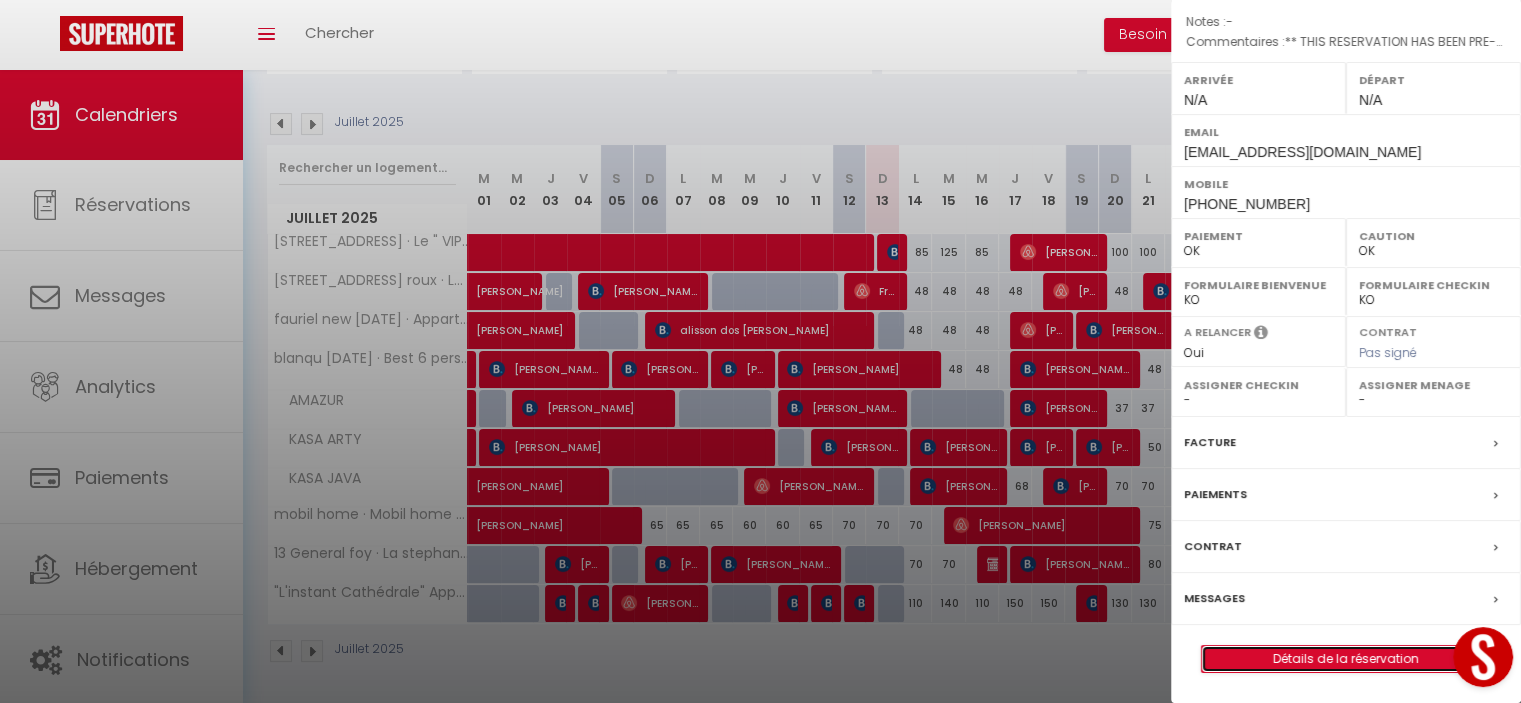 click on "Détails de la réservation" at bounding box center (1346, 659) 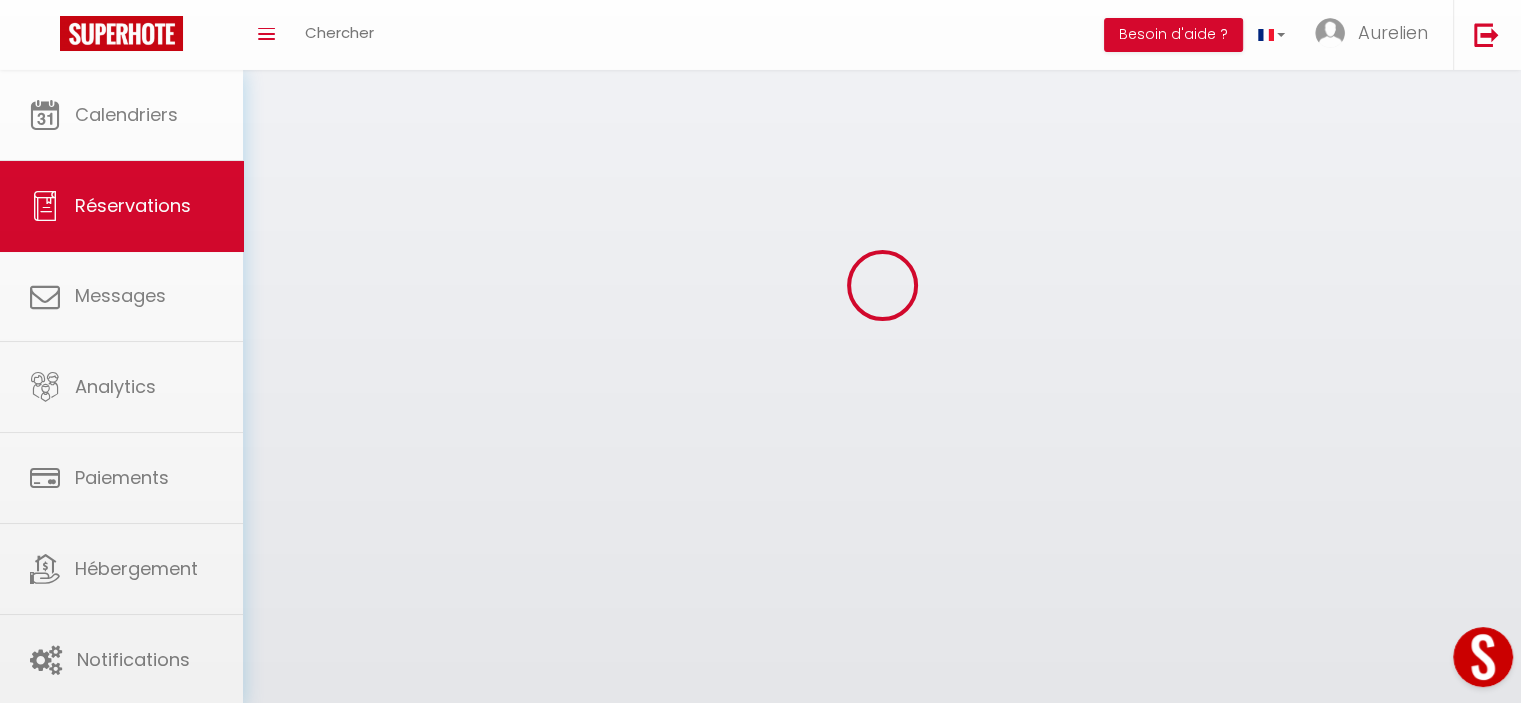 scroll, scrollTop: 0, scrollLeft: 0, axis: both 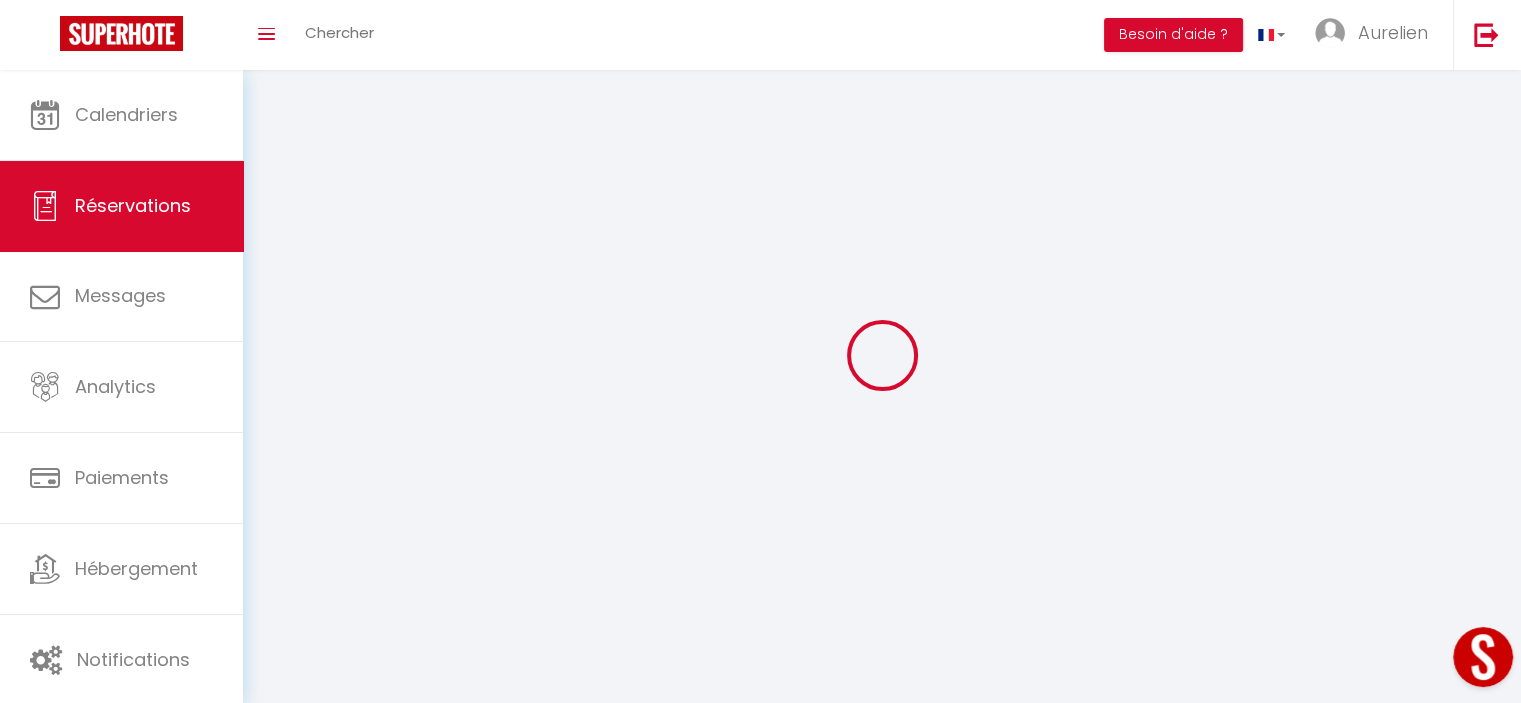 type on "[PERSON_NAME]" 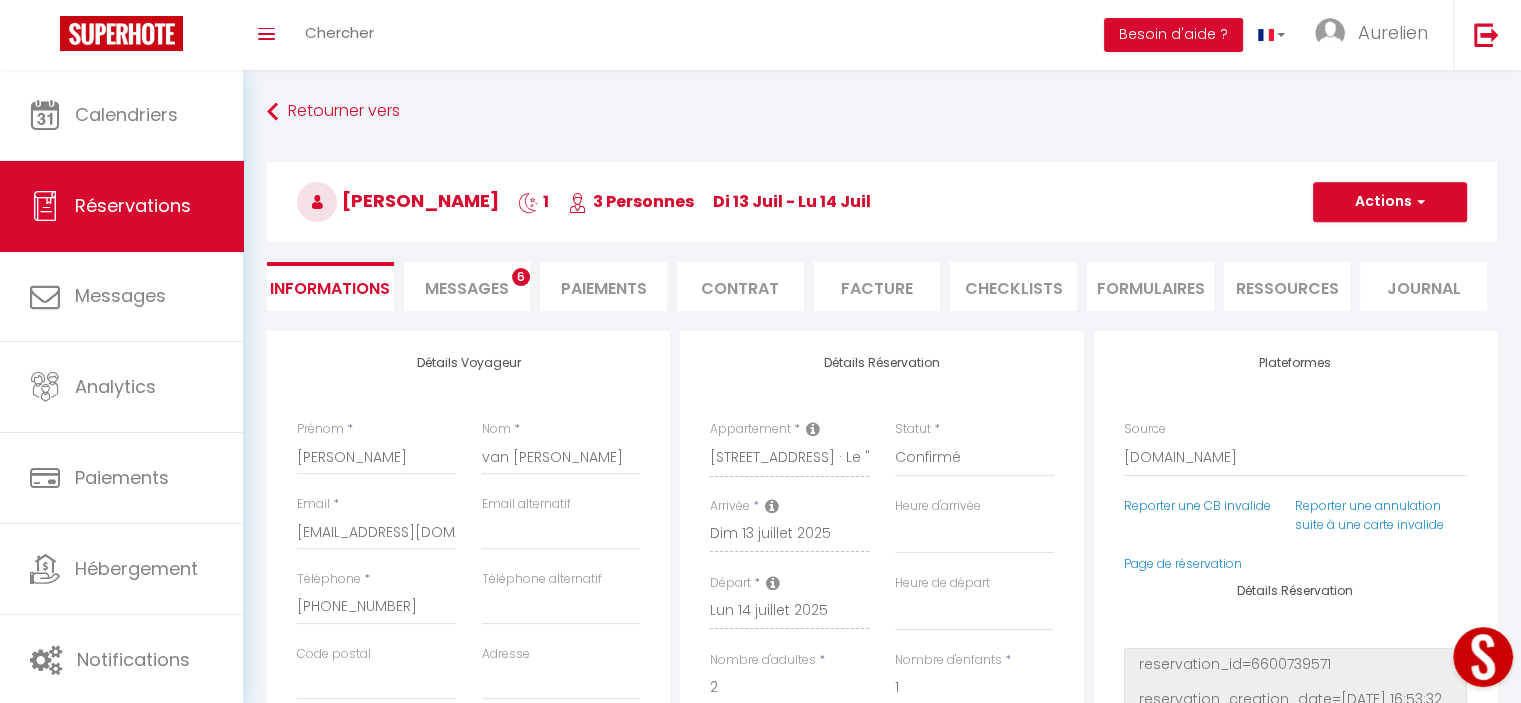click on "Messages" at bounding box center [467, 288] 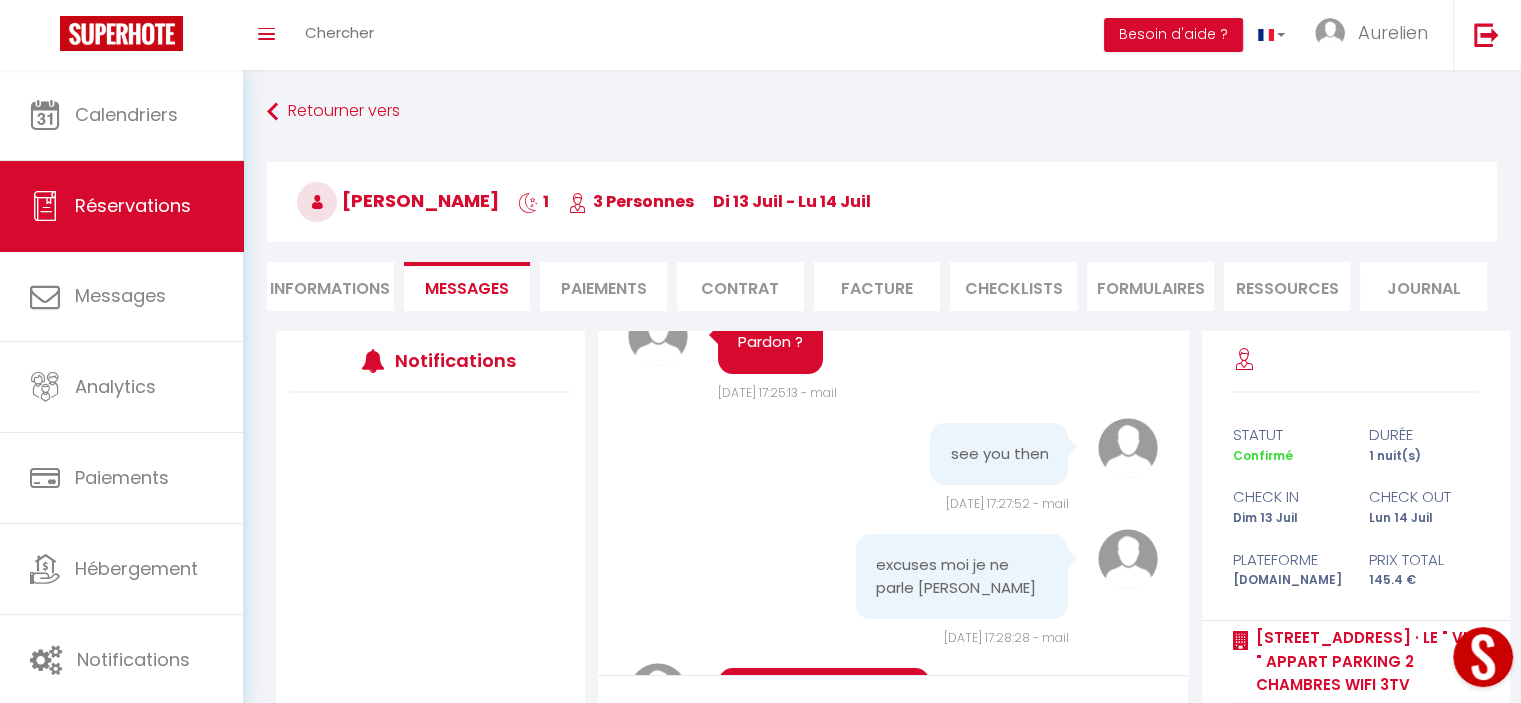 scroll, scrollTop: 512, scrollLeft: 0, axis: vertical 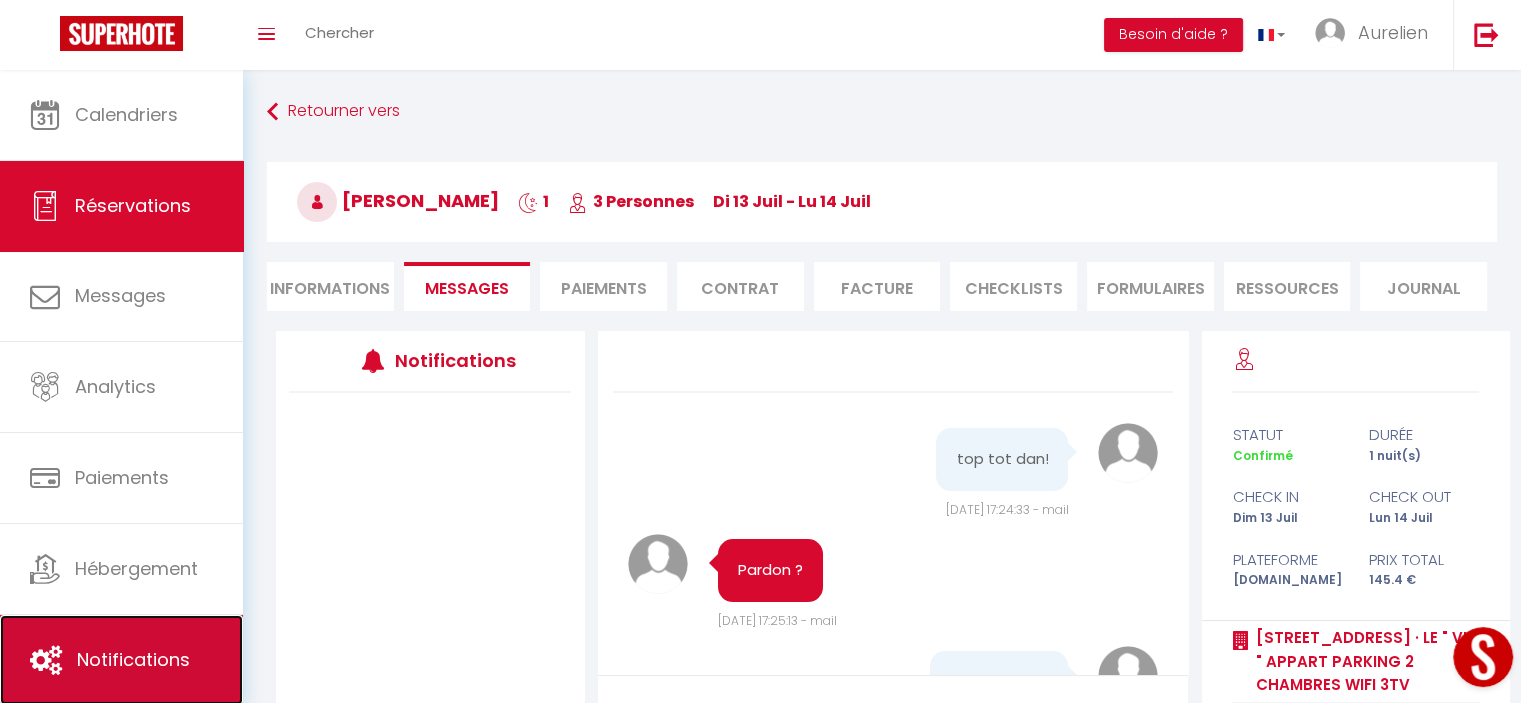 click on "Notifications" at bounding box center (121, 660) 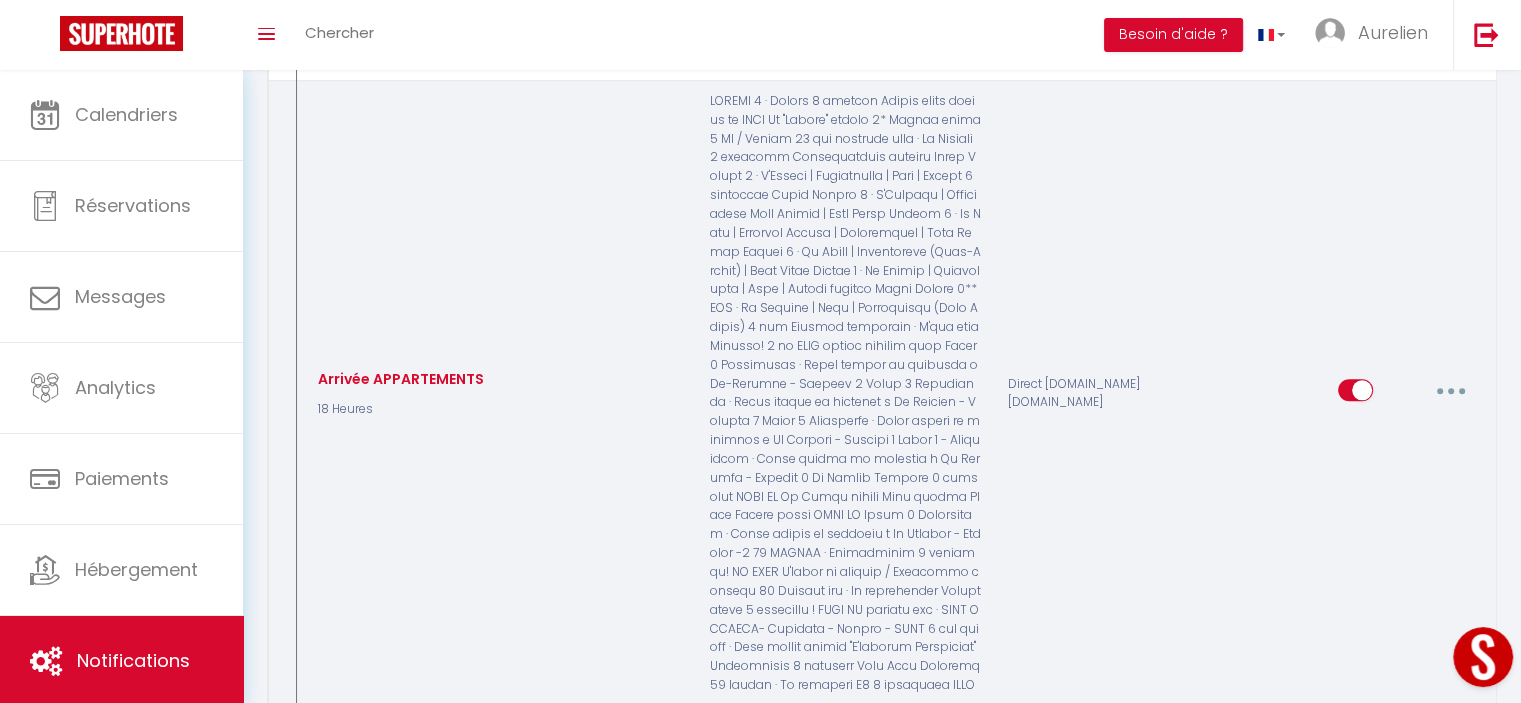 scroll, scrollTop: 2200, scrollLeft: 0, axis: vertical 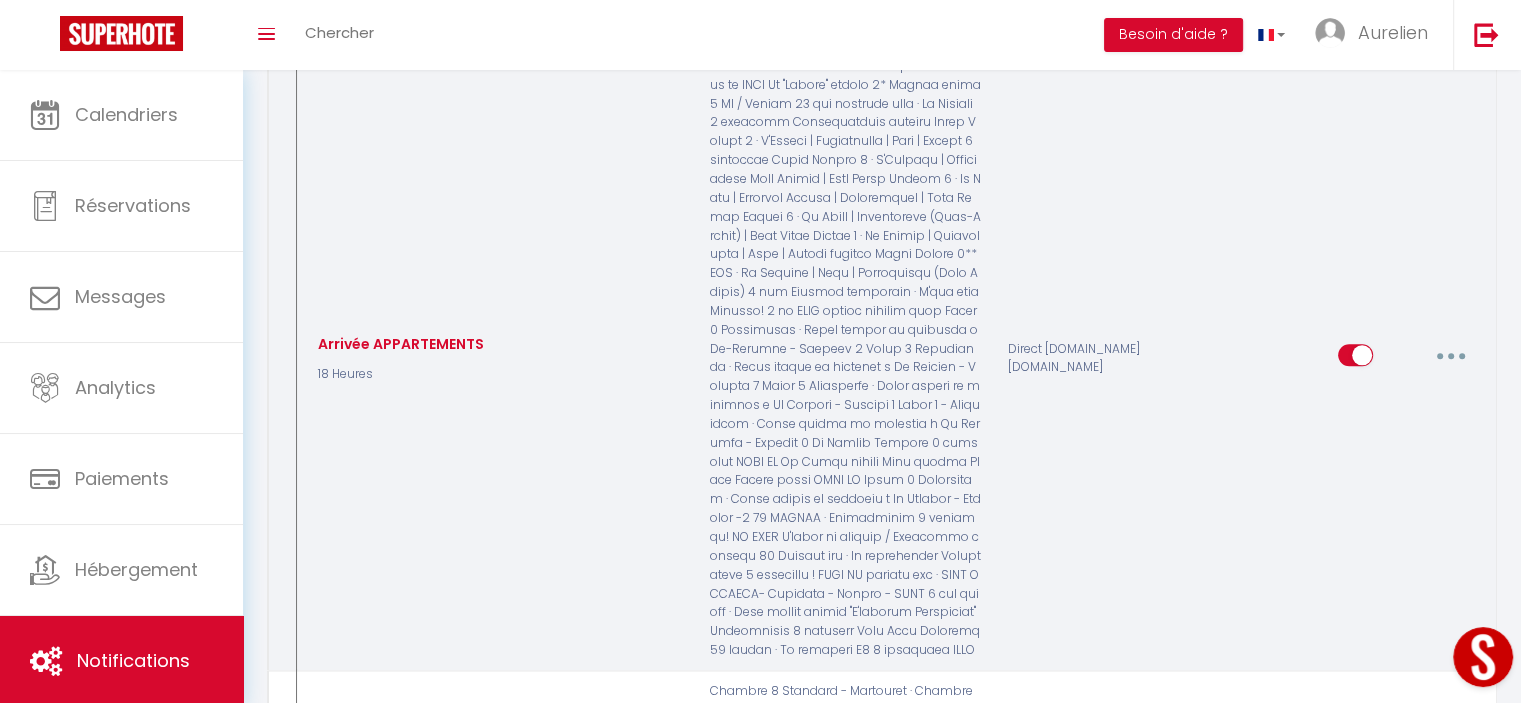 click at bounding box center [1451, 355] 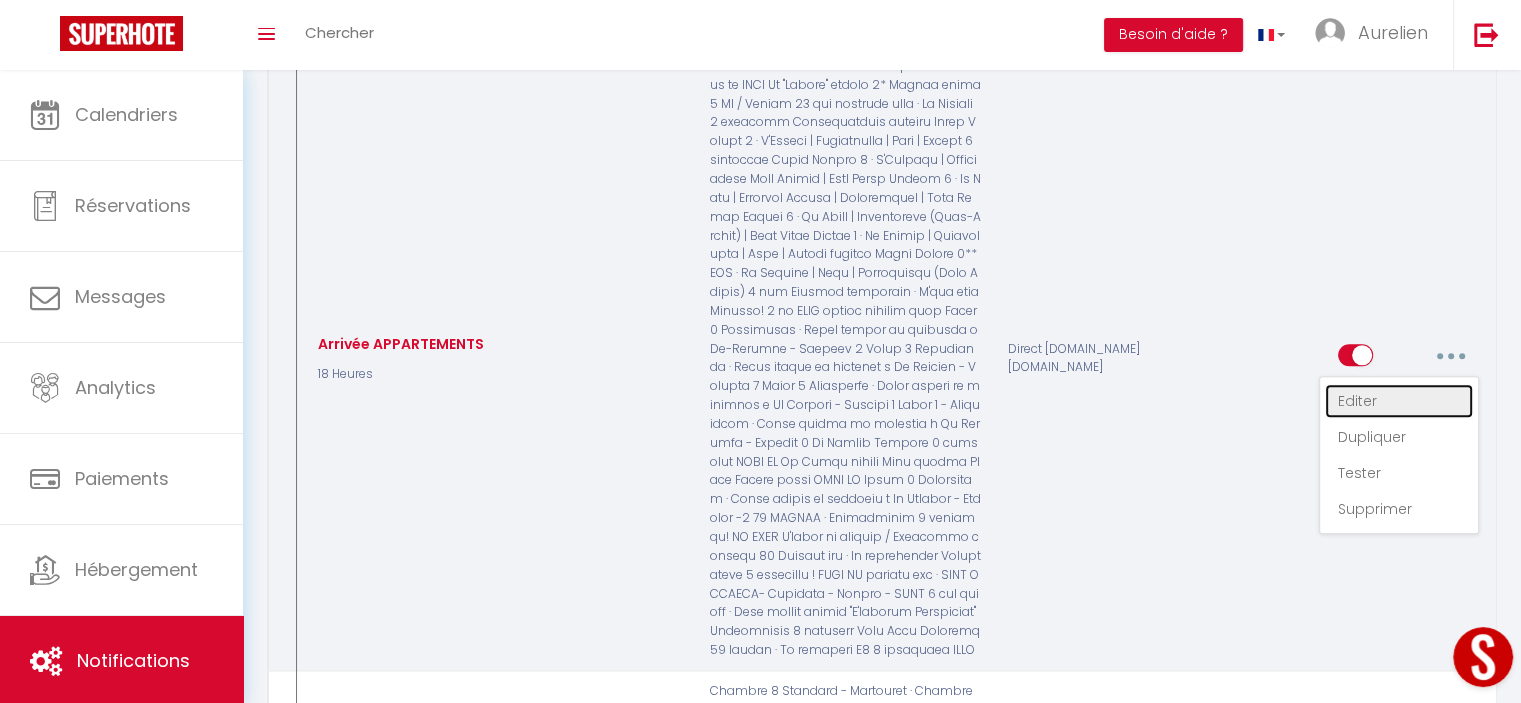 click on "Editer" at bounding box center [1399, 401] 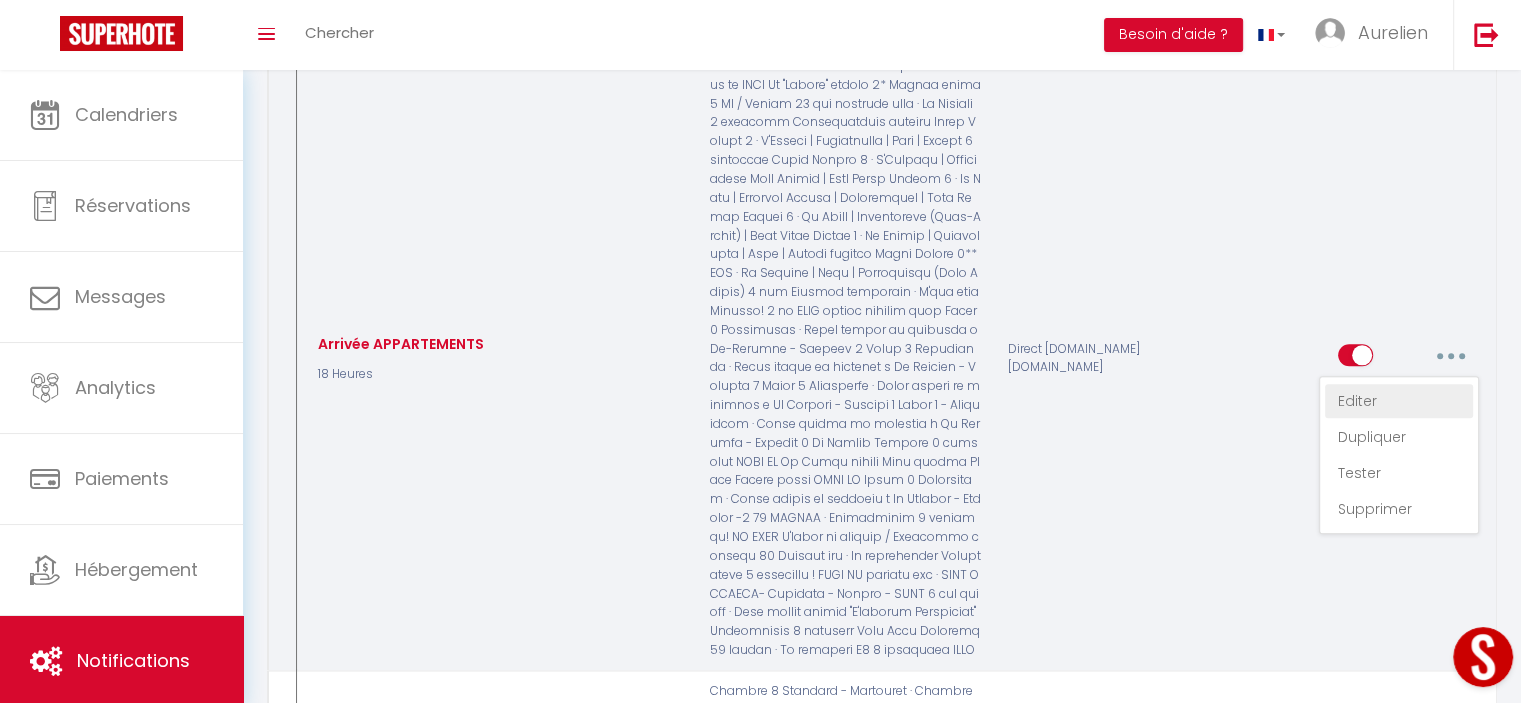 type on "Arrivée APPARTEMENTS" 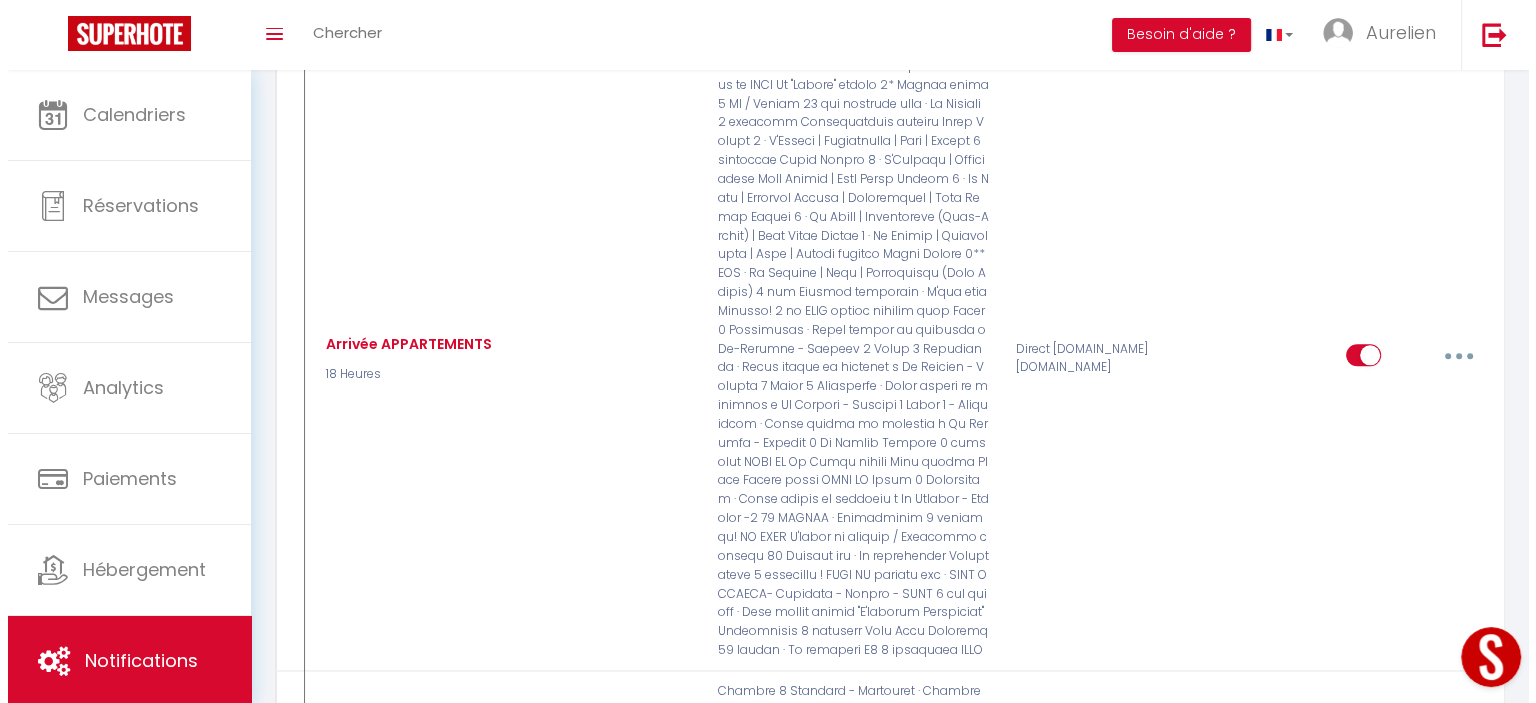 scroll, scrollTop: 2181, scrollLeft: 0, axis: vertical 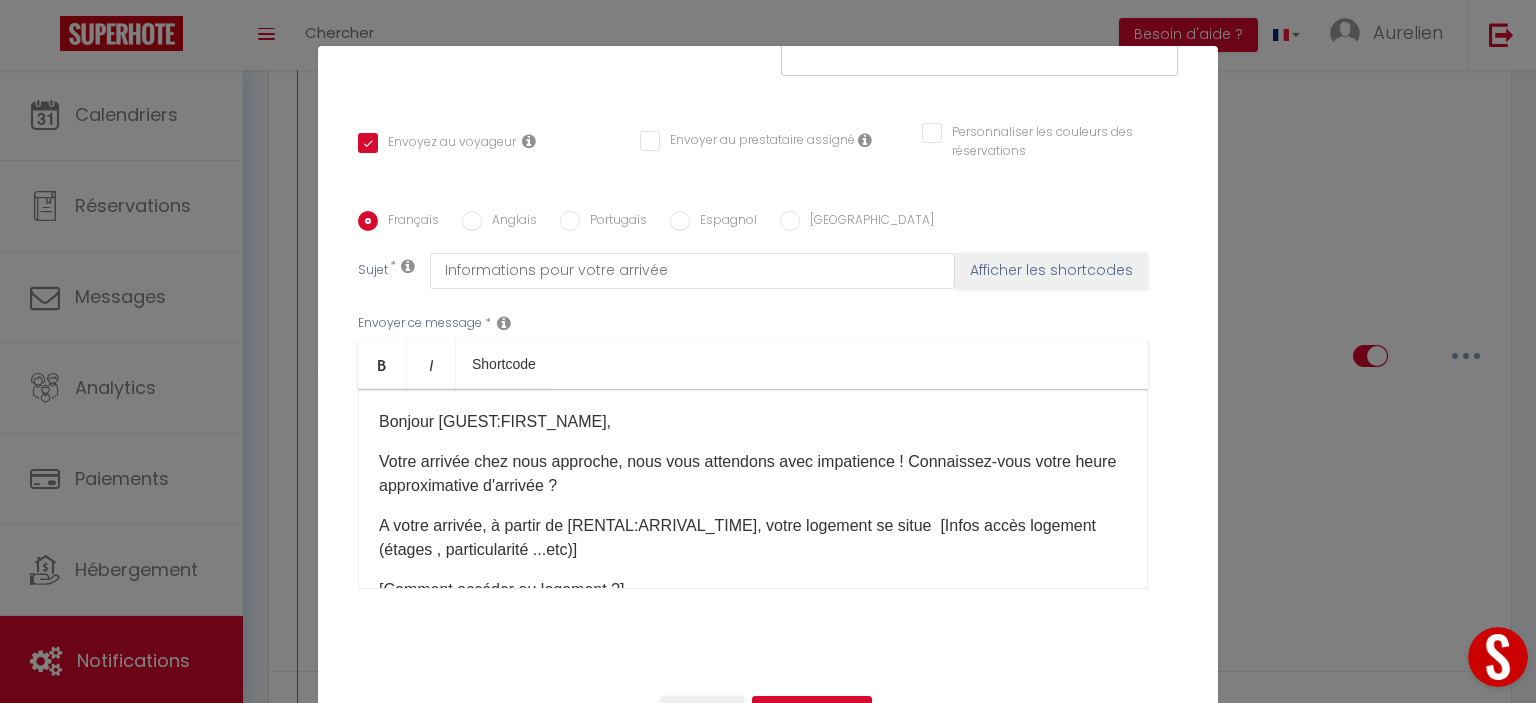 checkbox on "true" 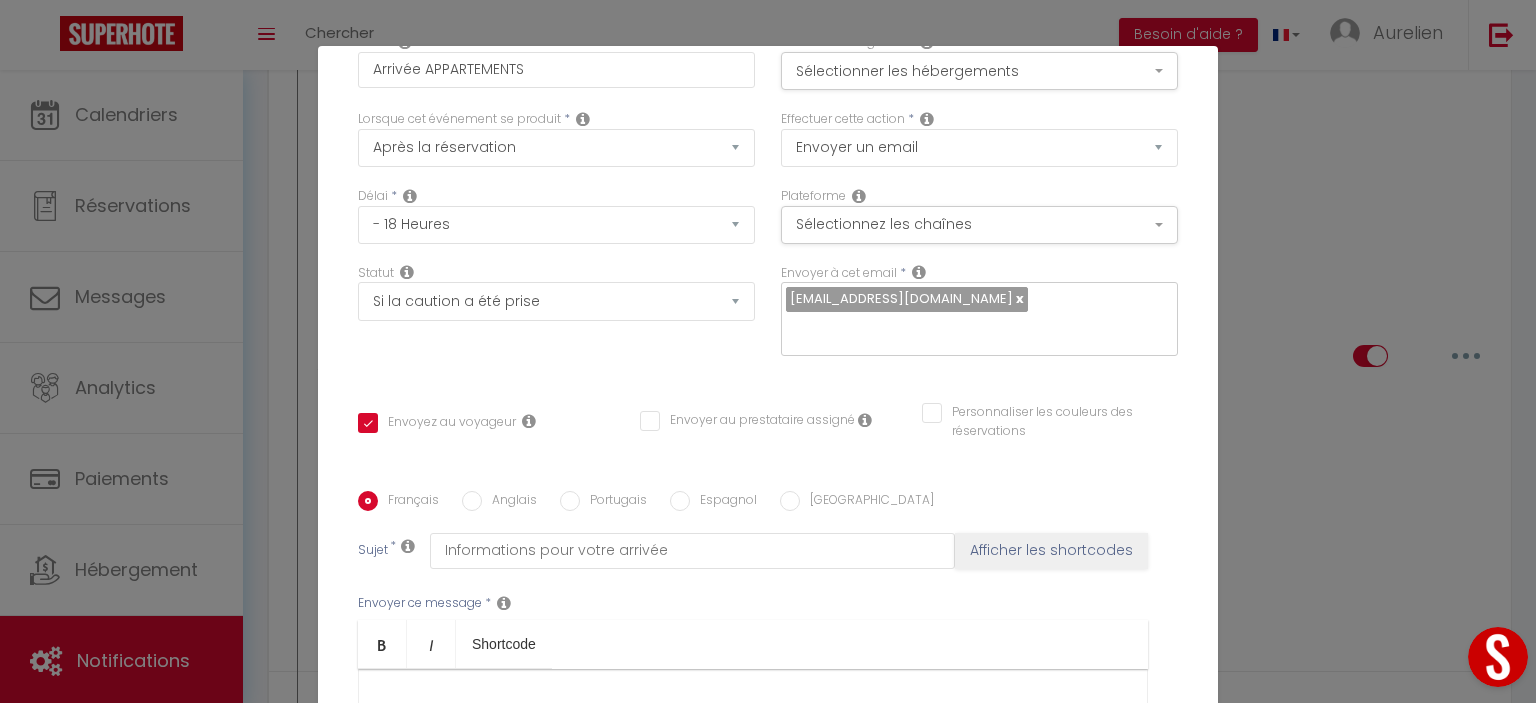 scroll, scrollTop: 0, scrollLeft: 0, axis: both 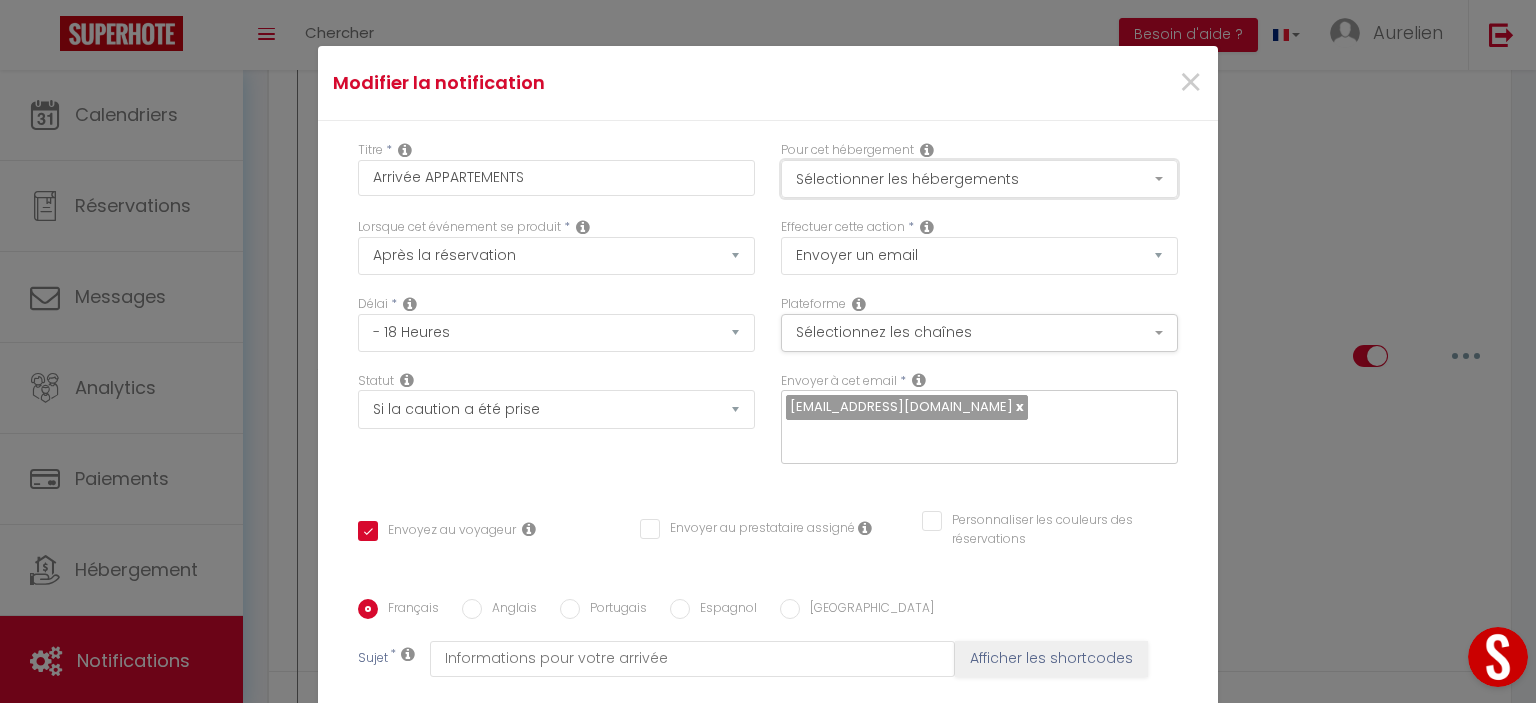 click on "Sélectionner les hébergements" at bounding box center [979, 179] 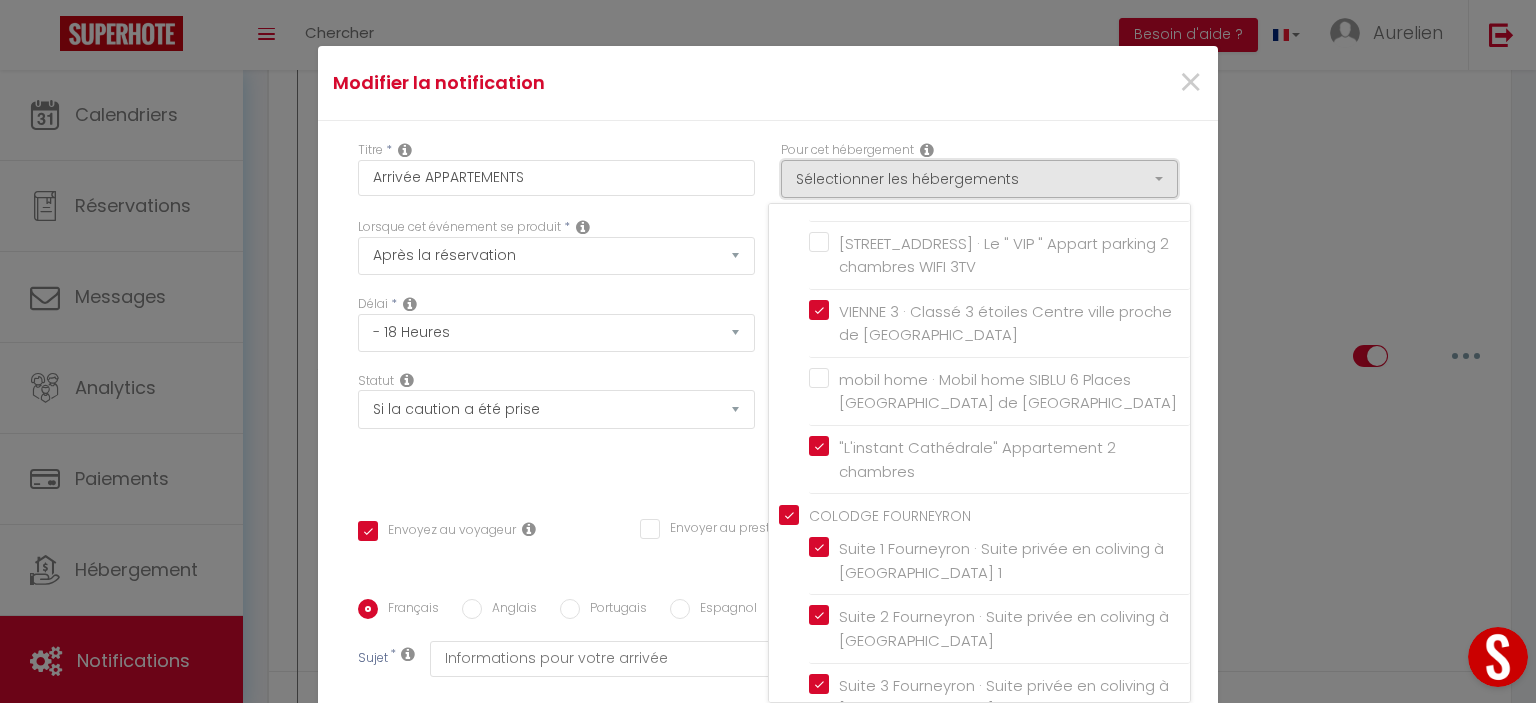 scroll, scrollTop: 2400, scrollLeft: 0, axis: vertical 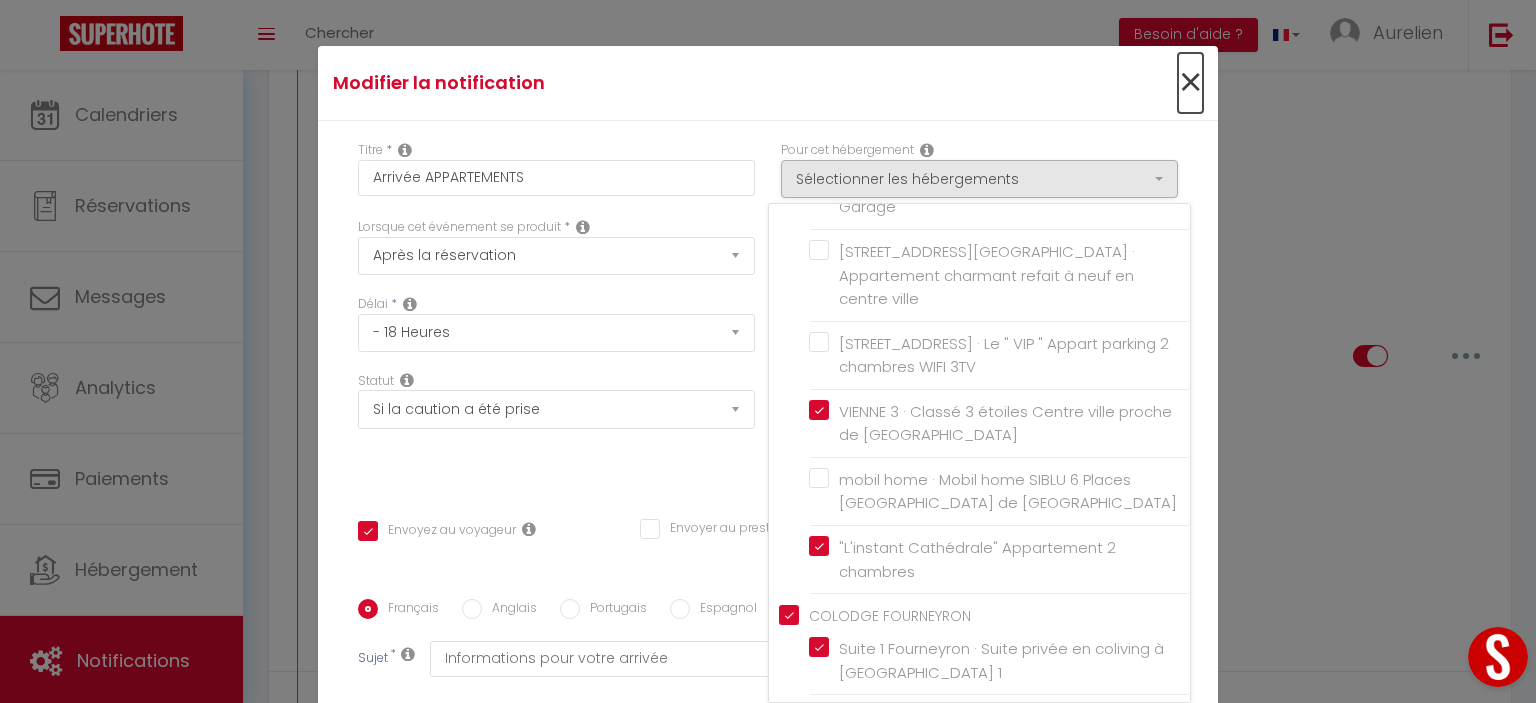 click on "×" at bounding box center (1190, 83) 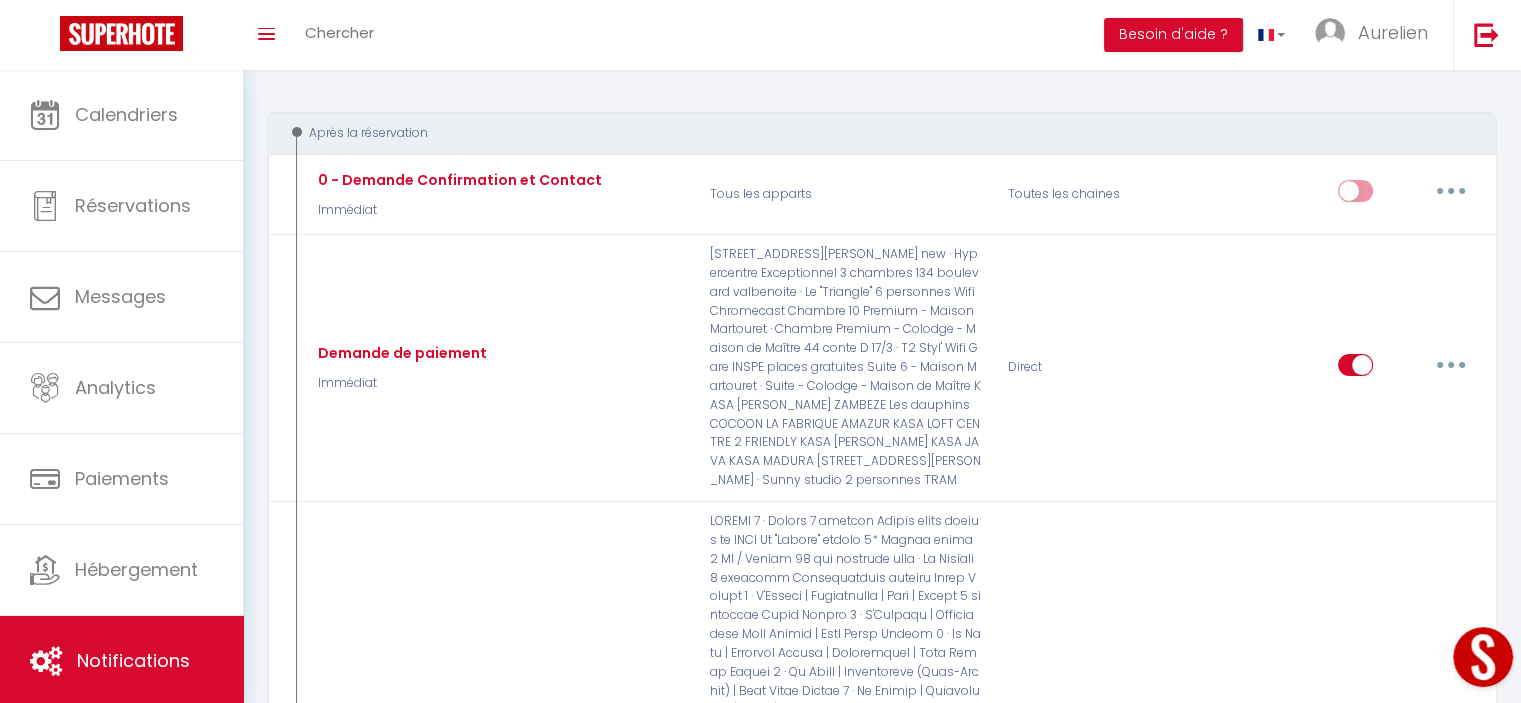 scroll, scrollTop: 0, scrollLeft: 0, axis: both 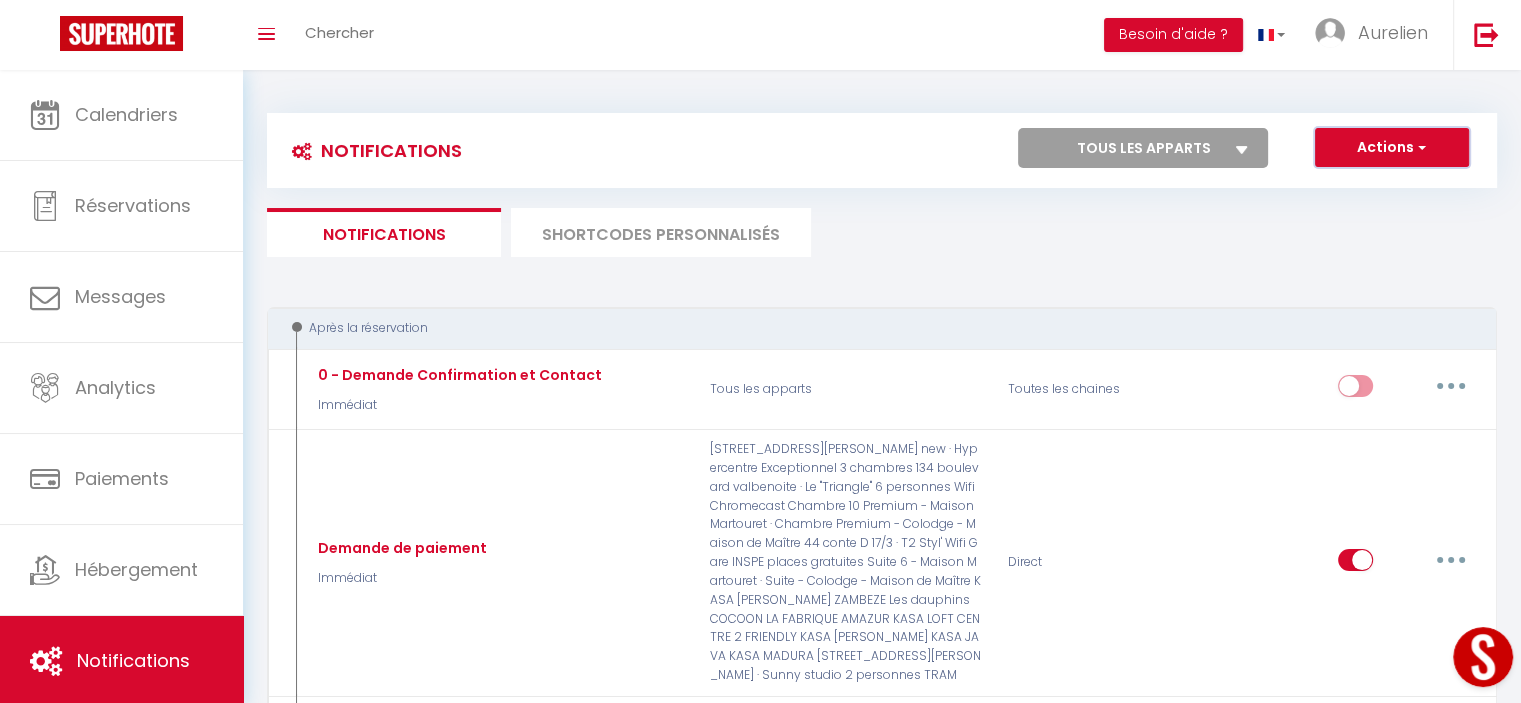 click on "Actions" at bounding box center [1392, 148] 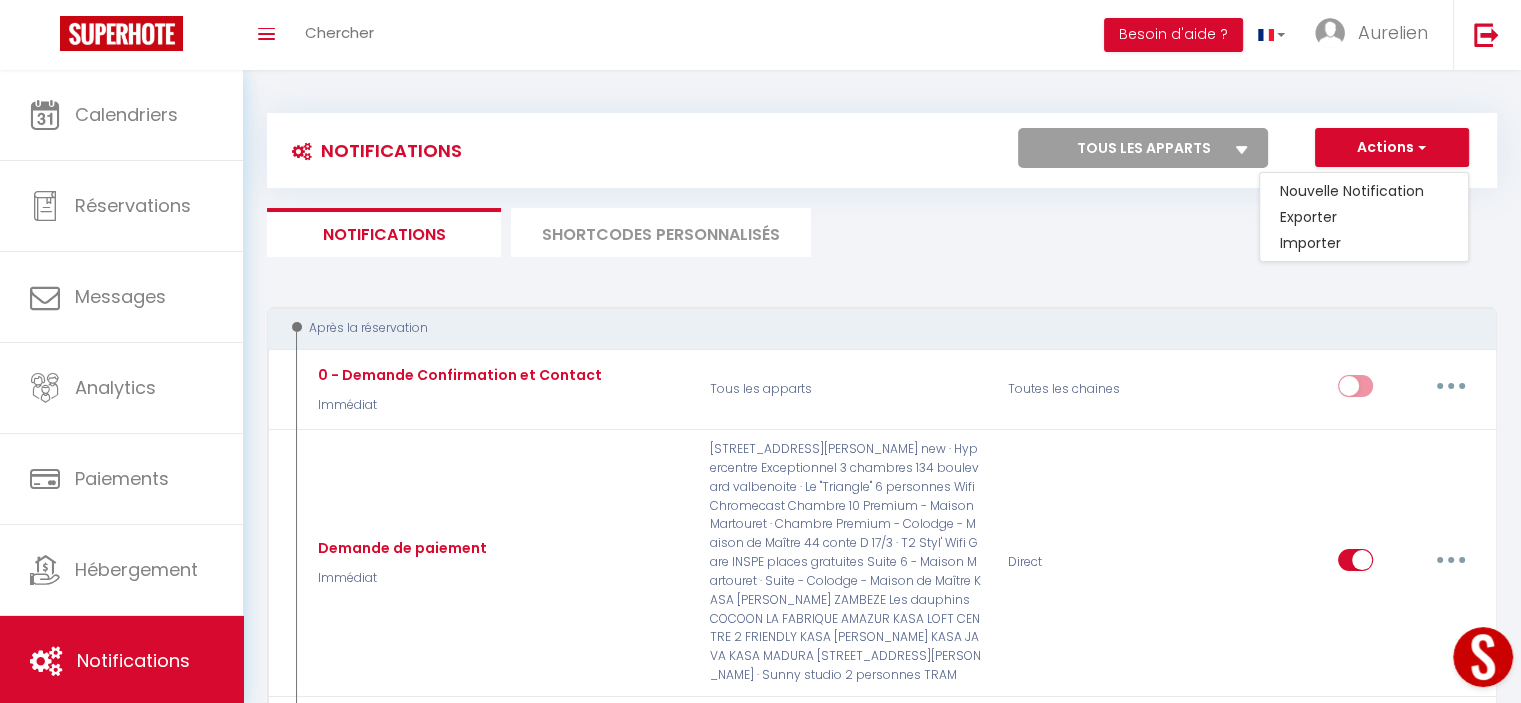 click on "Notifications   SHORTCODES PERSONNALISÉS" at bounding box center [882, 232] 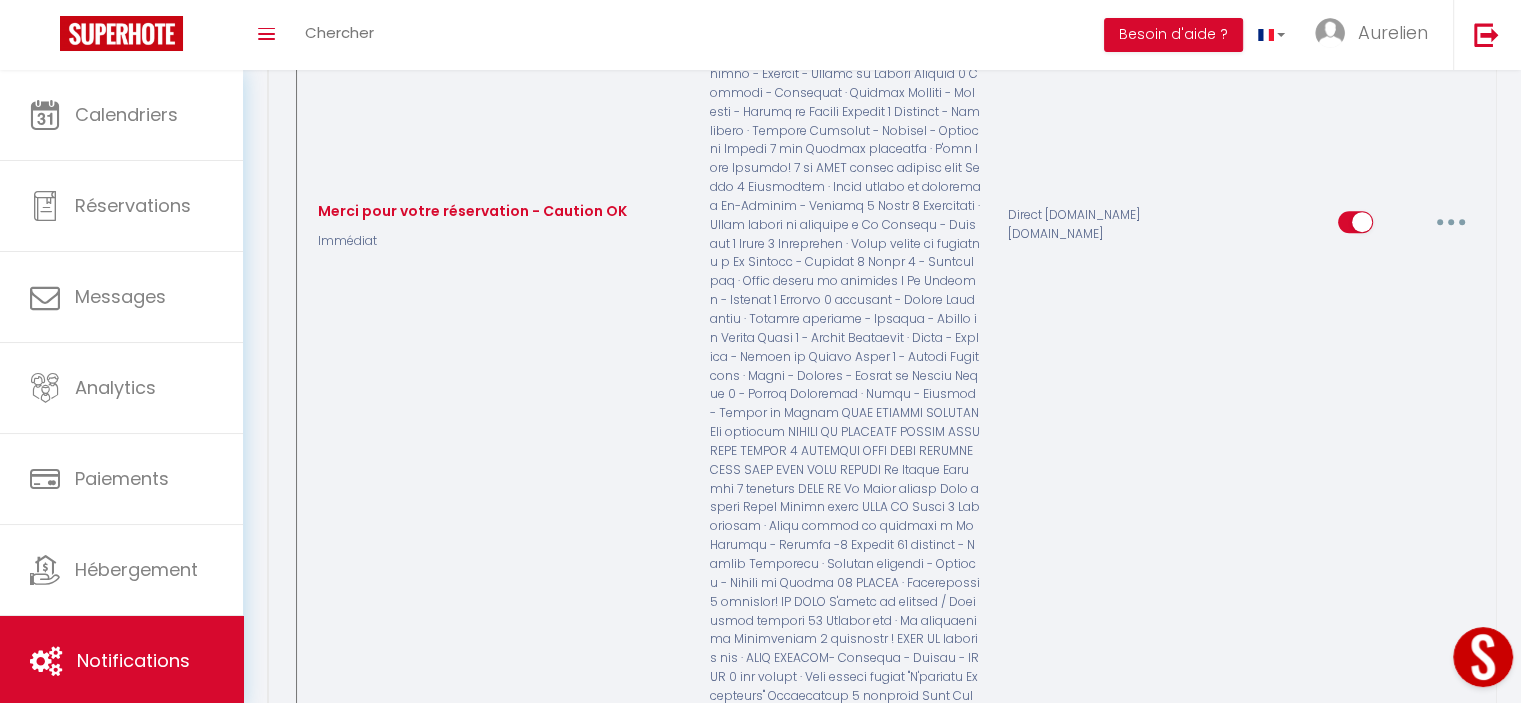 scroll, scrollTop: 700, scrollLeft: 0, axis: vertical 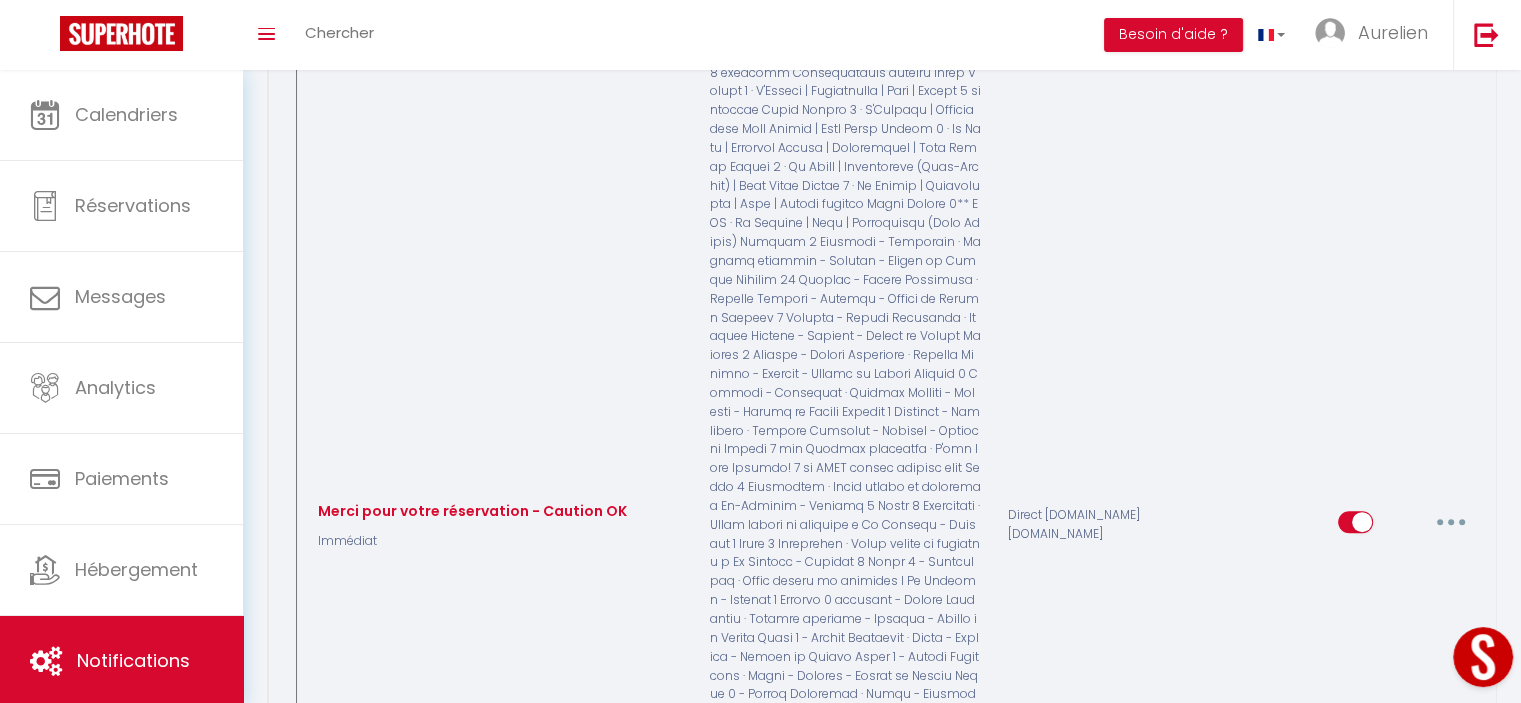 click at bounding box center [1451, 522] 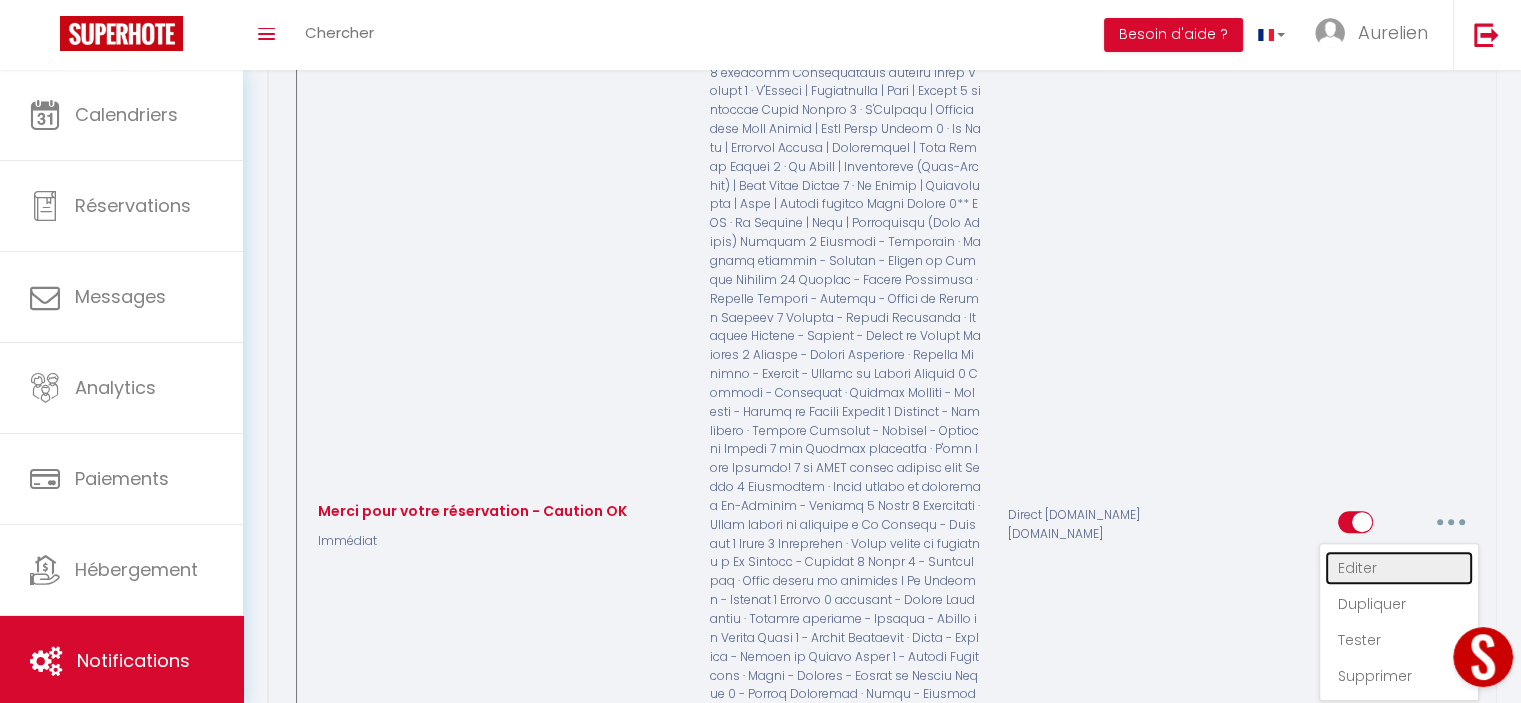 click on "Editer" at bounding box center (1399, 568) 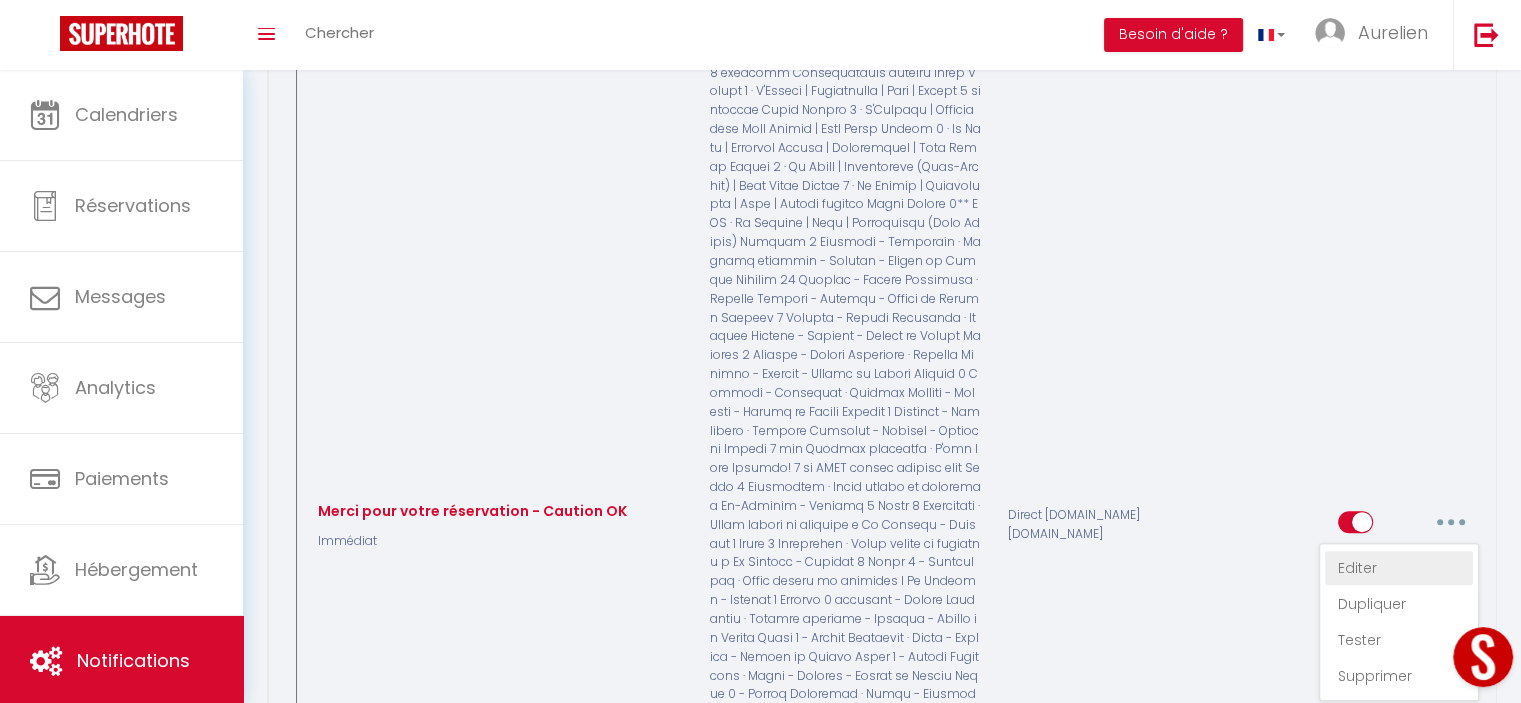 type on "Merci pour votre réservation - Caution OK" 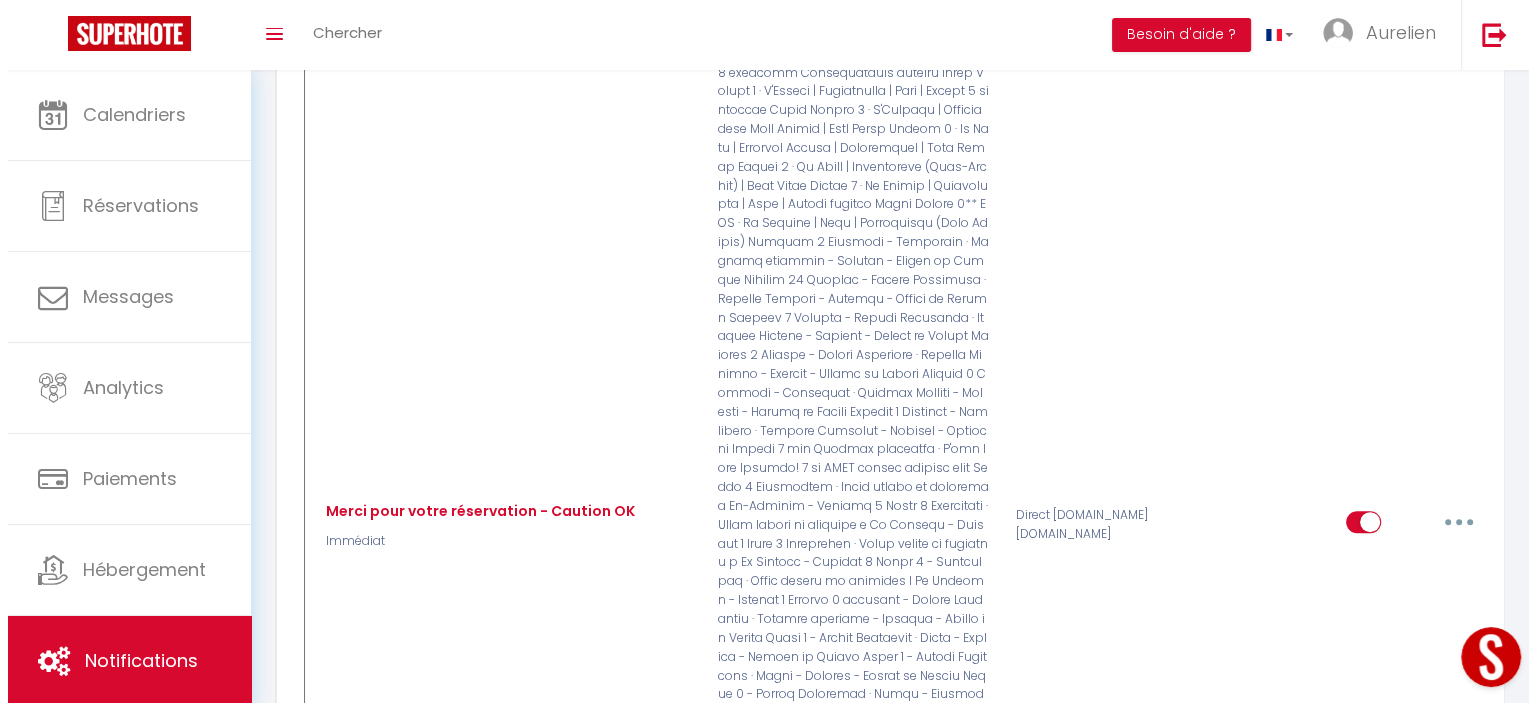 scroll, scrollTop: 690, scrollLeft: 0, axis: vertical 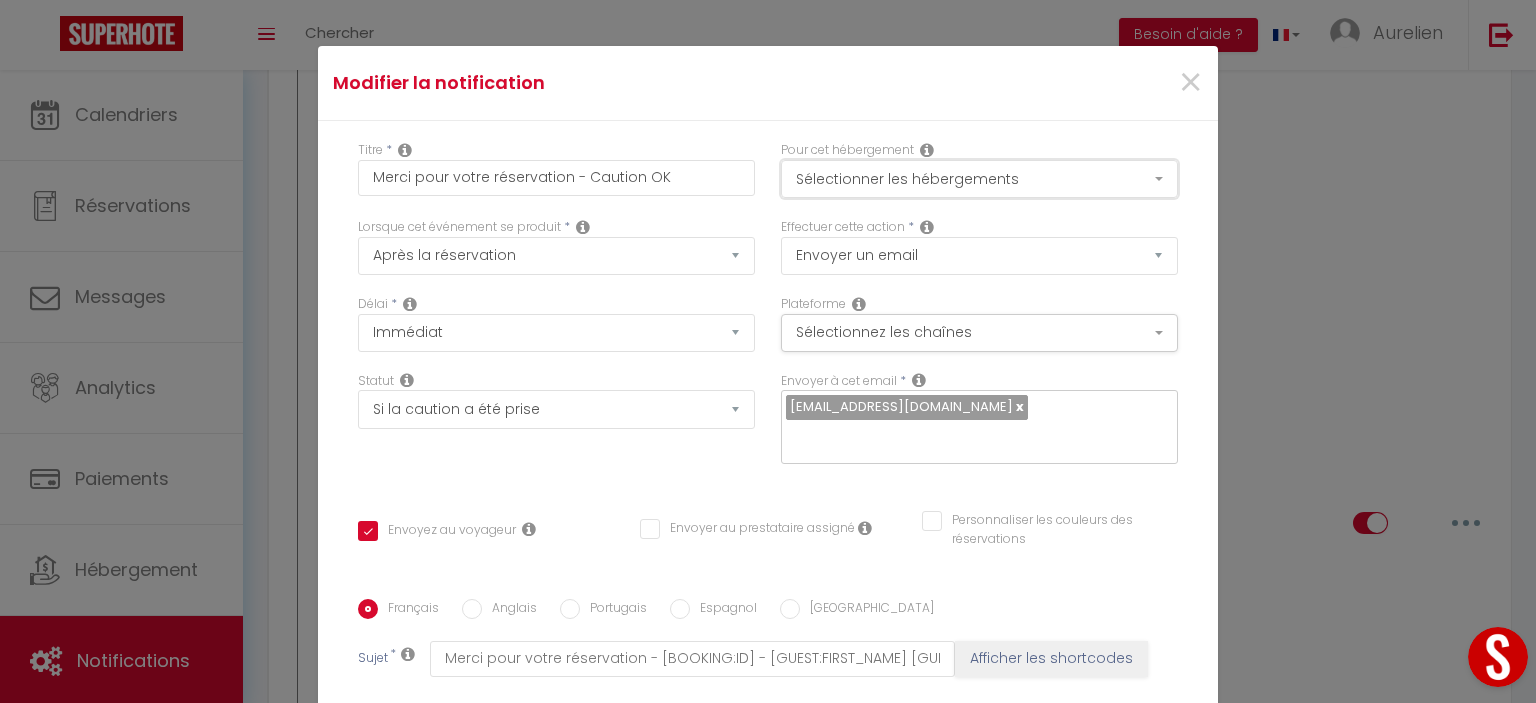 click on "Sélectionner les hébergements" at bounding box center (979, 179) 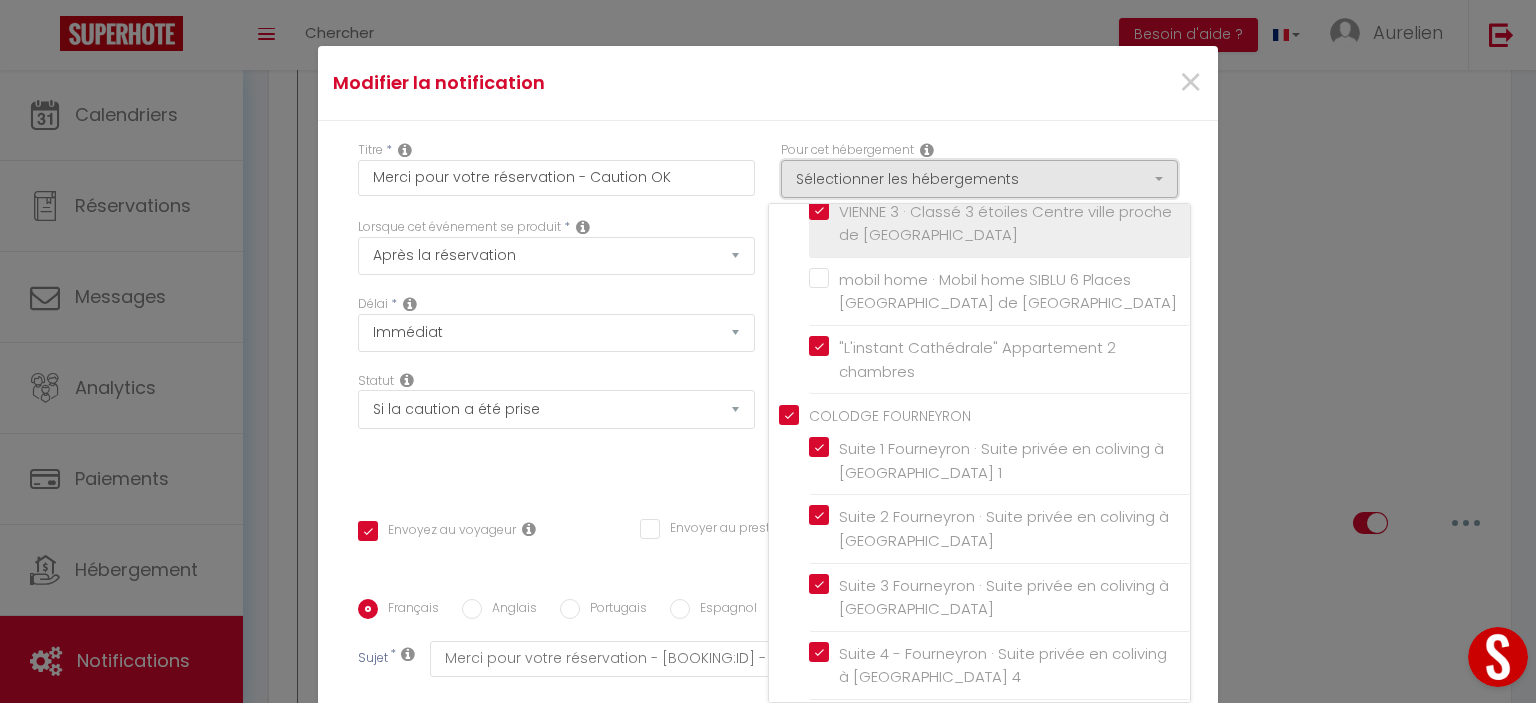 scroll, scrollTop: 2500, scrollLeft: 0, axis: vertical 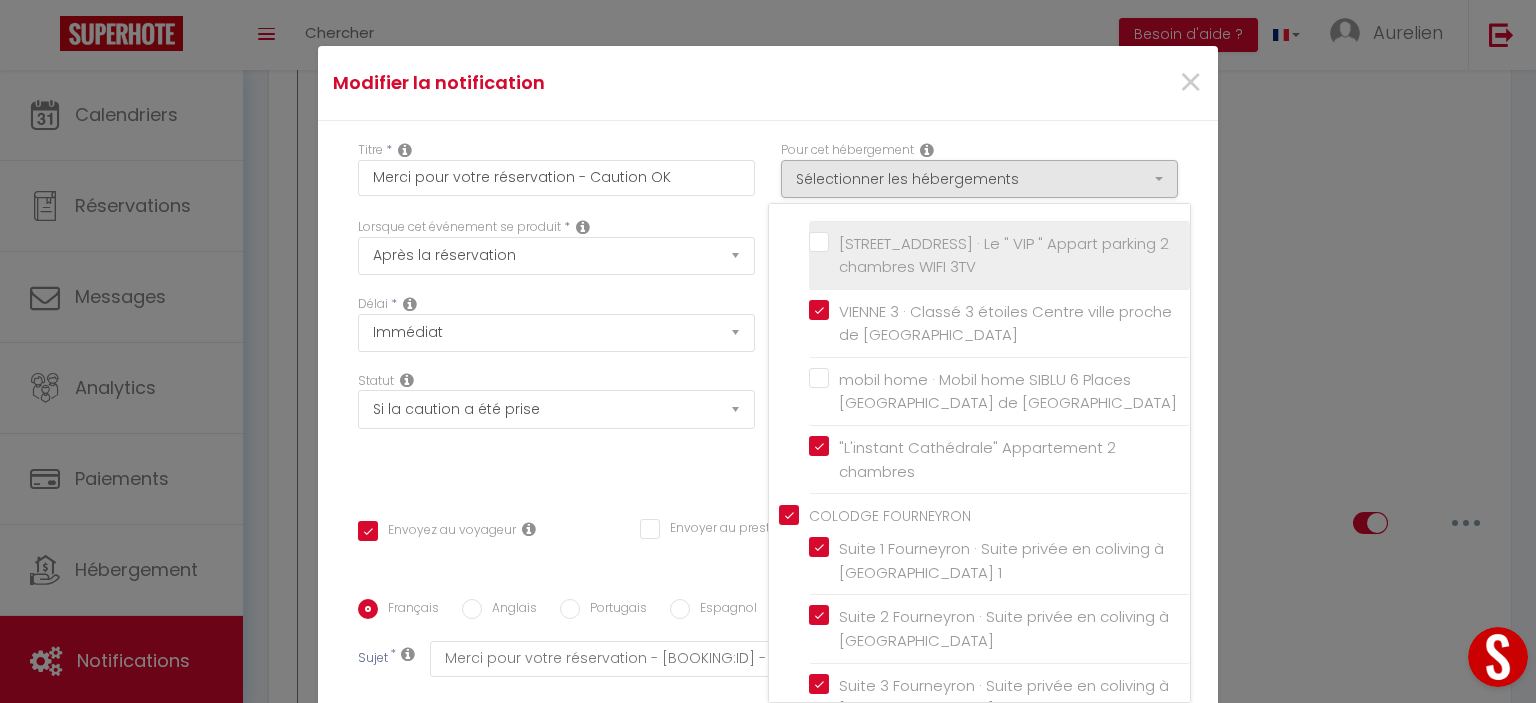 click on "[STREET_ADDRESS] · Le " VIP "  Appart  parking  2 chambres WIFI 3TV" at bounding box center (1003, 255) 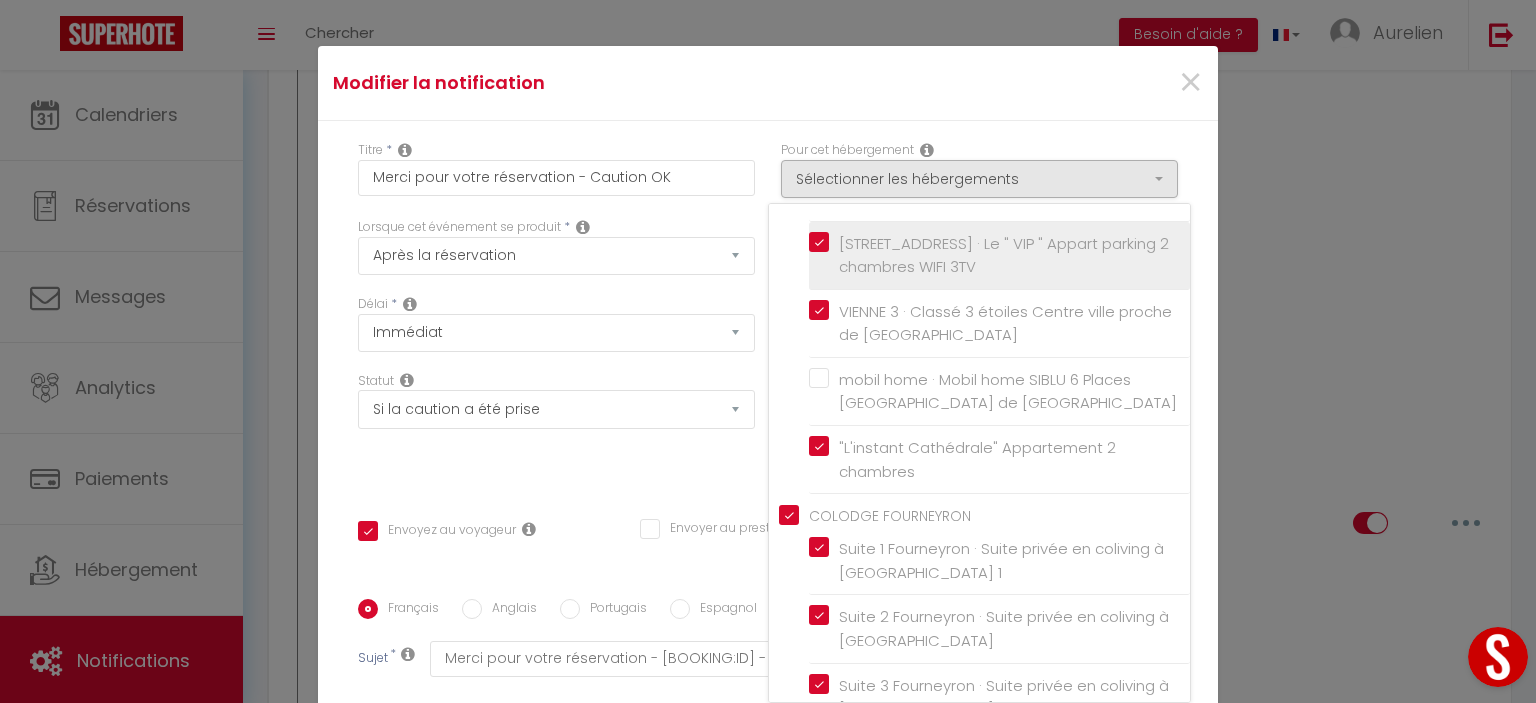 checkbox on "true" 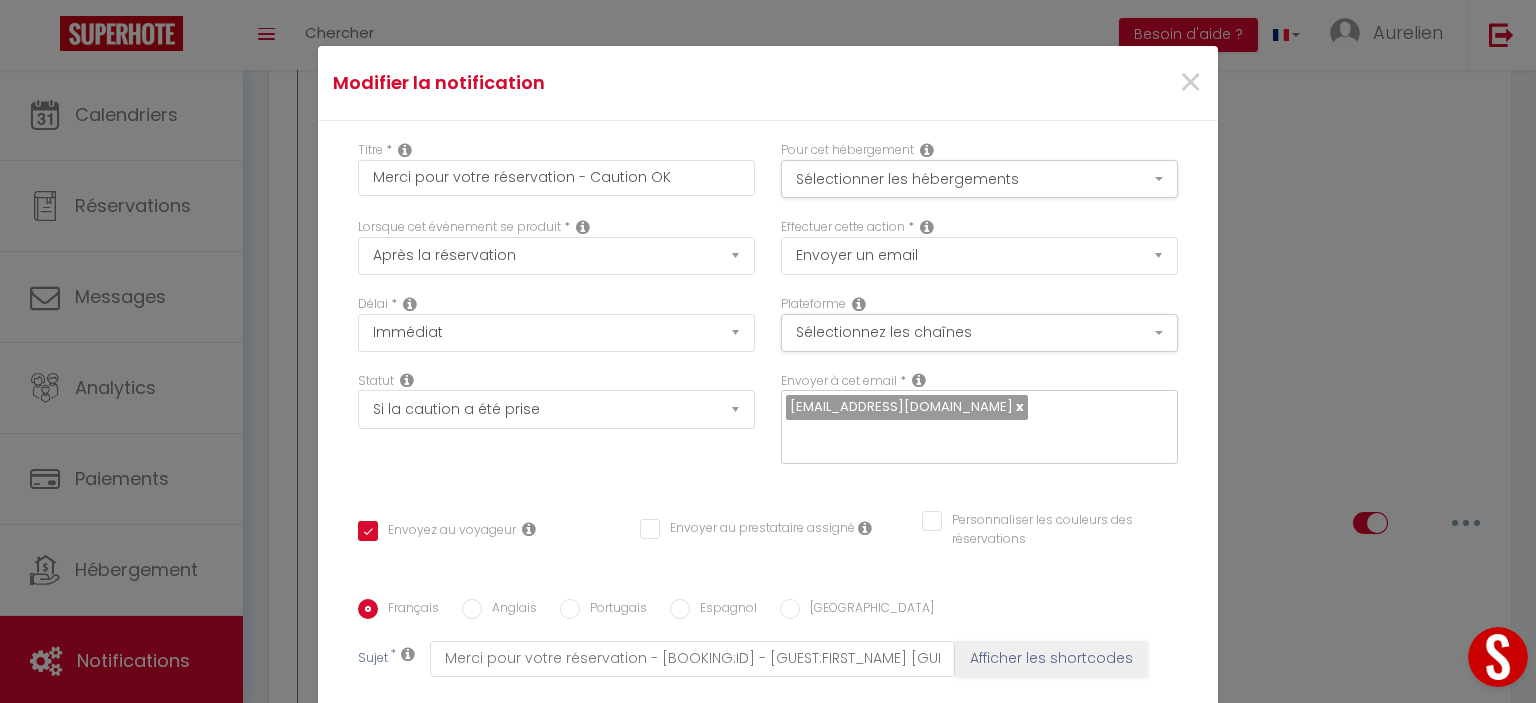 click at bounding box center (927, 150) 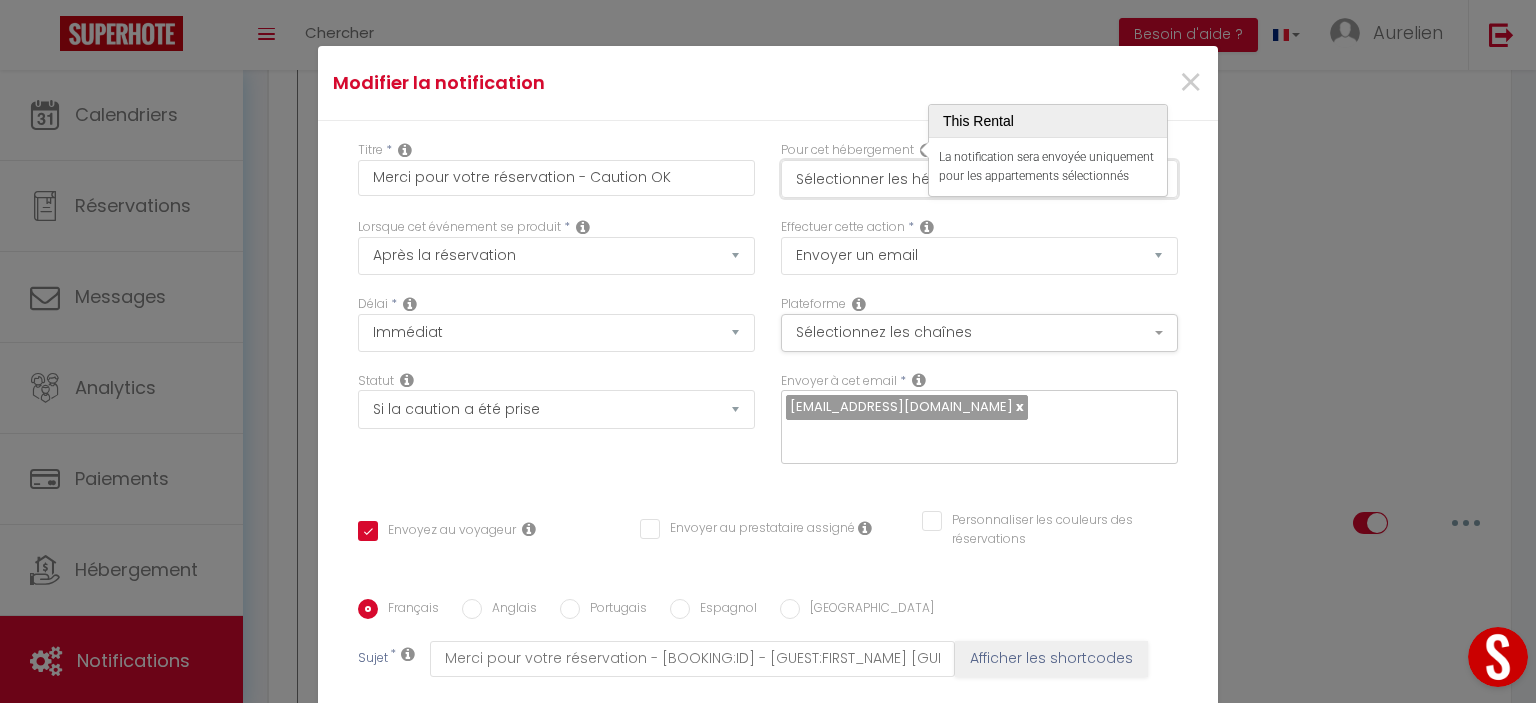 click on "Sélectionner les hébergements" at bounding box center [979, 179] 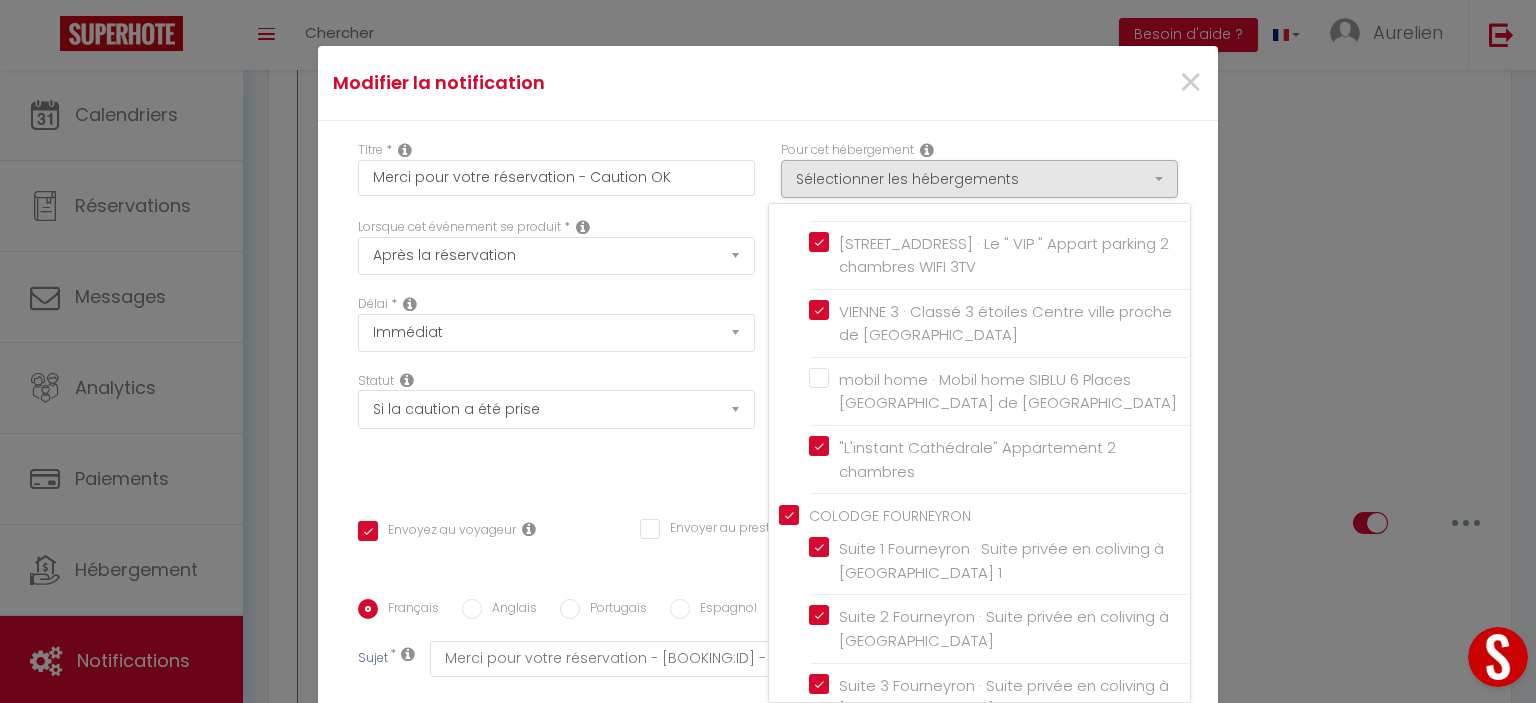 click on "Titre   *     Merci pour votre réservation - Caution OK   Pour cet hébergement
Sélectionner les hébergements
Tous les apparts
FOUGEROLLE
[GEOGRAPHIC_DATA] · Elegant Studio  COSY wifi
[GEOGRAPHIC_DATA] [DATE] · Studio Class'  Centre ville WIFI  TV
[GEOGRAPHIC_DATA] [DATE] · Confort en centre ville! Cosy
STOCKHLOM [DATE] · Studio tendance cosy !  Chavanelle
[GEOGRAPHIC_DATA] 26/2 · Studio design' Confort centre ville!" at bounding box center [768, 599] 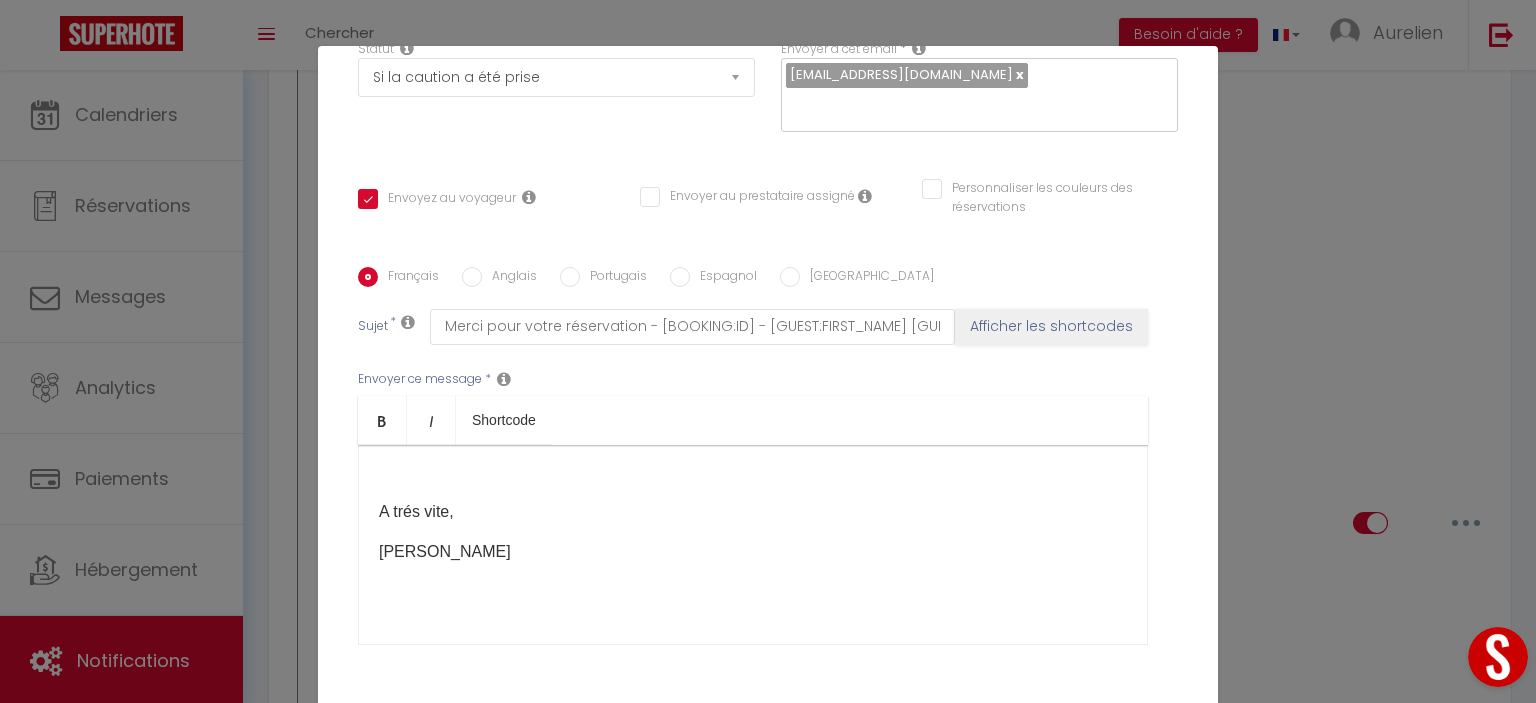 scroll, scrollTop: 388, scrollLeft: 0, axis: vertical 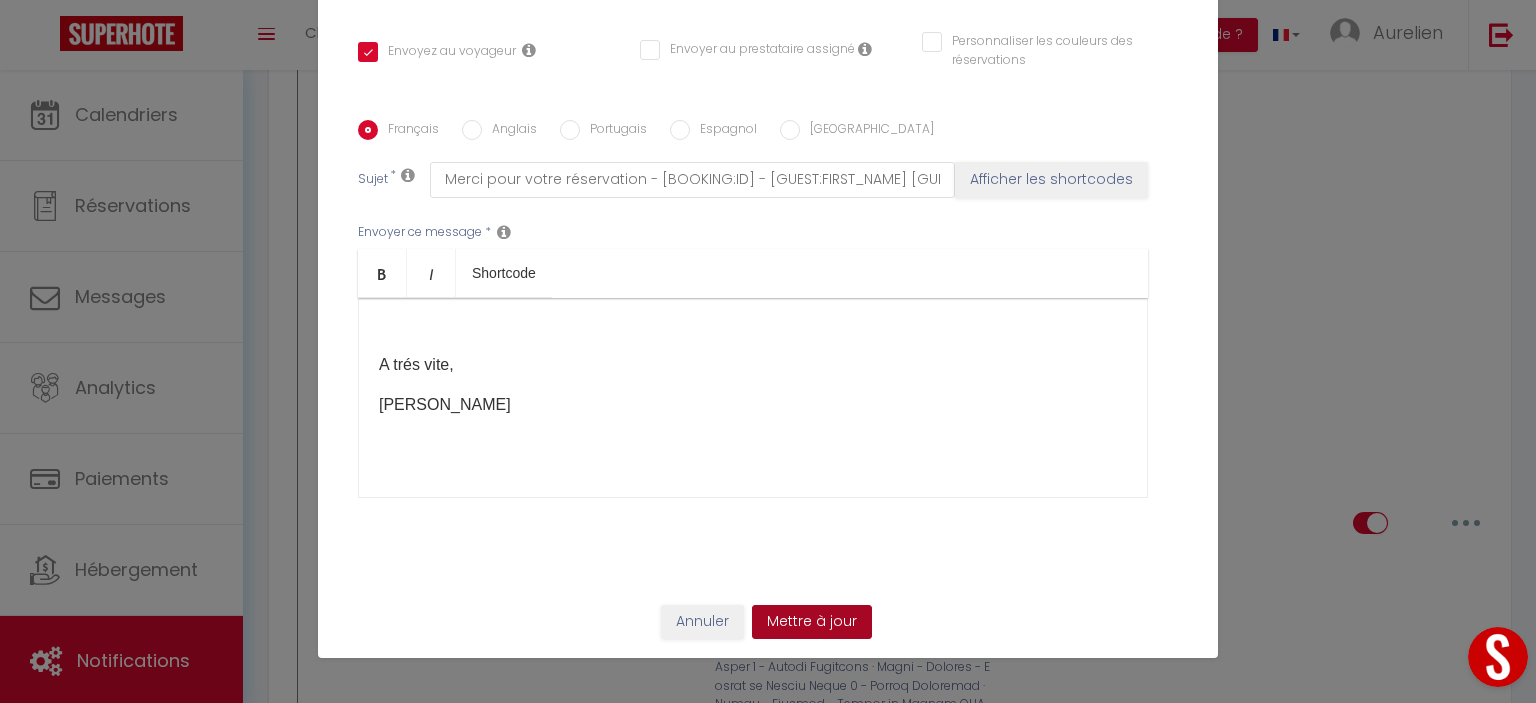 click on "Mettre à jour" at bounding box center (812, 622) 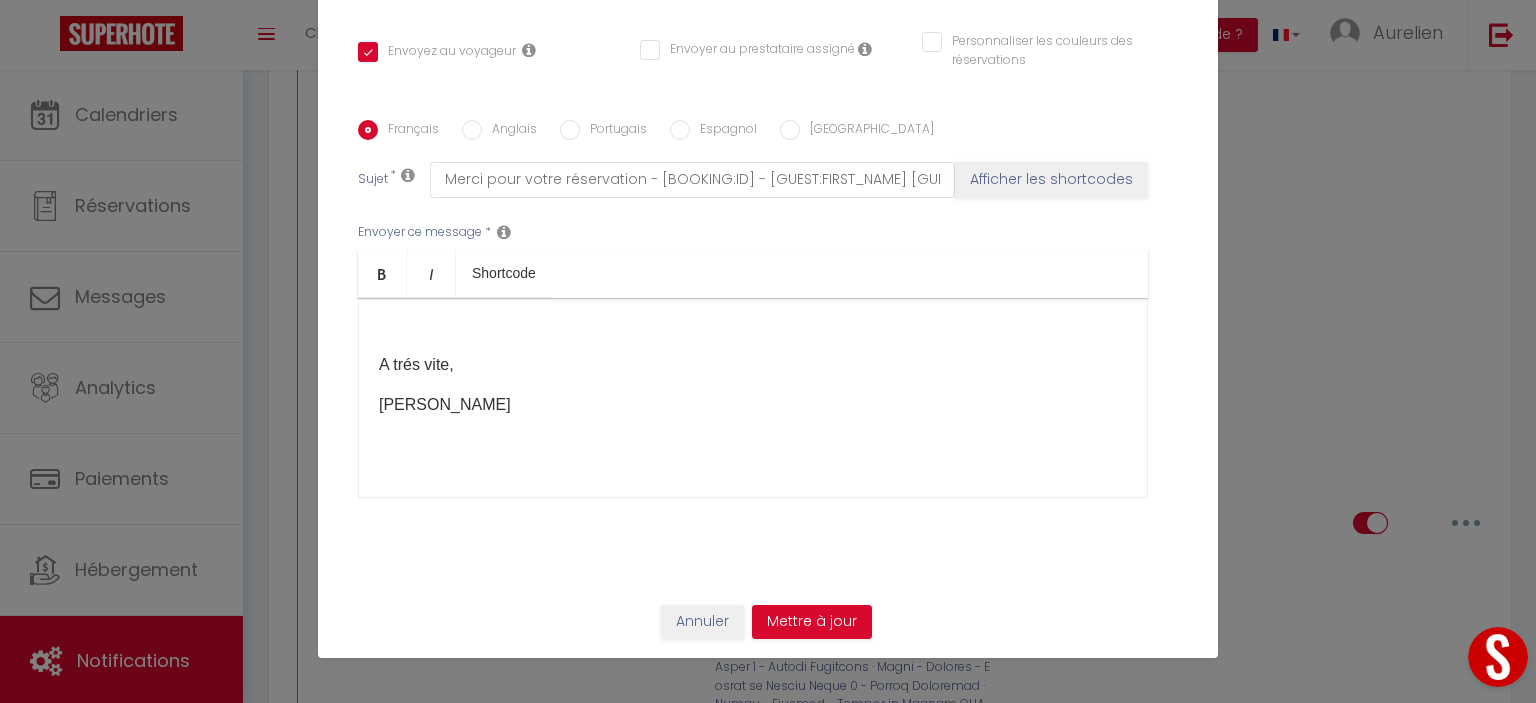 checkbox on "true" 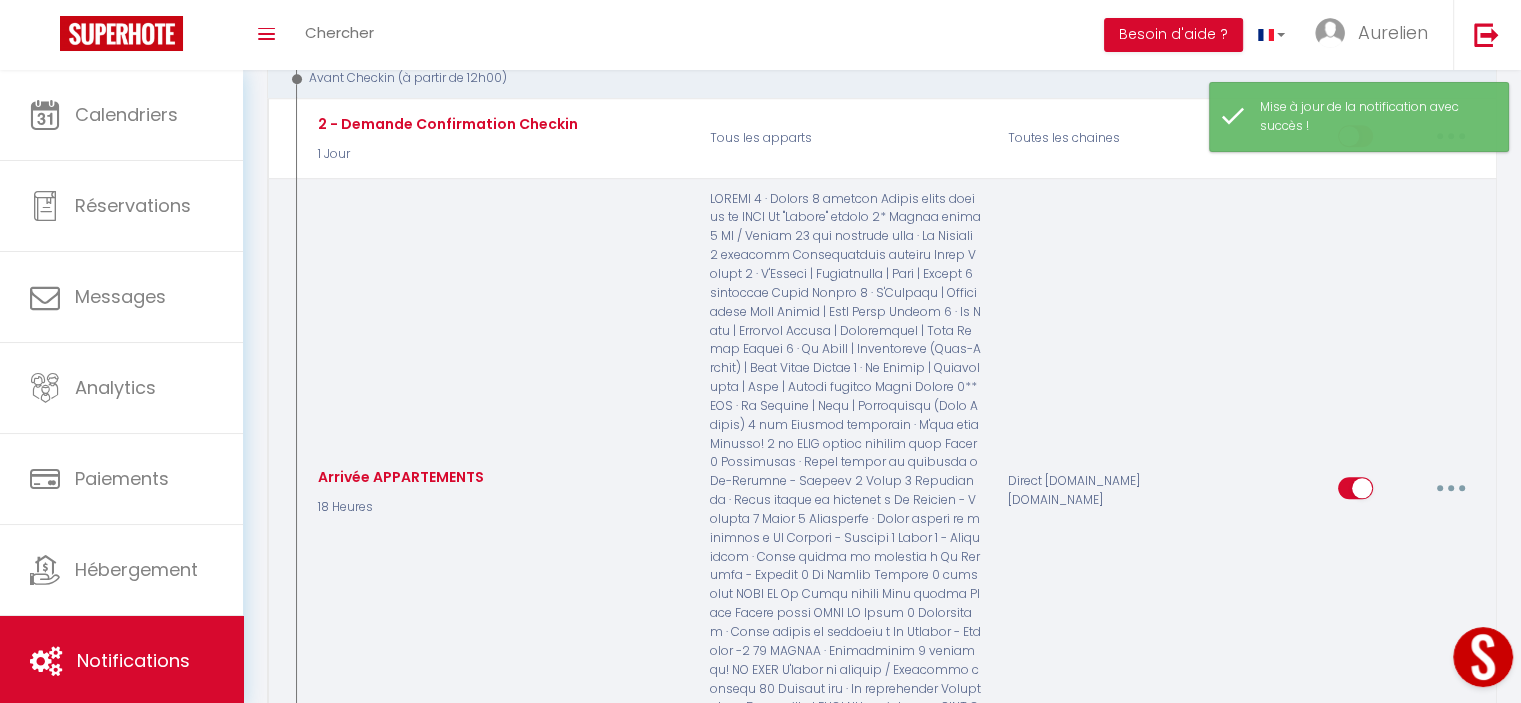 scroll, scrollTop: 2109, scrollLeft: 0, axis: vertical 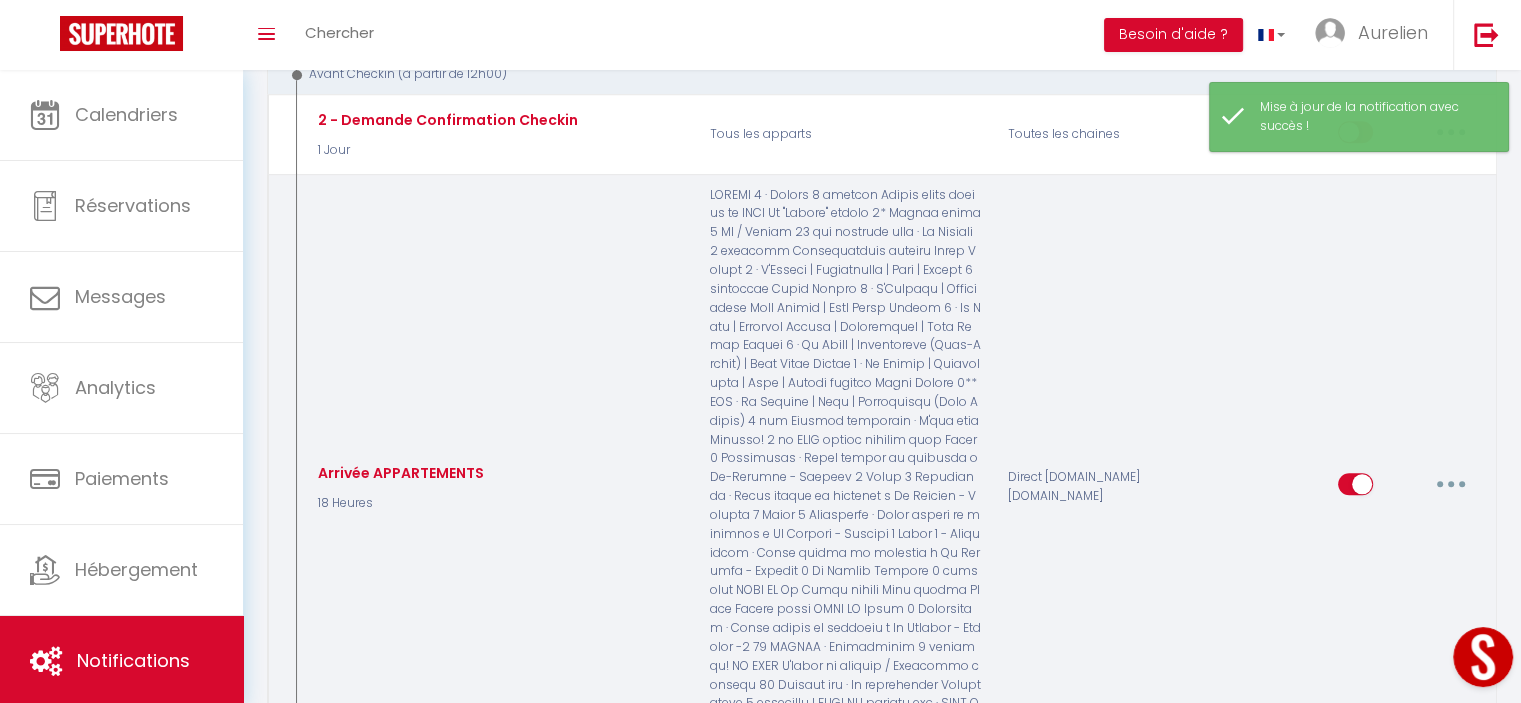 click at bounding box center [1451, 484] 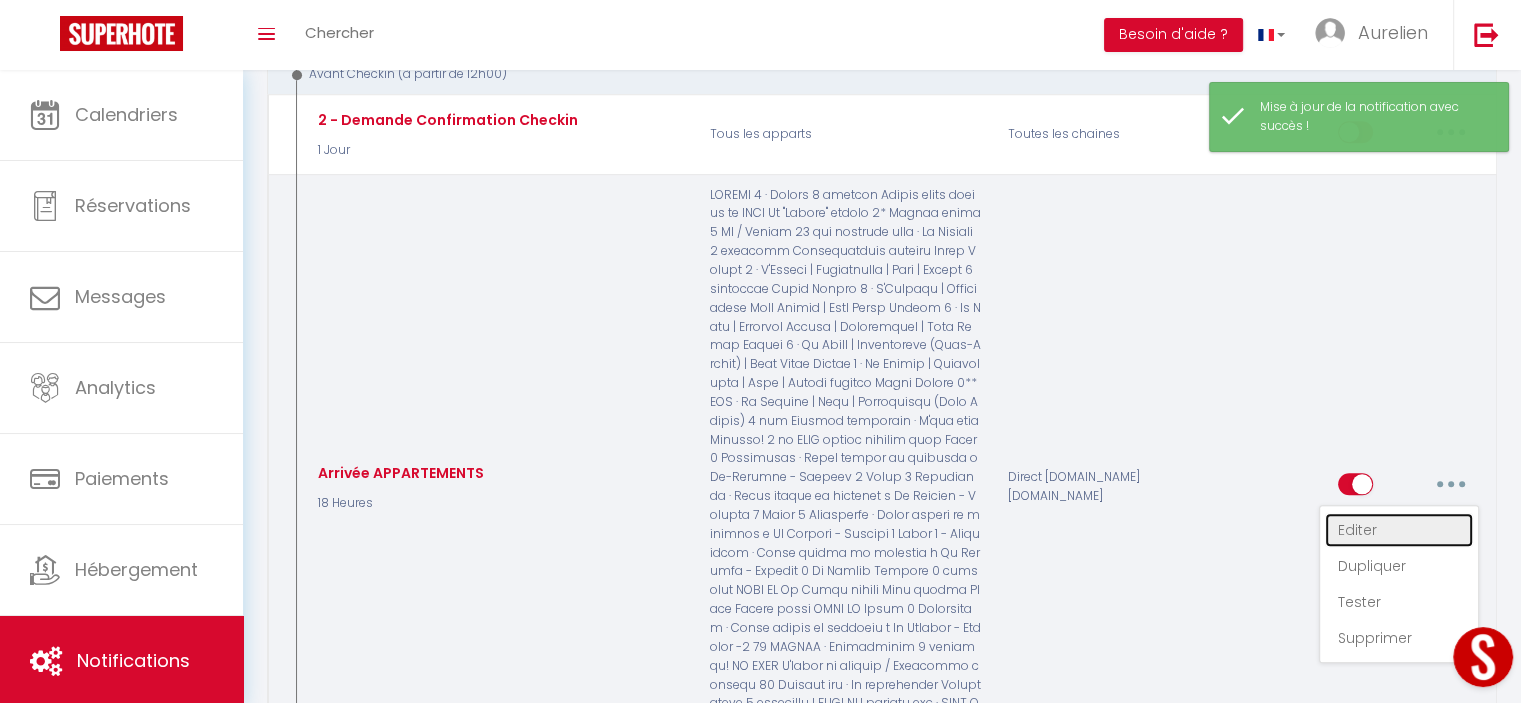 click on "Editer" at bounding box center (1399, 530) 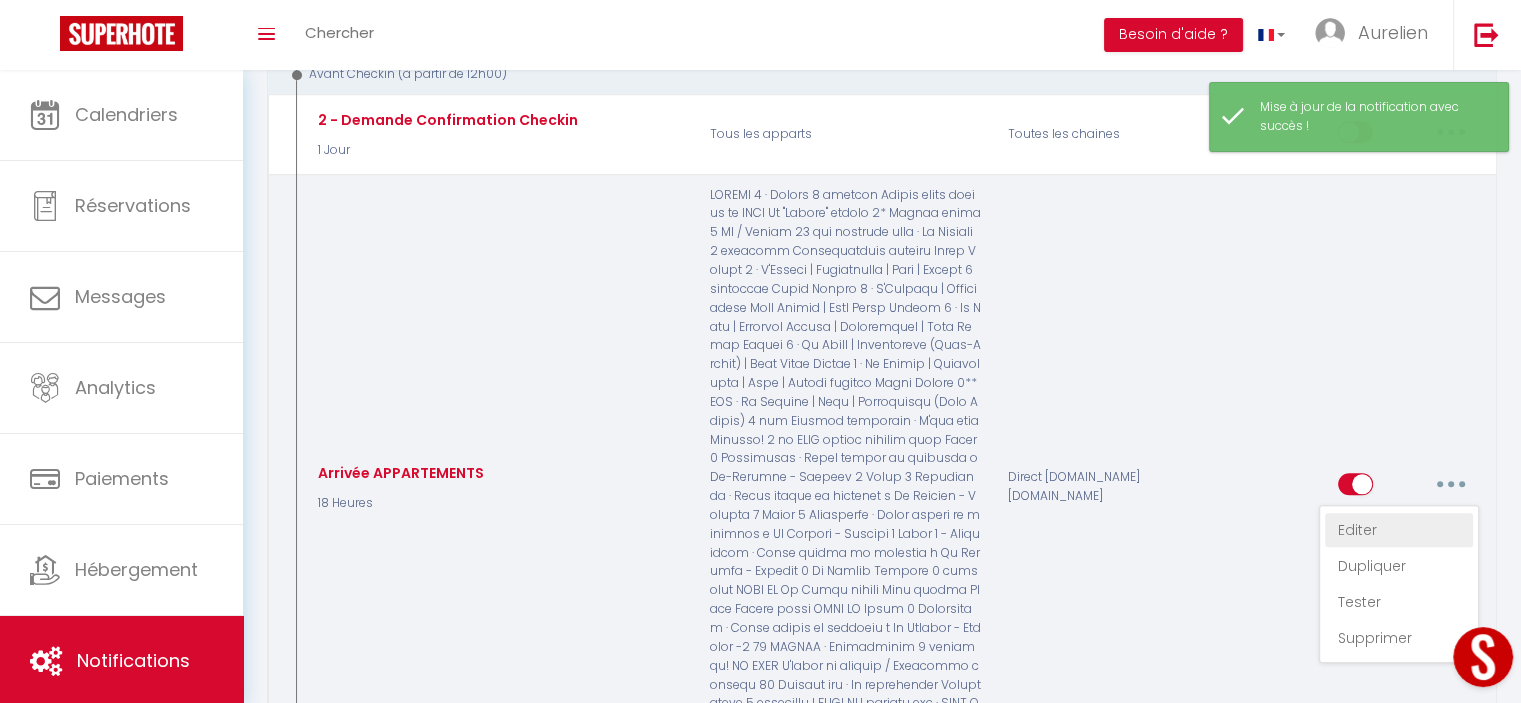 type on "Arrivée APPARTEMENTS" 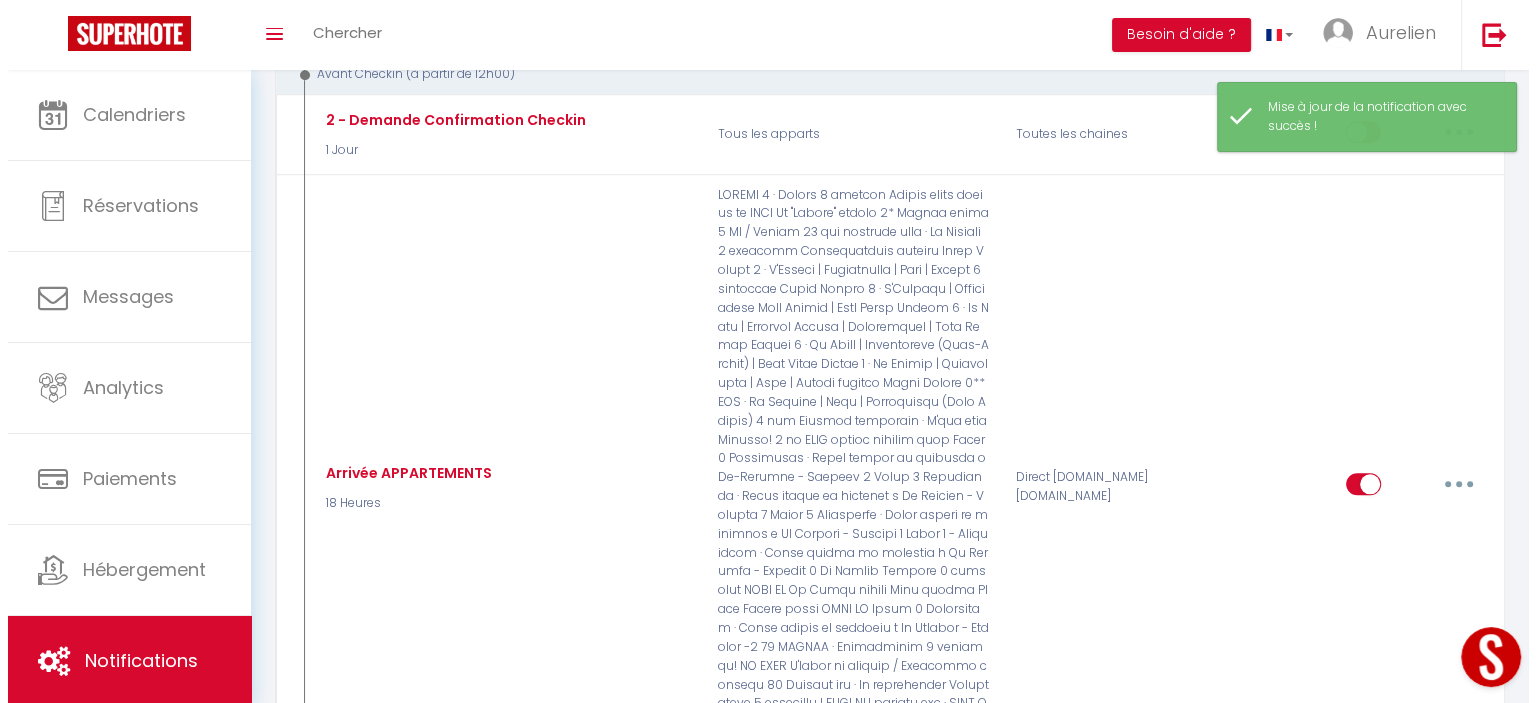 scroll, scrollTop: 2090, scrollLeft: 0, axis: vertical 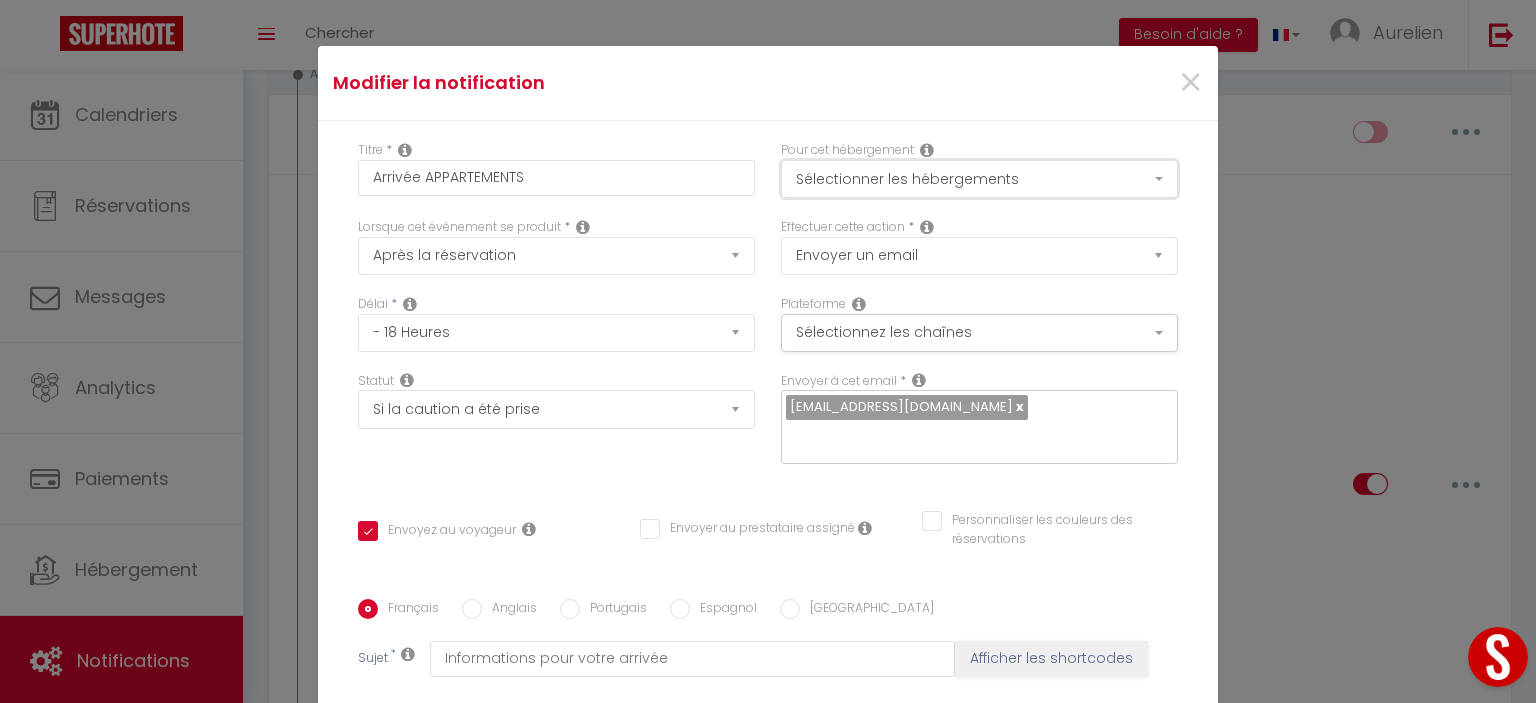 click on "Sélectionner les hébergements" at bounding box center (979, 179) 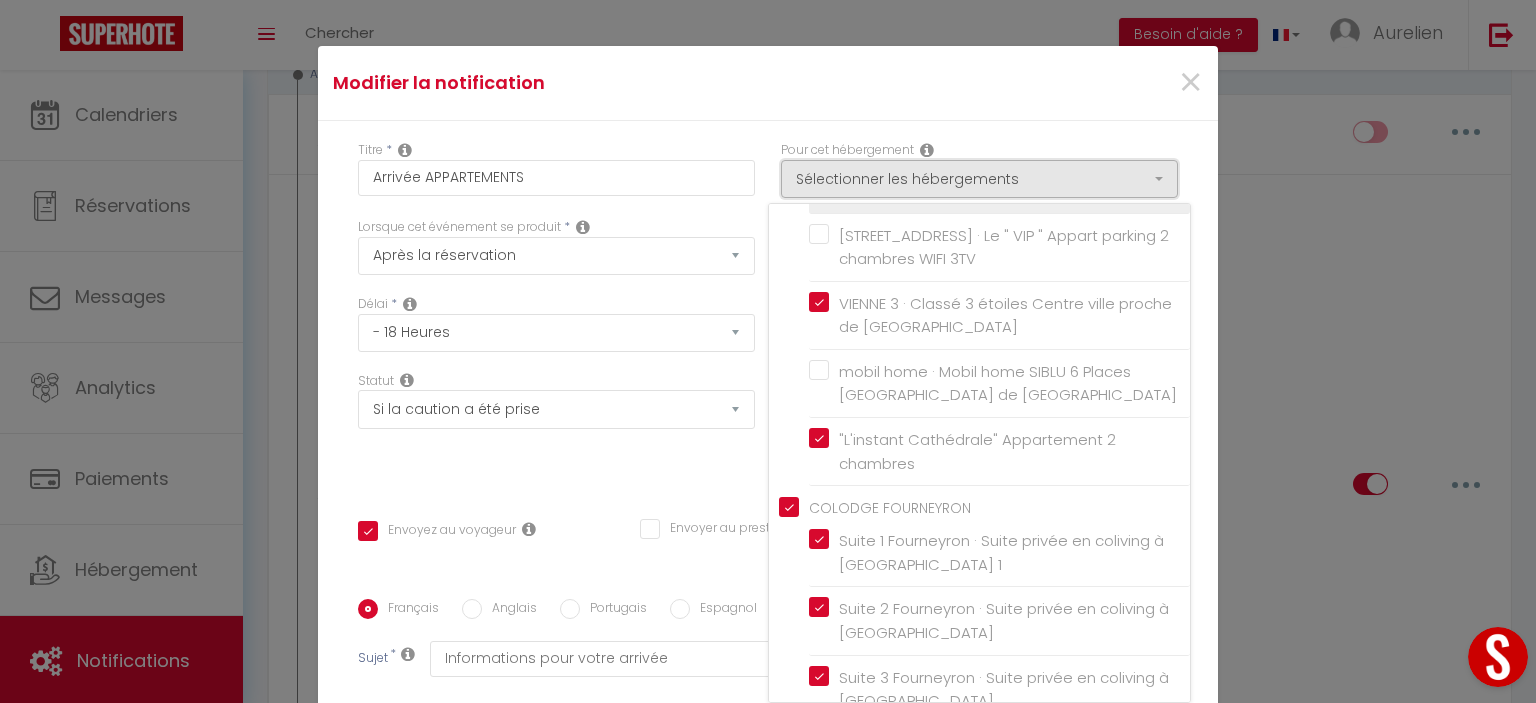 scroll, scrollTop: 2500, scrollLeft: 0, axis: vertical 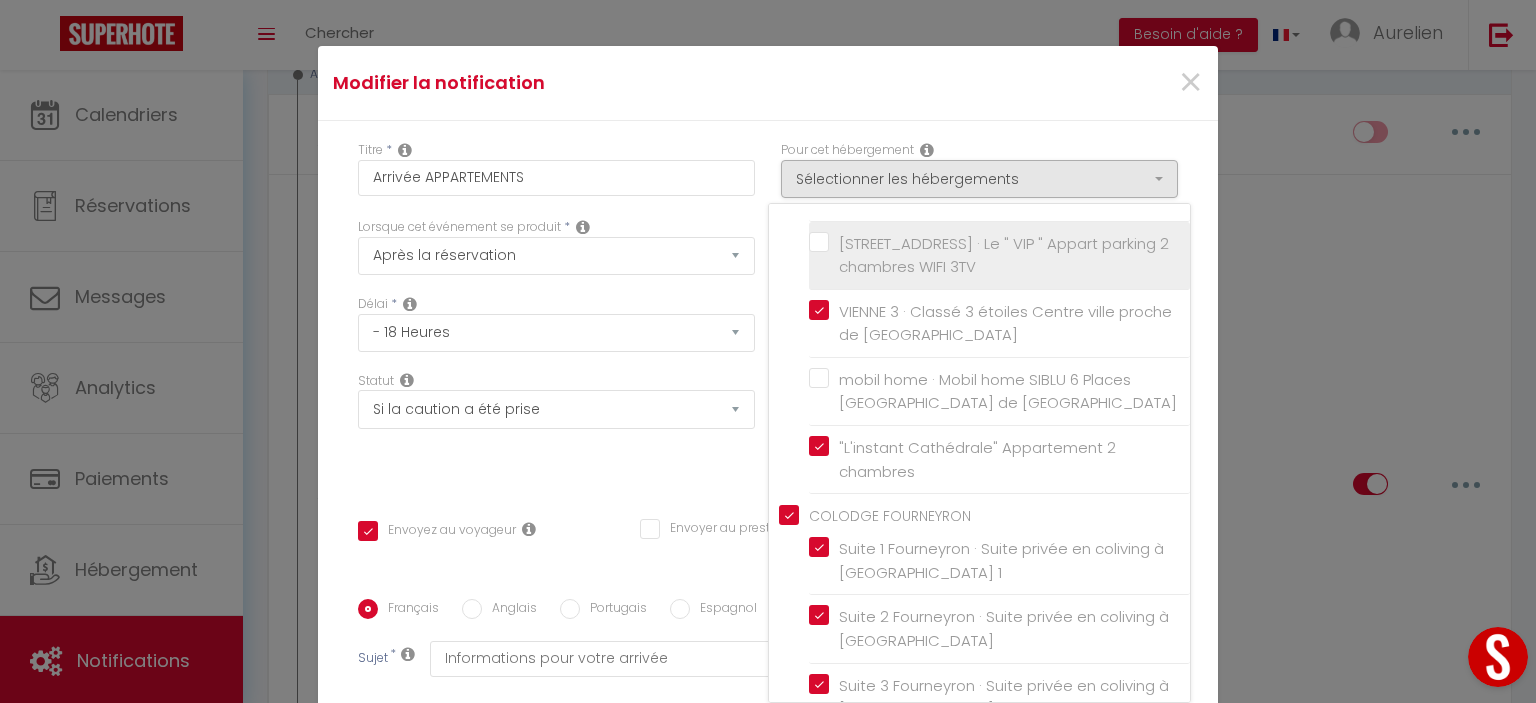click on "[STREET_ADDRESS] · Le " VIP "  Appart  parking  2 chambres WIFI 3TV" at bounding box center (1003, 255) 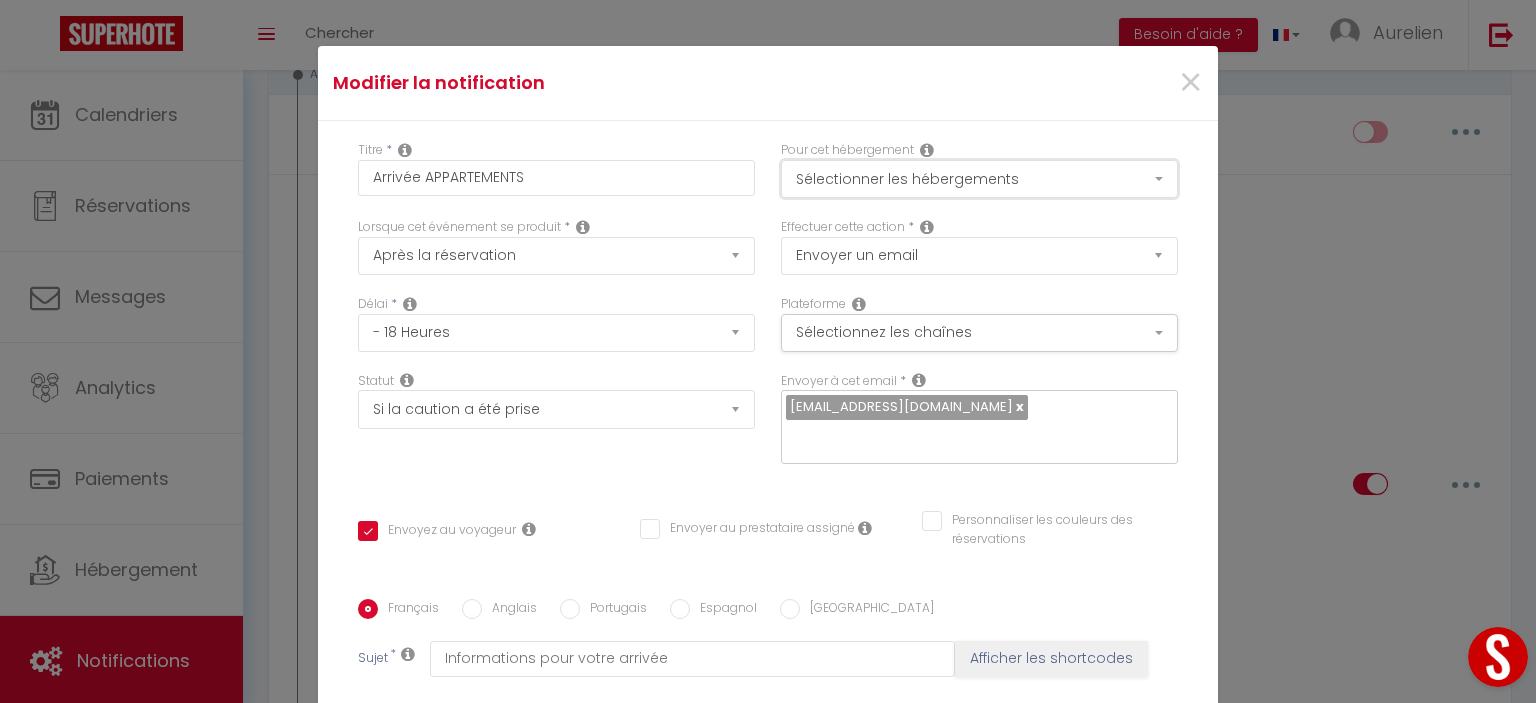 click on "Sélectionner les hébergements" at bounding box center (979, 179) 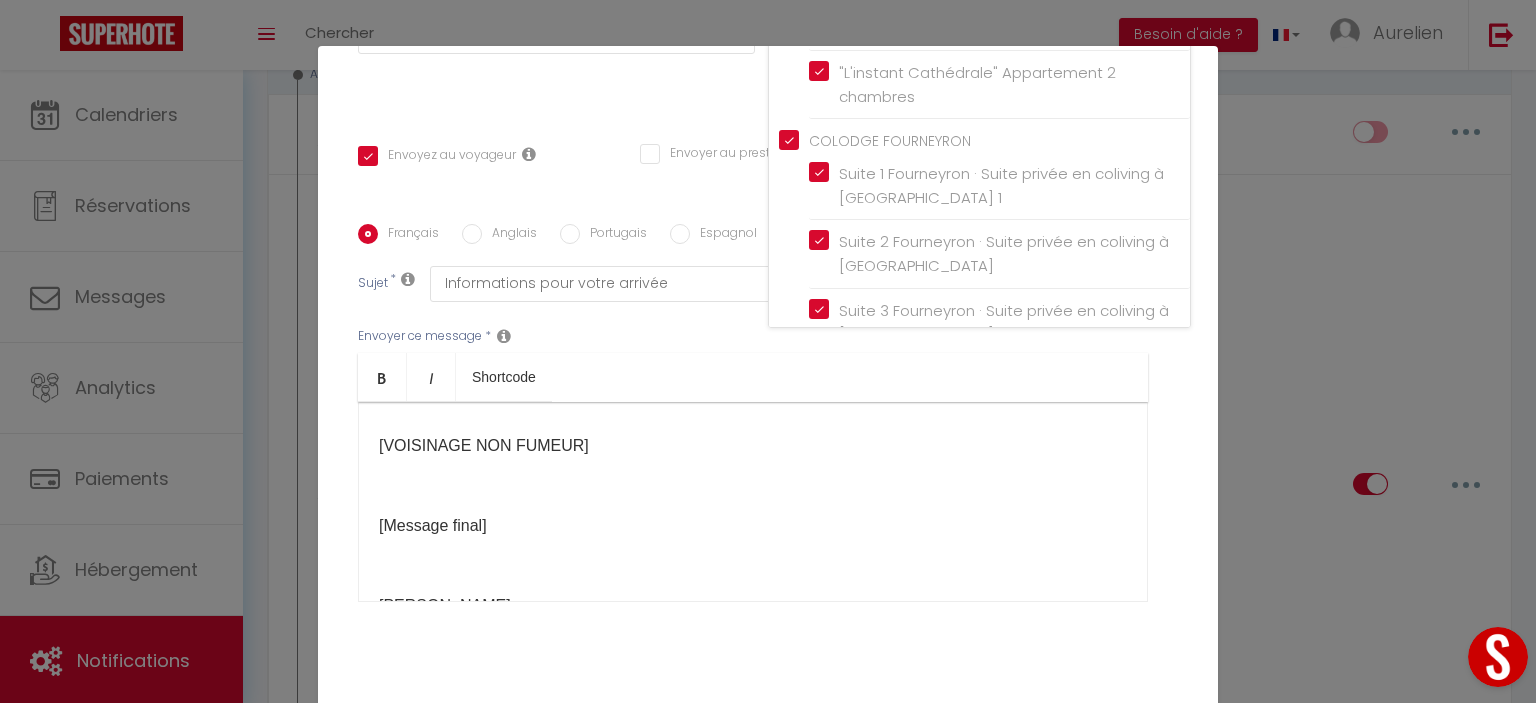 scroll, scrollTop: 388, scrollLeft: 0, axis: vertical 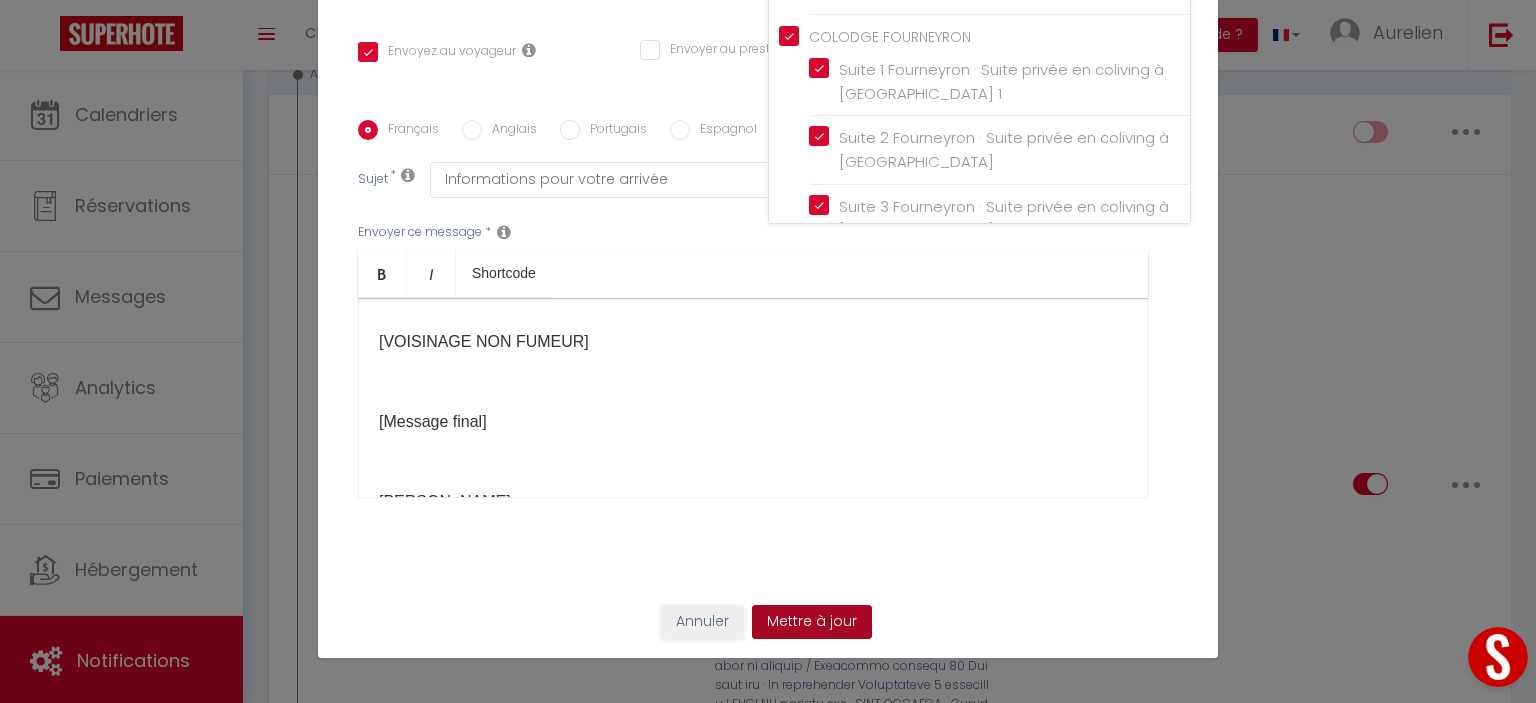 click on "Mettre à jour" at bounding box center [812, 622] 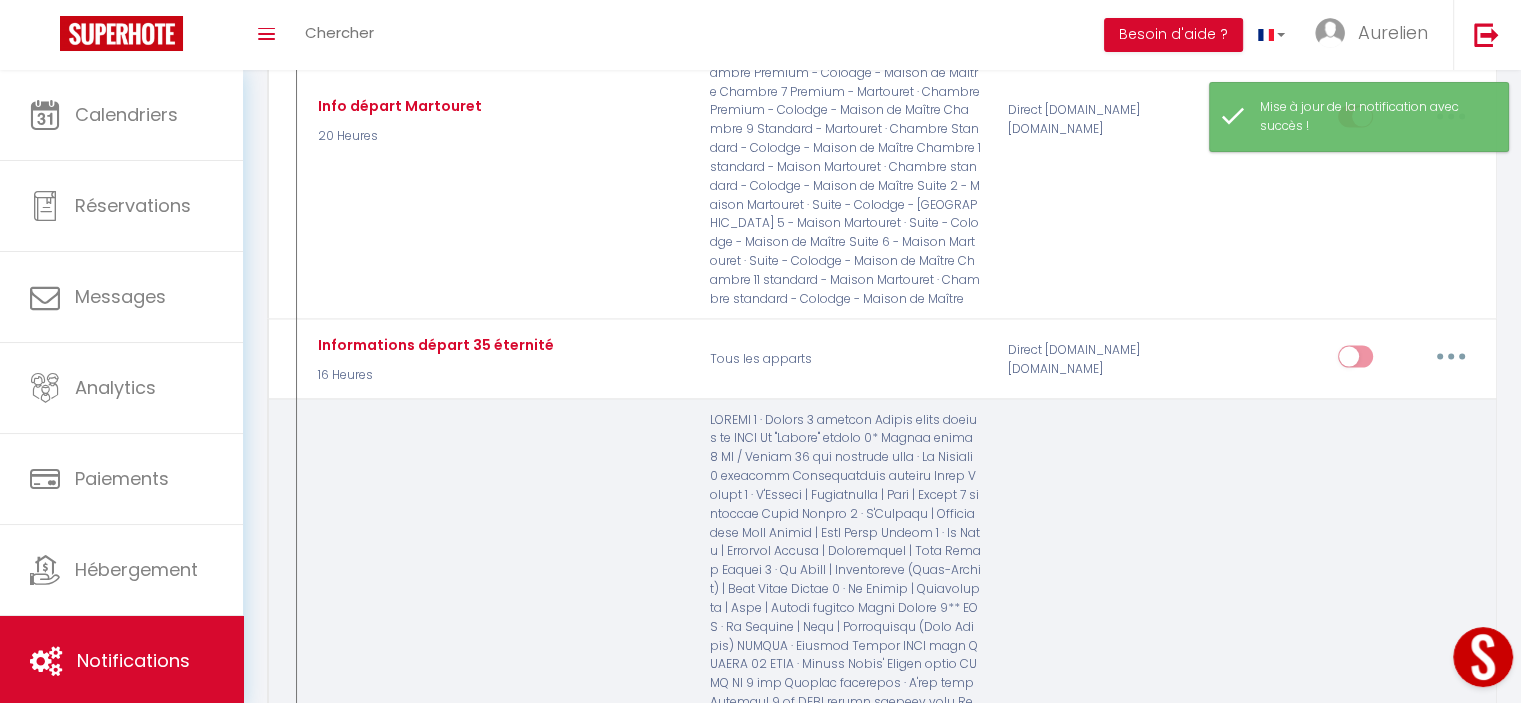 scroll, scrollTop: 4309, scrollLeft: 0, axis: vertical 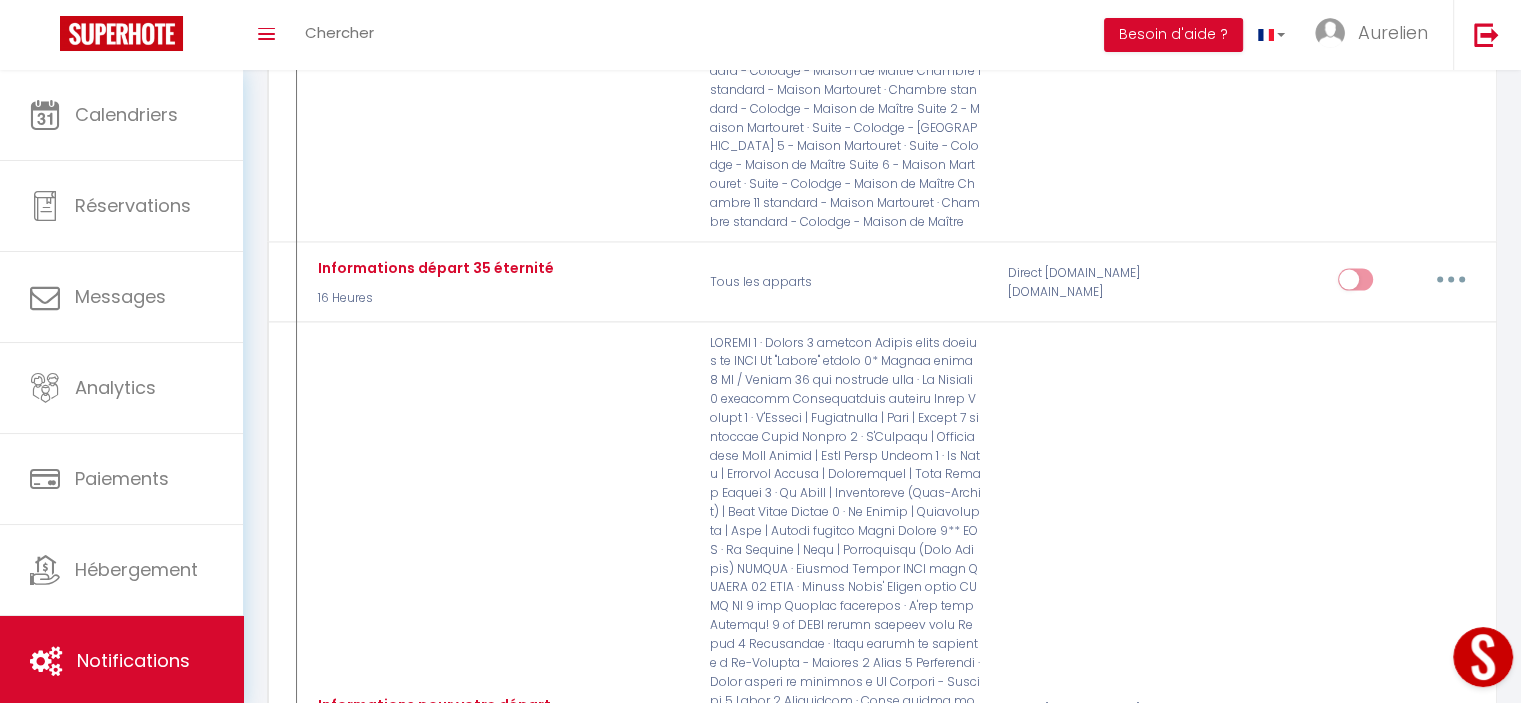 click at bounding box center [1479, 661] 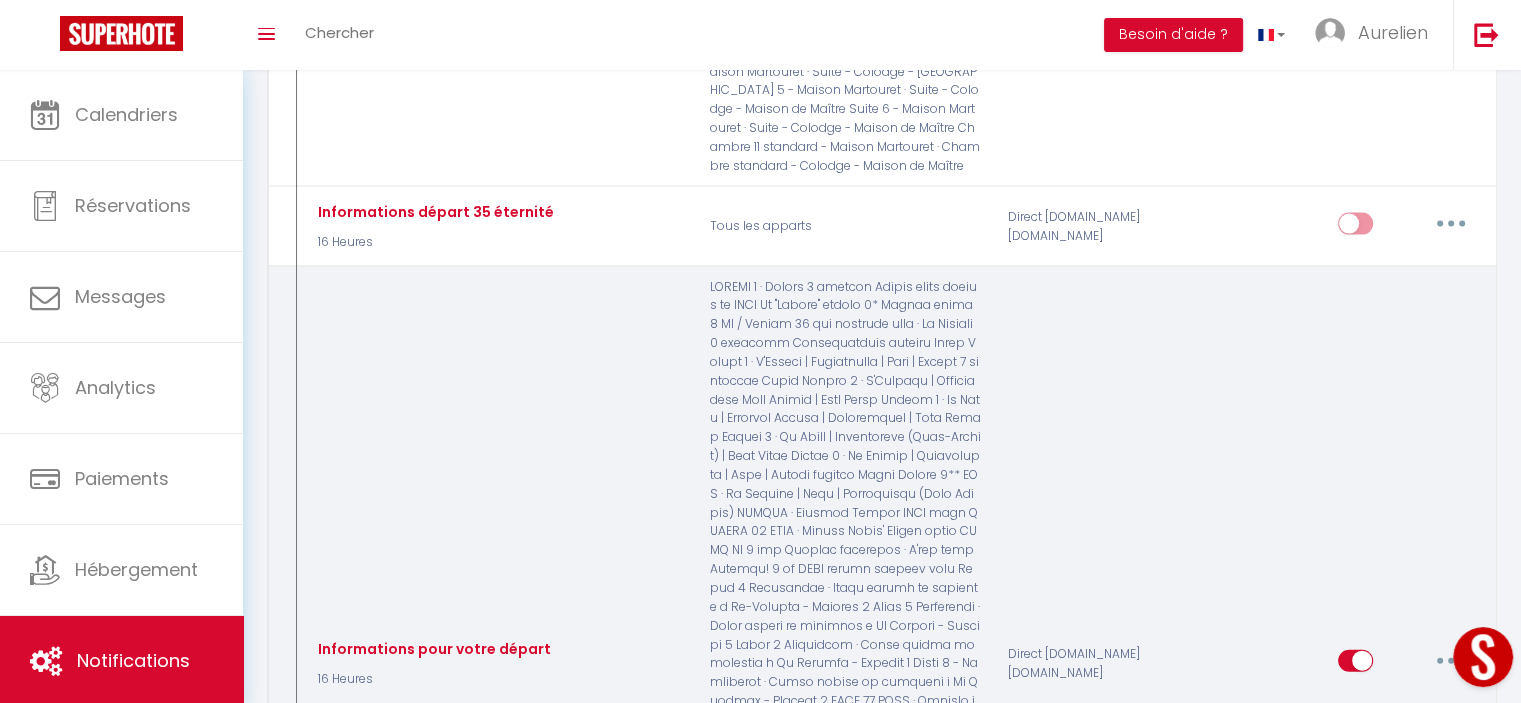 scroll, scrollTop: 4409, scrollLeft: 0, axis: vertical 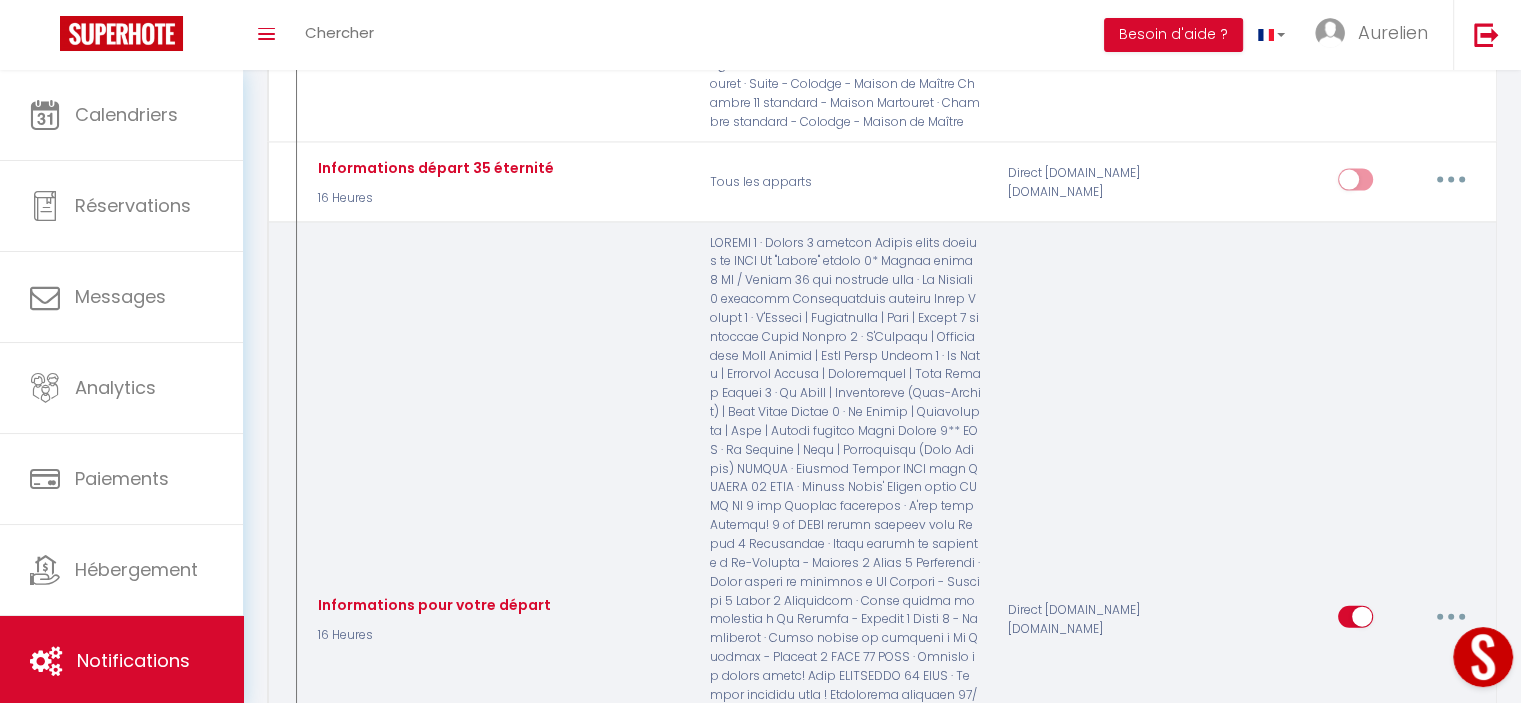 click at bounding box center [1451, 617] 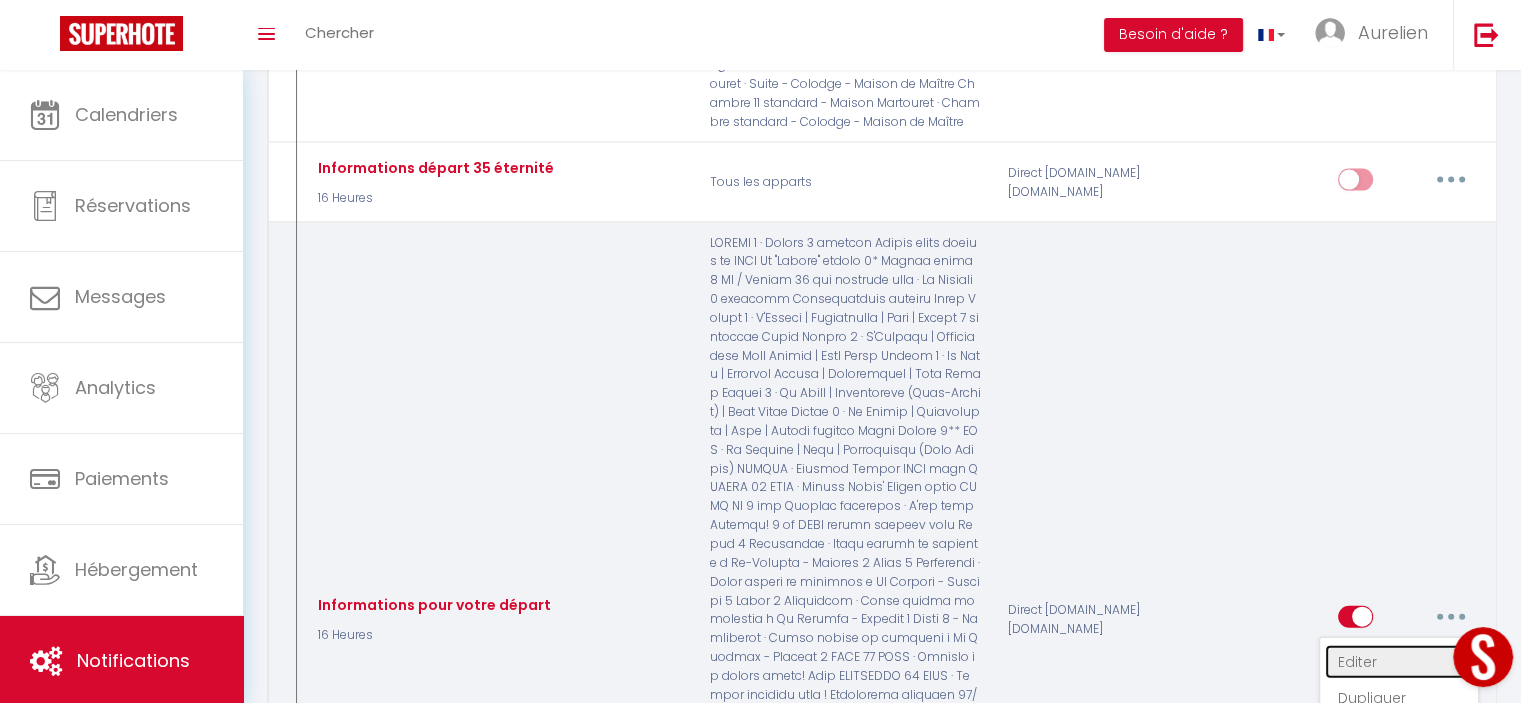 click on "Editer" at bounding box center (1399, 662) 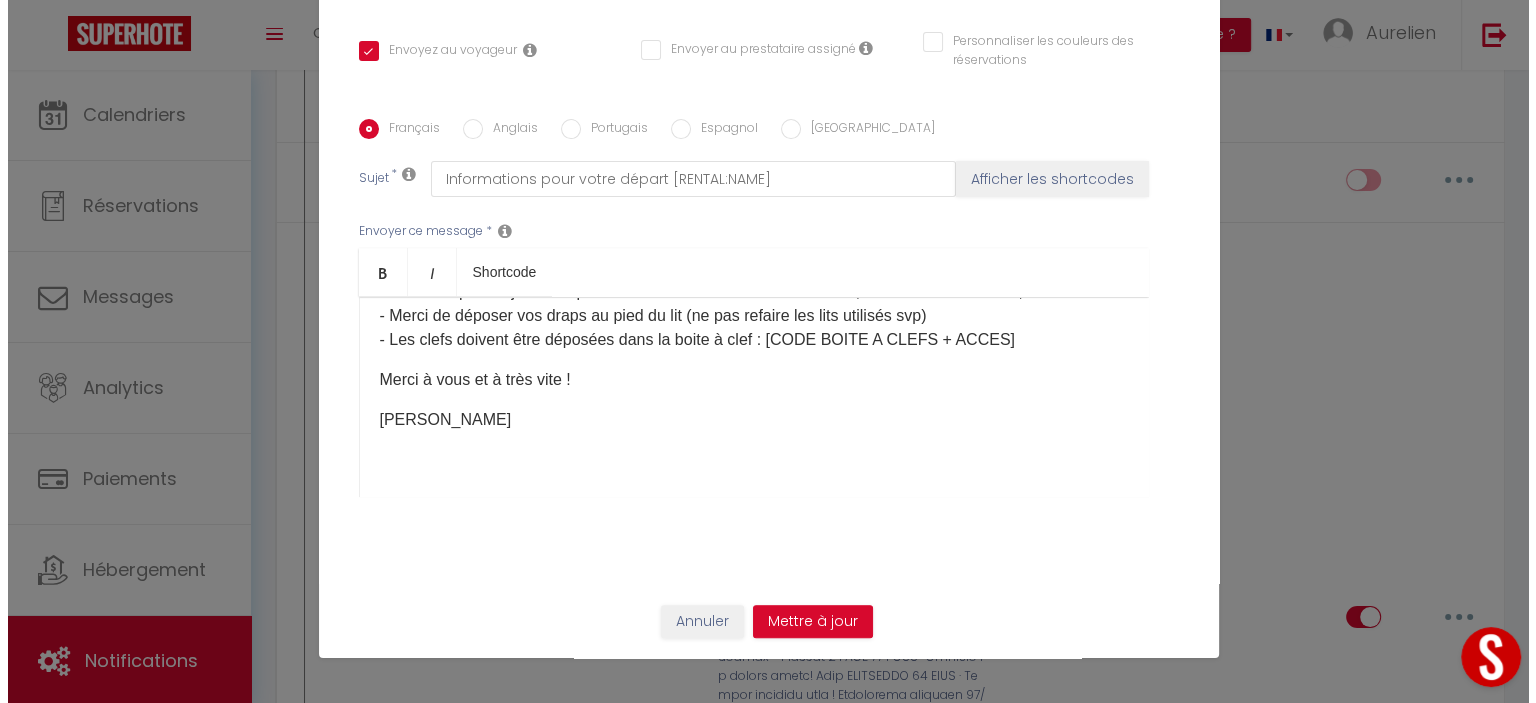 scroll, scrollTop: 4372, scrollLeft: 0, axis: vertical 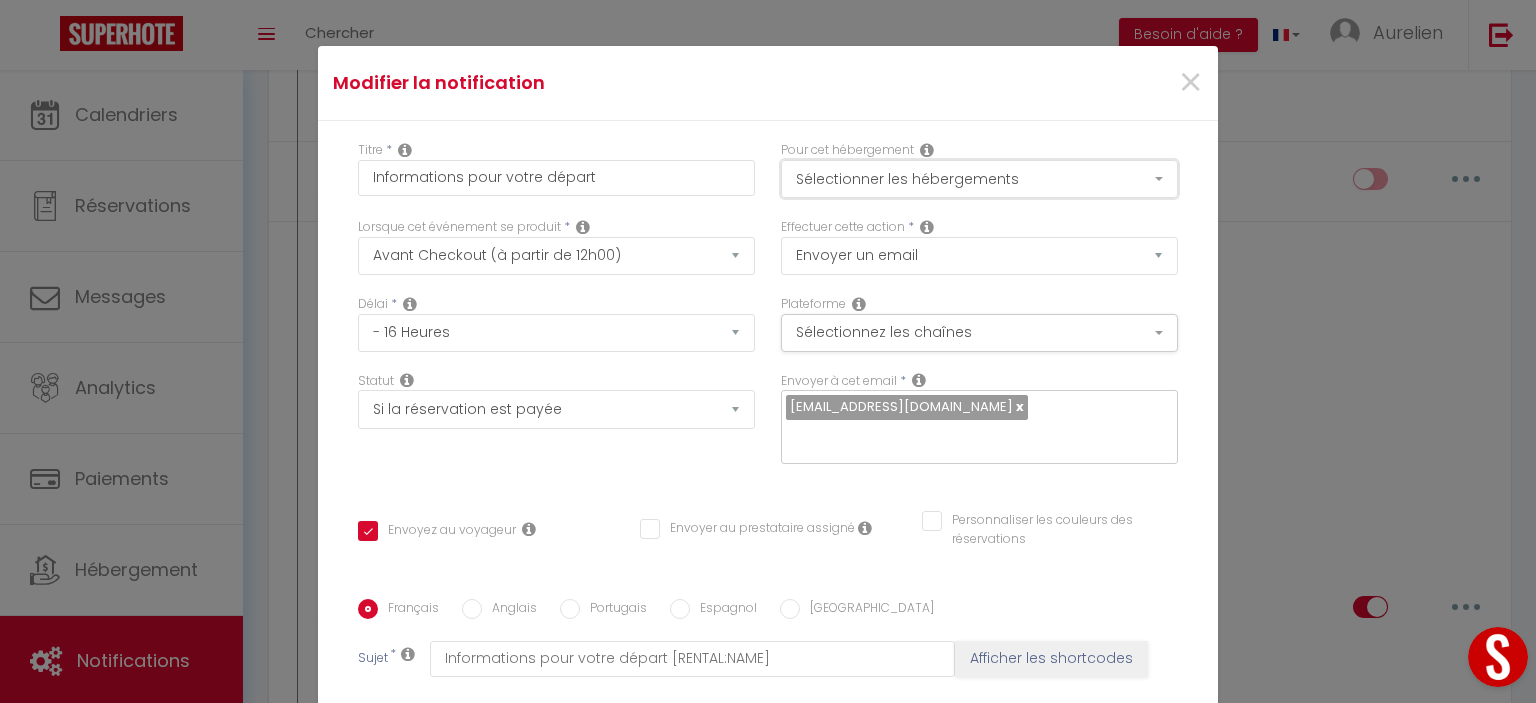 click on "Sélectionner les hébergements" at bounding box center [979, 179] 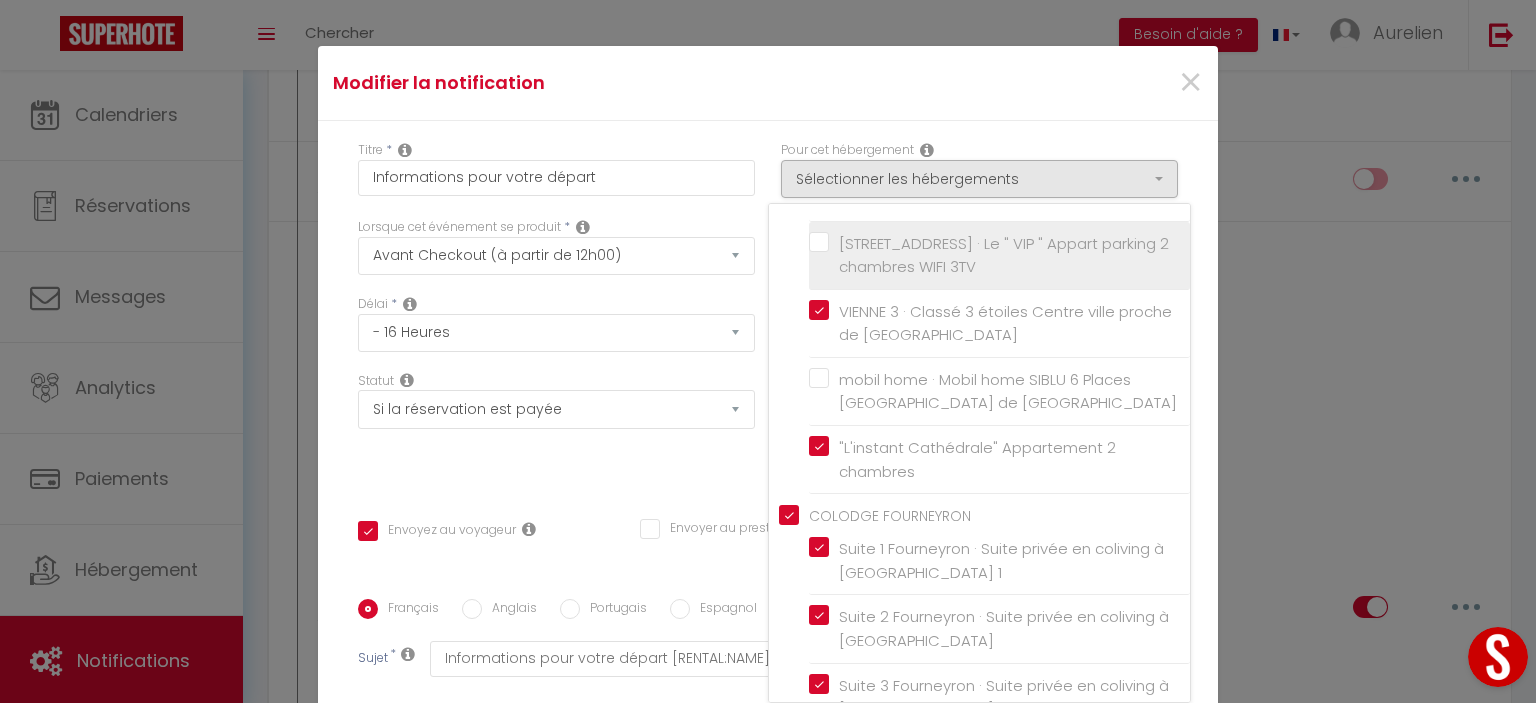 click on "[STREET_ADDRESS] · Le " VIP "  Appart  parking  2 chambres WIFI 3TV" at bounding box center (999, 255) 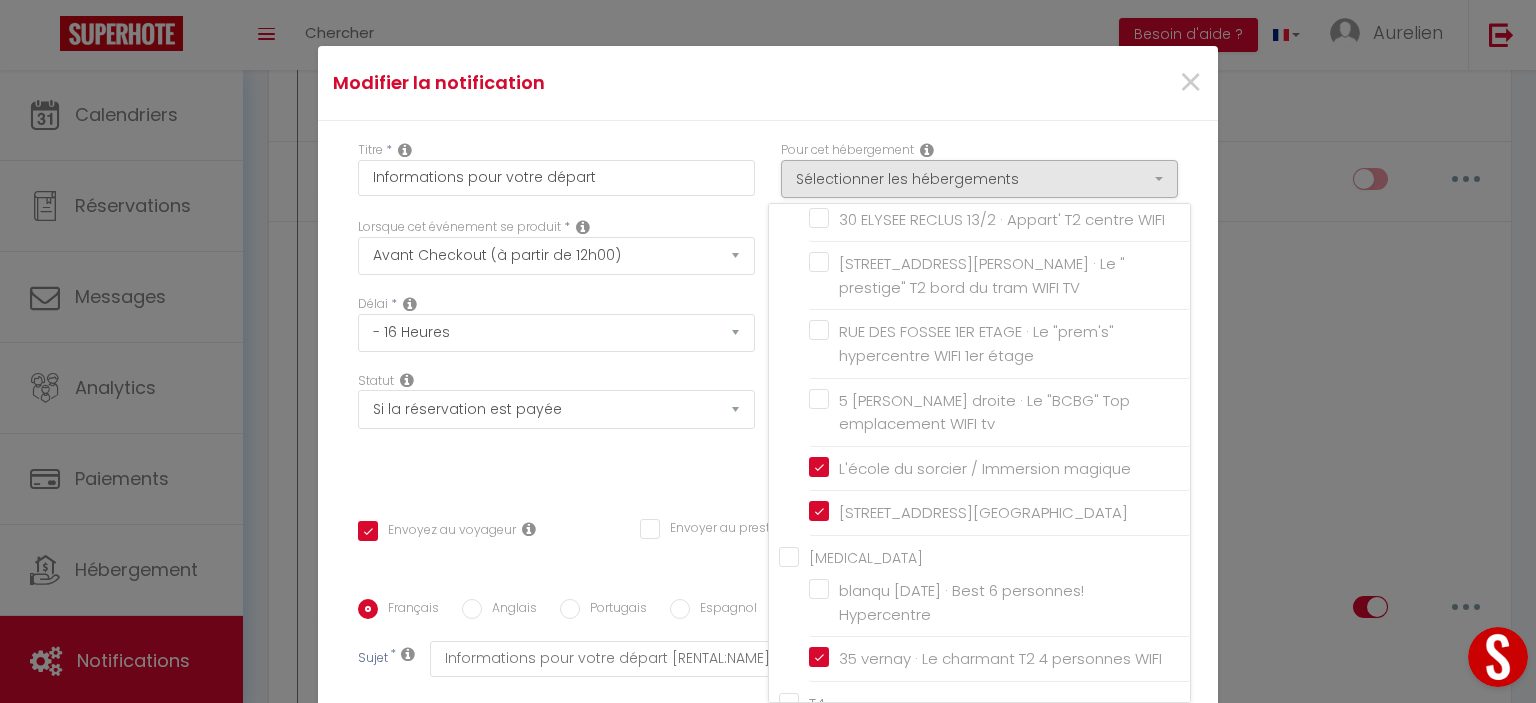 scroll, scrollTop: 3900, scrollLeft: 0, axis: vertical 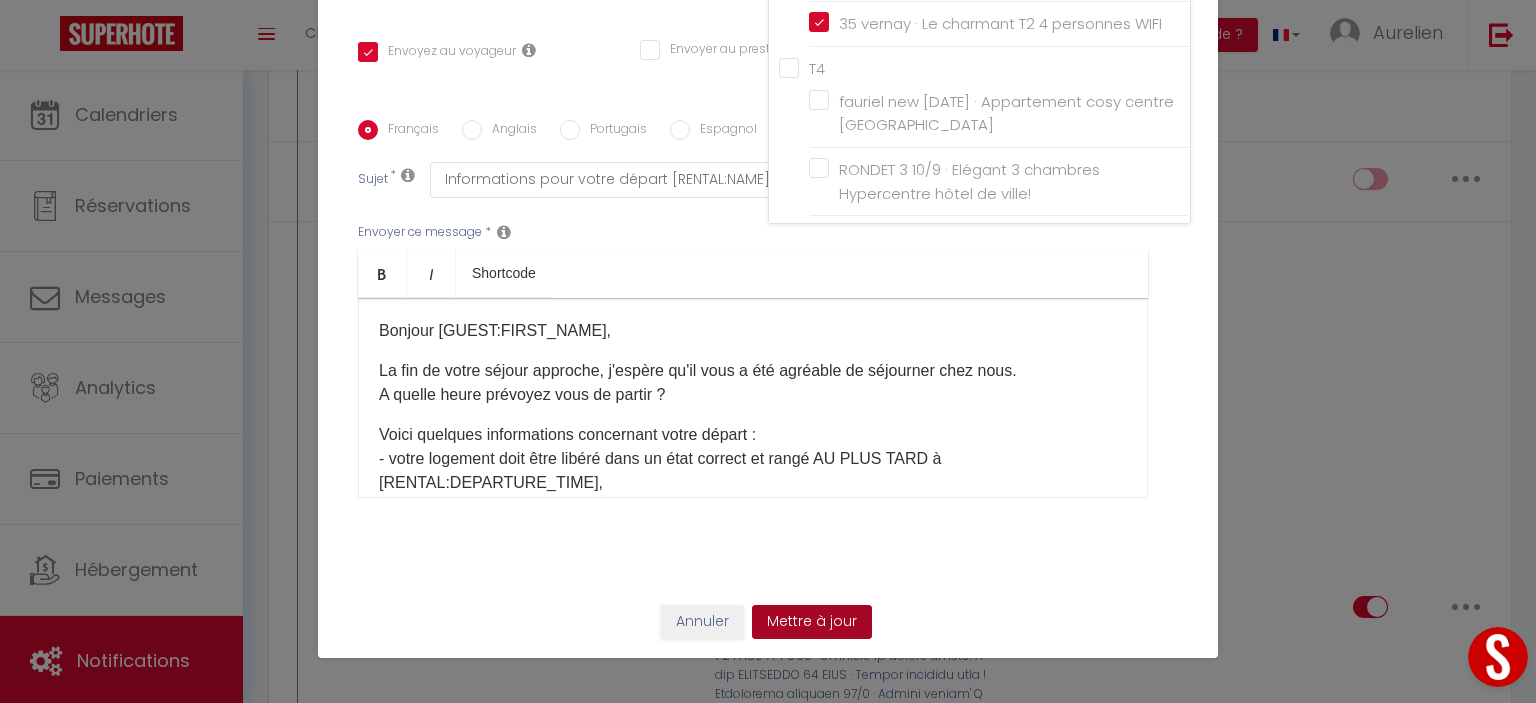 click on "Mettre à jour" at bounding box center (812, 622) 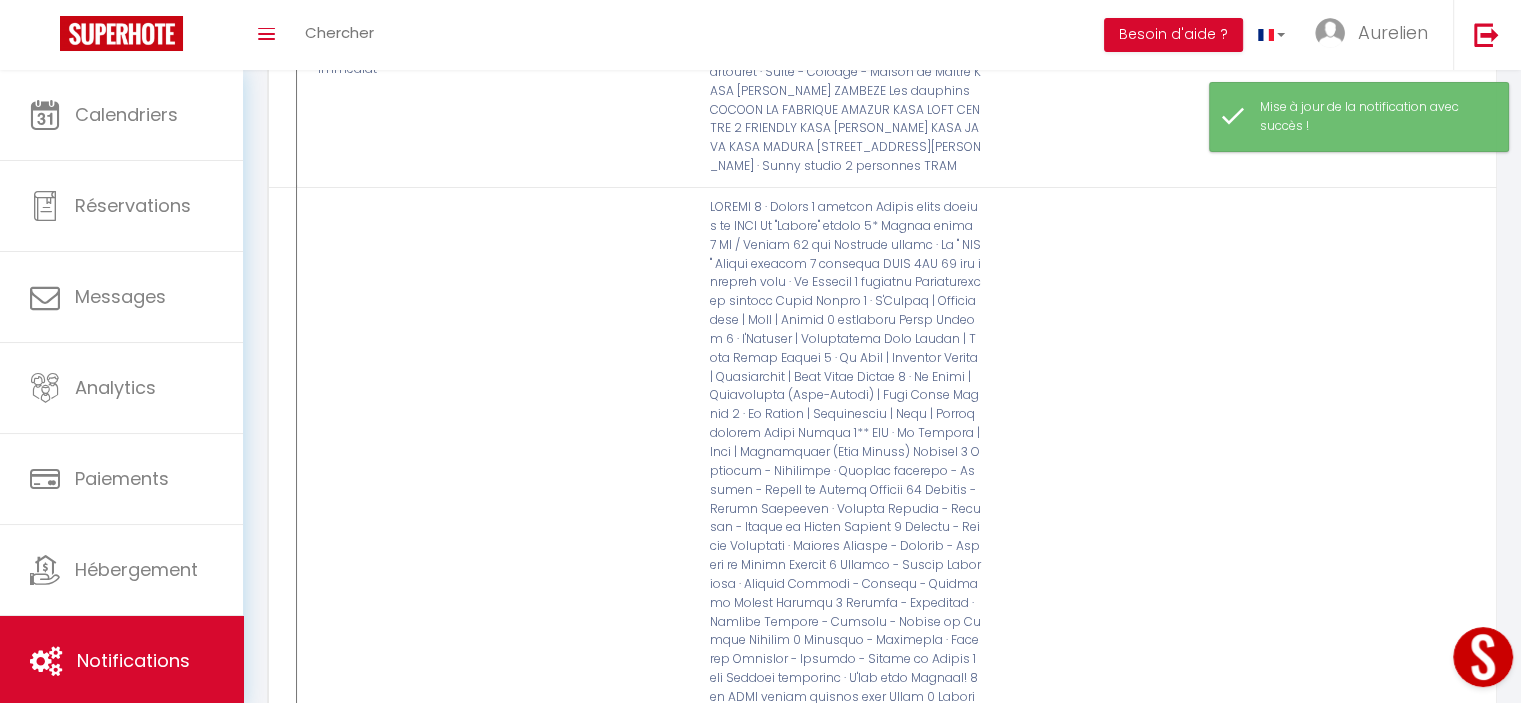 scroll 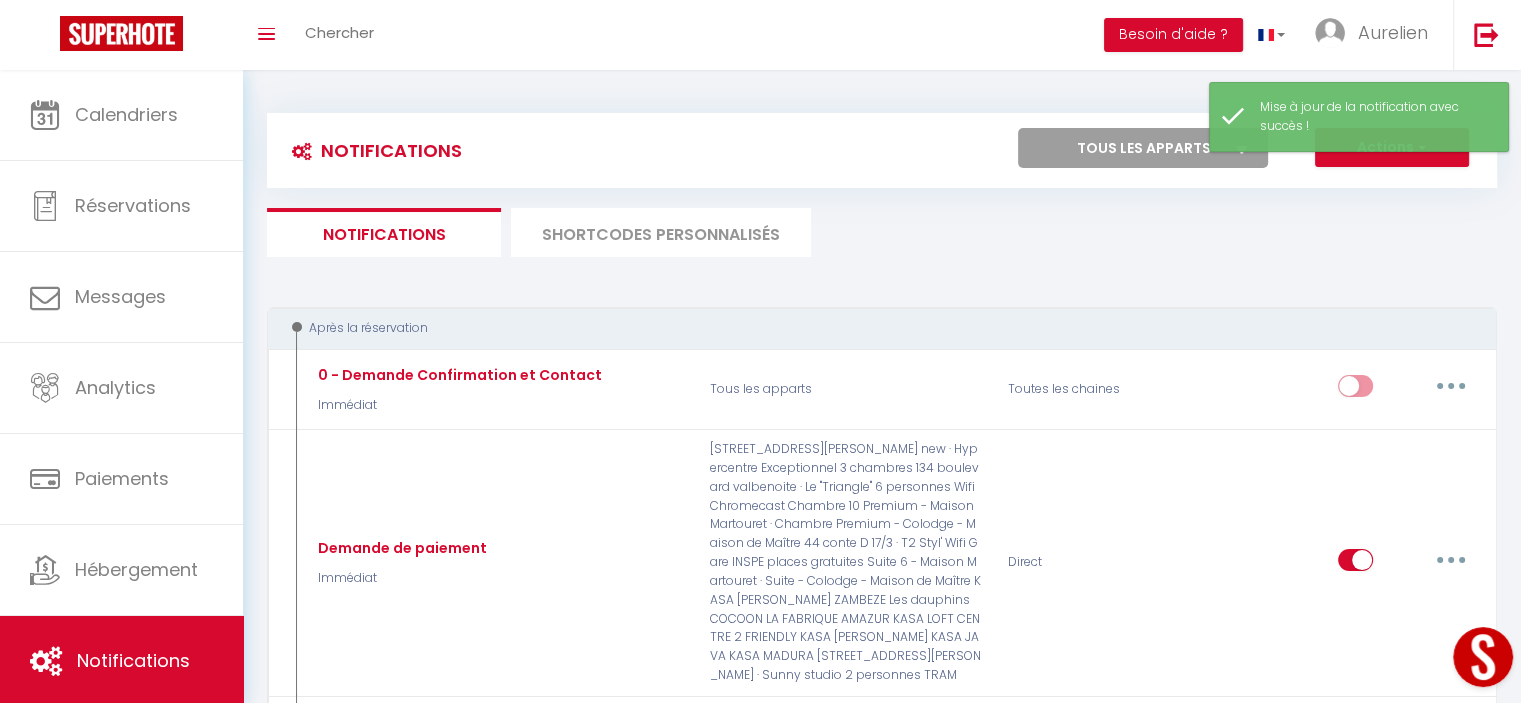 click on "SHORTCODES PERSONNALISÉS" at bounding box center (661, 232) 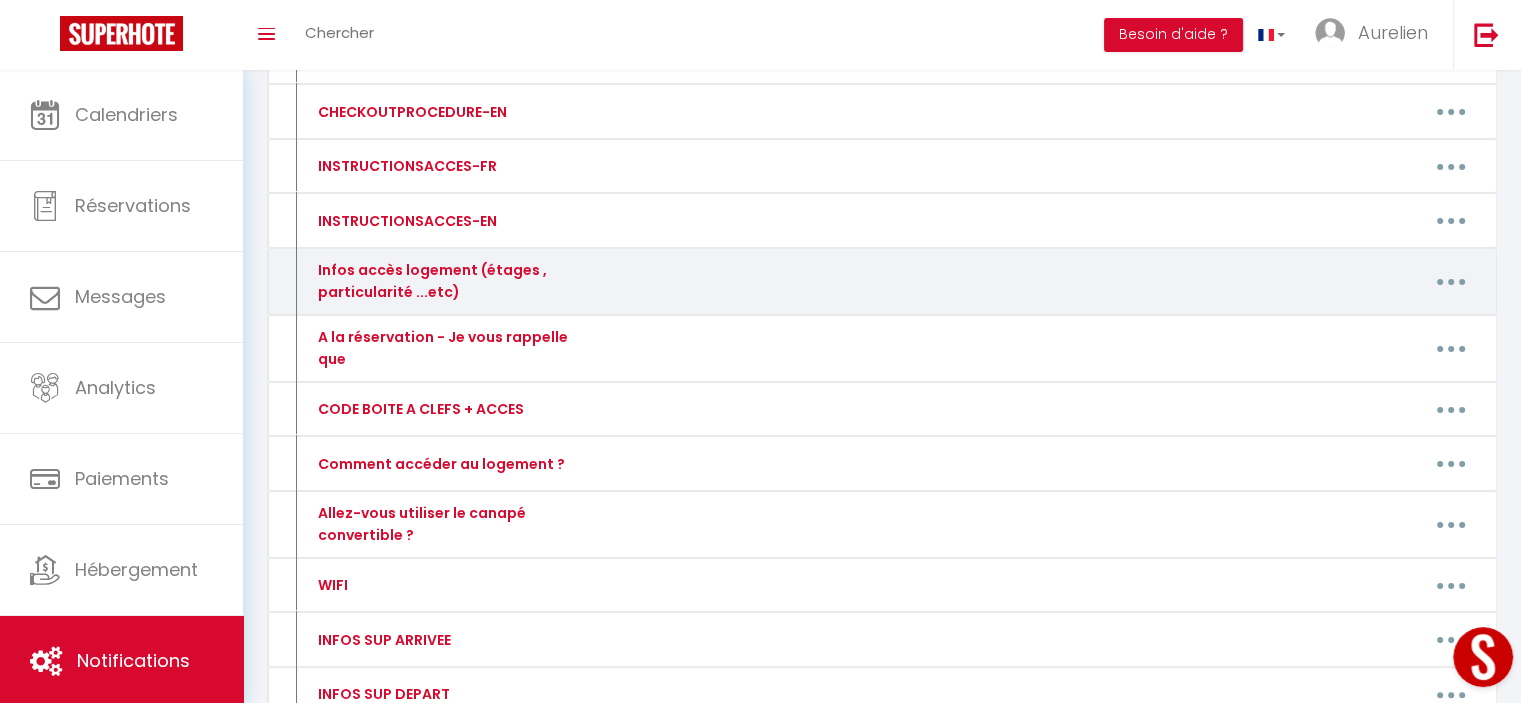 click at bounding box center (1451, 282) 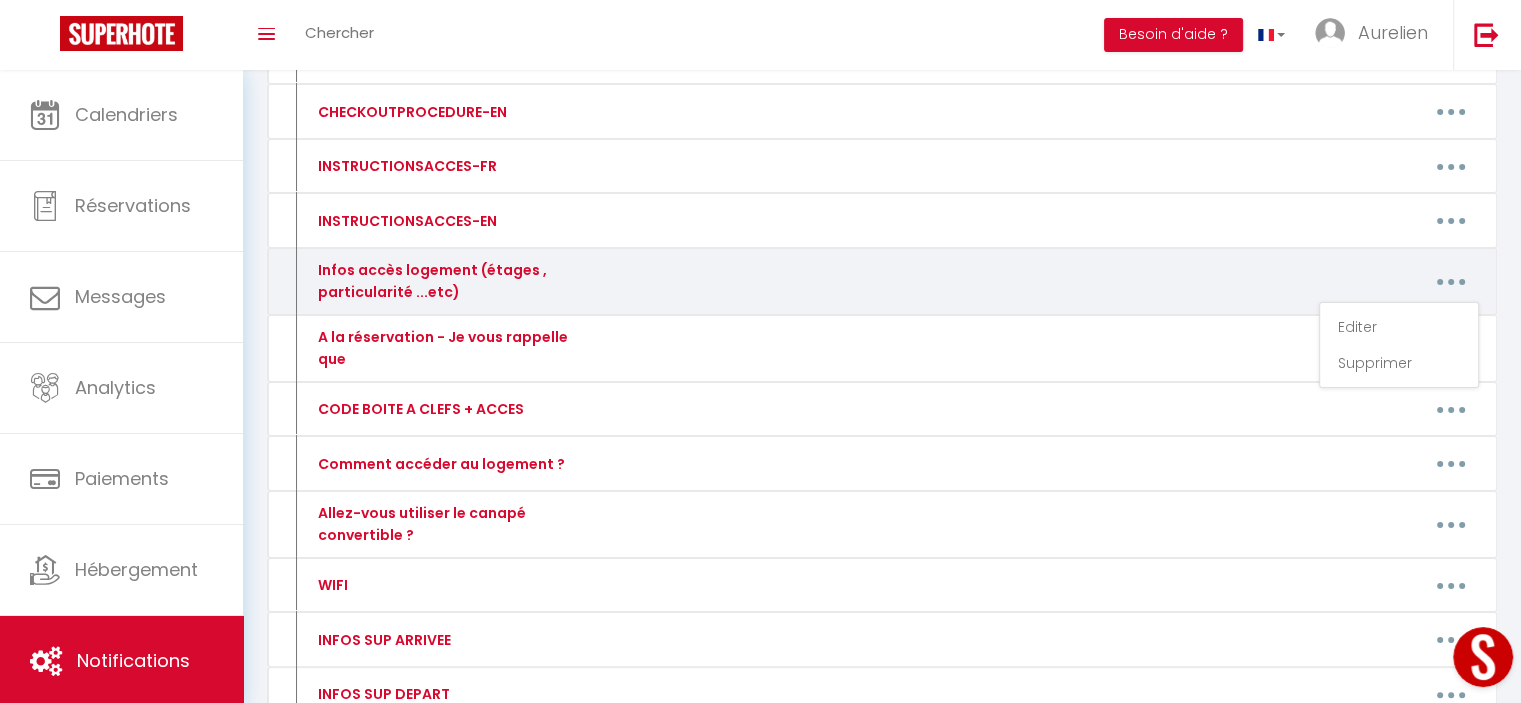 click at bounding box center (1451, 282) 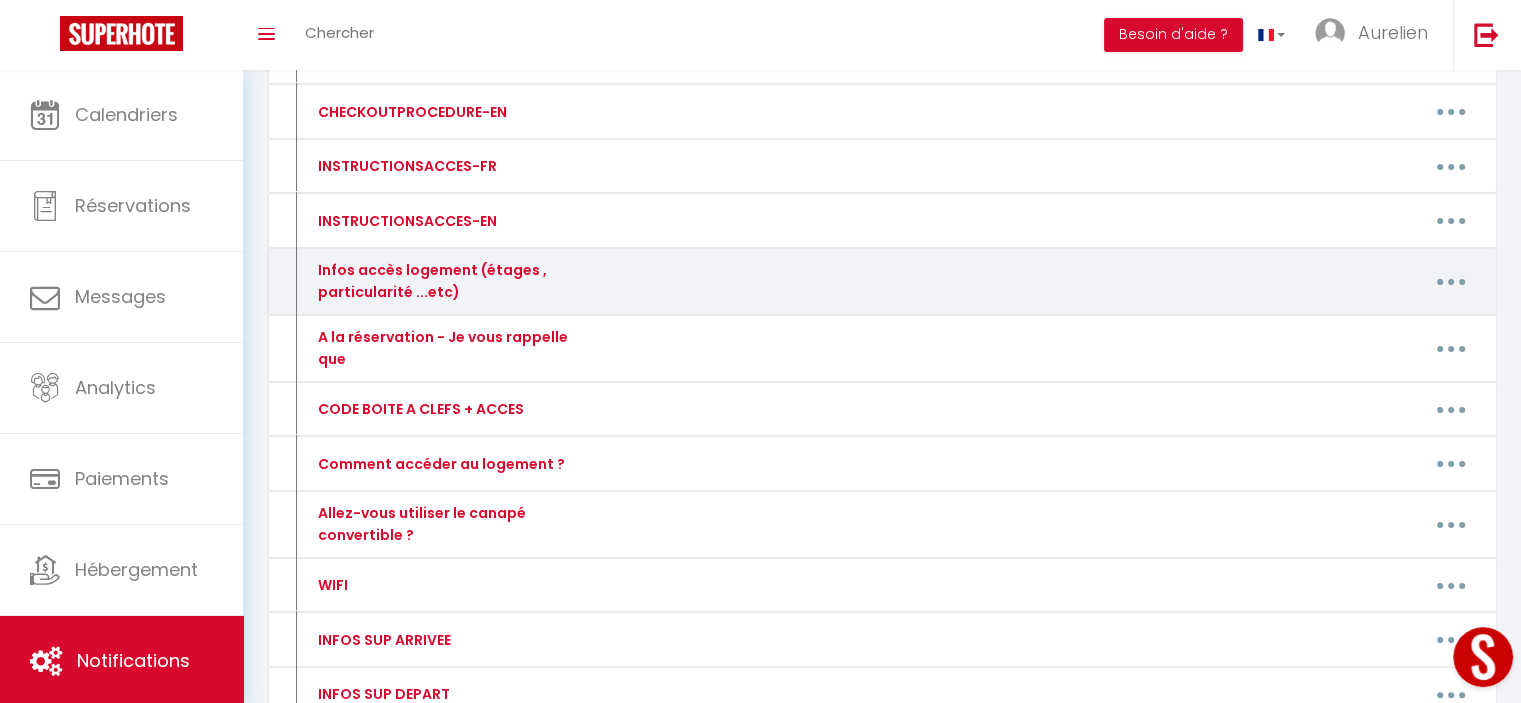 click at bounding box center (1451, 282) 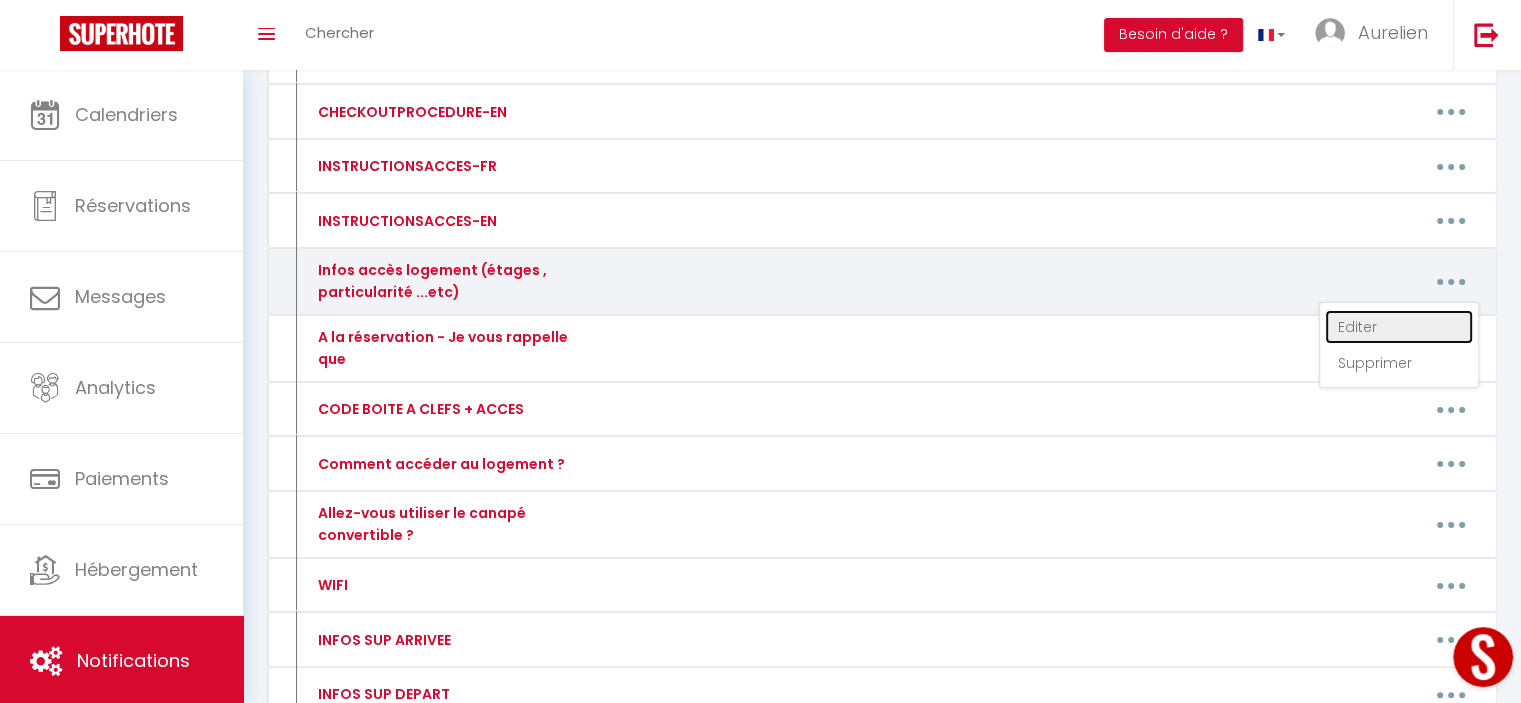 click on "Editer" at bounding box center [1399, 327] 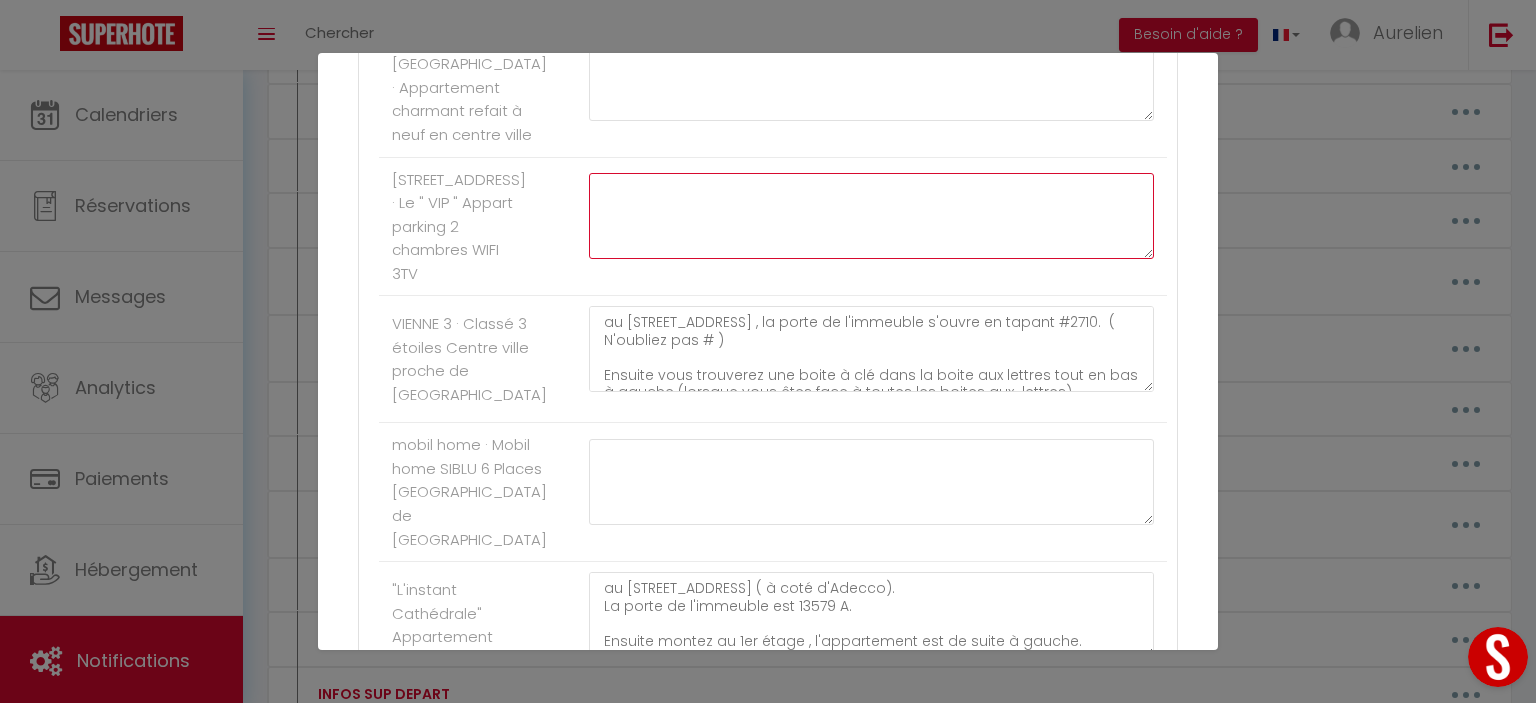 click at bounding box center [871, -5299] 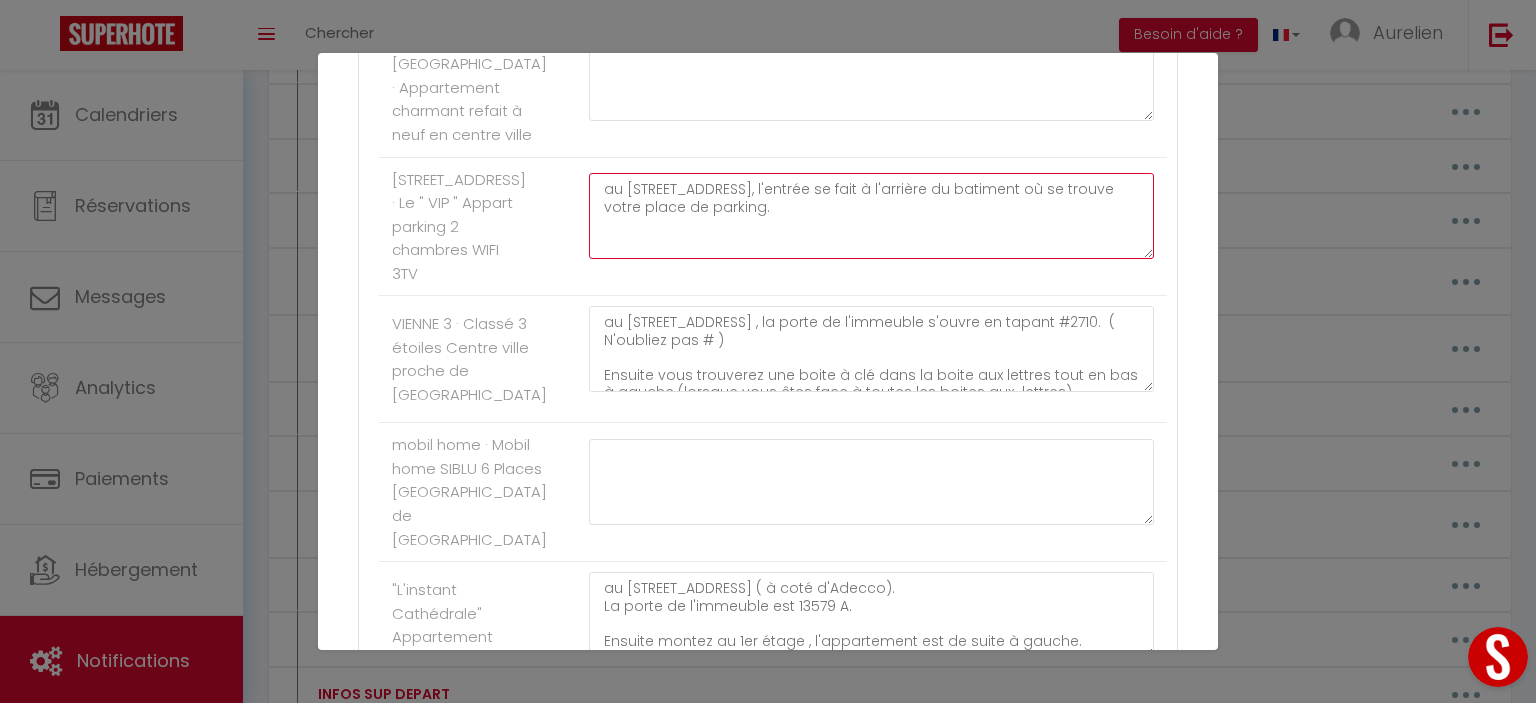 click on "au [STREET_ADDRESS], l'entrée se fait à l'arrière du batiment où se trouve votre place de parking." at bounding box center [871, -5299] 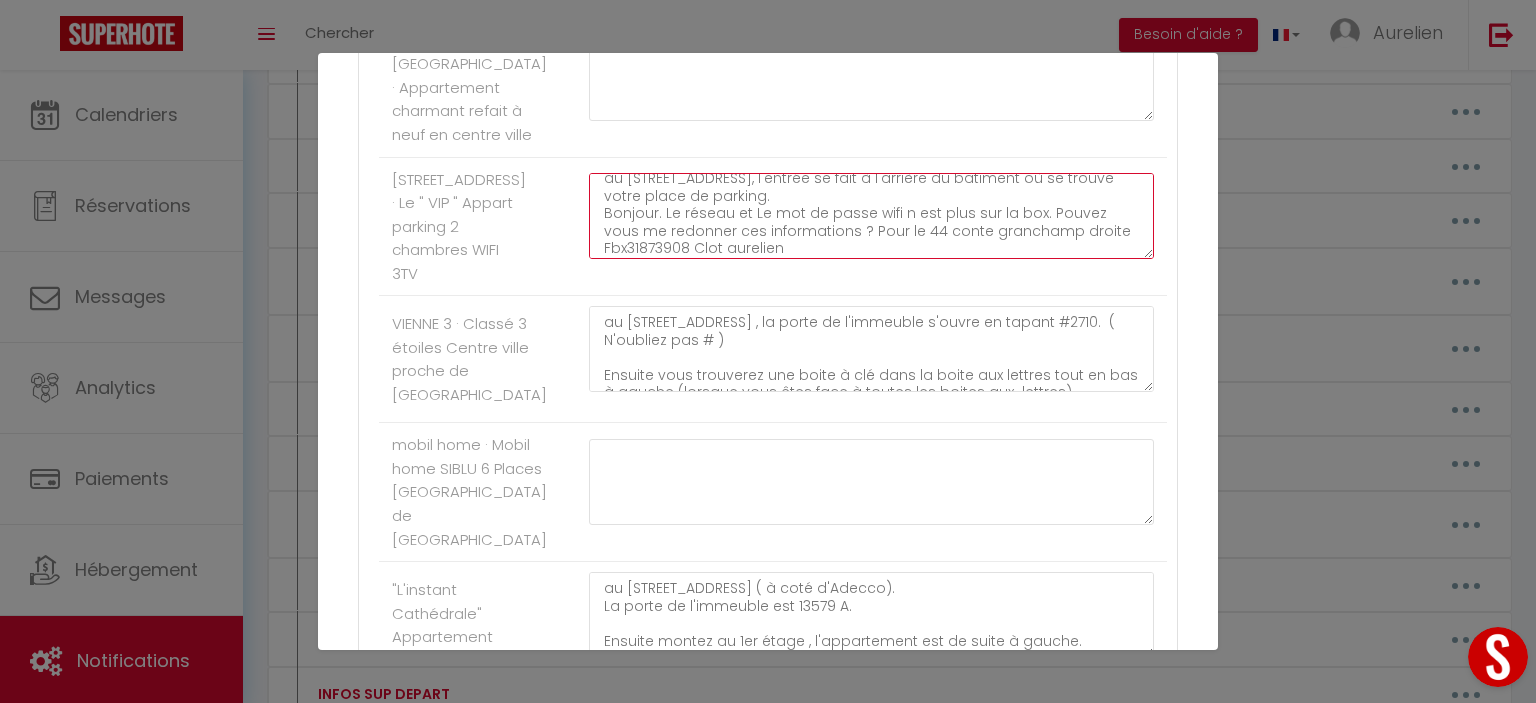scroll, scrollTop: 0, scrollLeft: 0, axis: both 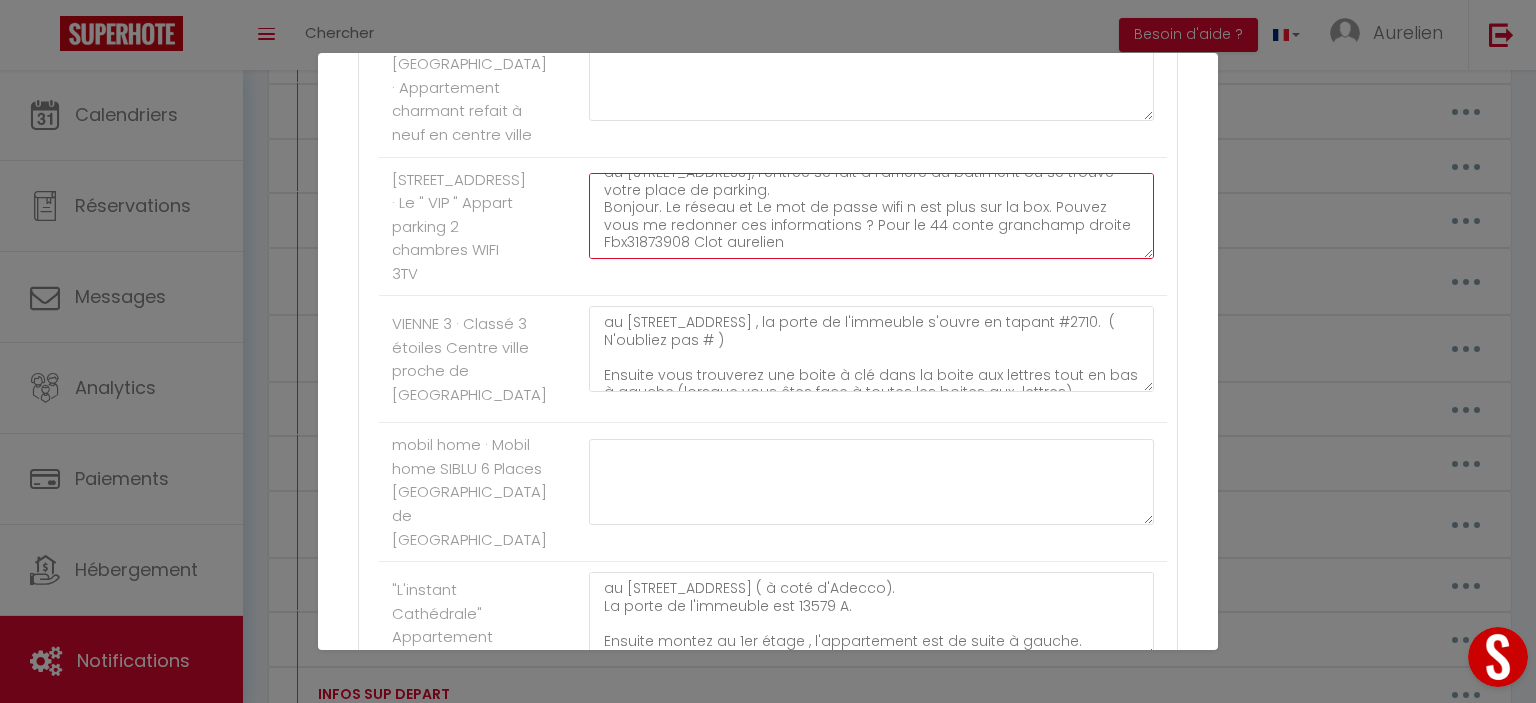 drag, startPoint x: 645, startPoint y: 356, endPoint x: 801, endPoint y: 383, distance: 158.31929 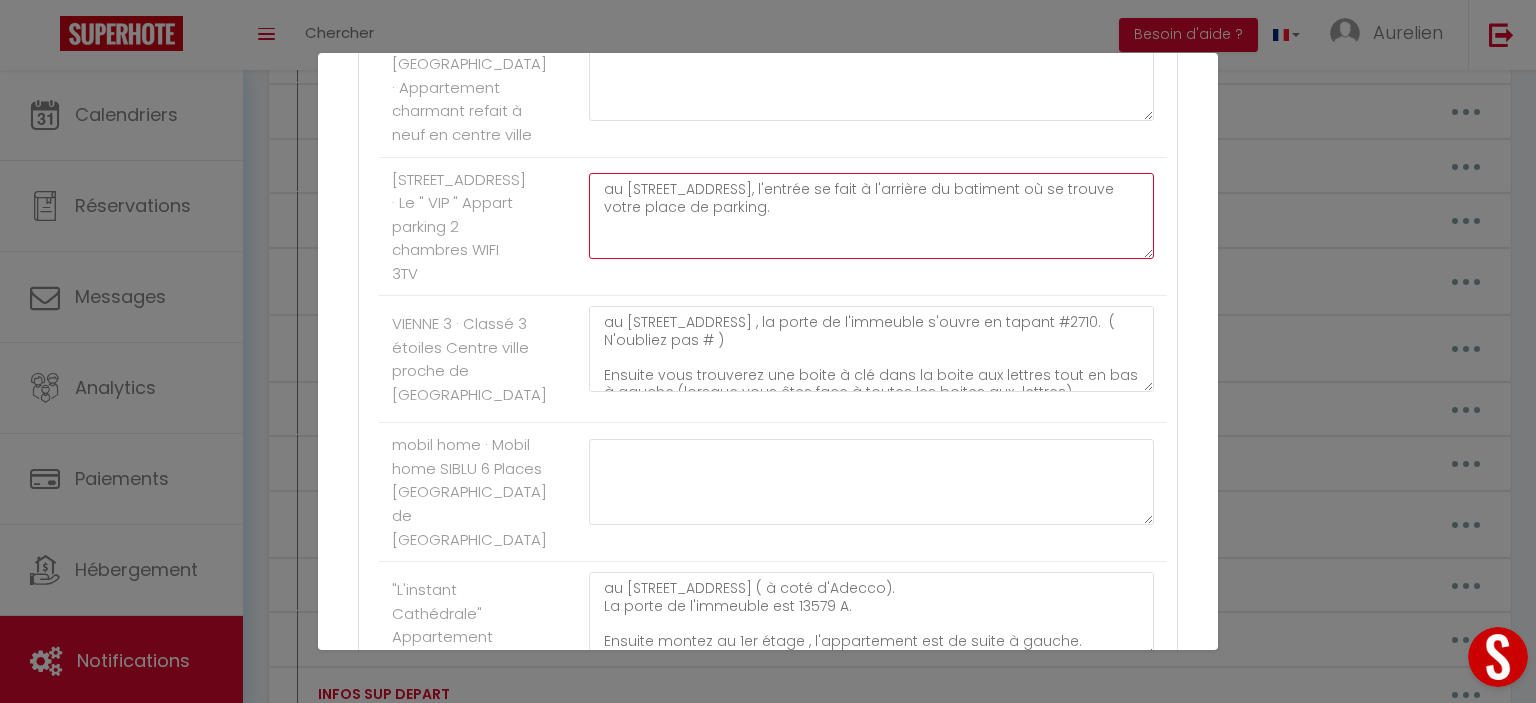 scroll, scrollTop: 0, scrollLeft: 0, axis: both 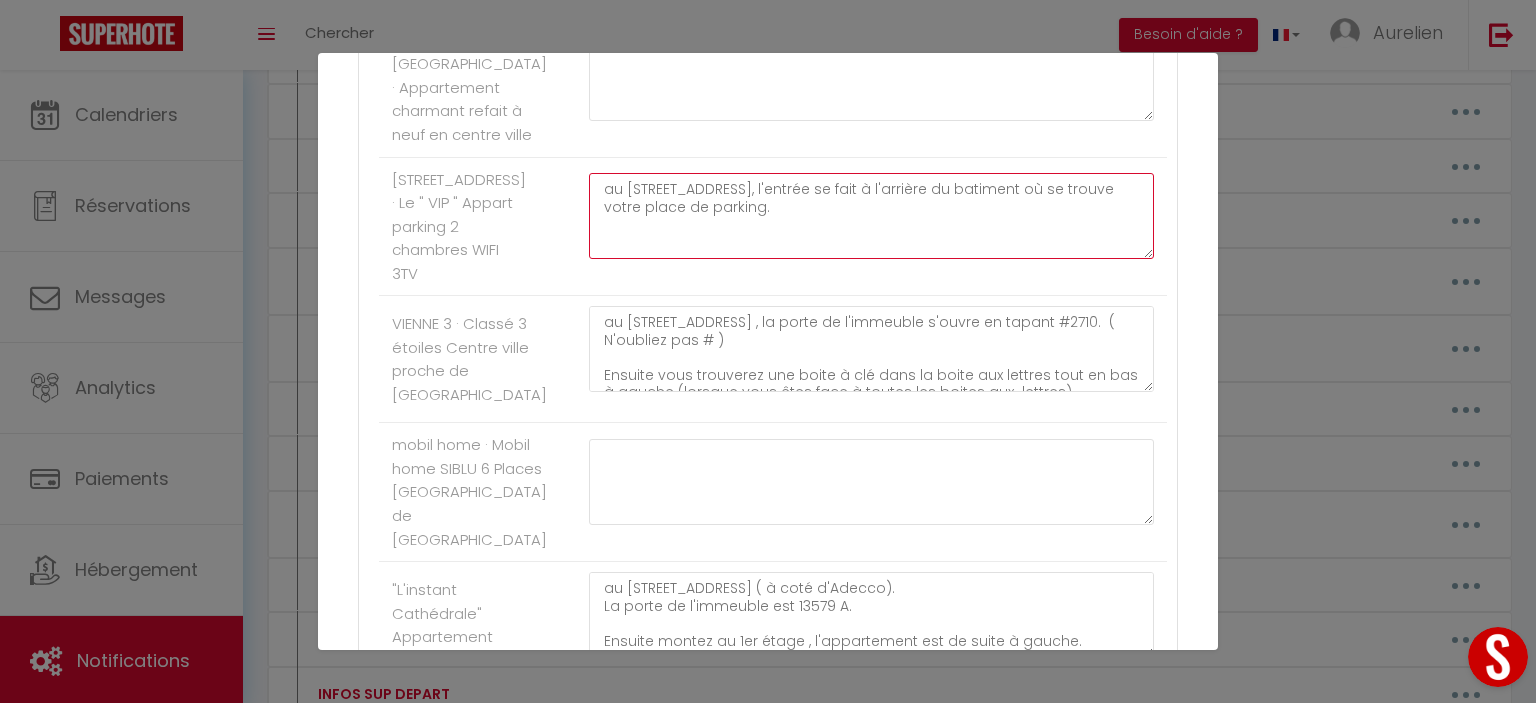 click on "au [STREET_ADDRESS], l'entrée se fait à l'arrière du batiment où se trouve votre place de parking." at bounding box center (871, -5299) 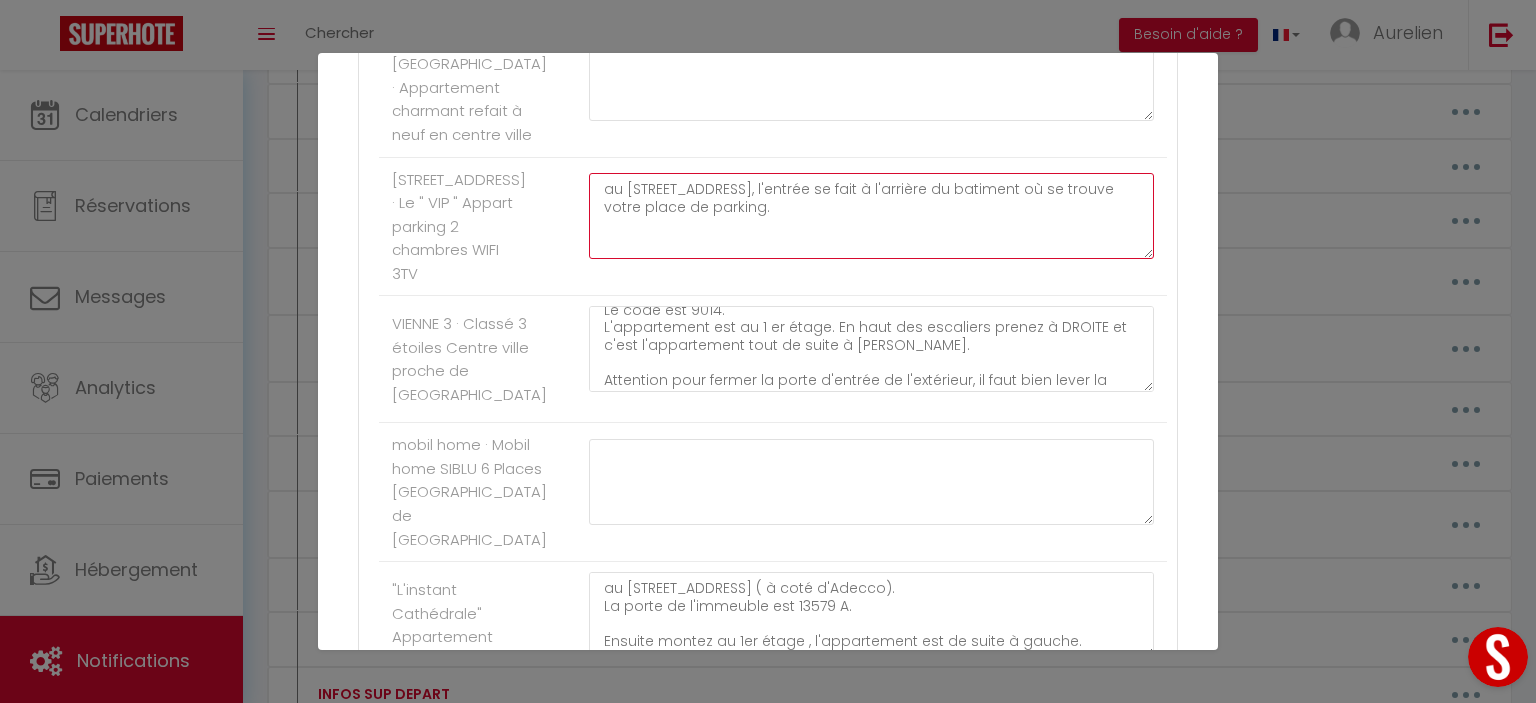 scroll, scrollTop: 0, scrollLeft: 0, axis: both 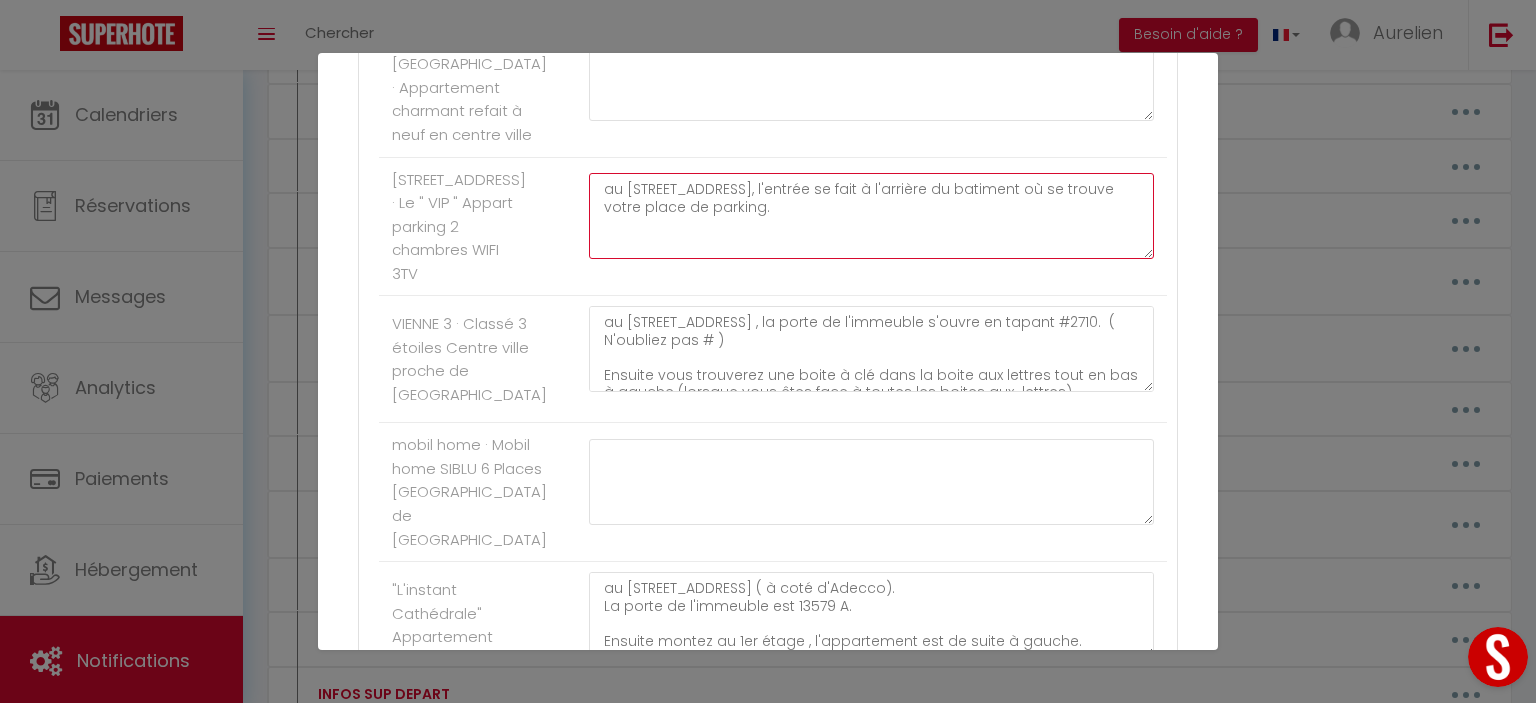paste on "Une fois devant l'immeuble prenez le passage entre le 13 et le 15 entre les 2 bâtiments et mettez vous sur la place 29!
Une fois de ce côté au bord du canal, vous aurez une porte en bas de l'immeuble.
A coté de celle-ci vous trouverez une boite à clé.
Le code est 4510, une fois le code mis, appuyez sur le bouton noir.
Montez au 3 ème étage, l'appartement est celui du milieu .
Lorsque vous fermer la porte de l'extérieur il faut la claquer et ensuite fermez à clé sans remontez la poignée.
Ne touchez pas la chaudière, ne l'éteignez pas non plus en partant.
Seul le thermostat commande le chauffage!
Ne fumez pas dans l'appartement et laissez le dans l'état où vous l'avez trouvé.
Les départs sont à 10 h maximum le jour du départ.
La caution sera récupéré via airbnb si ces conditions ne sont pas respectées.
WIFI :
Réseau: SFR_F9AF
mdp: n5wkchwx4c36idmlrgan
Passez un excellent séjour.
[PERSON_NAME] [PHONE_NUMBER]
Aurelien 0680300903" 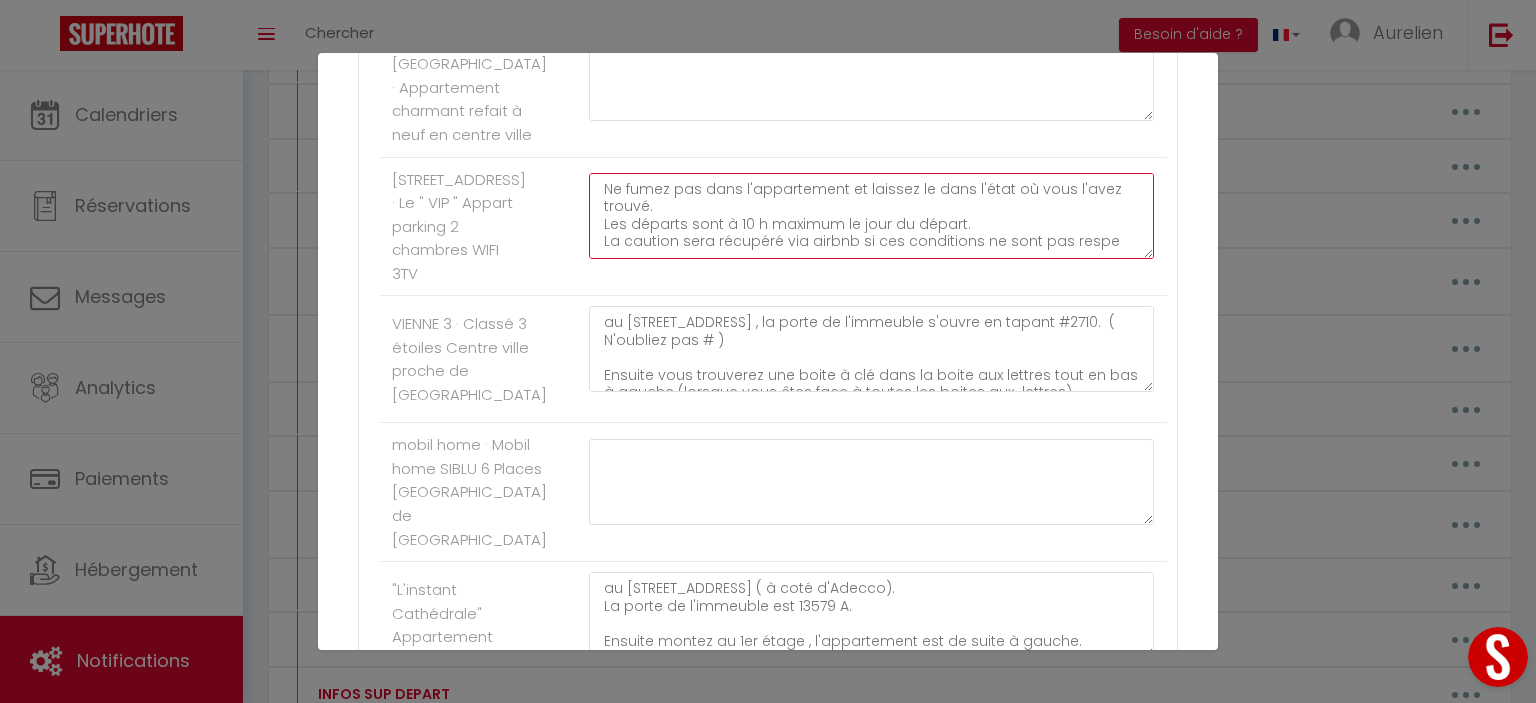 scroll, scrollTop: 297, scrollLeft: 0, axis: vertical 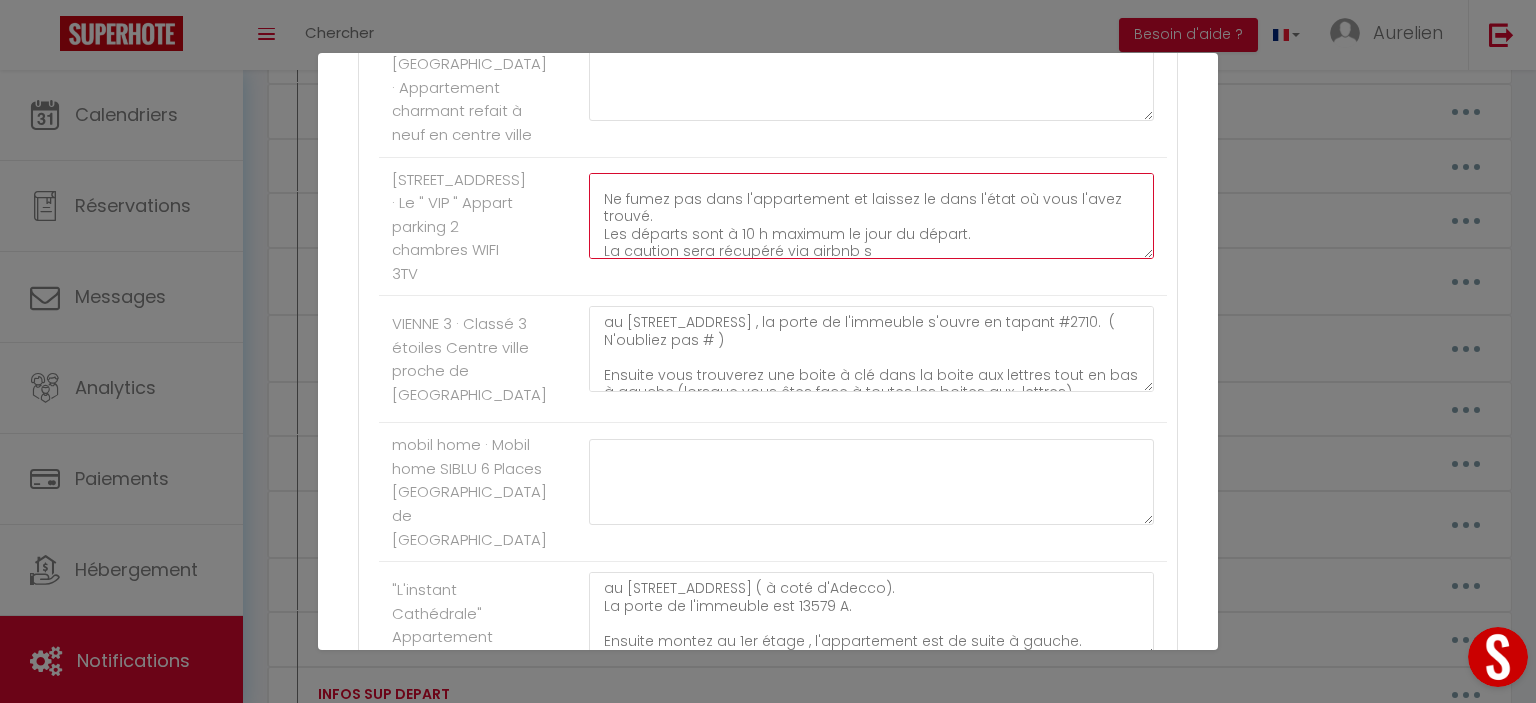 drag, startPoint x: 604, startPoint y: 311, endPoint x: 757, endPoint y: 373, distance: 165.08482 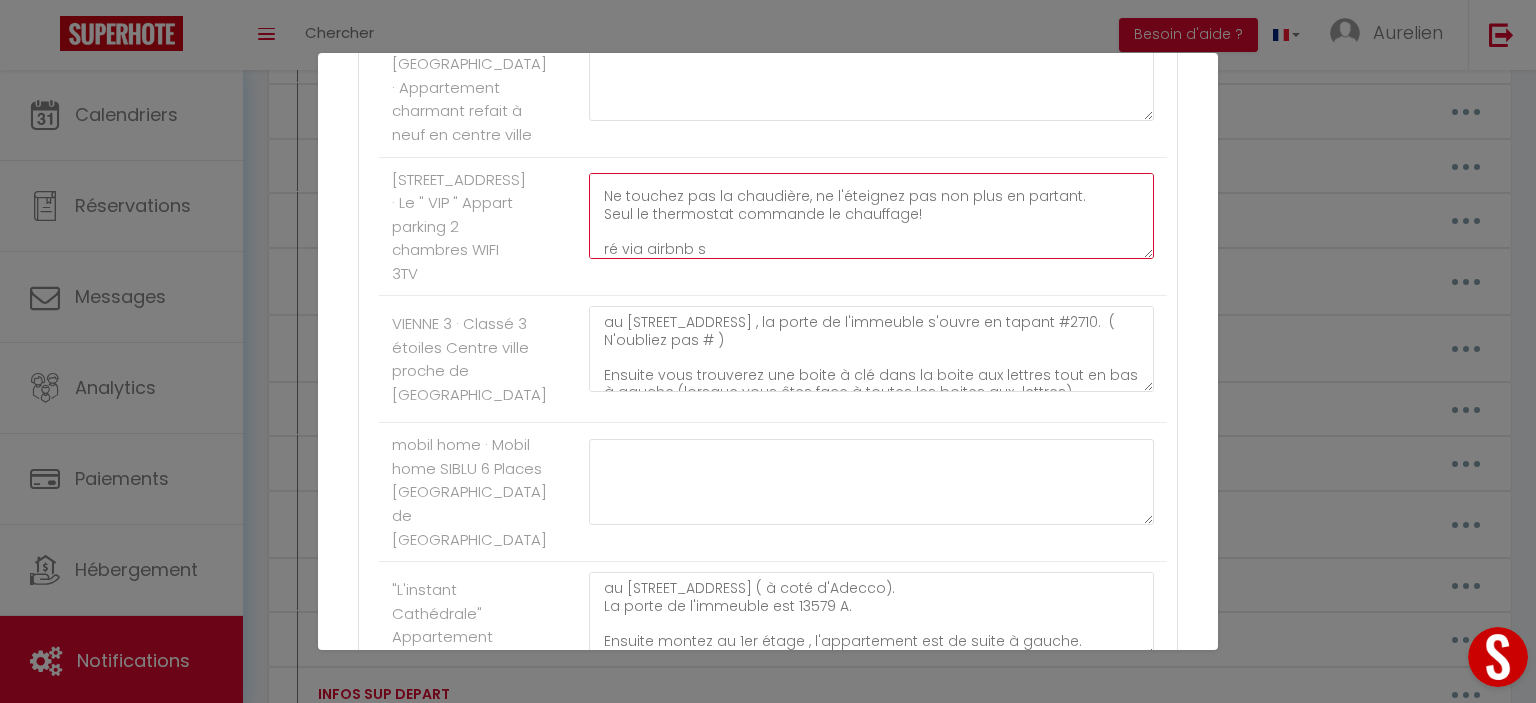 scroll, scrollTop: 244, scrollLeft: 0, axis: vertical 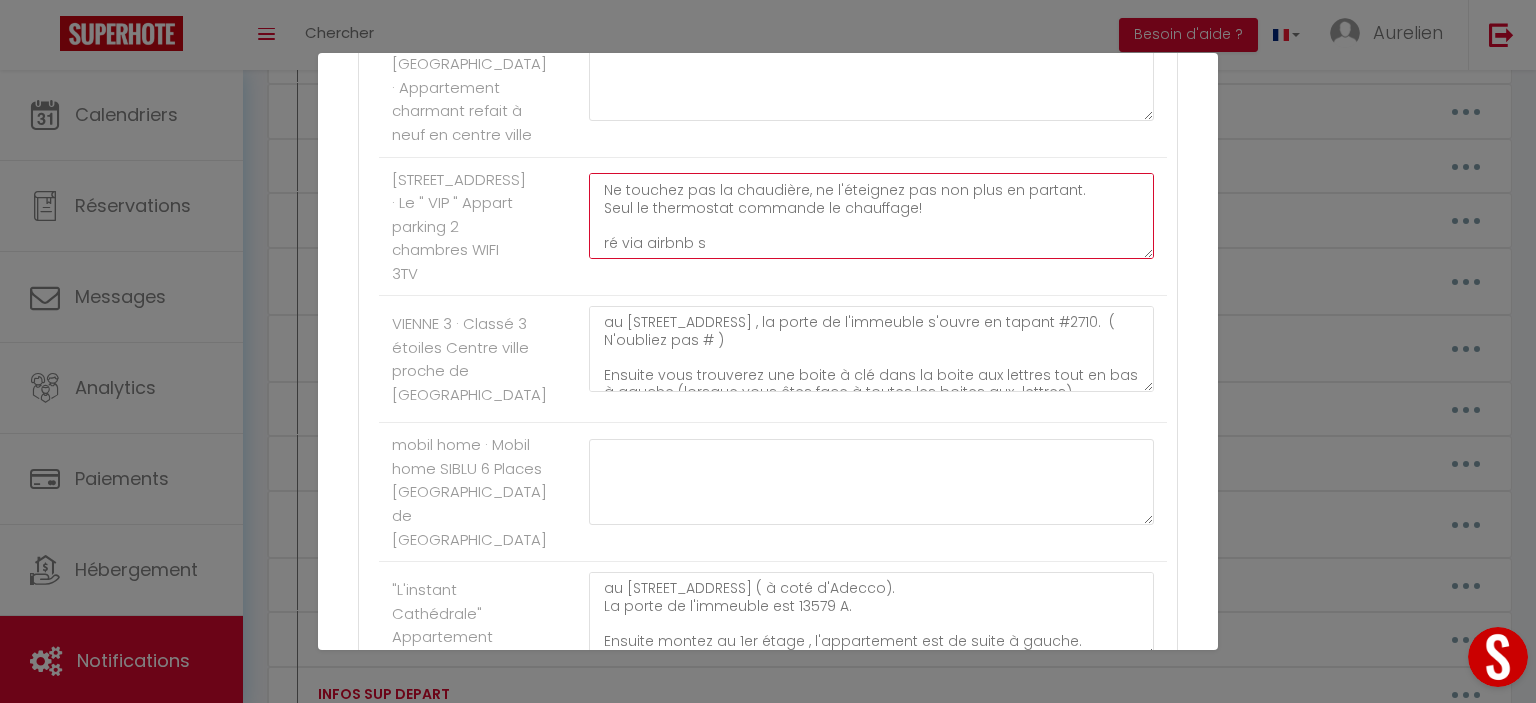 drag, startPoint x: 648, startPoint y: 382, endPoint x: 599, endPoint y: 382, distance: 49 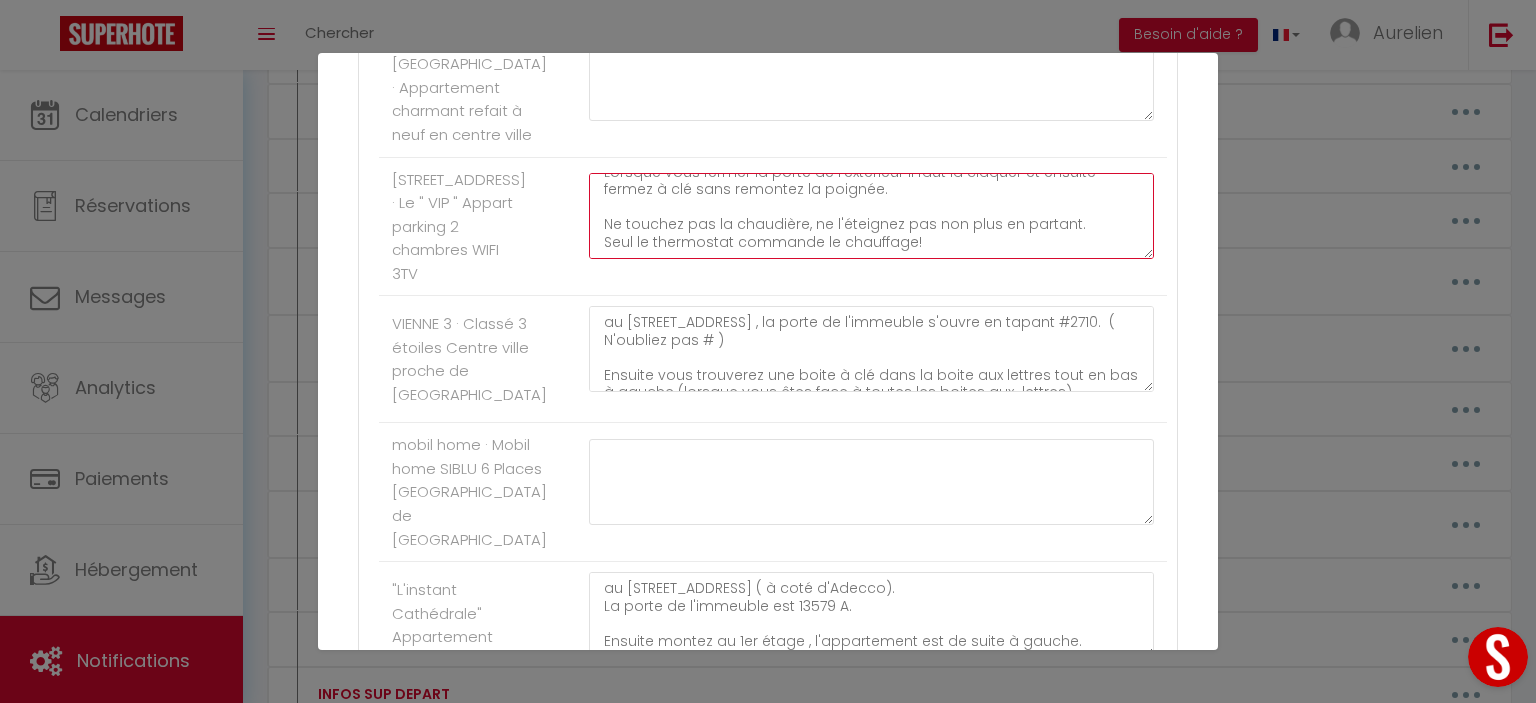scroll, scrollTop: 232, scrollLeft: 0, axis: vertical 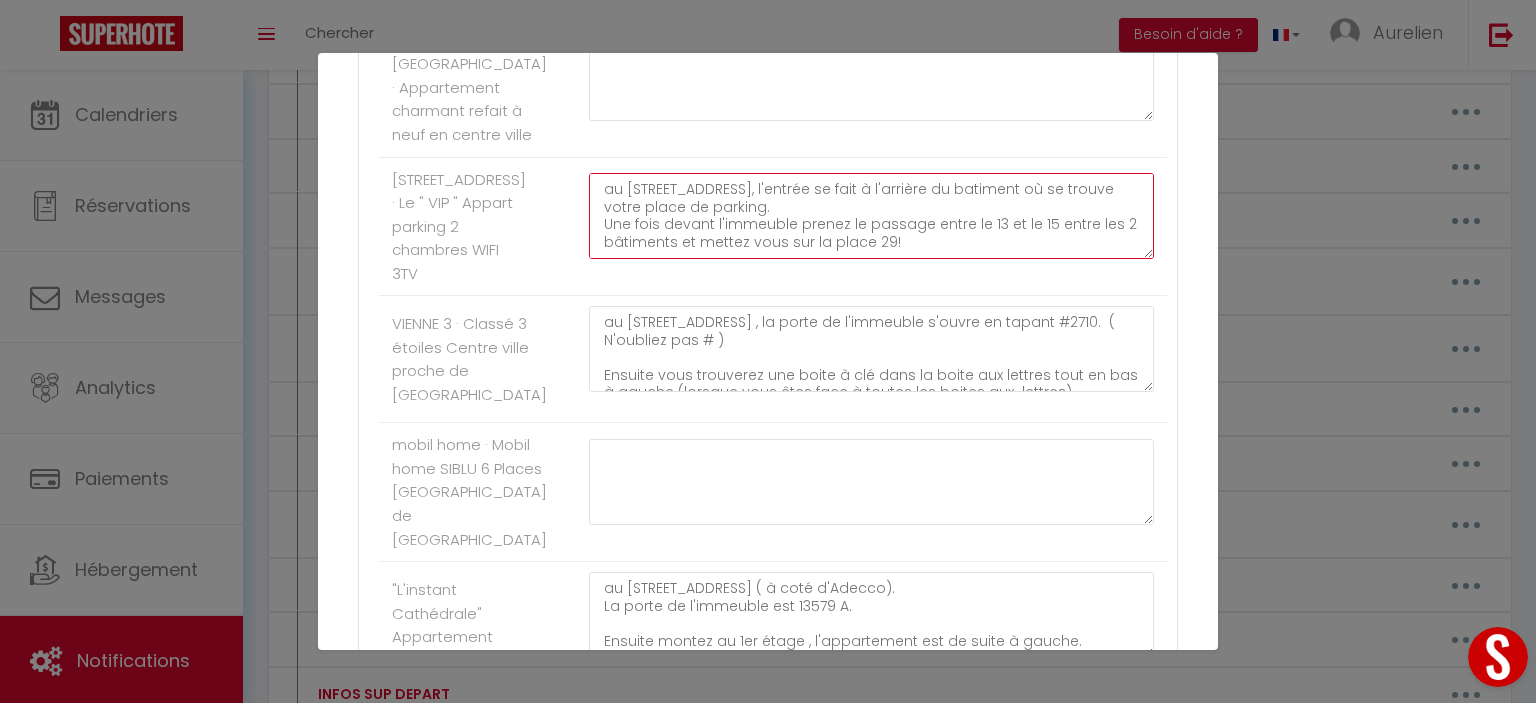 drag, startPoint x: 799, startPoint y: 315, endPoint x: 830, endPoint y: 332, distance: 35.35534 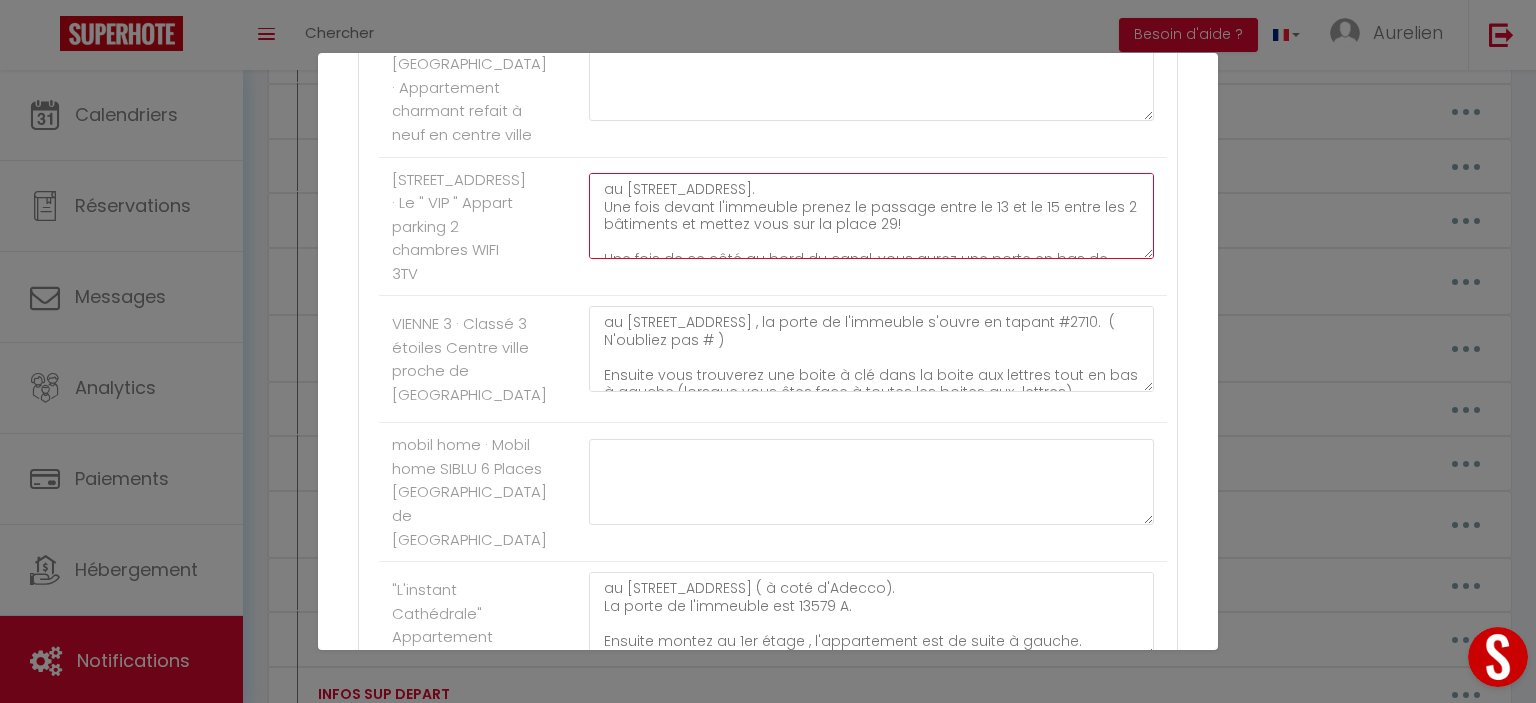 scroll, scrollTop: 40, scrollLeft: 0, axis: vertical 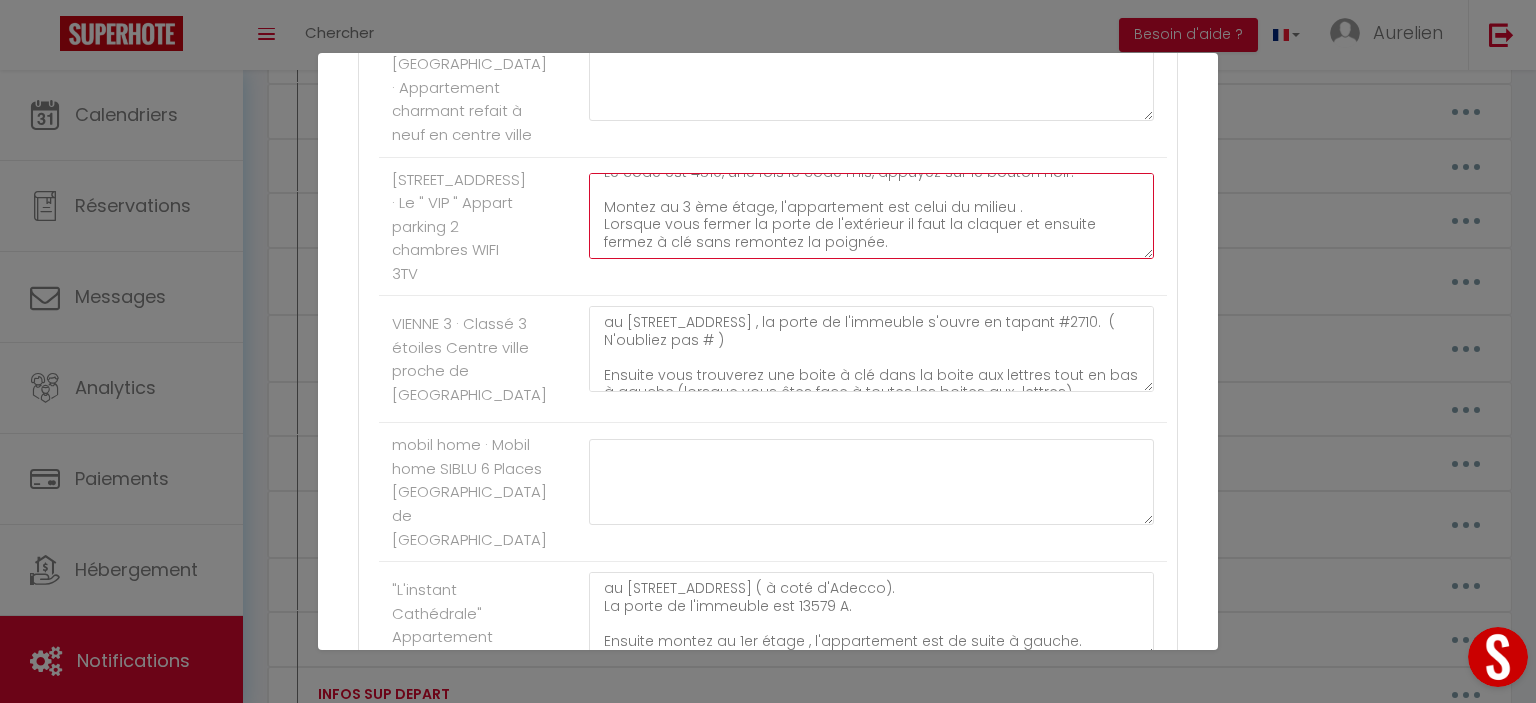click on "au [STREET_ADDRESS].
Une fois devant l'immeuble prenez le passage entre le 13 et le 15 entre les 2 bâtiments et mettez vous sur la place 29!
Une fois de ce côté au bord du canal, vous aurez une porte en bas de l'immeuble.
A coté de celle-ci vous trouverez une boite à clé.
Le code est 4510, une fois le code mis, appuyez sur le bouton noir.
Montez au 3 ème étage, l'appartement est celui du milieu .
Lorsque vous fermer la porte de l'extérieur il faut la claquer et ensuite fermez à clé sans remontez la poignée." at bounding box center [871, -5299] 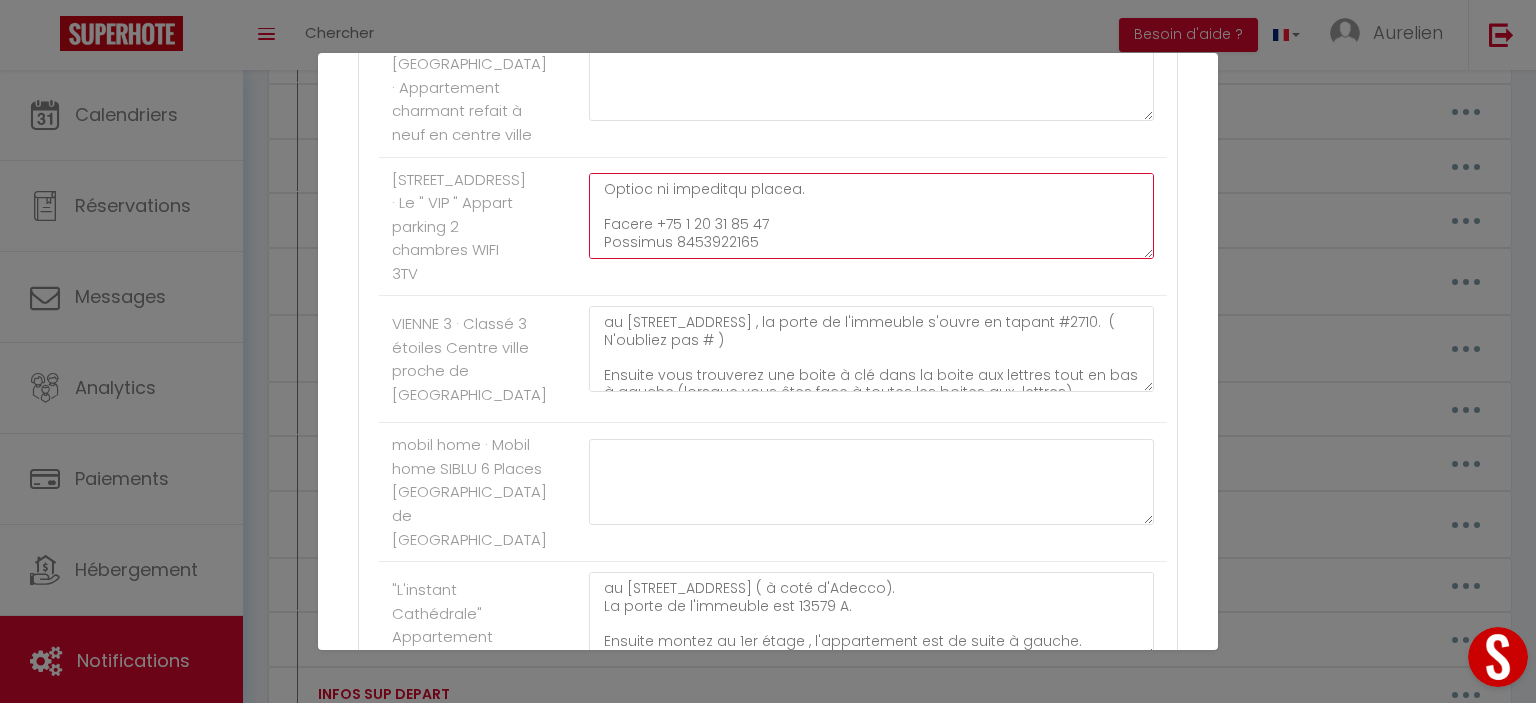 scroll, scrollTop: 700, scrollLeft: 0, axis: vertical 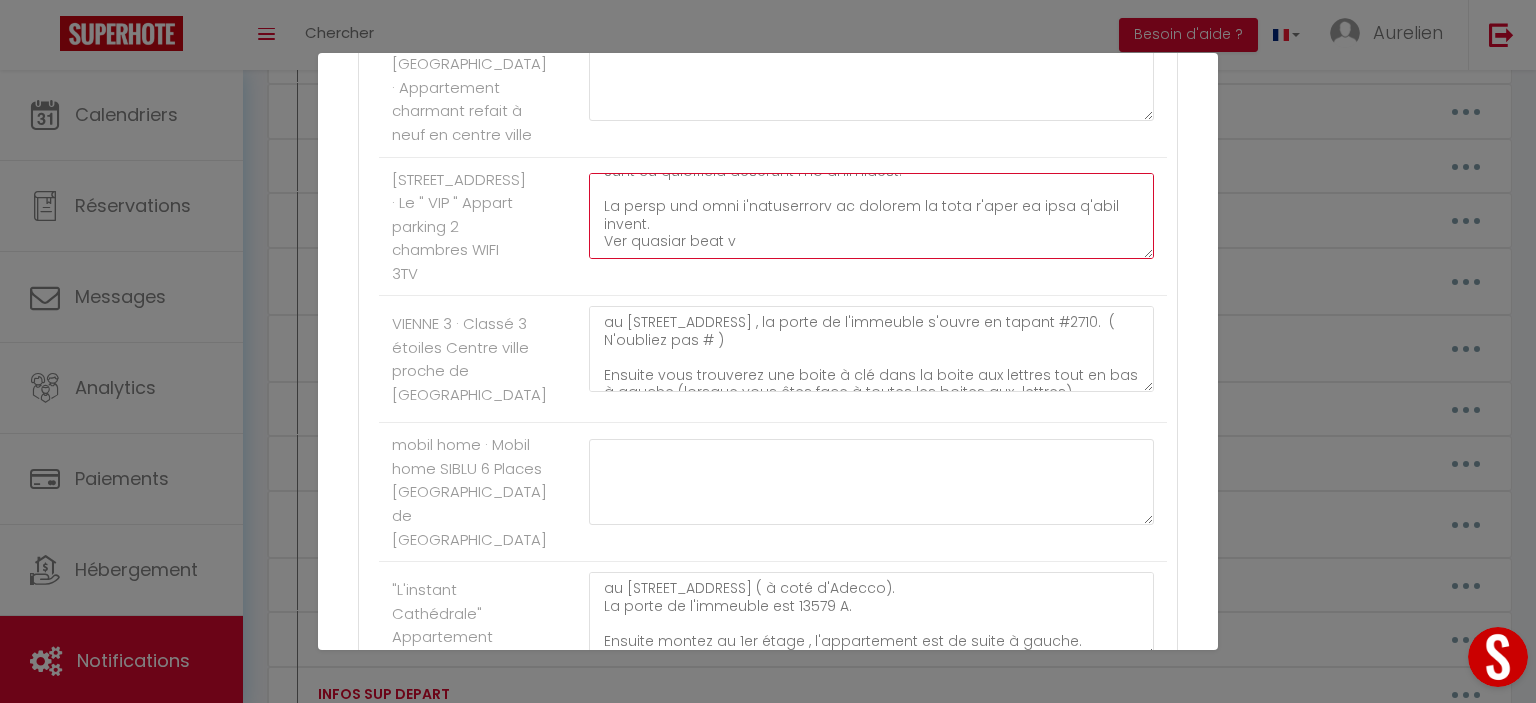 drag, startPoint x: 603, startPoint y: 316, endPoint x: 705, endPoint y: 364, distance: 112.72977 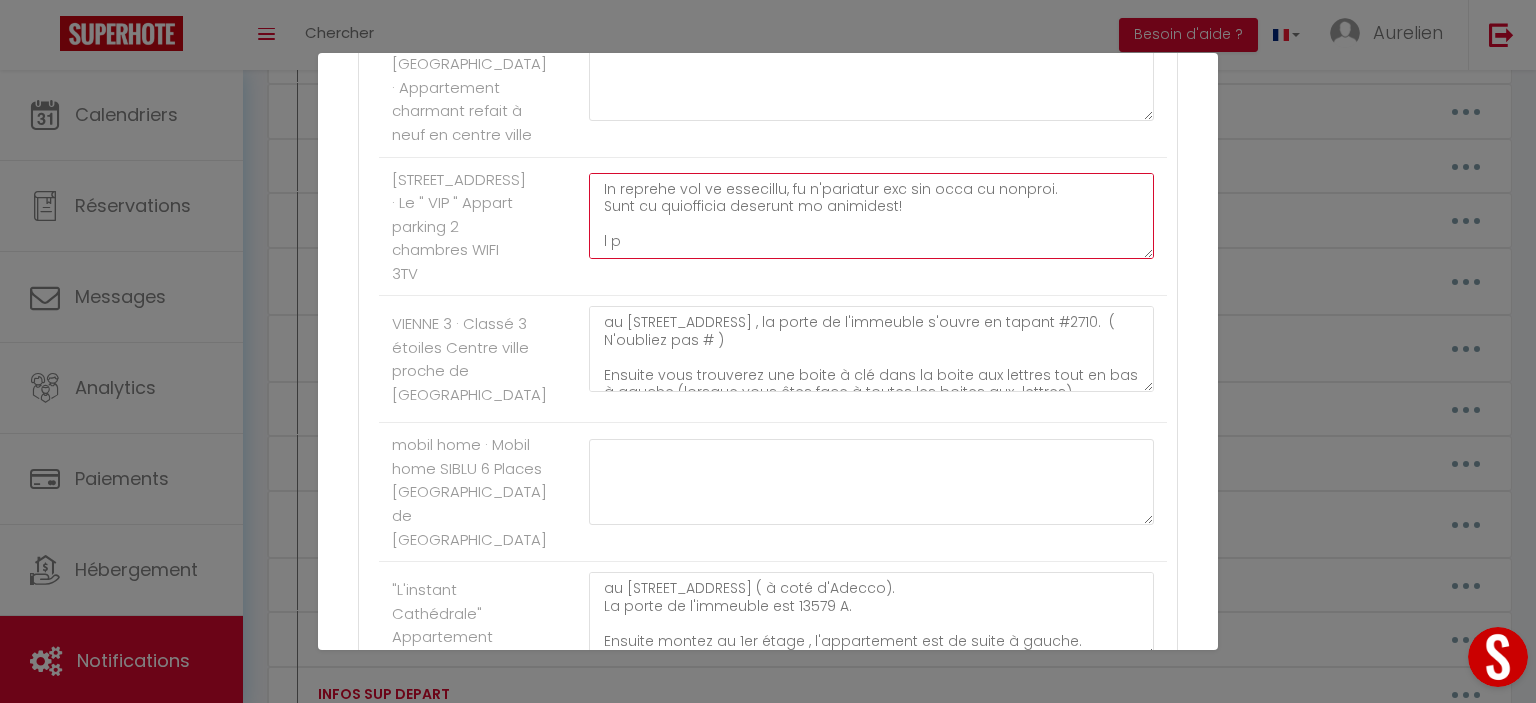 scroll, scrollTop: 470, scrollLeft: 0, axis: vertical 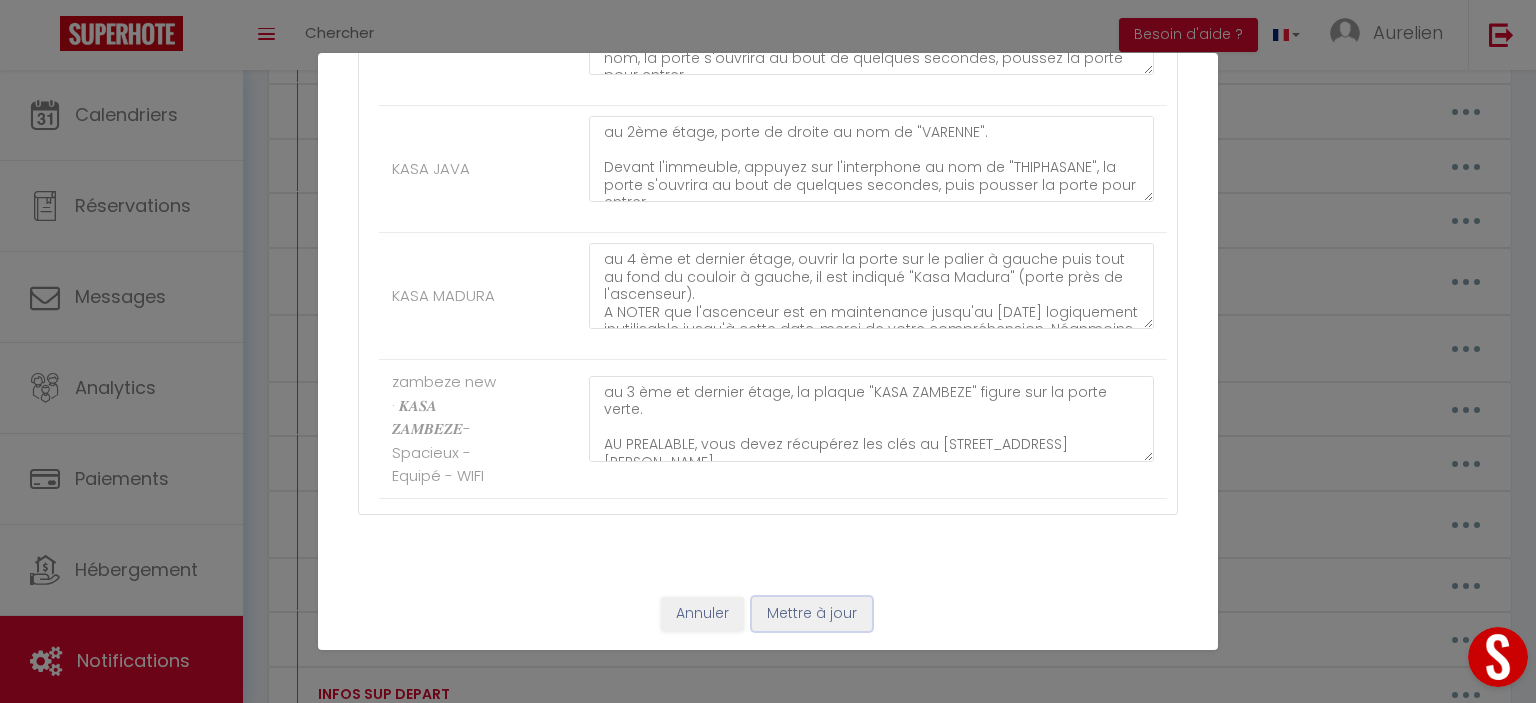 click on "Mettre à jour" at bounding box center [812, 614] 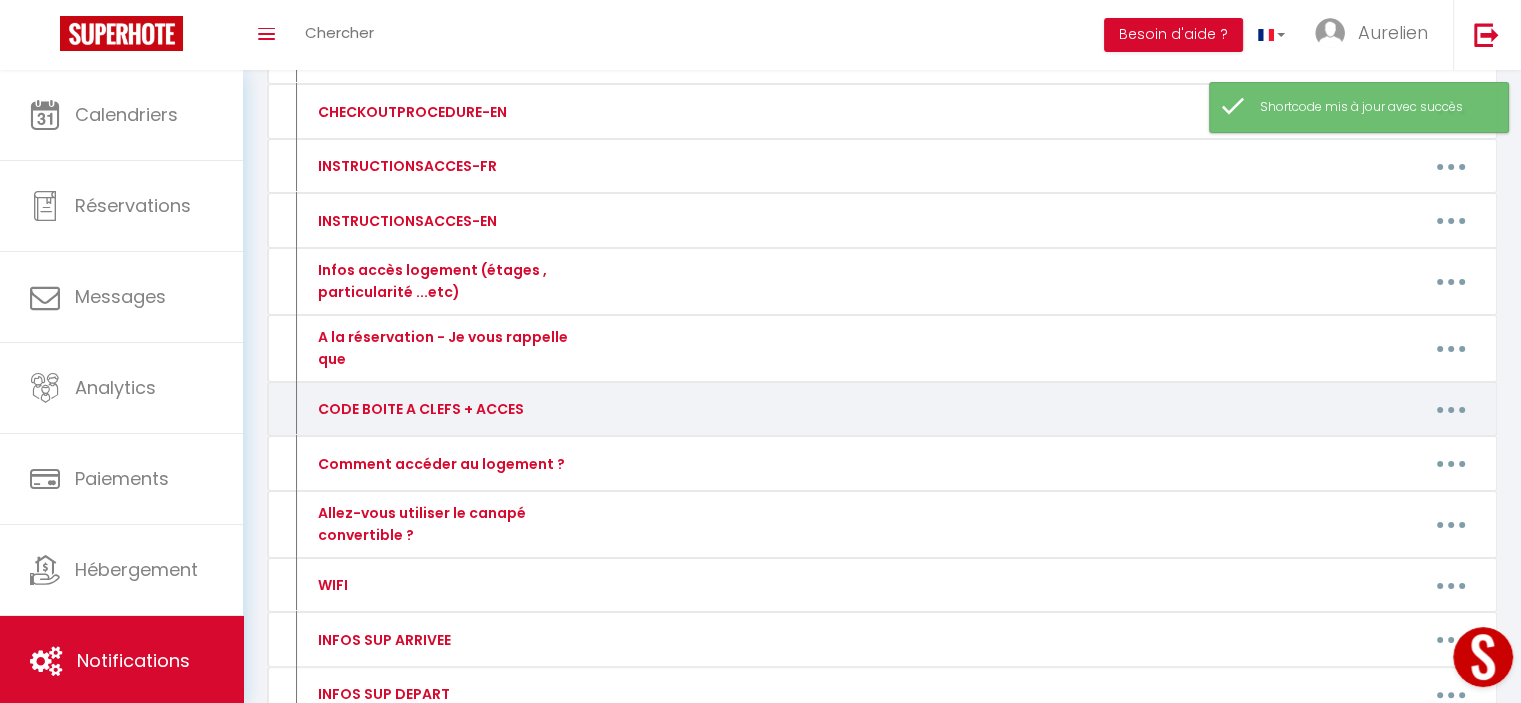 click at bounding box center [1451, 409] 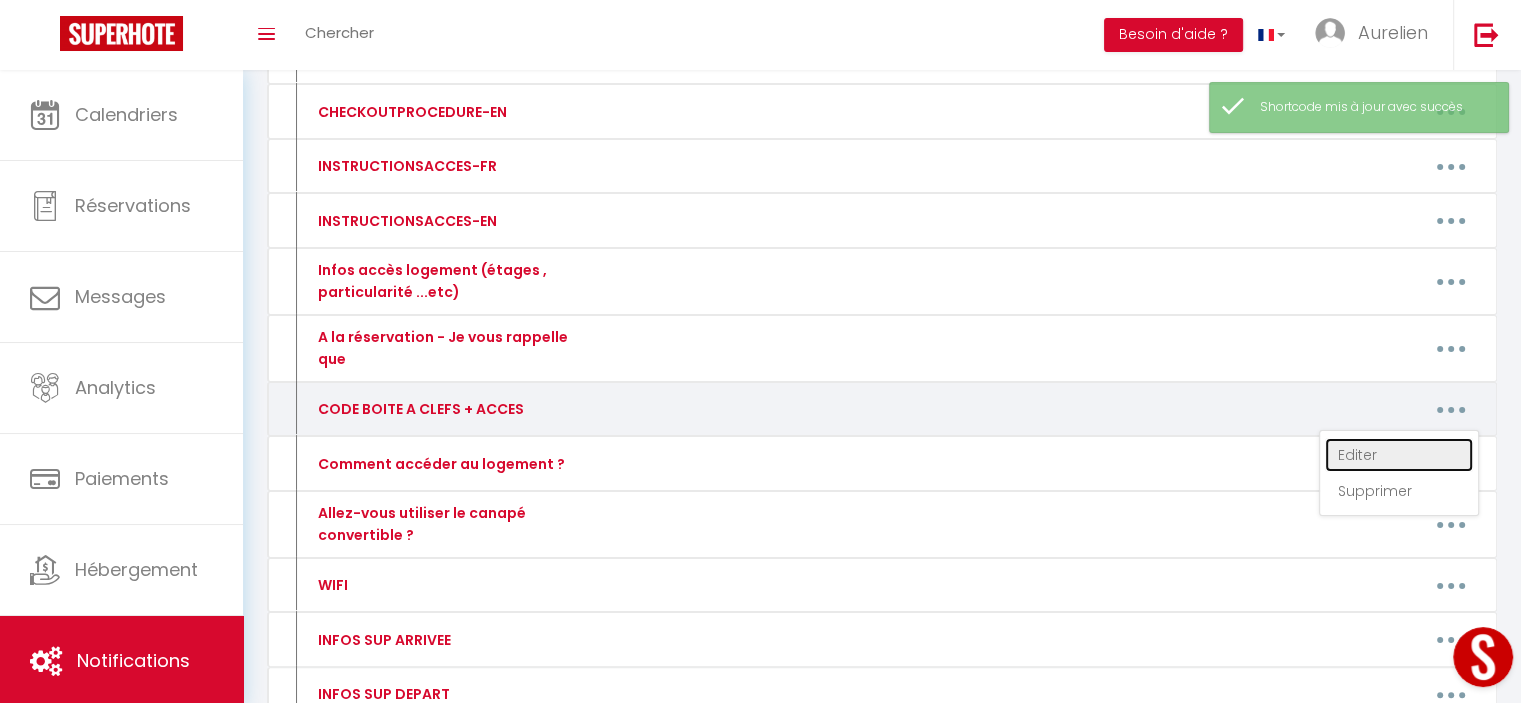 click on "Editer" at bounding box center [1399, 455] 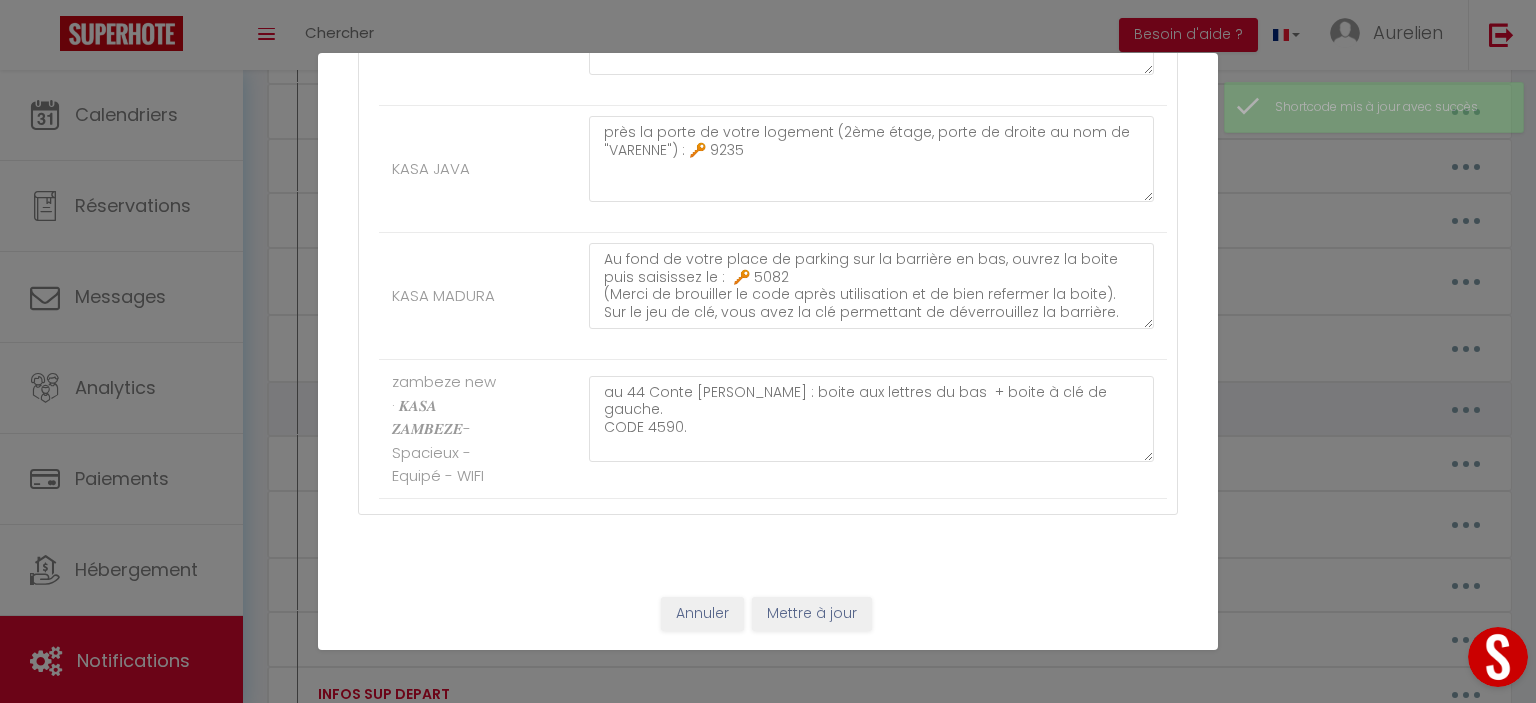 scroll, scrollTop: 0, scrollLeft: 0, axis: both 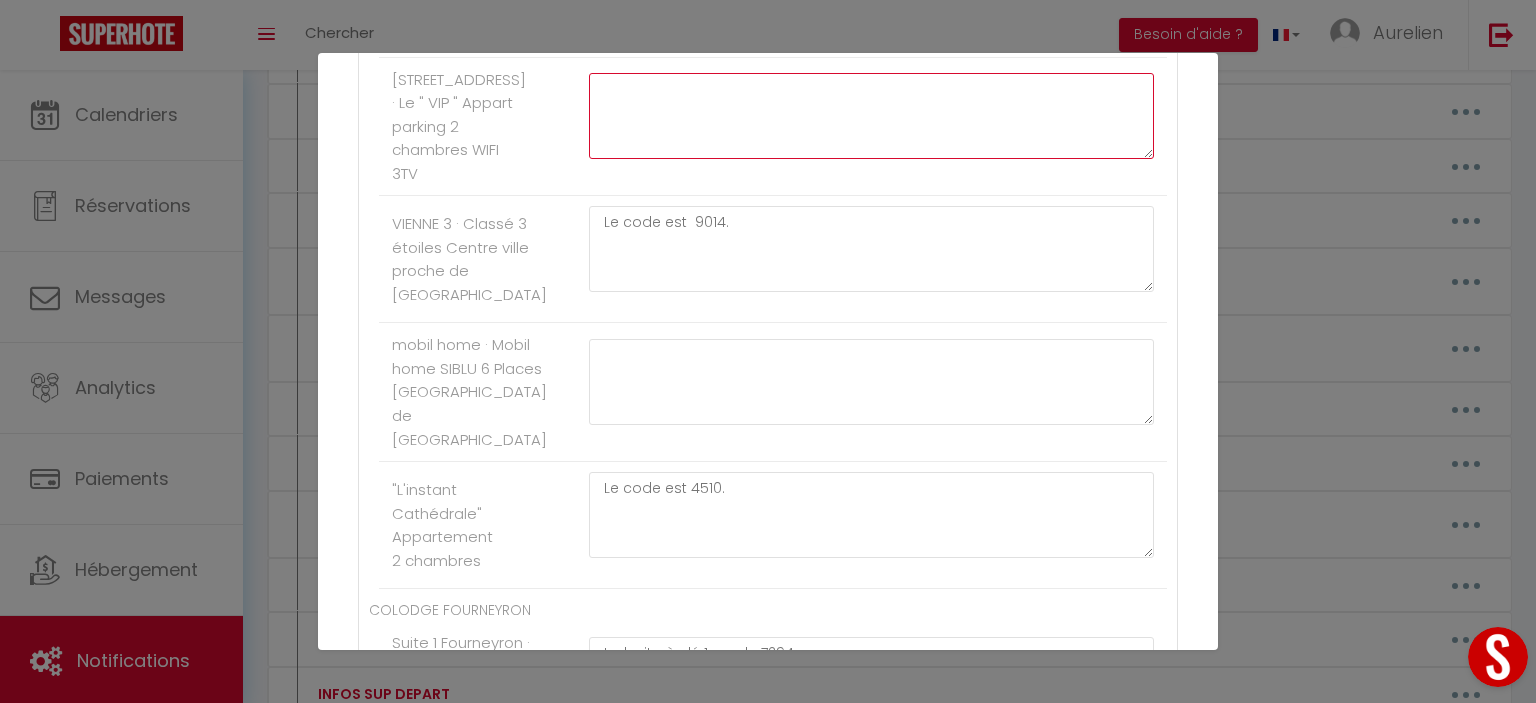 click at bounding box center (871, -5399) 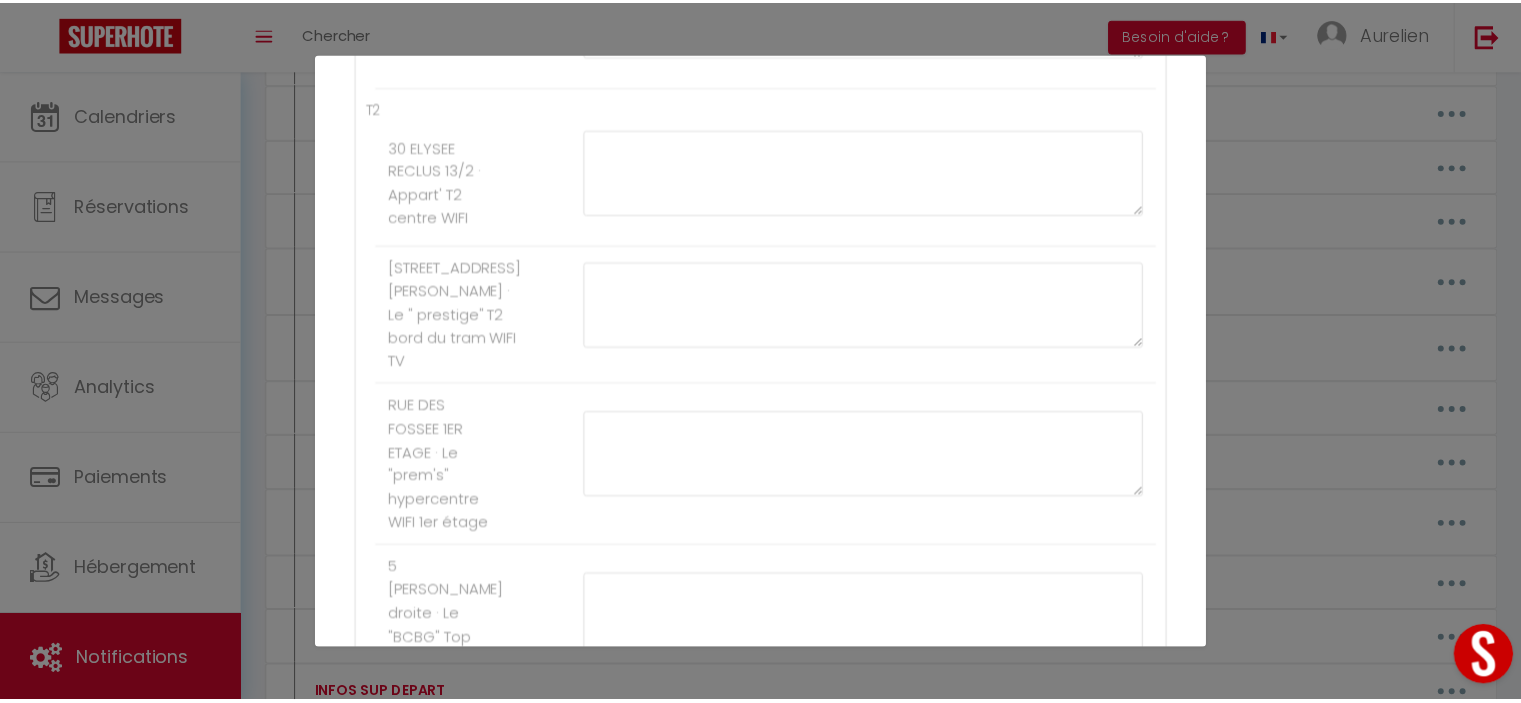 scroll, scrollTop: 13300, scrollLeft: 0, axis: vertical 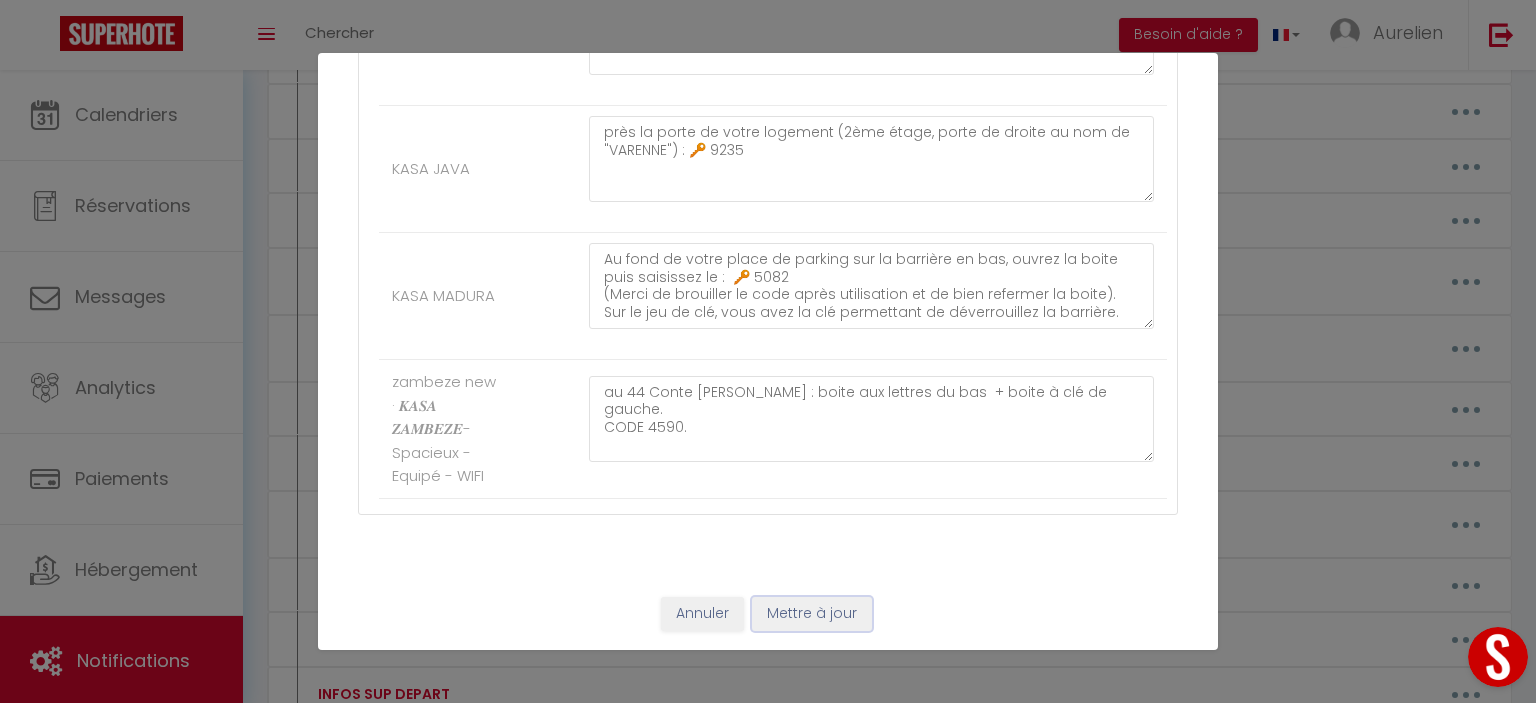 click on "Mettre à jour" at bounding box center [812, 614] 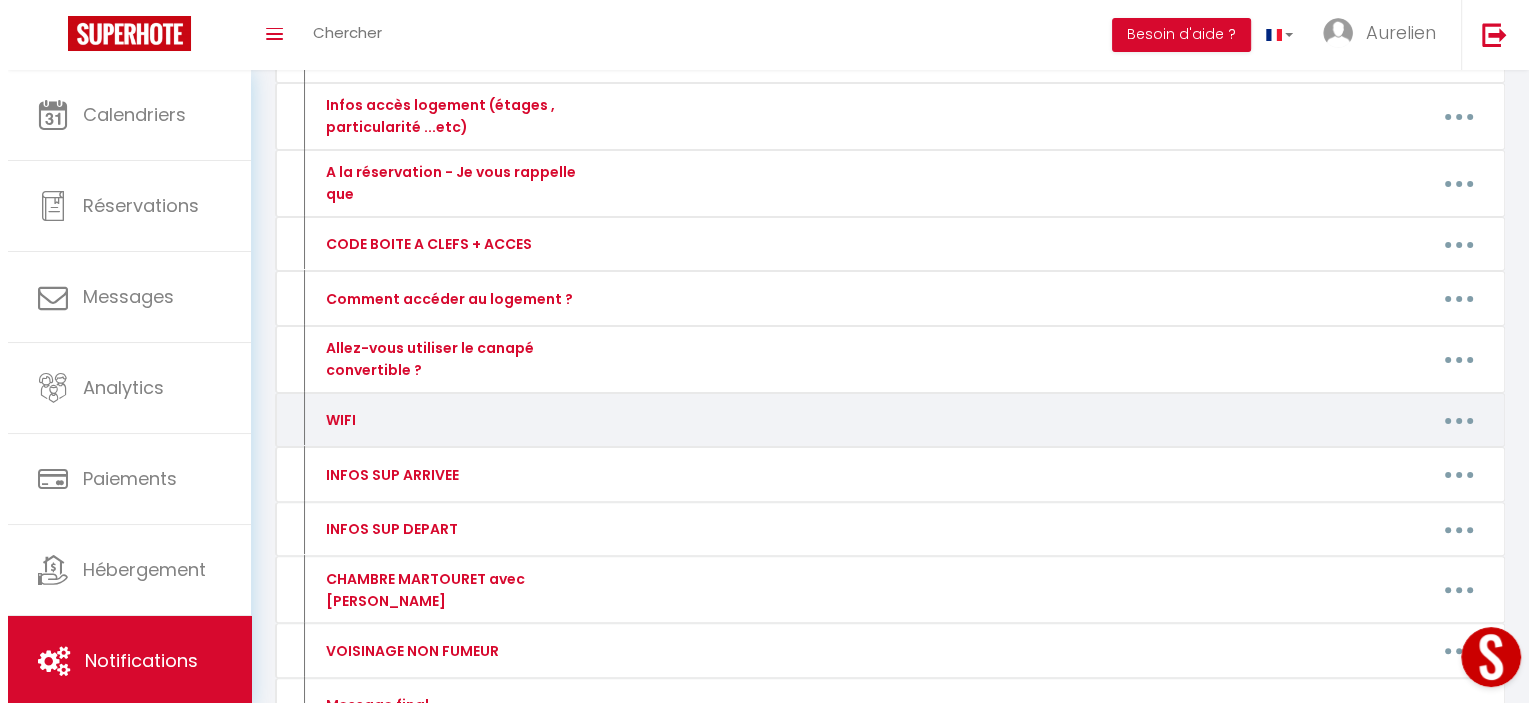 scroll, scrollTop: 500, scrollLeft: 0, axis: vertical 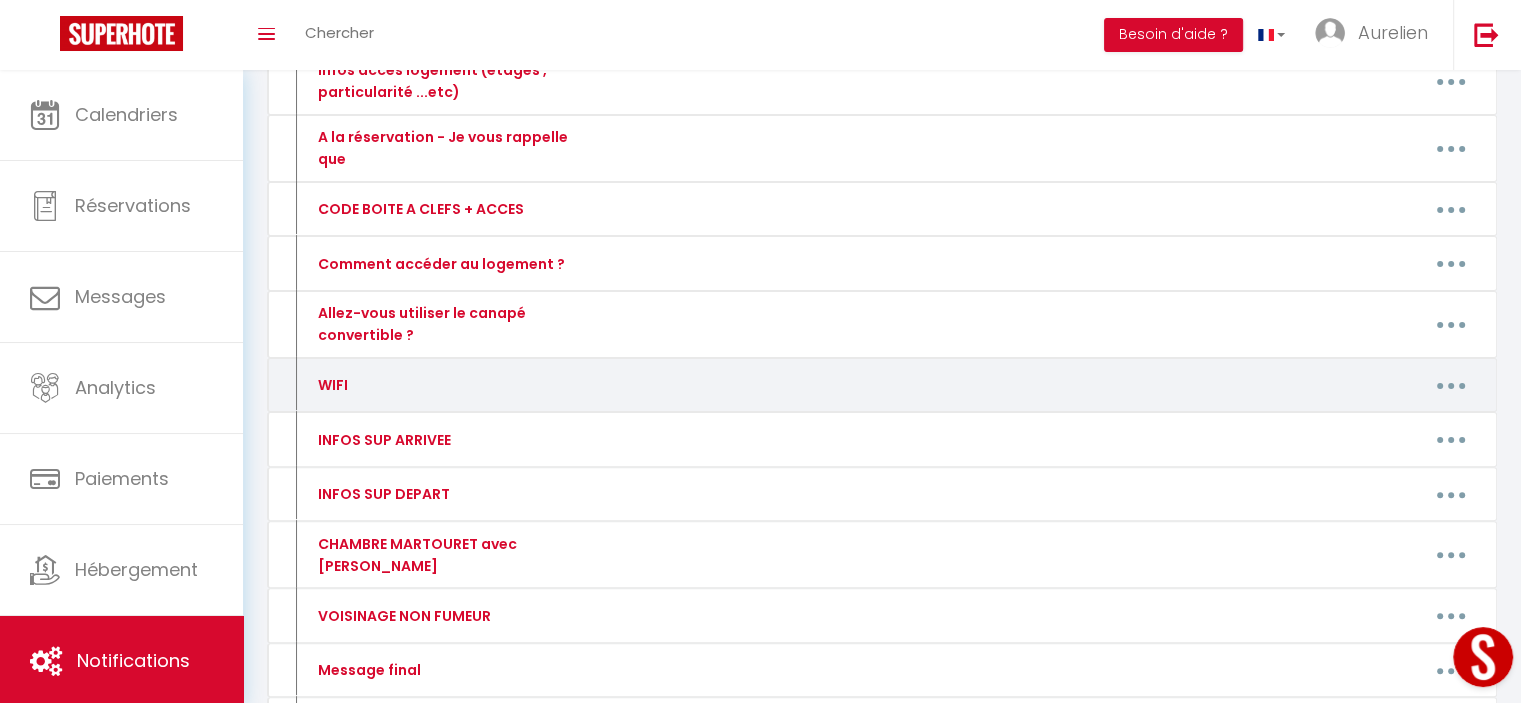 click at bounding box center (1451, 385) 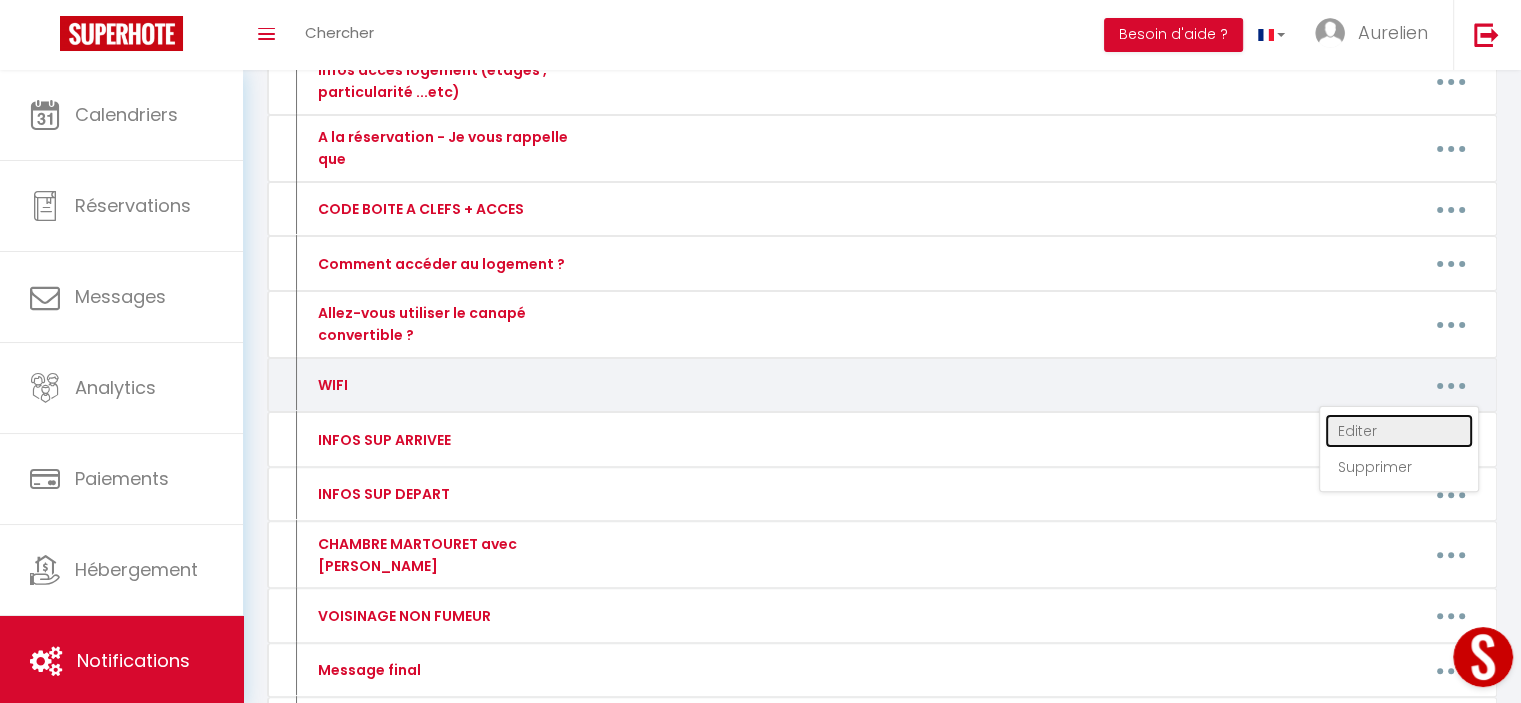 click on "Editer" at bounding box center [1399, 431] 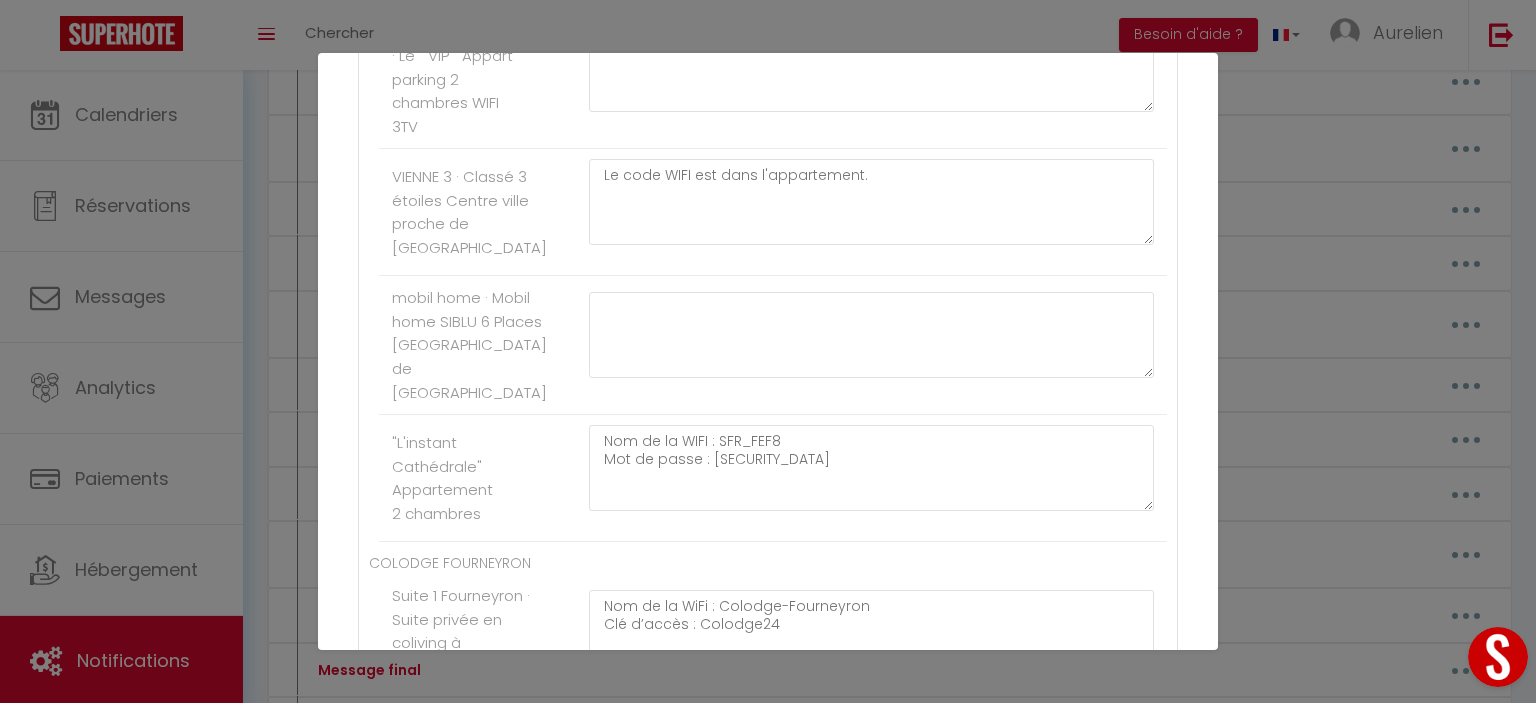 scroll, scrollTop: 6200, scrollLeft: 0, axis: vertical 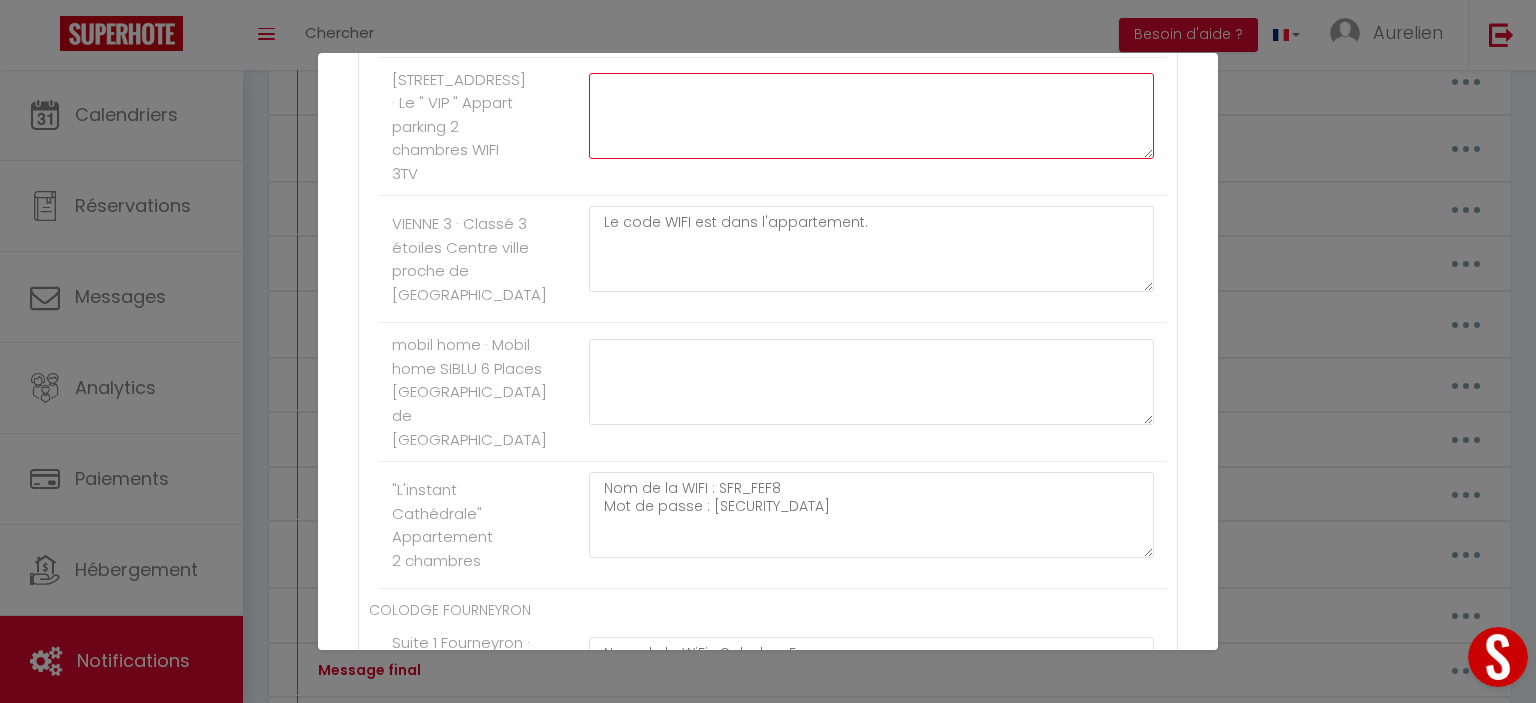 click at bounding box center (871, -5399) 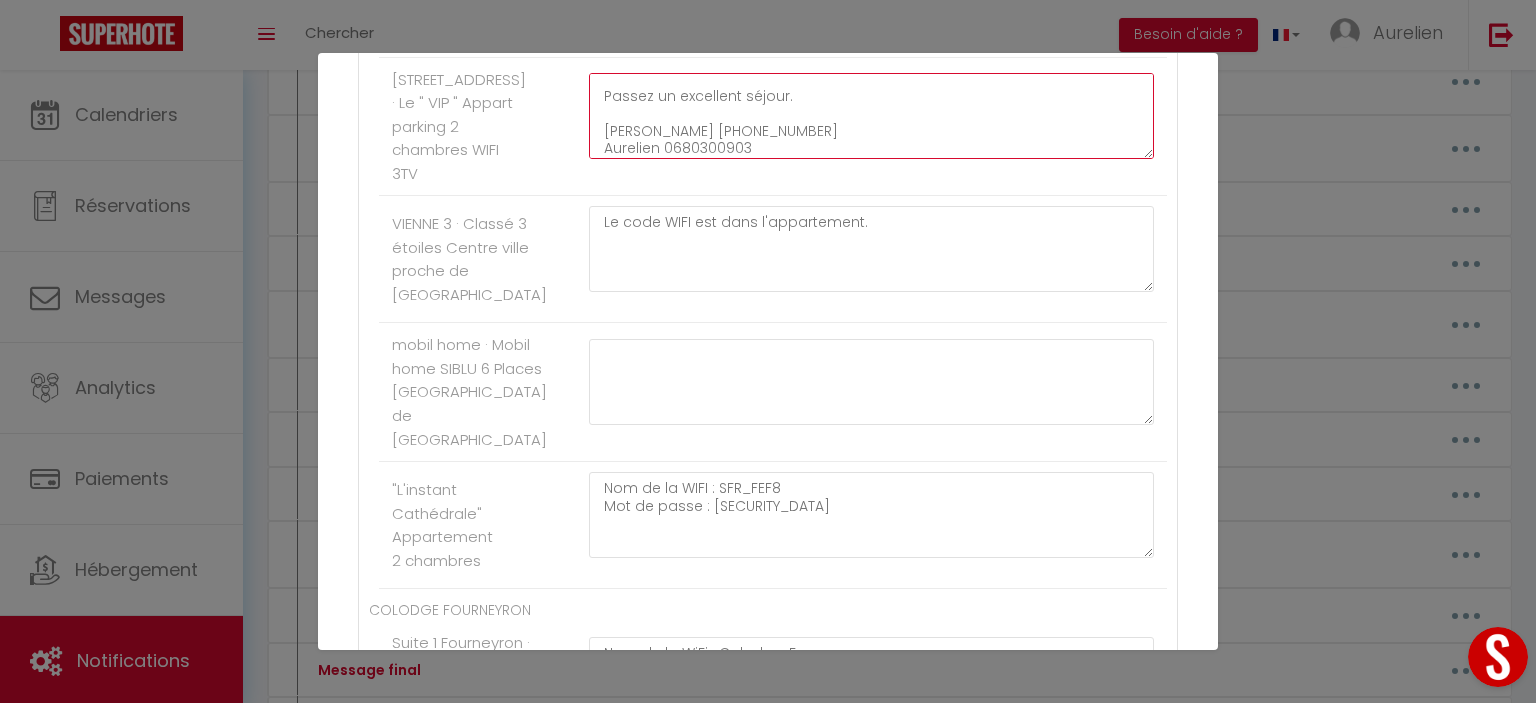 scroll, scrollTop: 437, scrollLeft: 0, axis: vertical 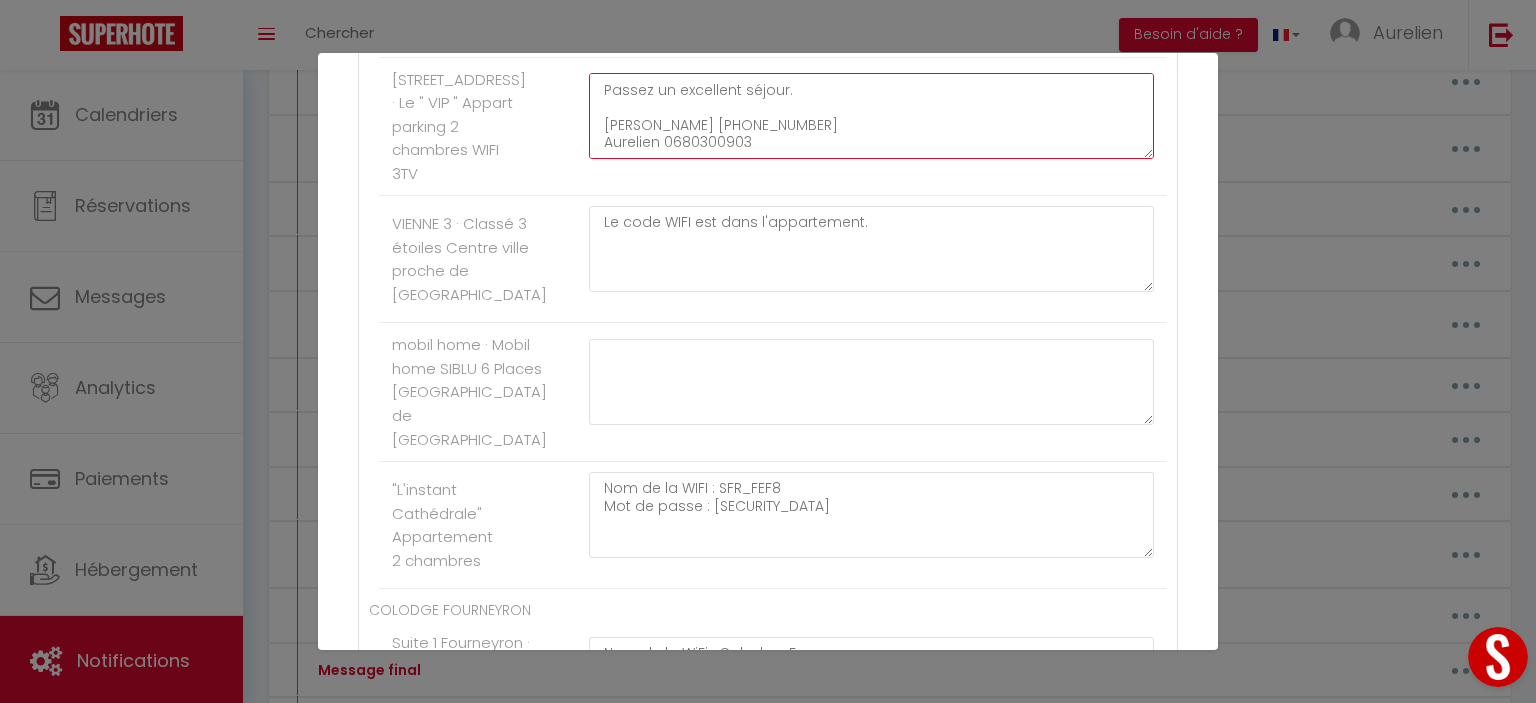 drag, startPoint x: 768, startPoint y: 272, endPoint x: 595, endPoint y: 223, distance: 179.80545 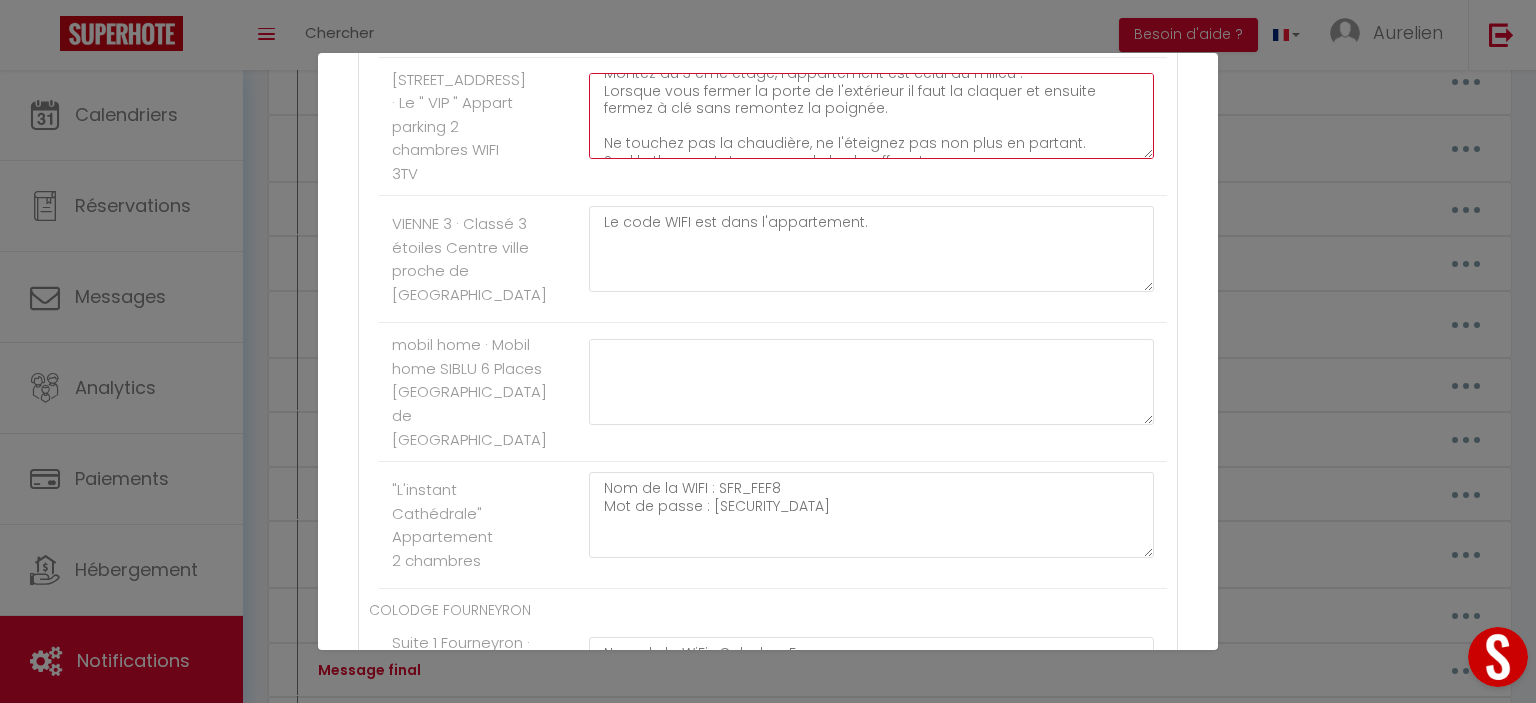 scroll, scrollTop: 0, scrollLeft: 0, axis: both 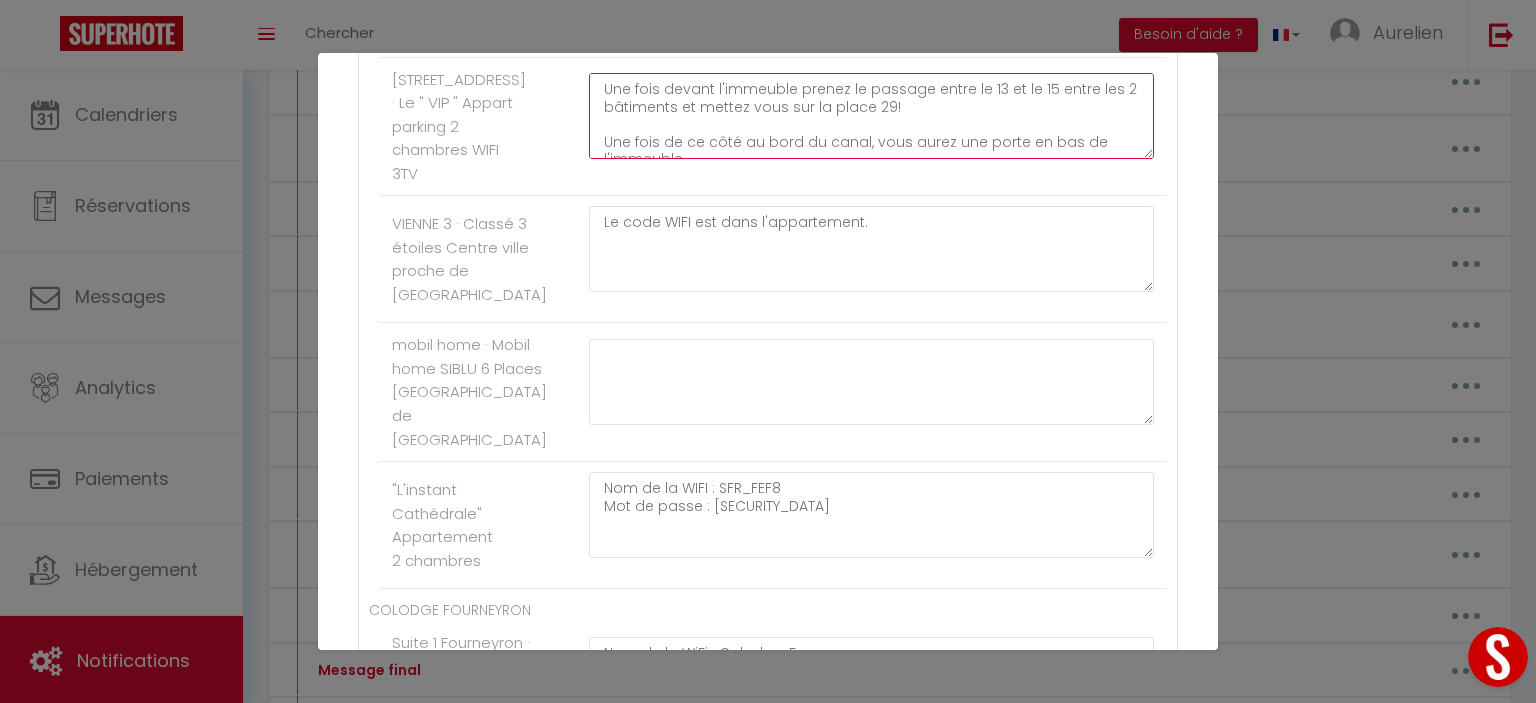 drag, startPoint x: 692, startPoint y: 264, endPoint x: 564, endPoint y: 159, distance: 165.55664 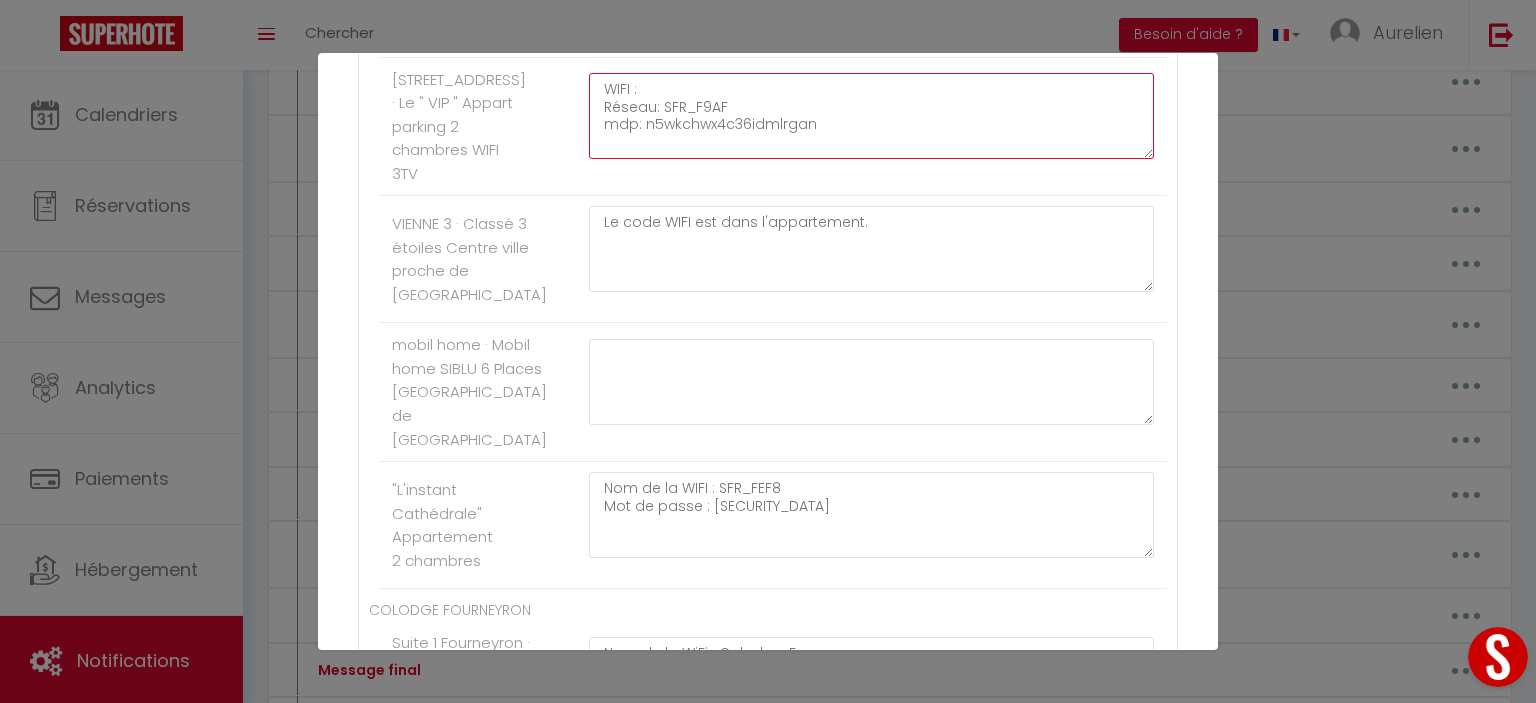click on "WIFI :
Réseau: SFR_F9AF
mdp: n5wkchwx4c36idmlrgan" at bounding box center (871, -5399) 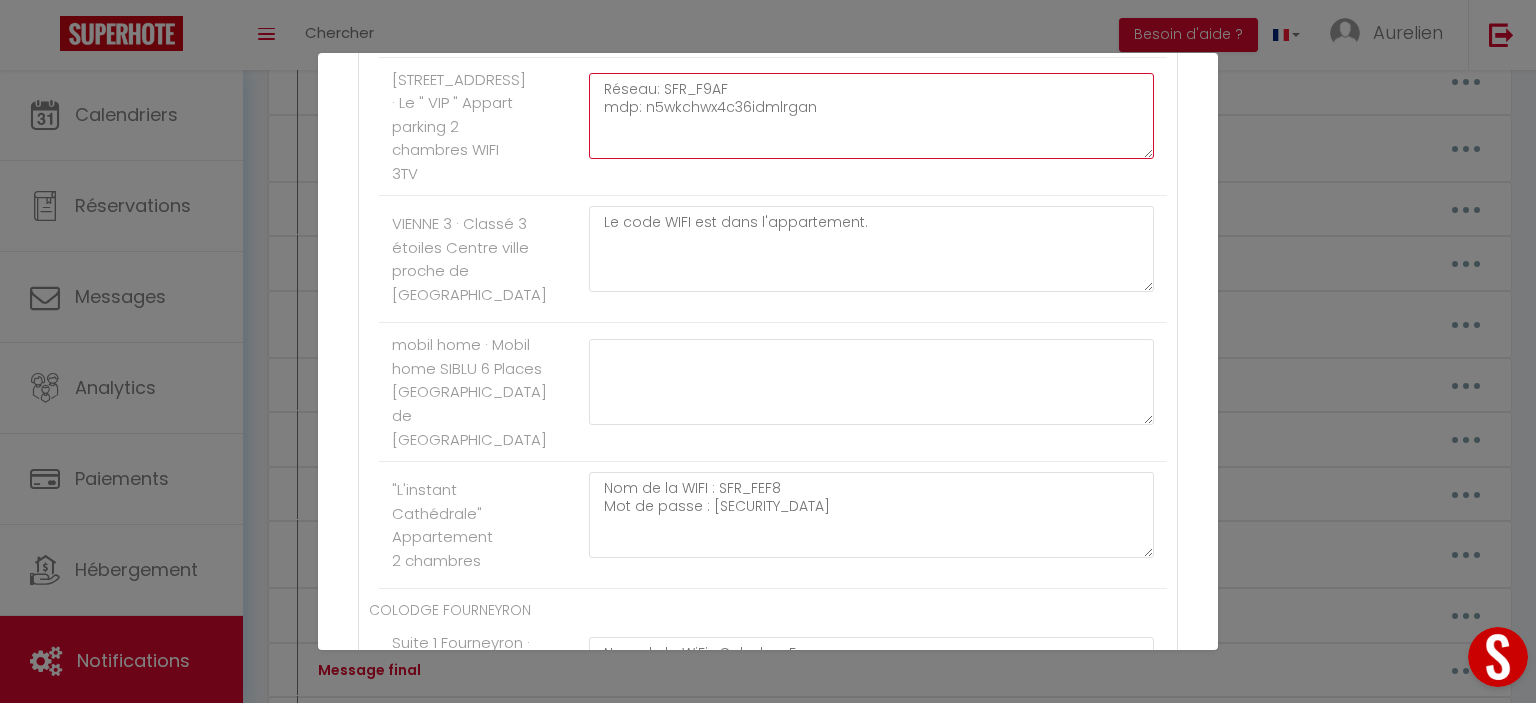 drag, startPoint x: 630, startPoint y: 248, endPoint x: 609, endPoint y: 248, distance: 21 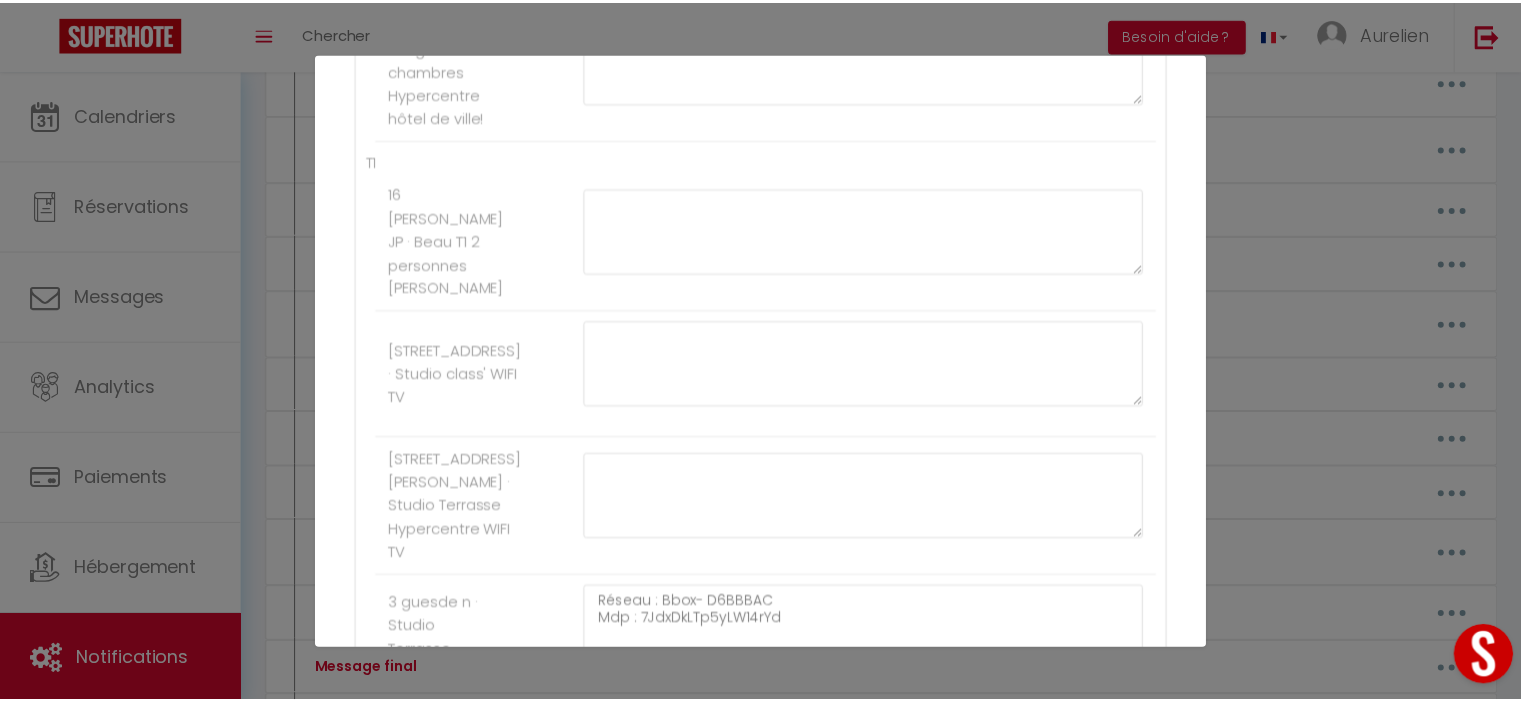 scroll, scrollTop: 13300, scrollLeft: 0, axis: vertical 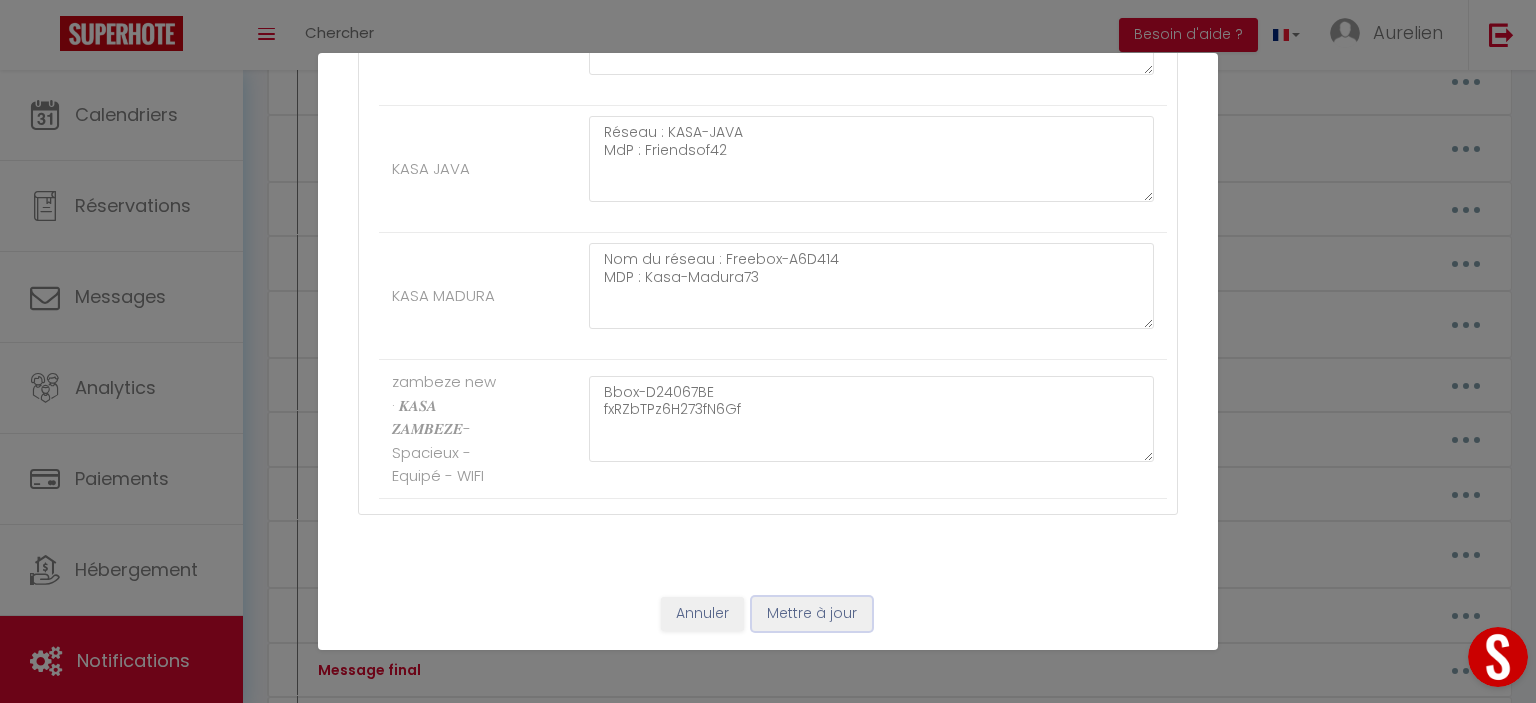 click on "Mettre à jour" at bounding box center [812, 614] 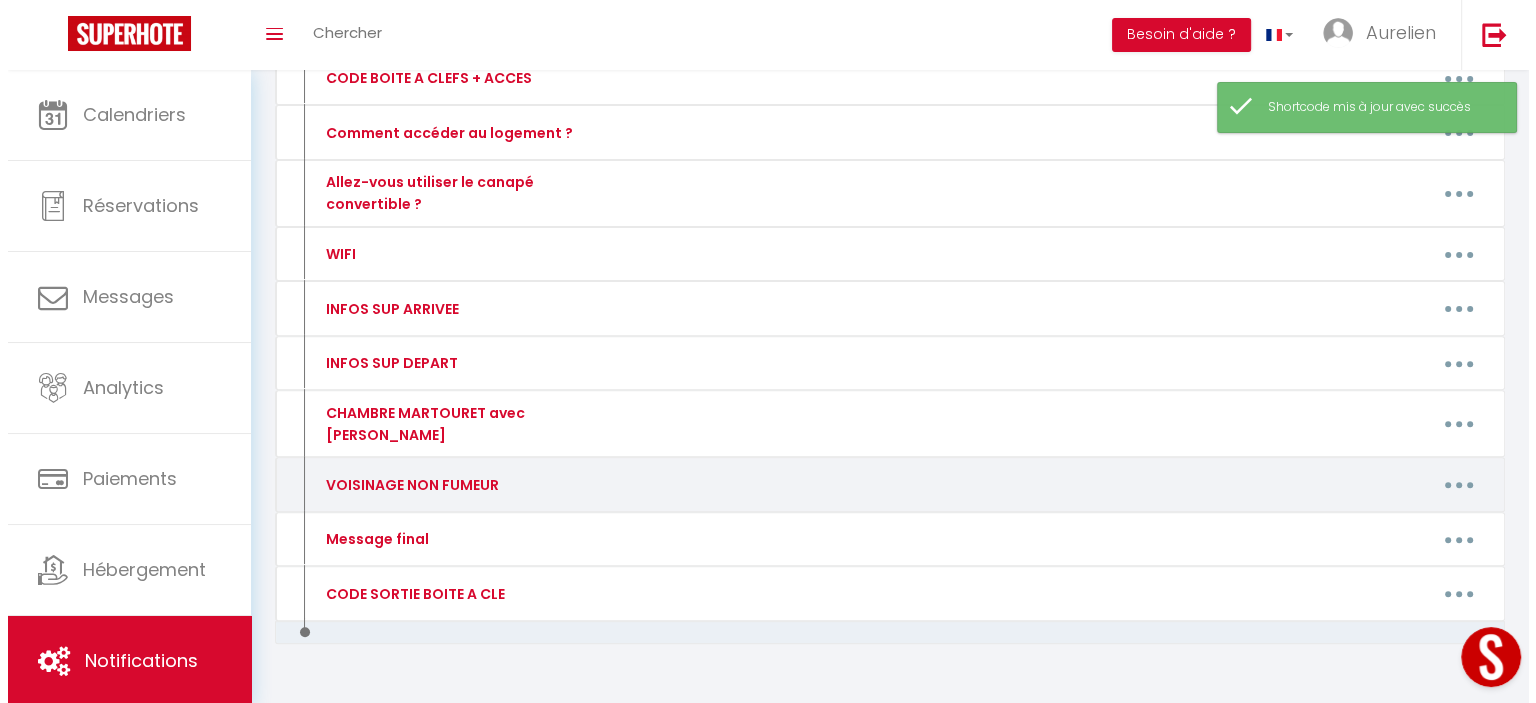 scroll, scrollTop: 660, scrollLeft: 0, axis: vertical 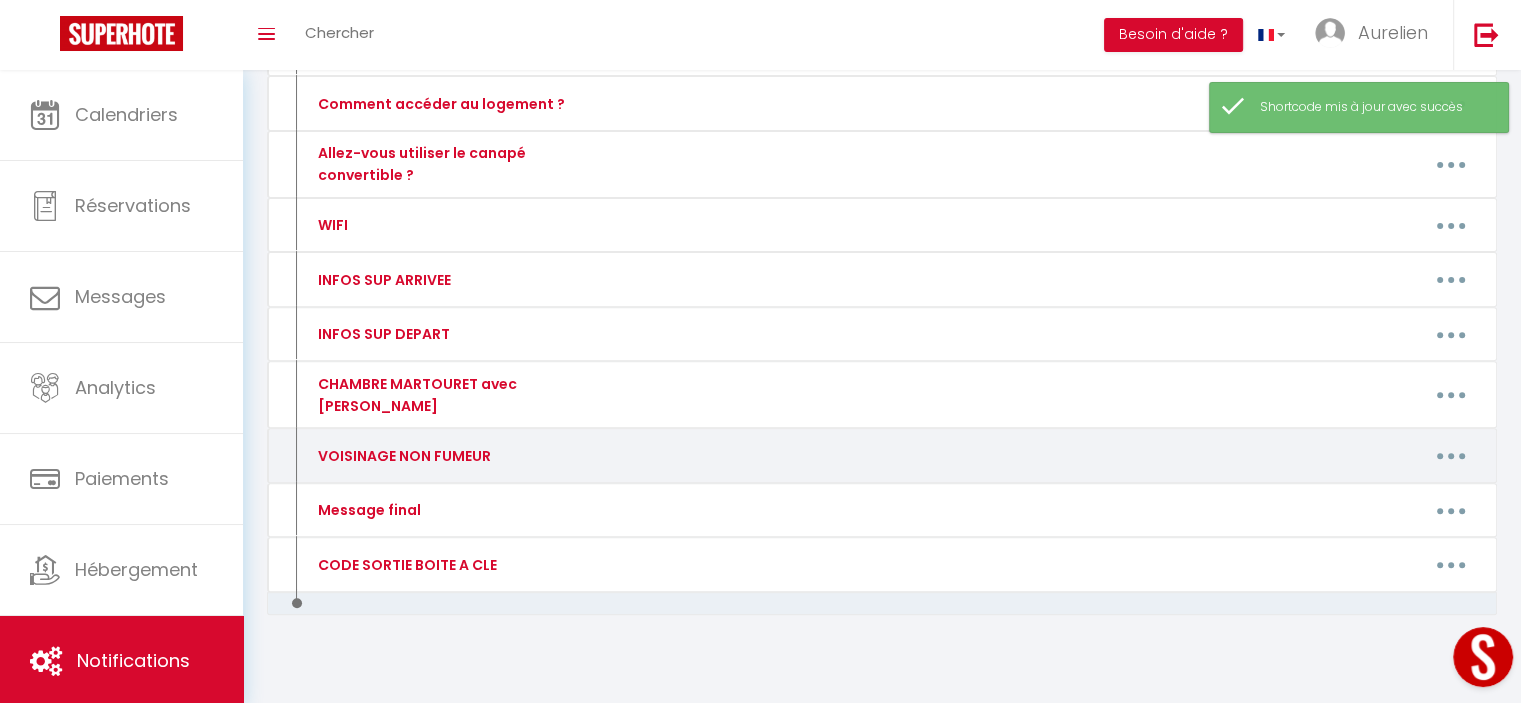 click at bounding box center (1451, 456) 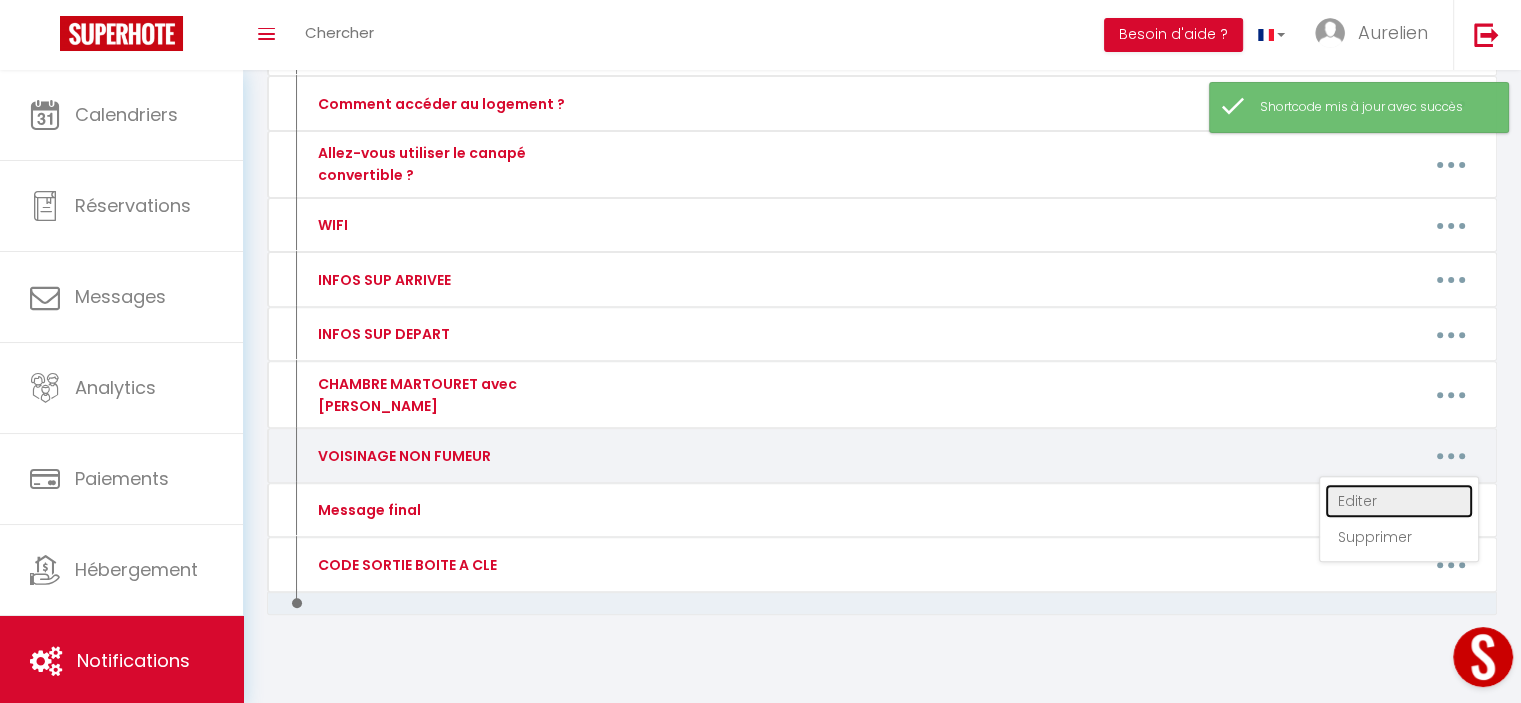 click on "Editer" at bounding box center (1399, 501) 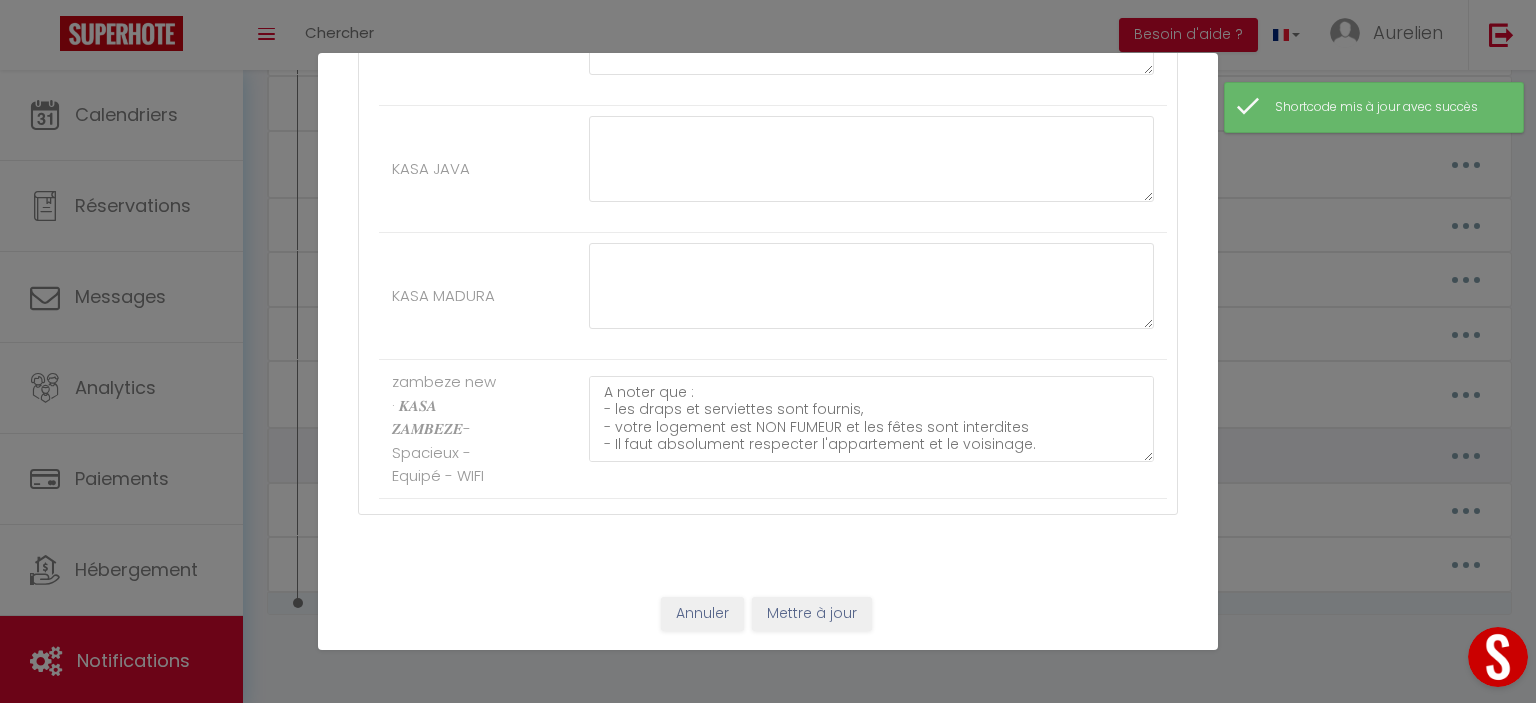scroll, scrollTop: 0, scrollLeft: 0, axis: both 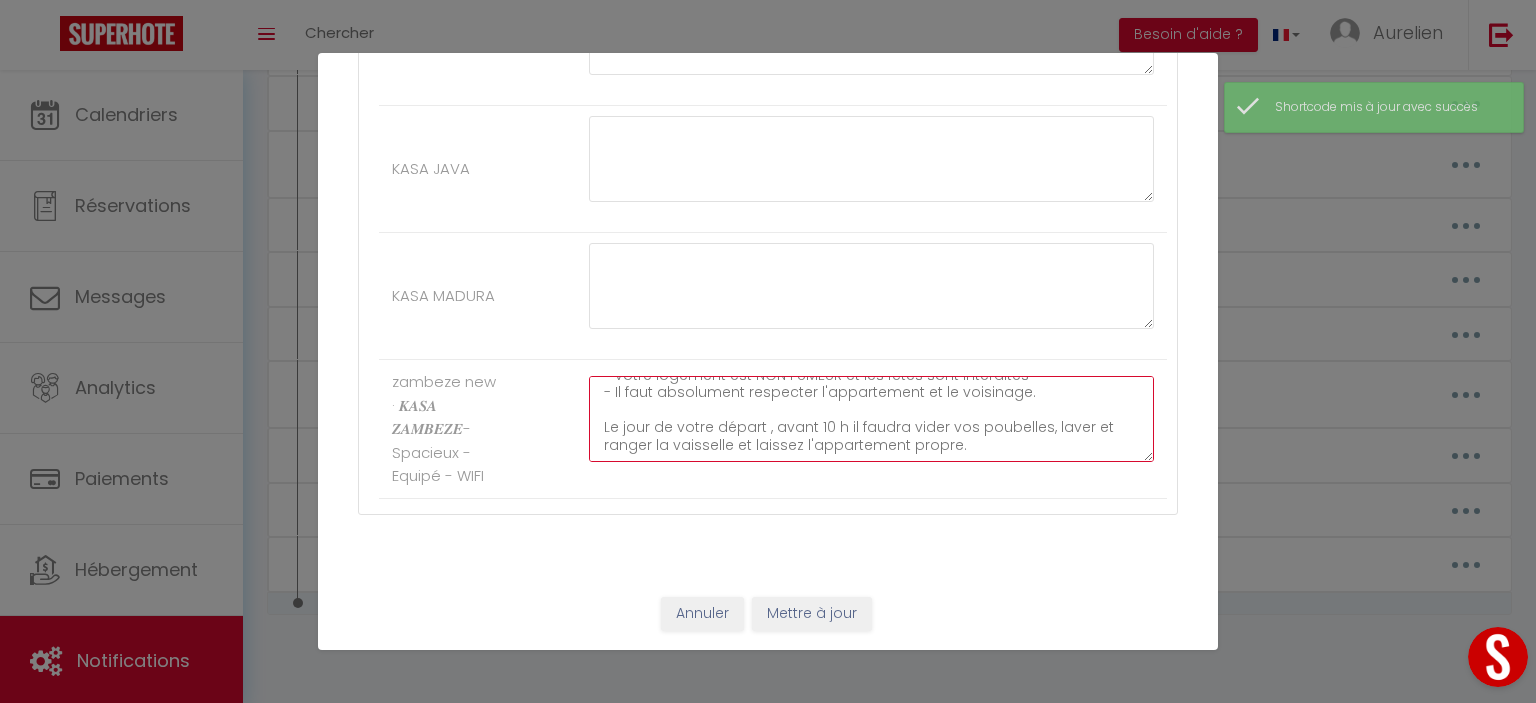 drag, startPoint x: 591, startPoint y: 388, endPoint x: 1054, endPoint y: 511, distance: 479.0595 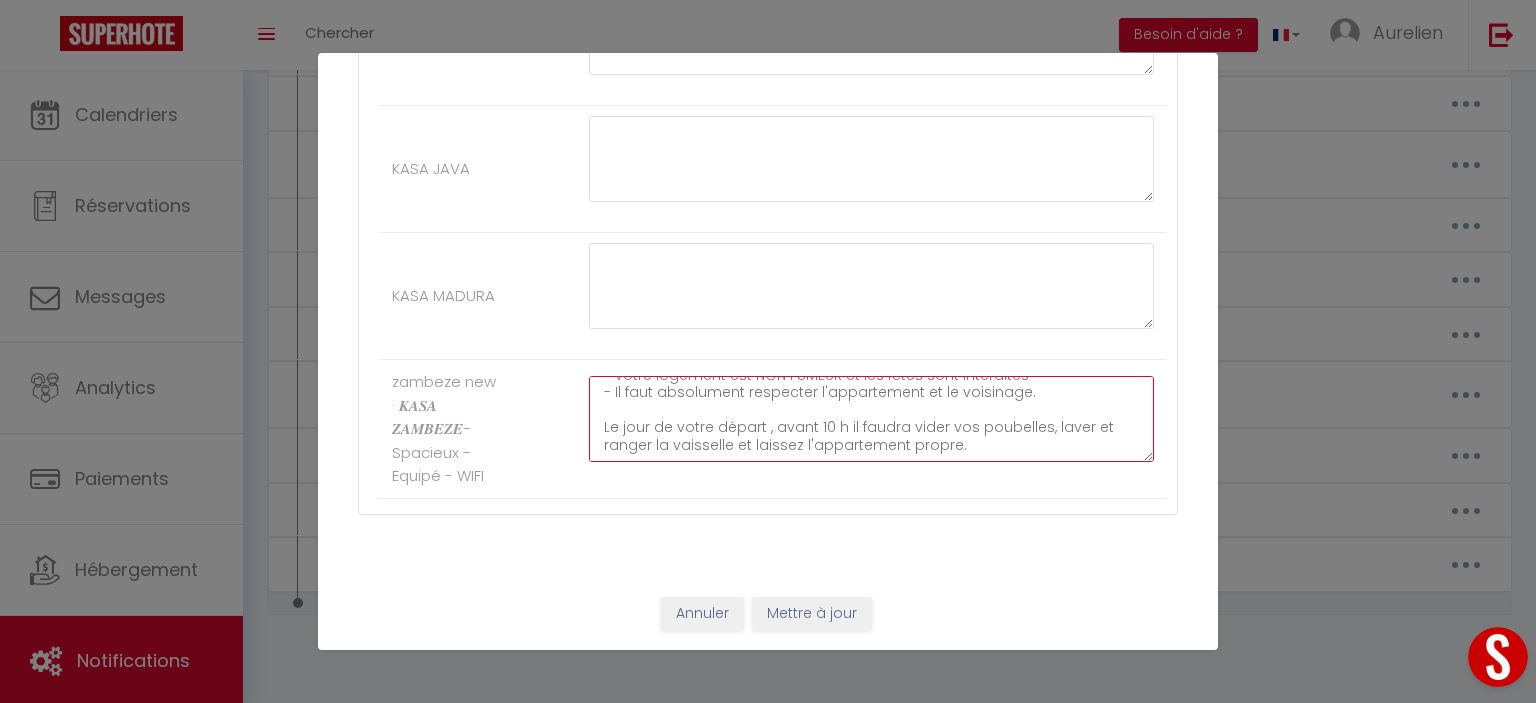 click on "A noter que :
- les draps et serviettes sont fournis,
- votre logement est NON FUMEUR et les fêtes sont interdites
- Il faut absolument respecter l'appartement et le voisinage.
Le jour de votre départ , avant 10 h il faudra vider vos poubelles, laver et ranger la vaisselle et laissez l'appartement propre." at bounding box center [871, 419] 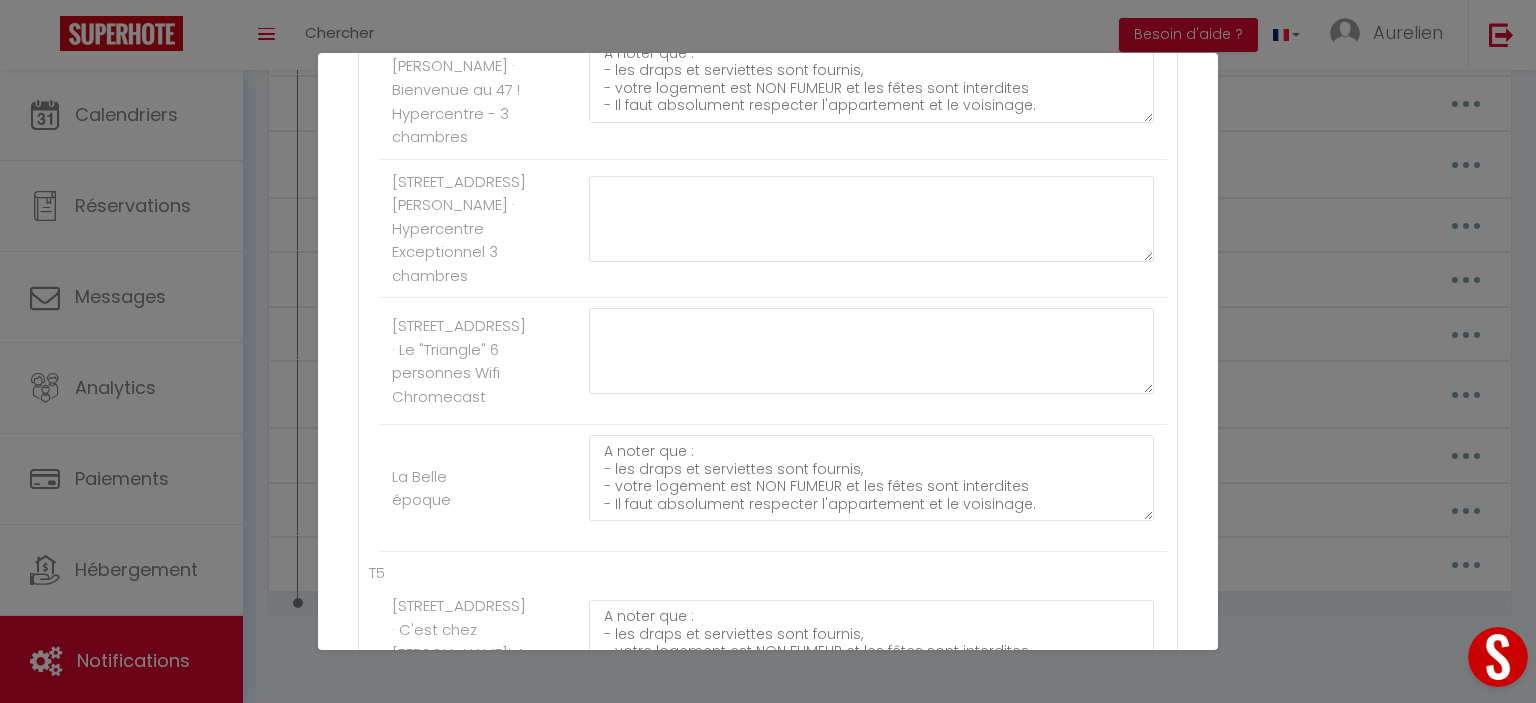 scroll, scrollTop: 10200, scrollLeft: 0, axis: vertical 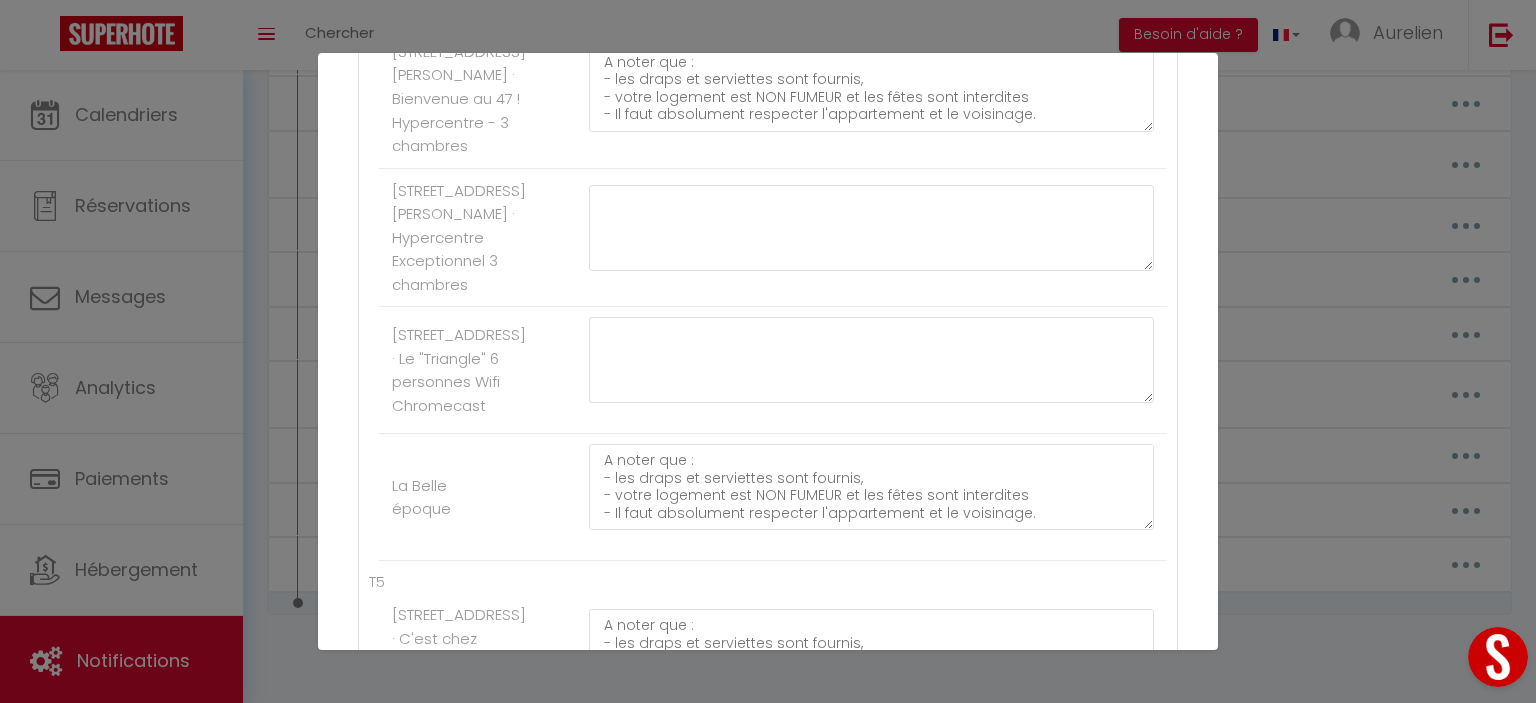 click on "A noter que :
- les draps et serviettes sont fournis,
- votre logement est NON FUMEUR et les fêtes sont interdites
- Il faut absolument respecter l'appartement et le voisinage.
Le jour de votre départ , avant 10 h il faudra vider vos poubelles, laver et ranger la vaisselle et laissez l'appartement propre." at bounding box center [871, -9399] 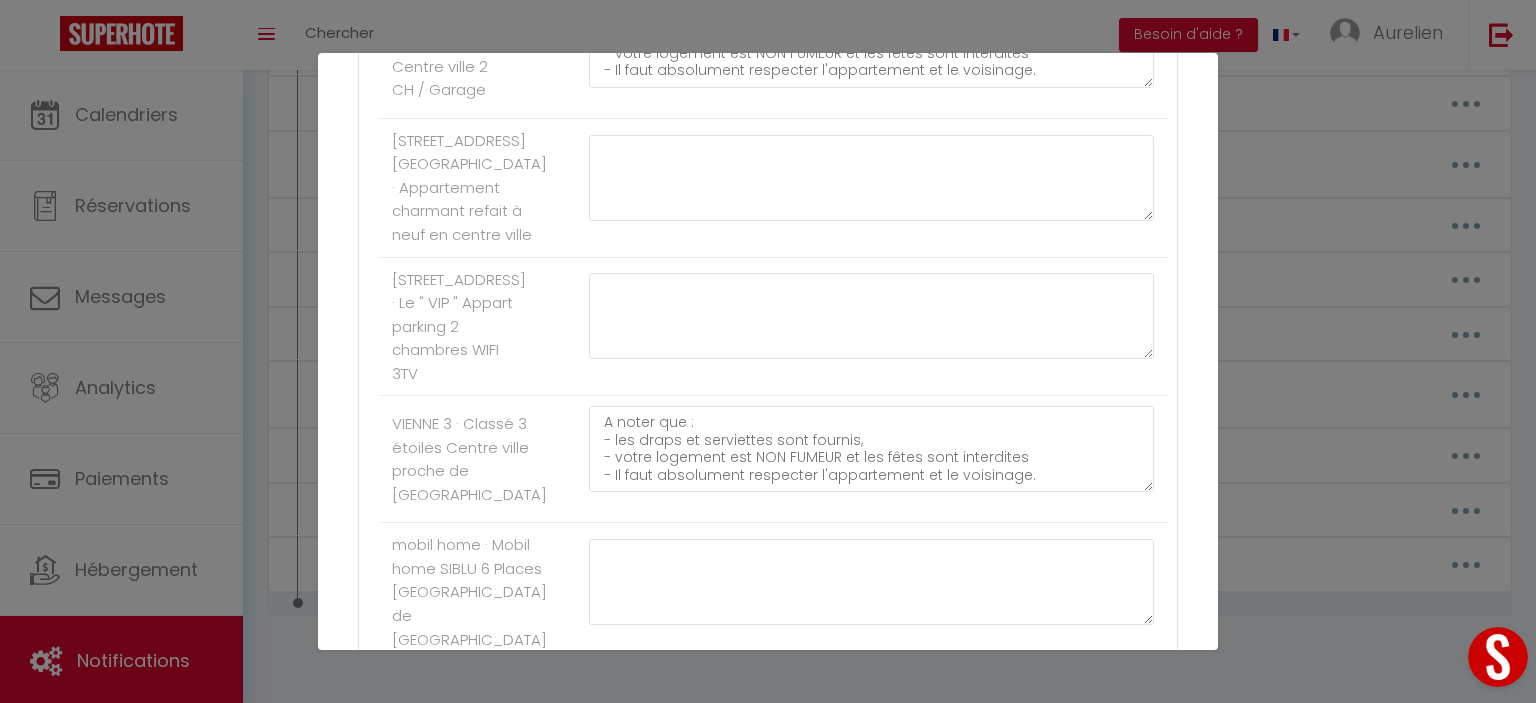 scroll, scrollTop: 6200, scrollLeft: 0, axis: vertical 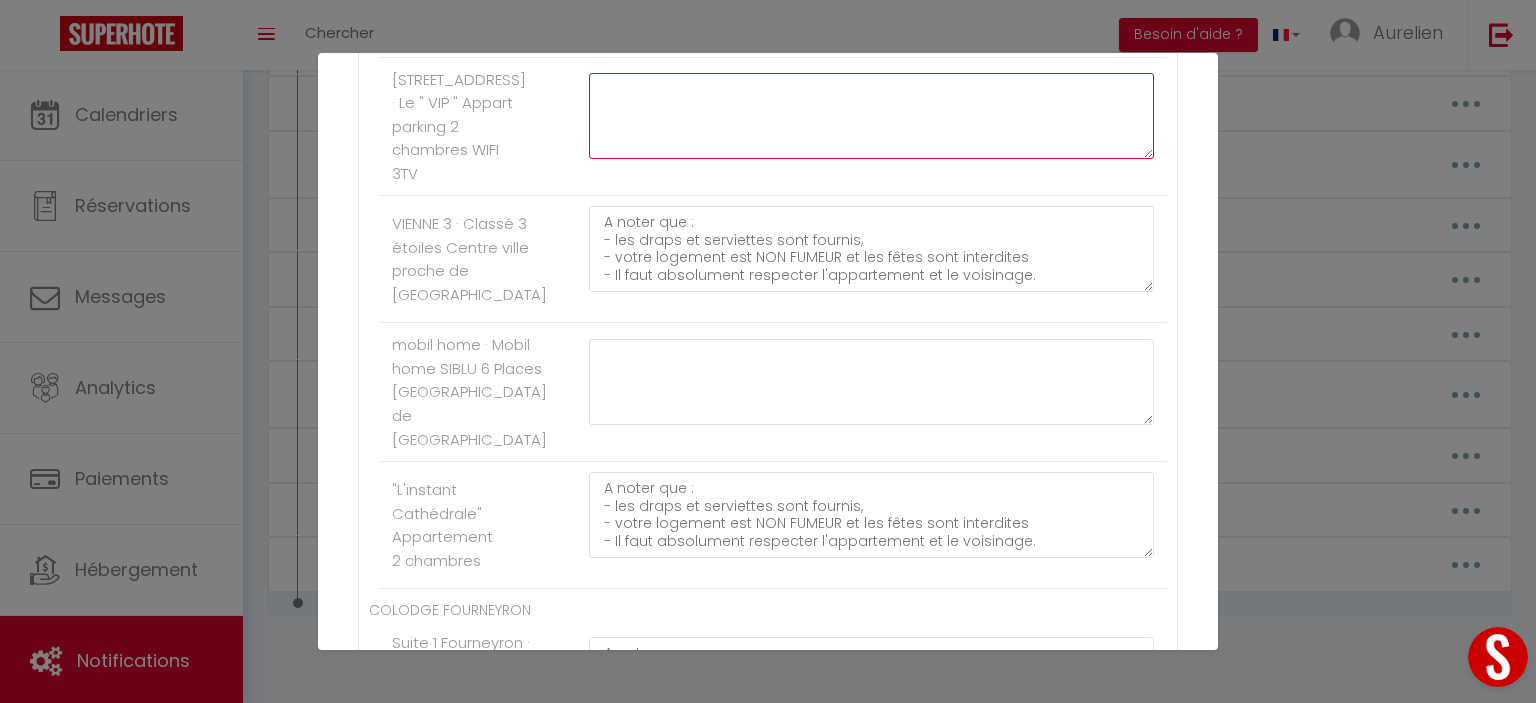 click at bounding box center [871, -5399] 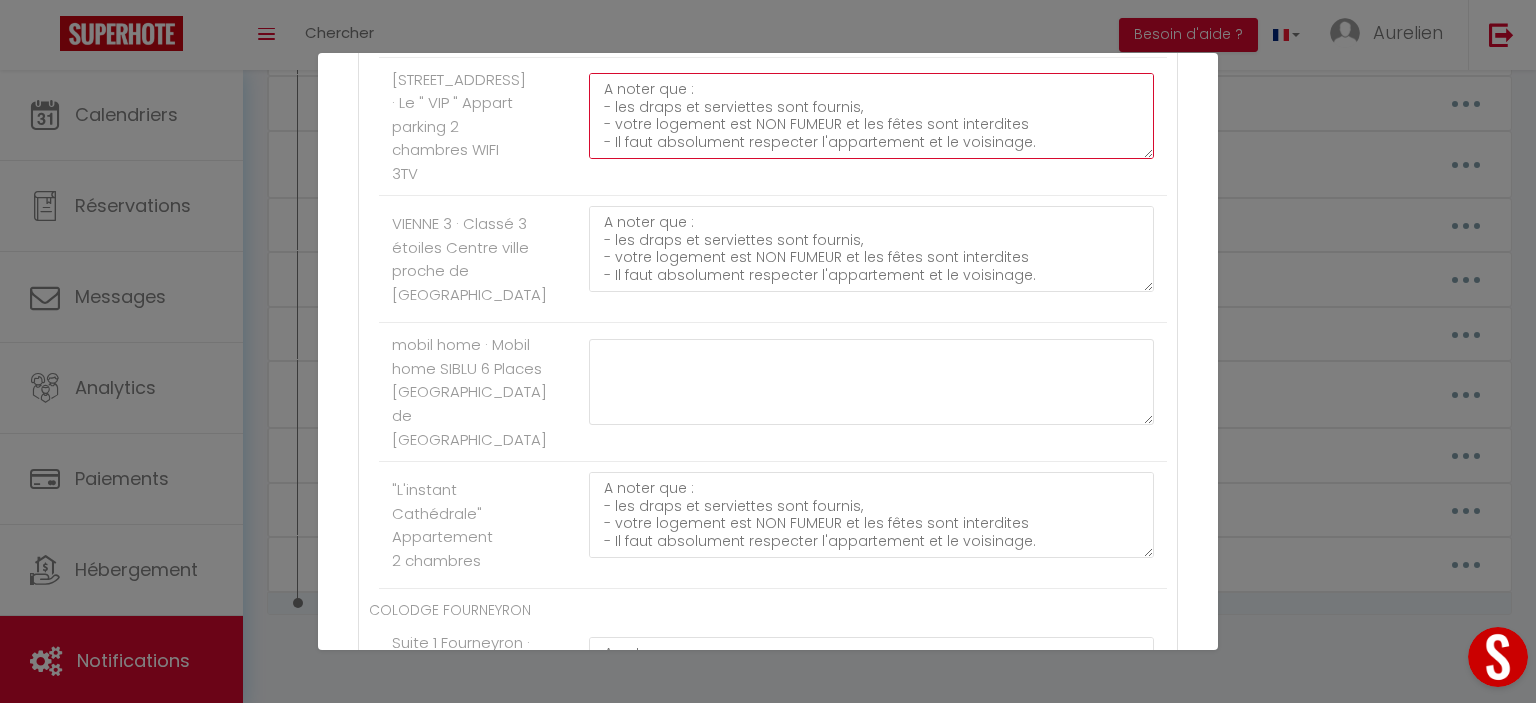 scroll, scrollTop: 45, scrollLeft: 0, axis: vertical 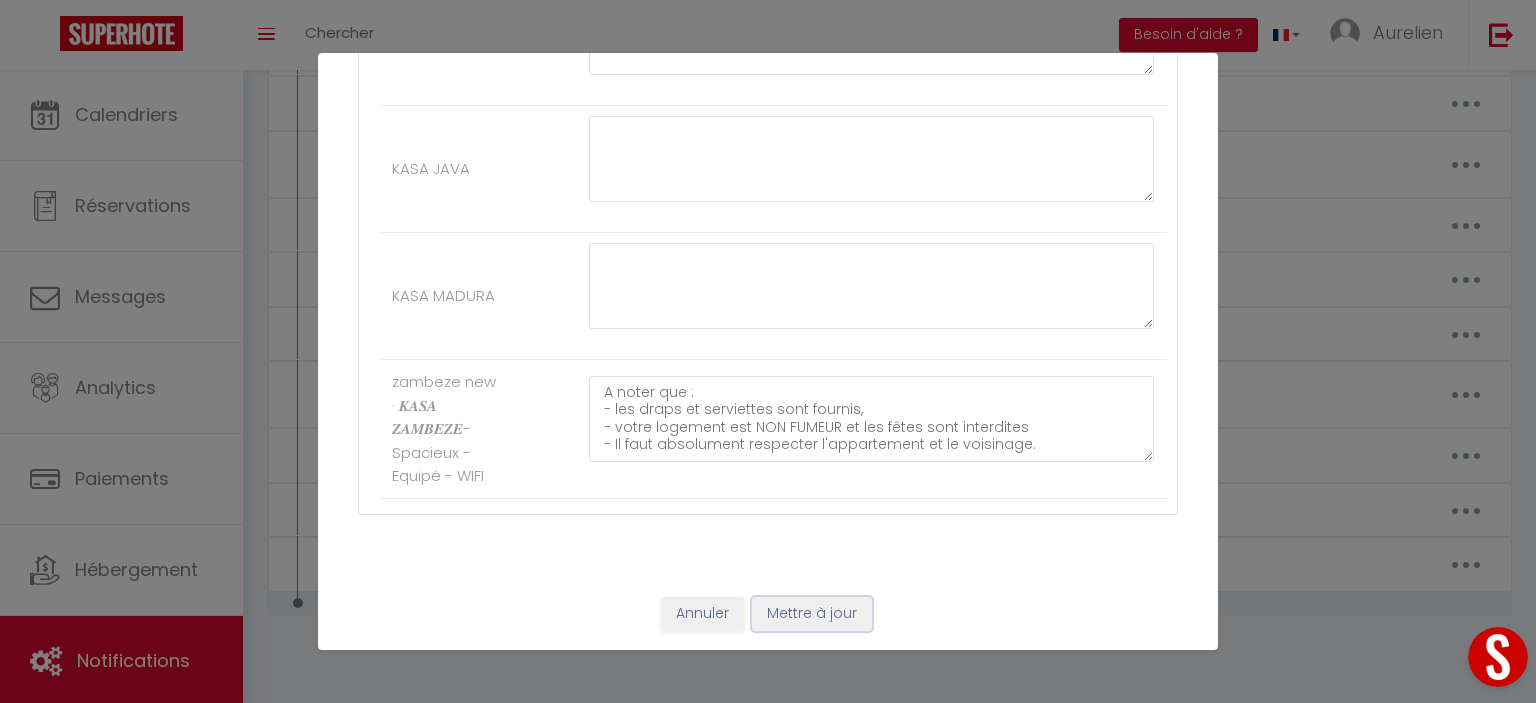 click on "Mettre à jour" at bounding box center (812, 614) 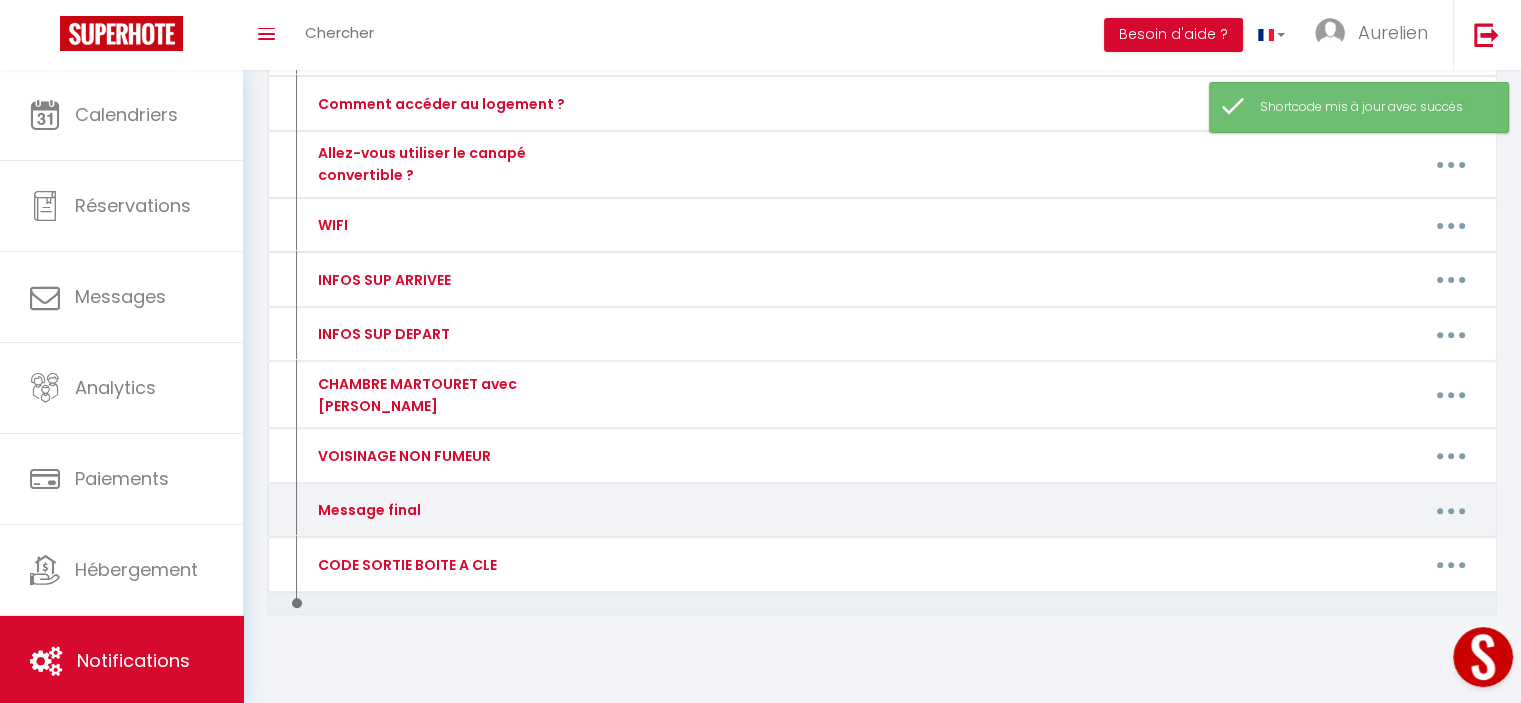 click at bounding box center (1451, 510) 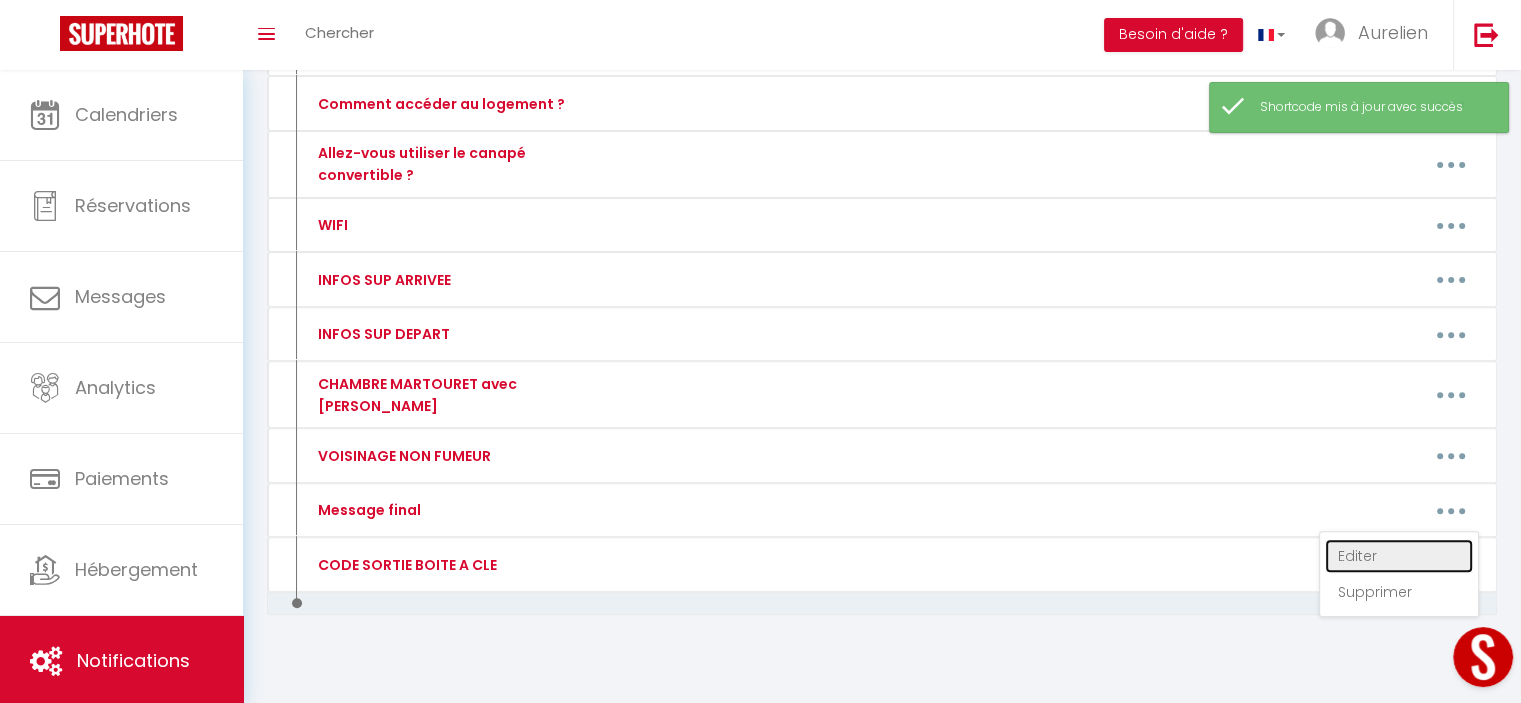 click on "Editer" at bounding box center (1399, 556) 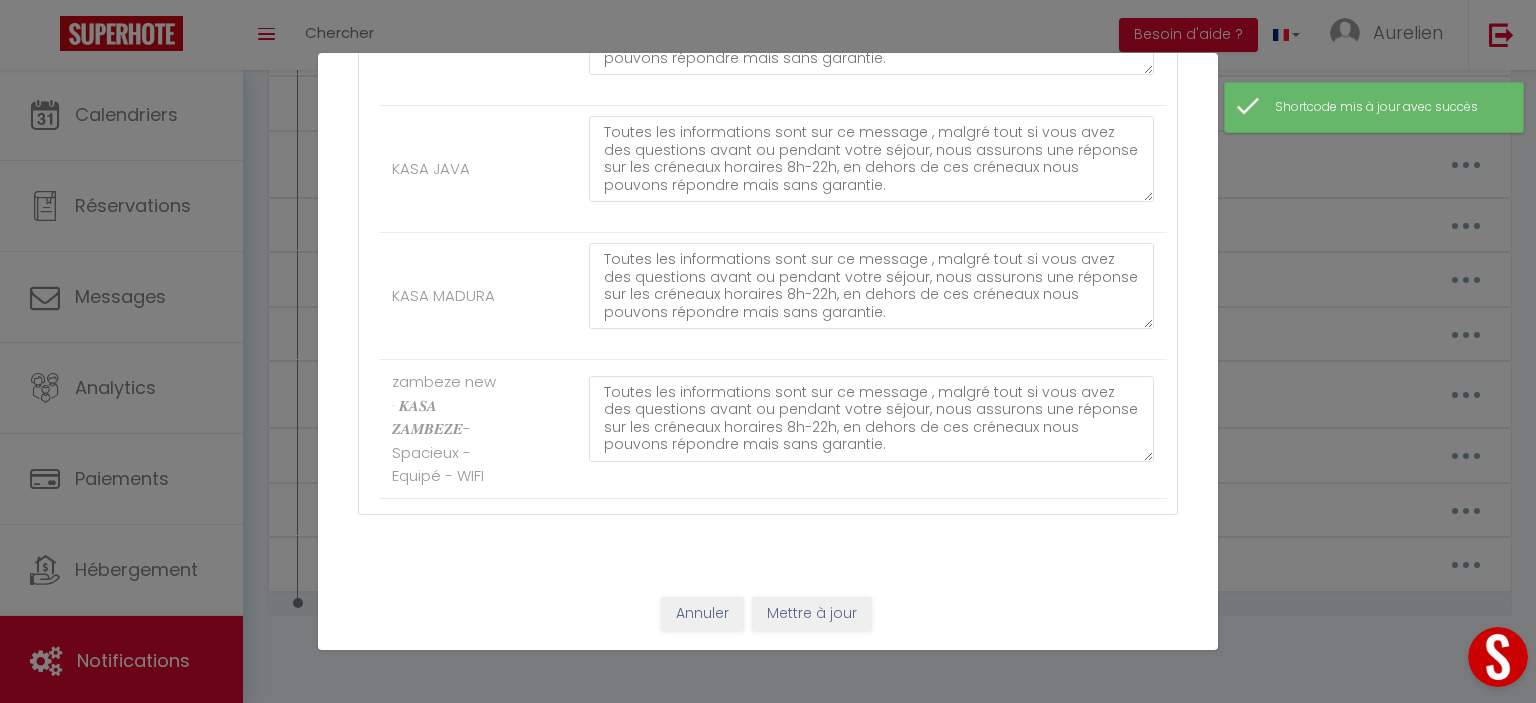 scroll, scrollTop: 0, scrollLeft: 0, axis: both 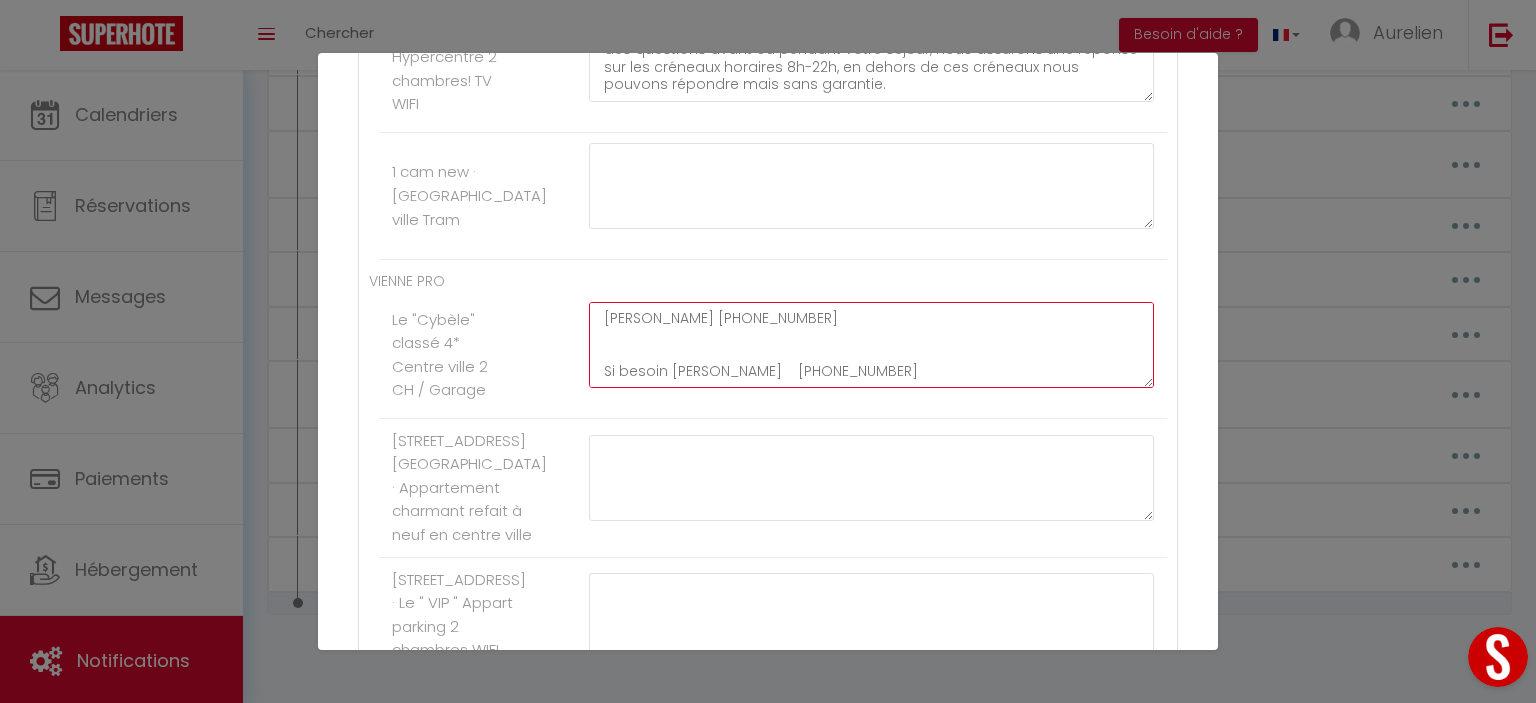 drag, startPoint x: 593, startPoint y: 371, endPoint x: 767, endPoint y: 482, distance: 206.39041 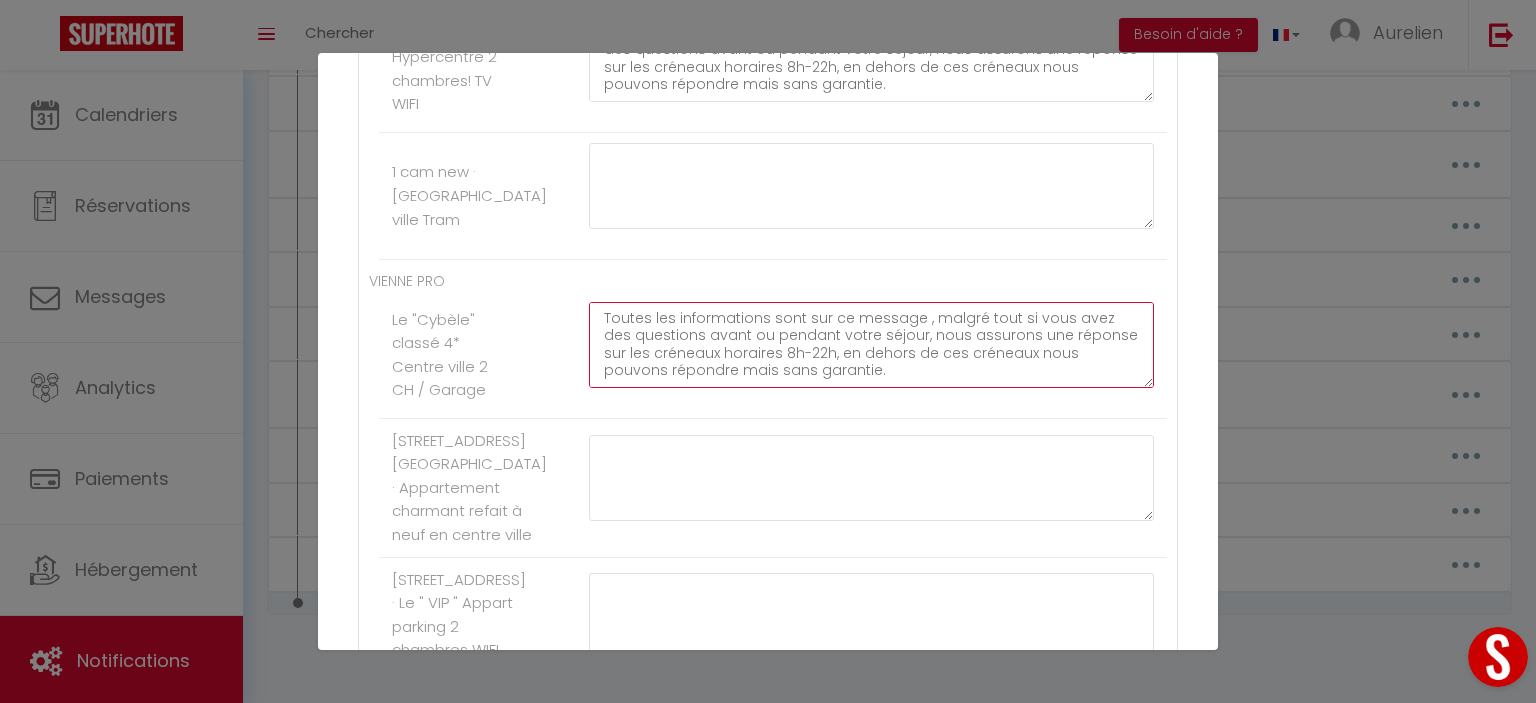 drag, startPoint x: 873, startPoint y: 427, endPoint x: 588, endPoint y: 314, distance: 306.5844 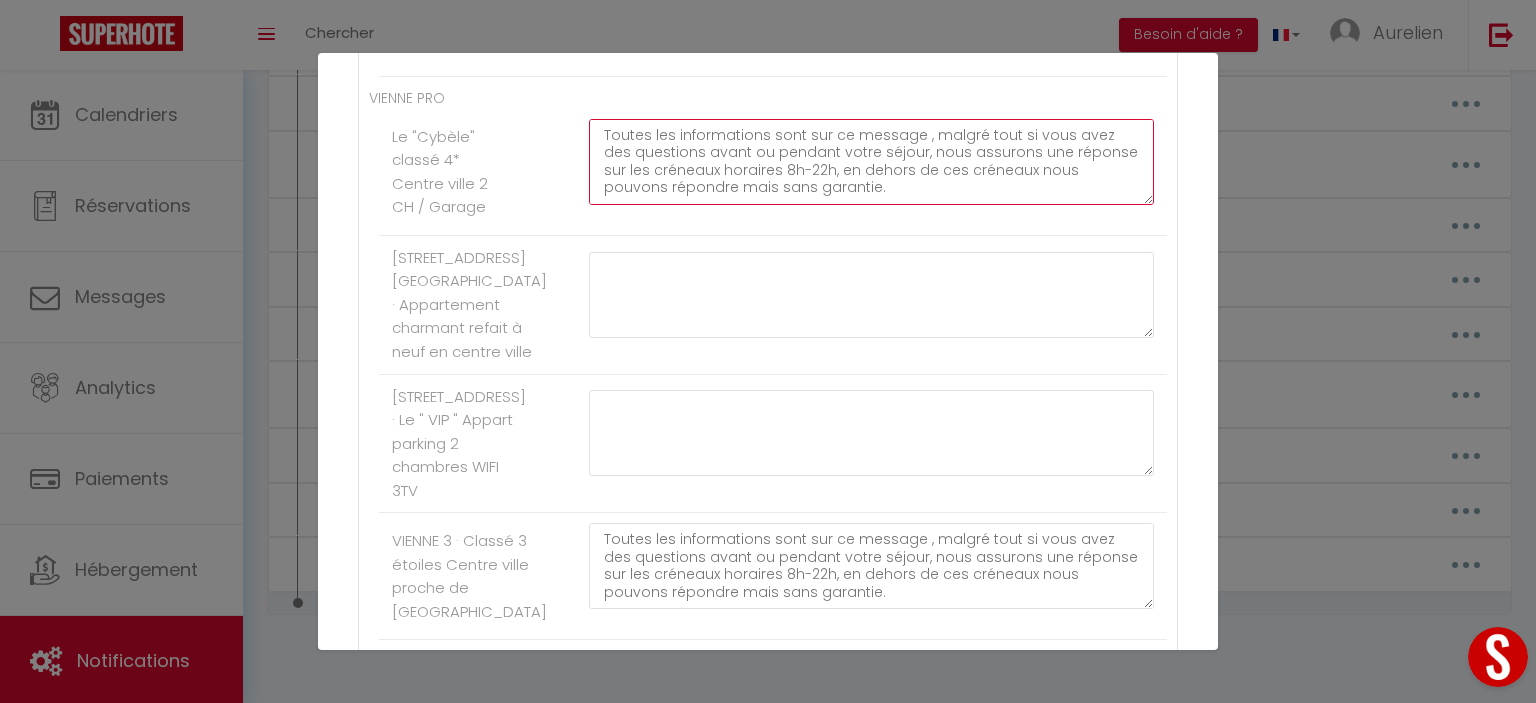 scroll, scrollTop: 5900, scrollLeft: 0, axis: vertical 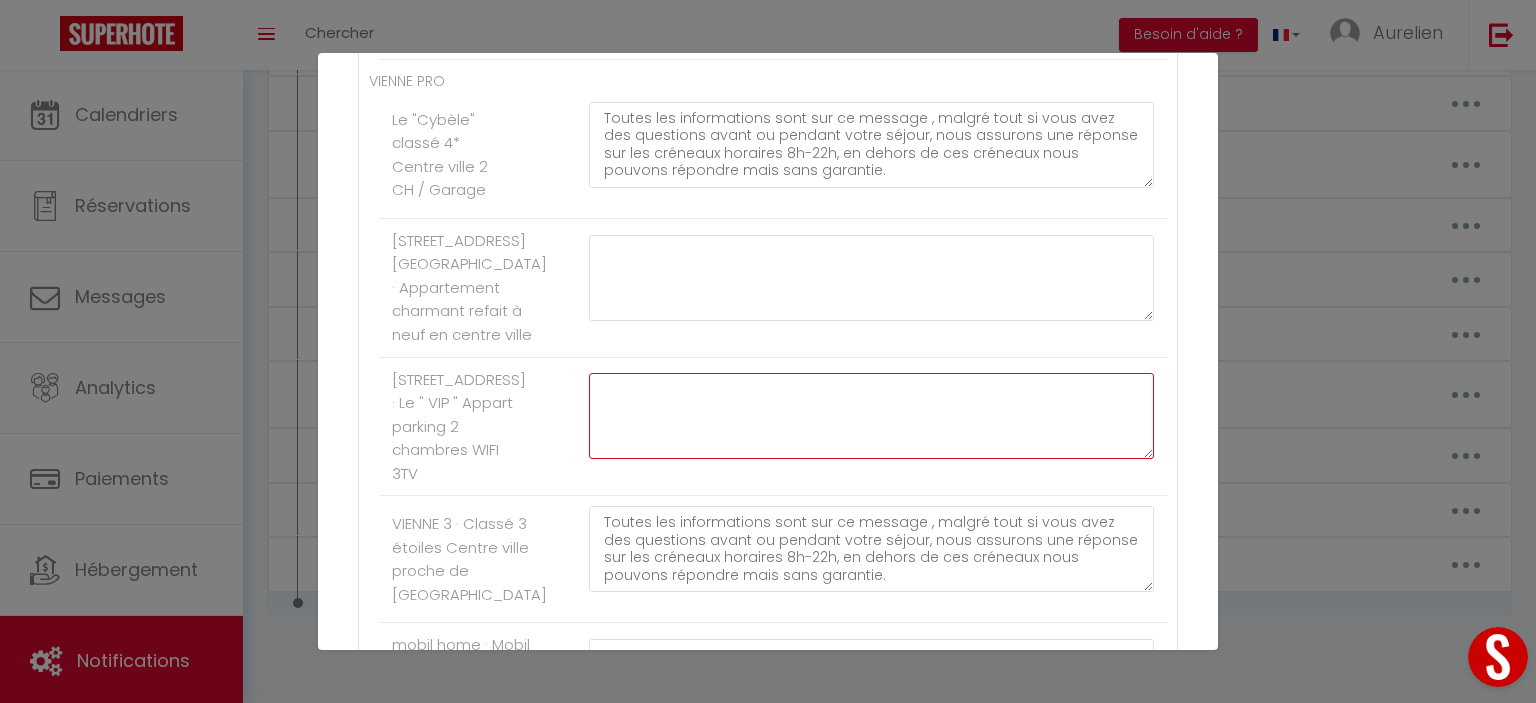 click at bounding box center [871, -5099] 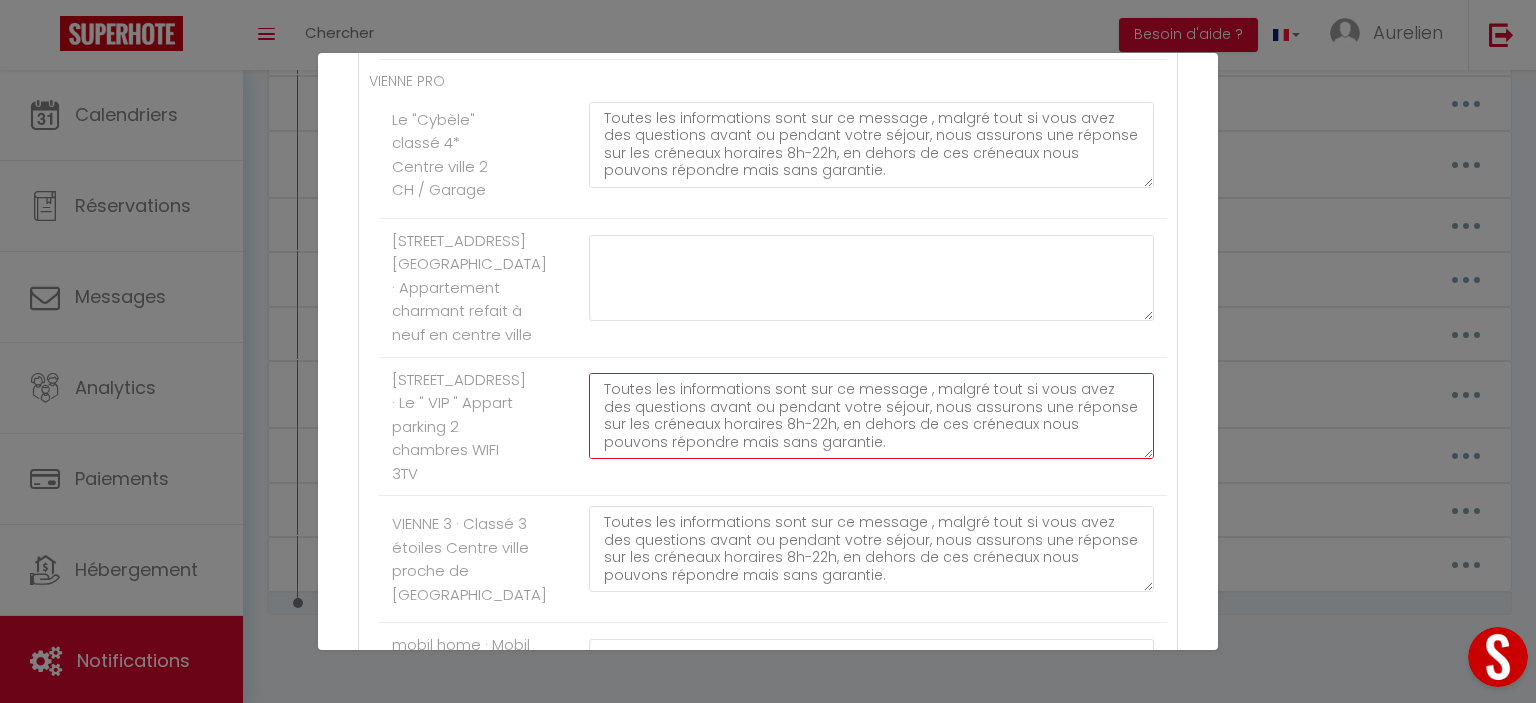scroll, scrollTop: 151, scrollLeft: 0, axis: vertical 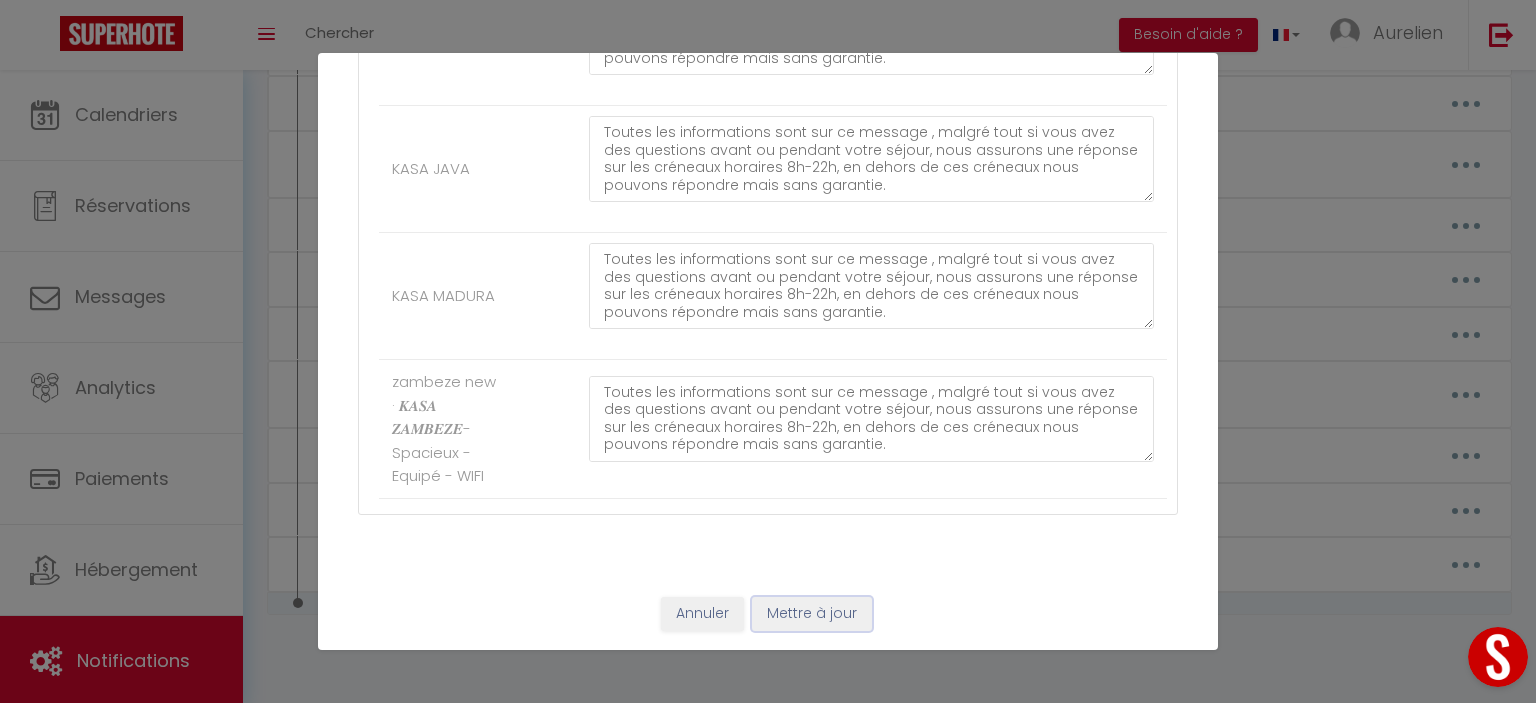 click on "Mettre à jour" at bounding box center (812, 614) 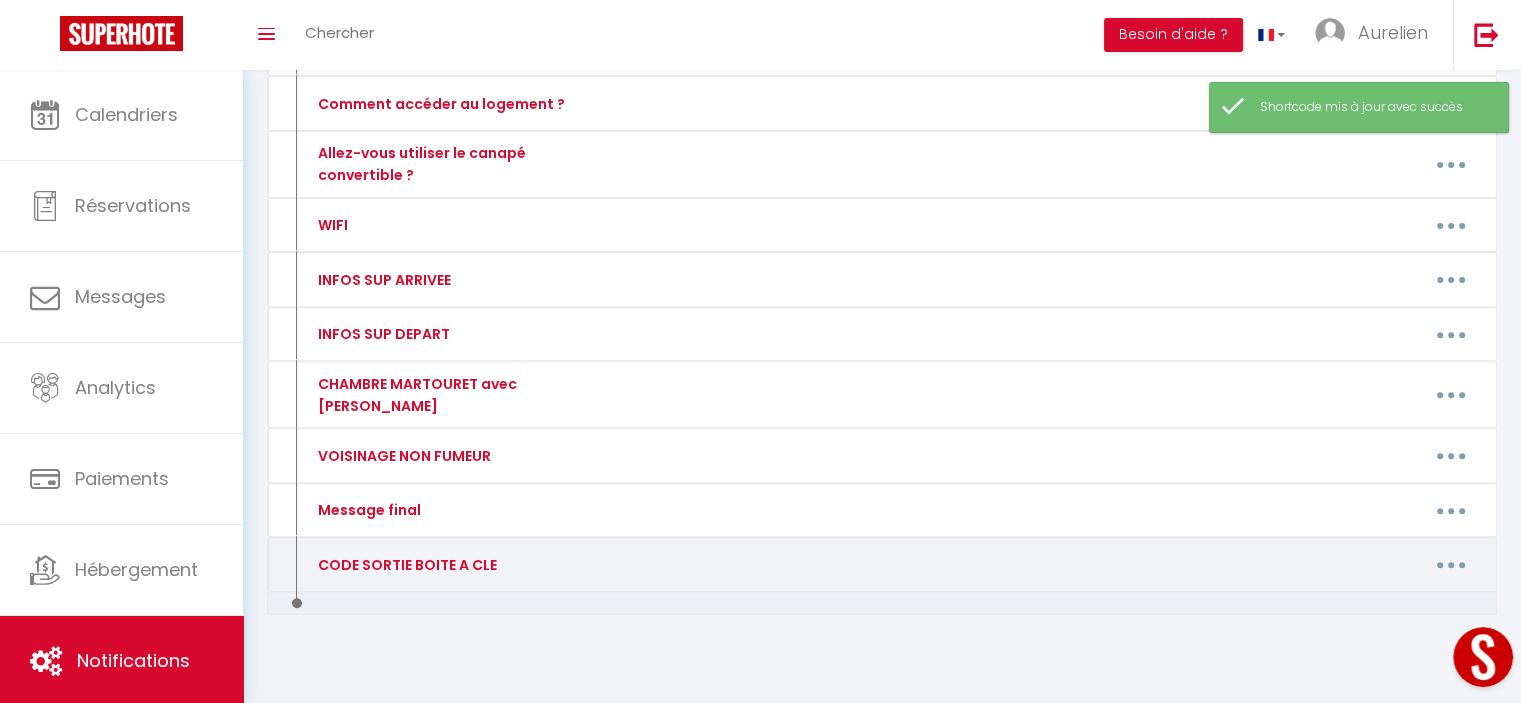 click at bounding box center [1451, 565] 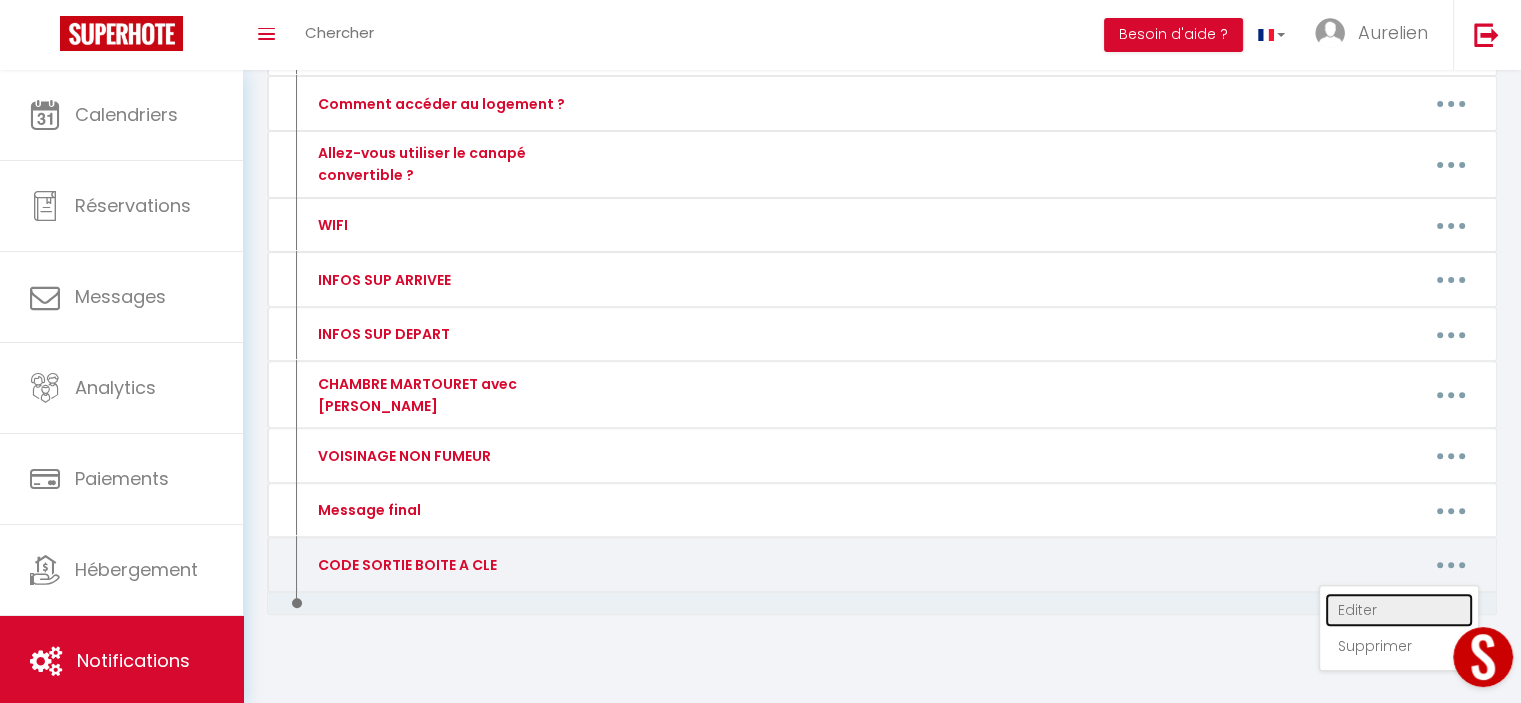 click on "Editer" at bounding box center (1399, 610) 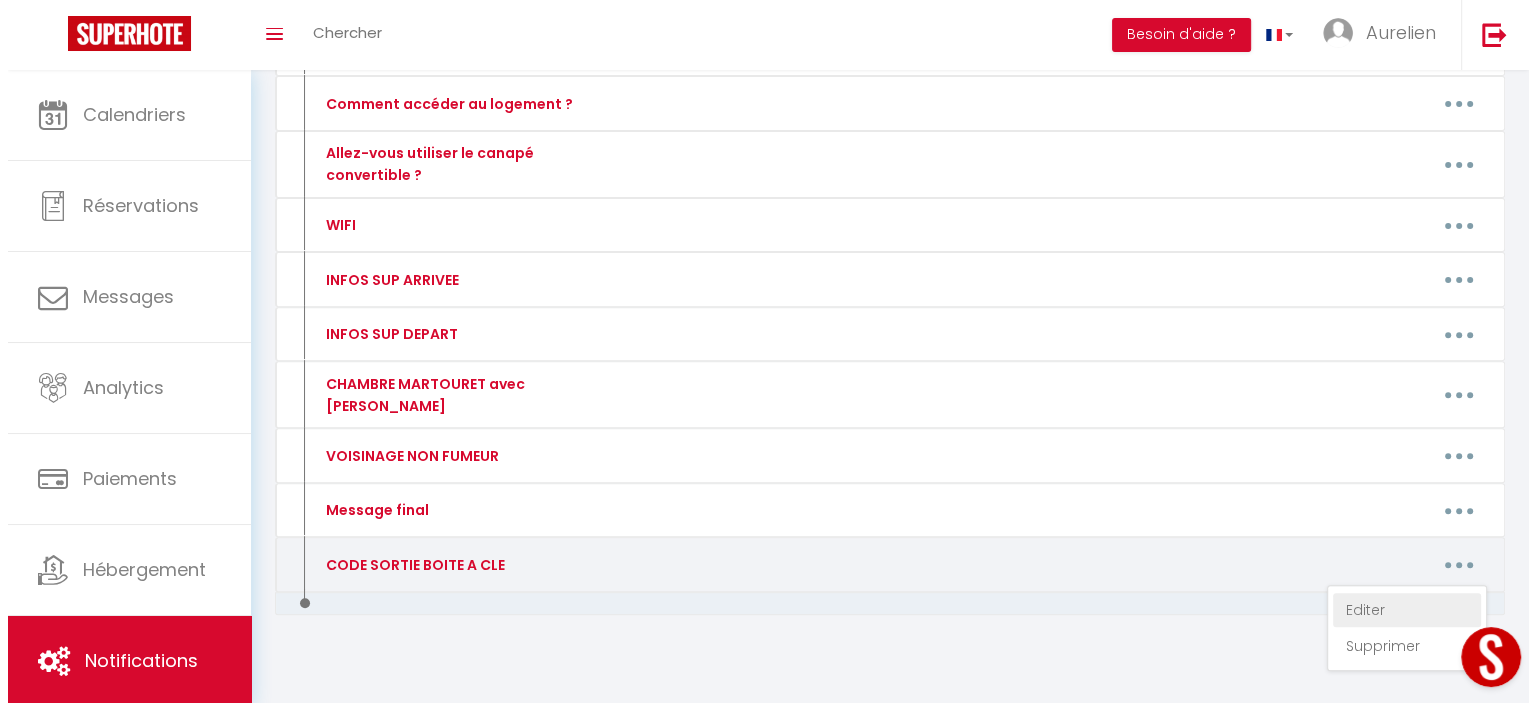 scroll, scrollTop: 0, scrollLeft: 0, axis: both 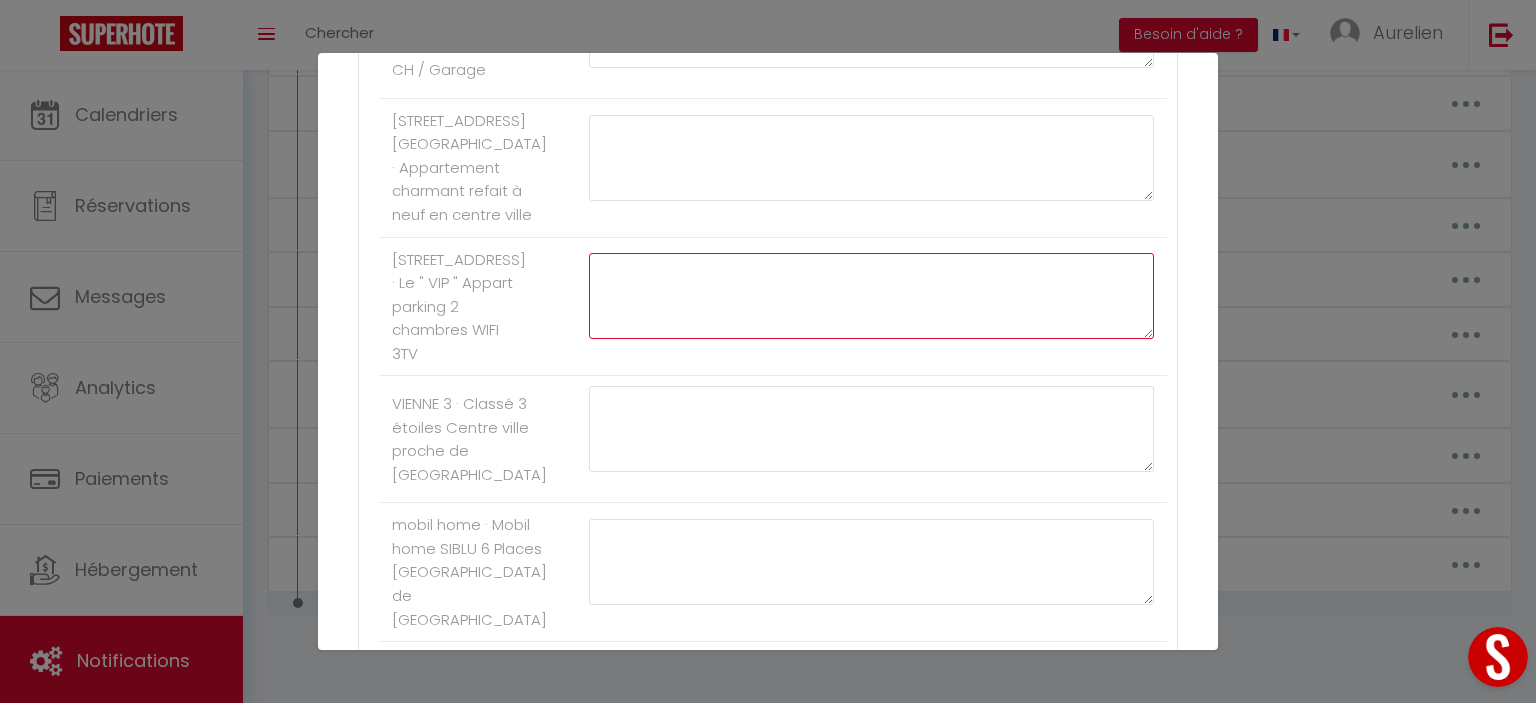 click at bounding box center [871, -5219] 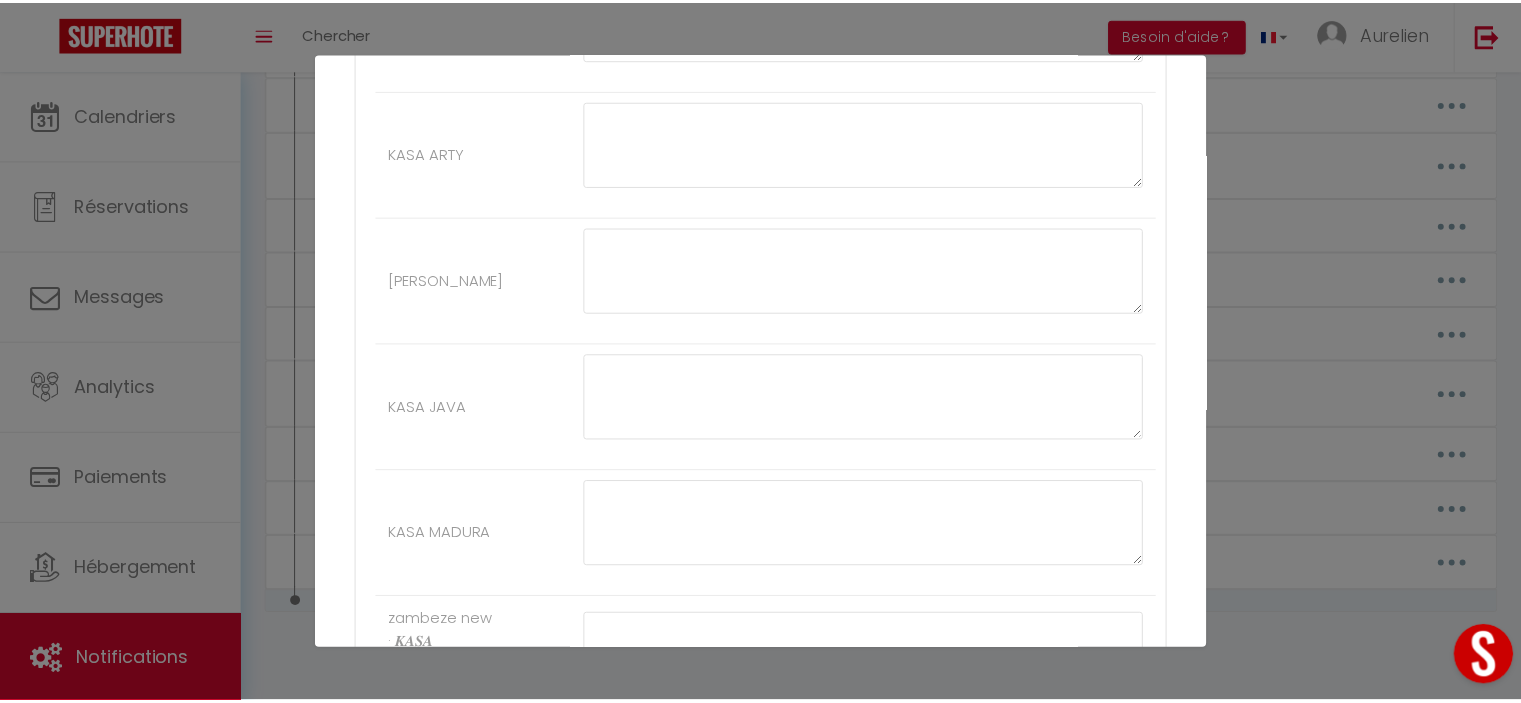 scroll, scrollTop: 13300, scrollLeft: 0, axis: vertical 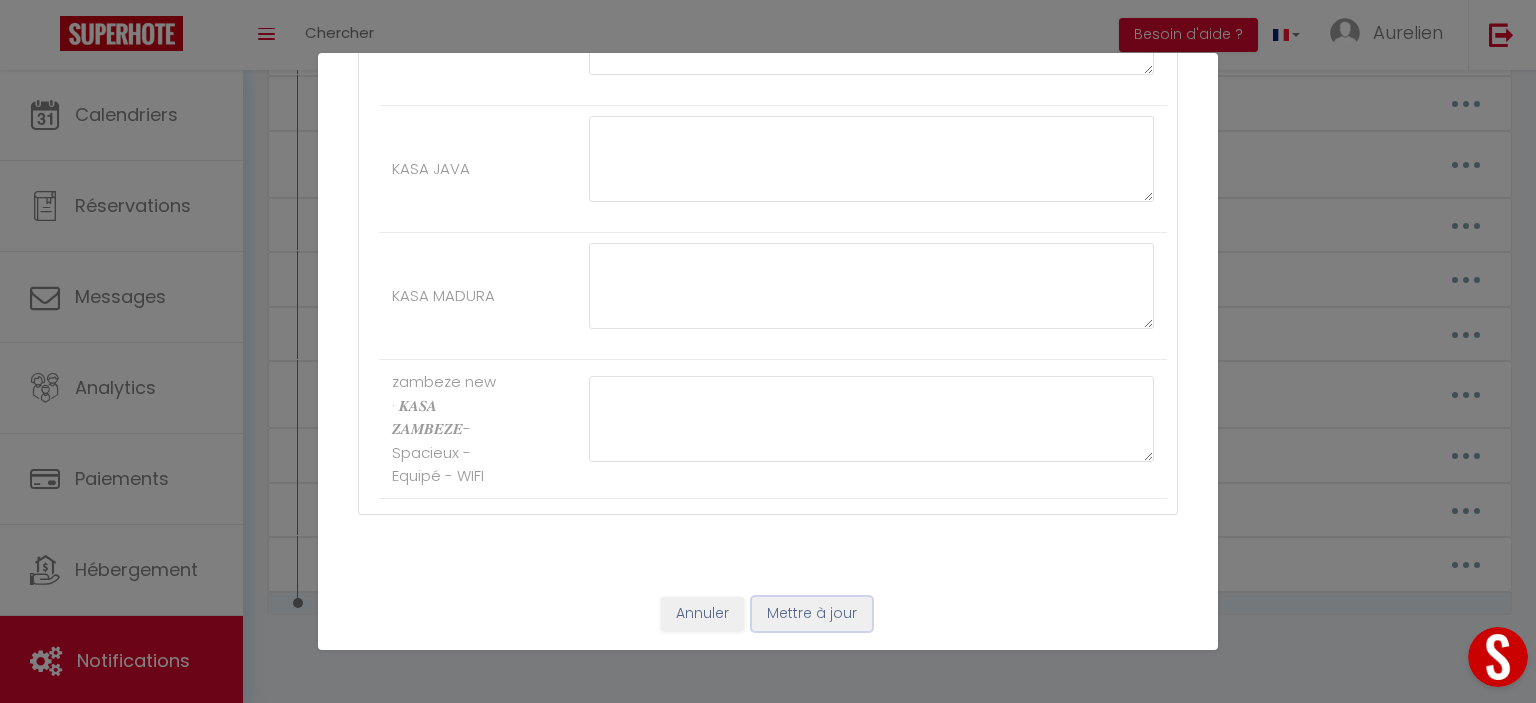 click on "Mettre à jour" at bounding box center (812, 614) 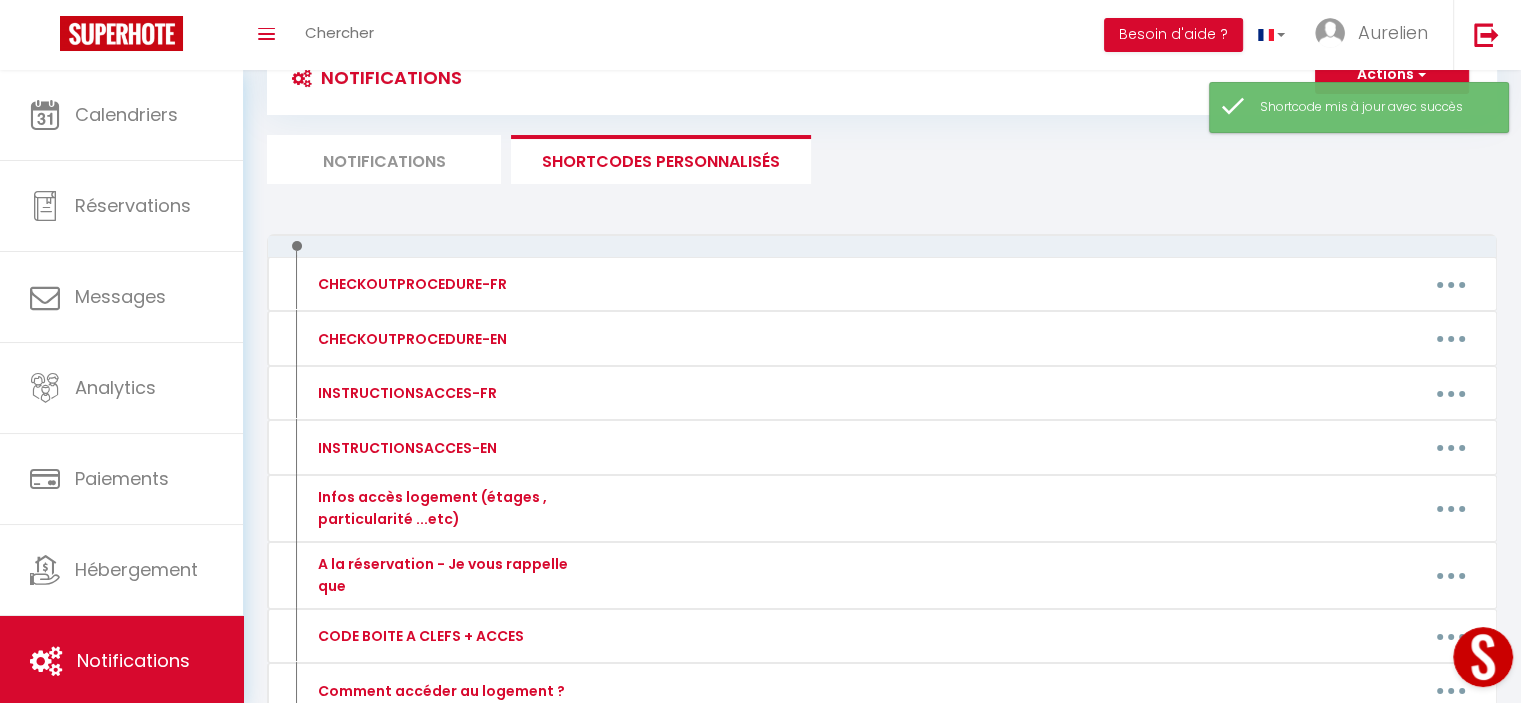 scroll, scrollTop: 0, scrollLeft: 0, axis: both 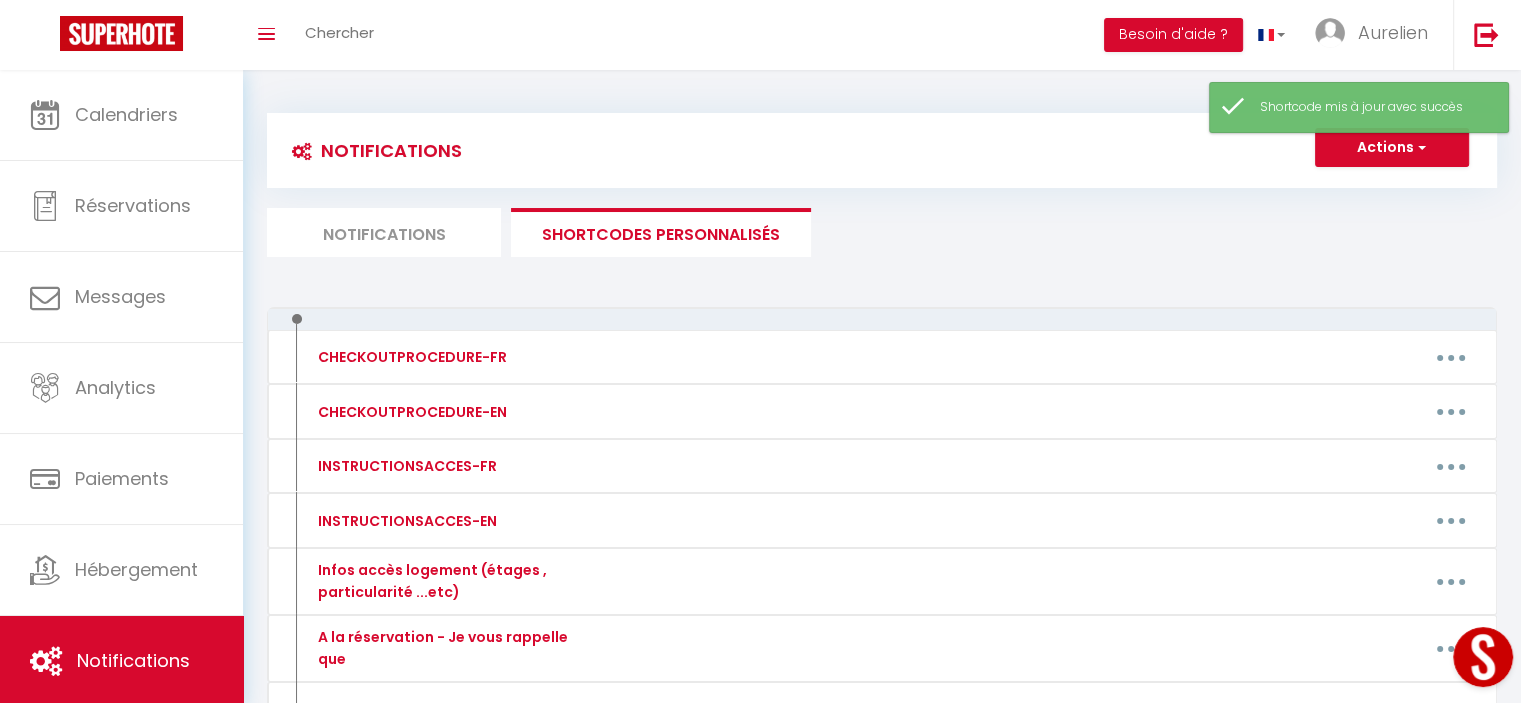 click on "Notifications" at bounding box center [384, 232] 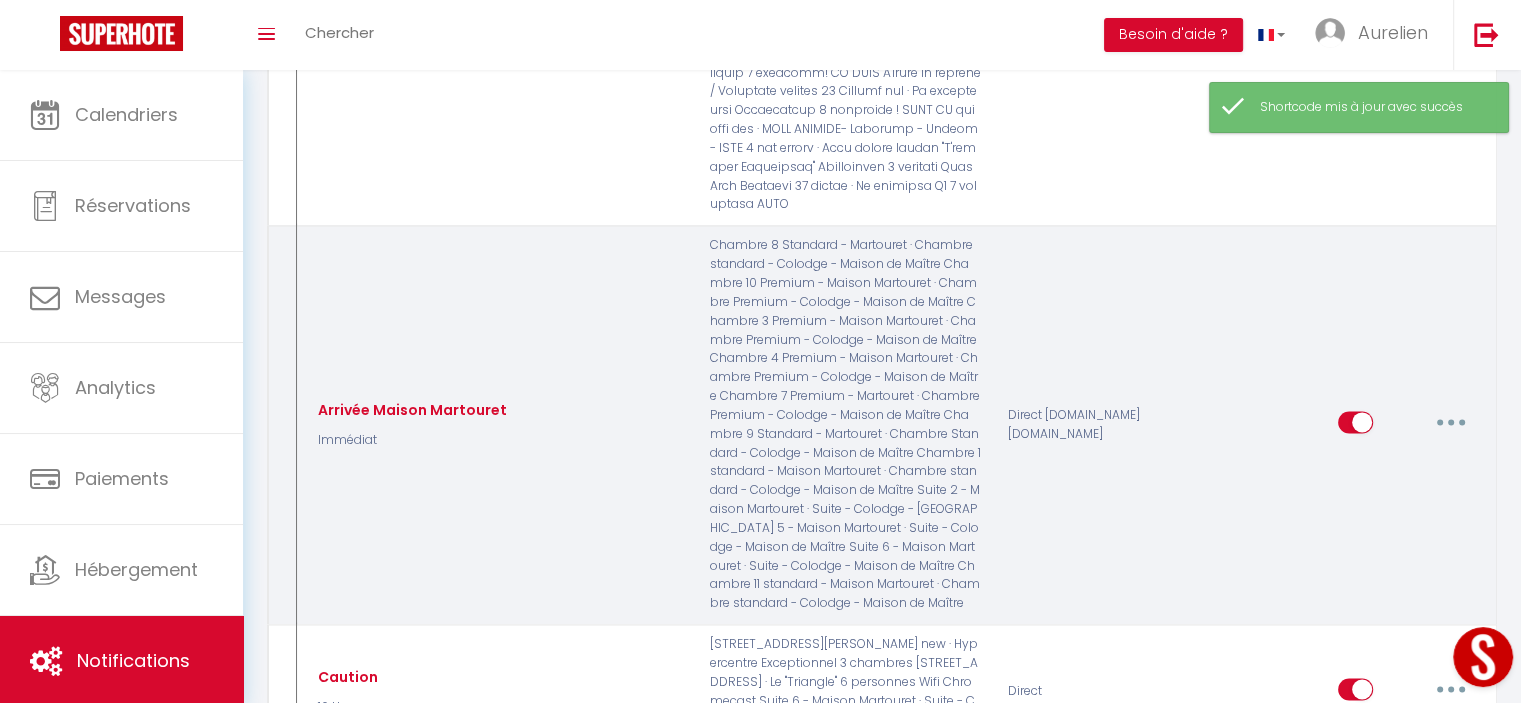scroll, scrollTop: 2400, scrollLeft: 0, axis: vertical 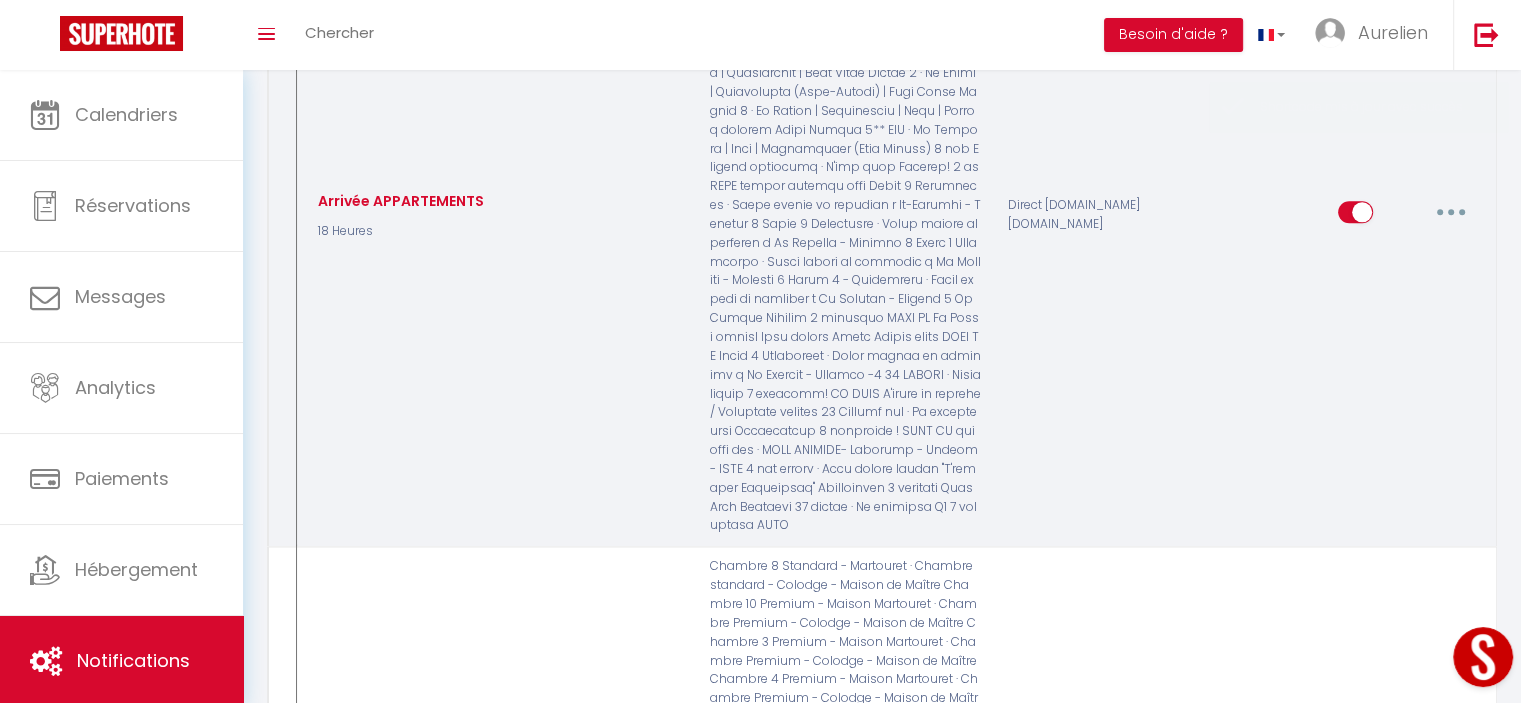 click at bounding box center [1451, 212] 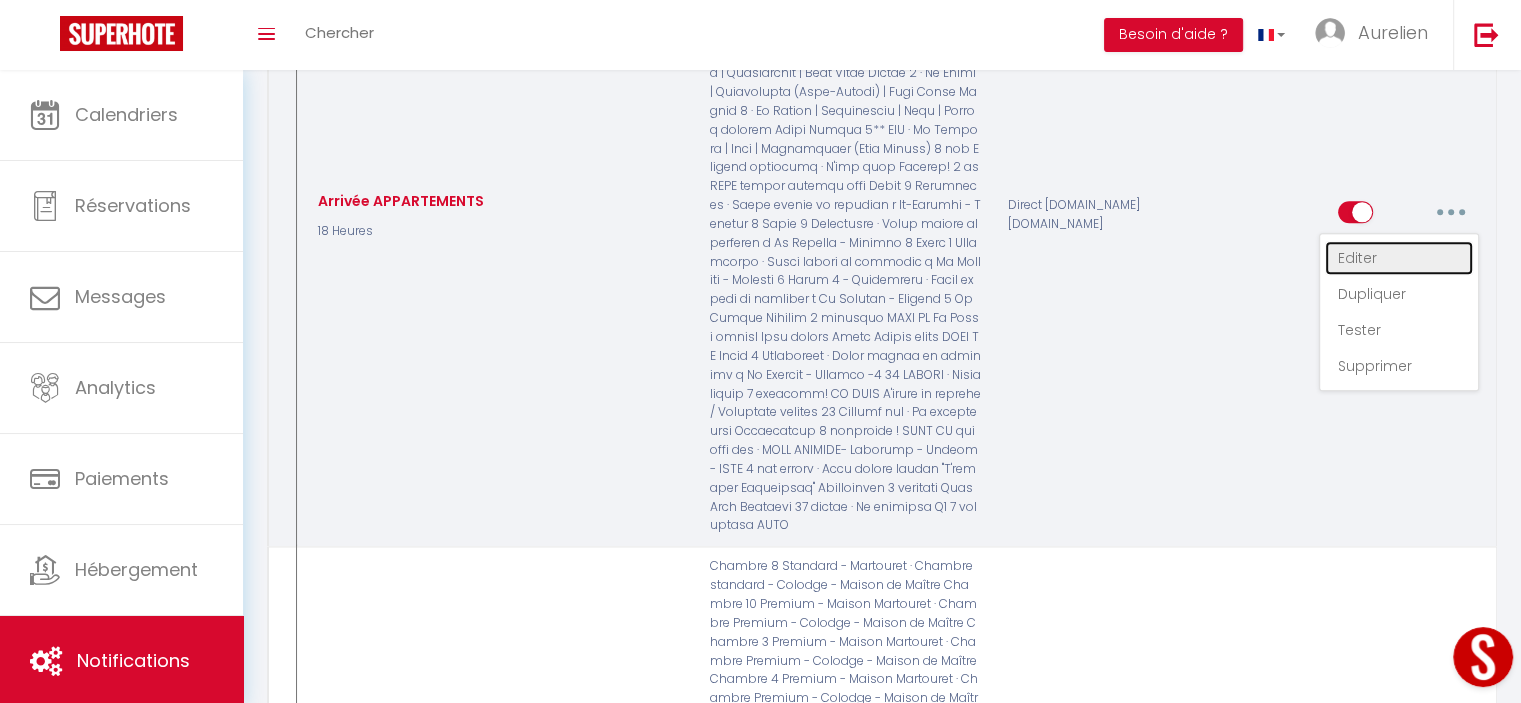 click on "Editer" at bounding box center (1399, 258) 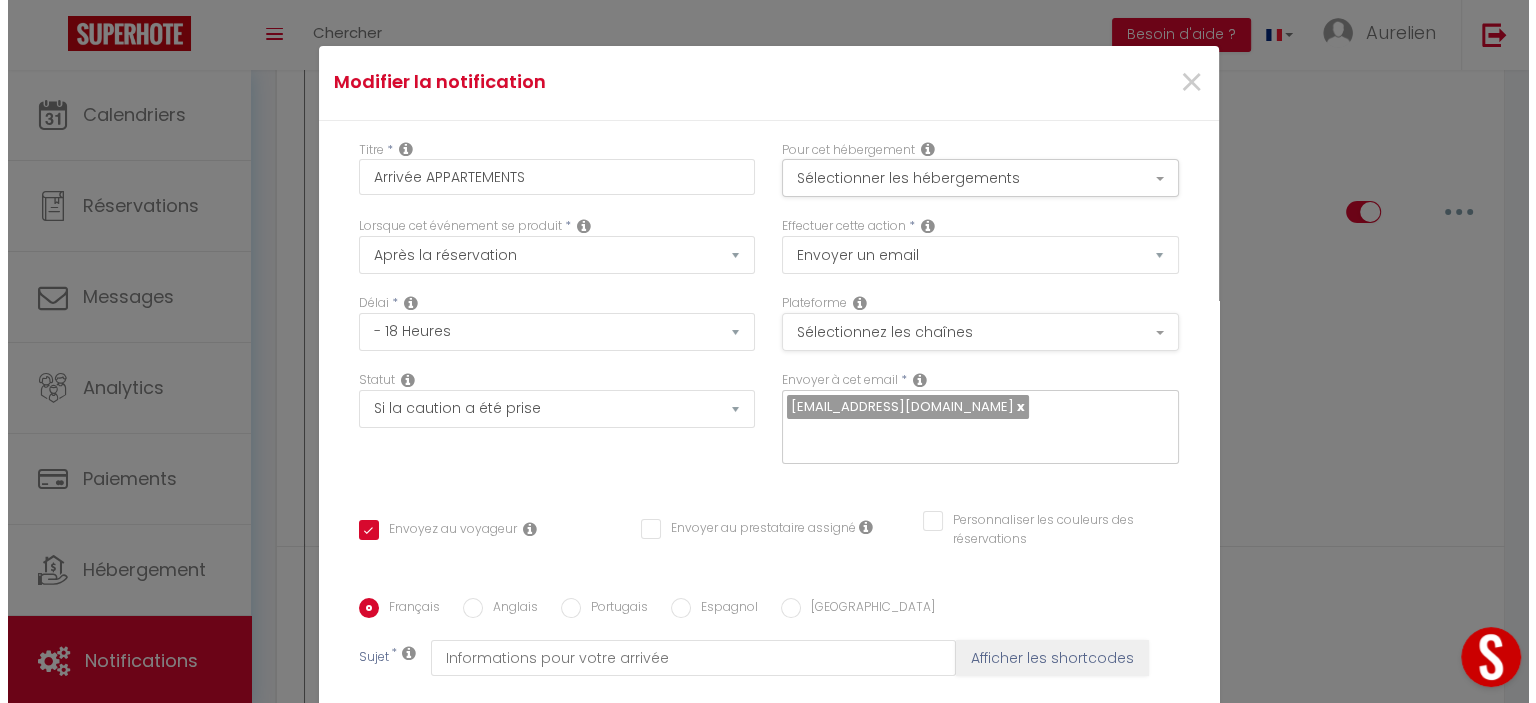 scroll, scrollTop: 2381, scrollLeft: 0, axis: vertical 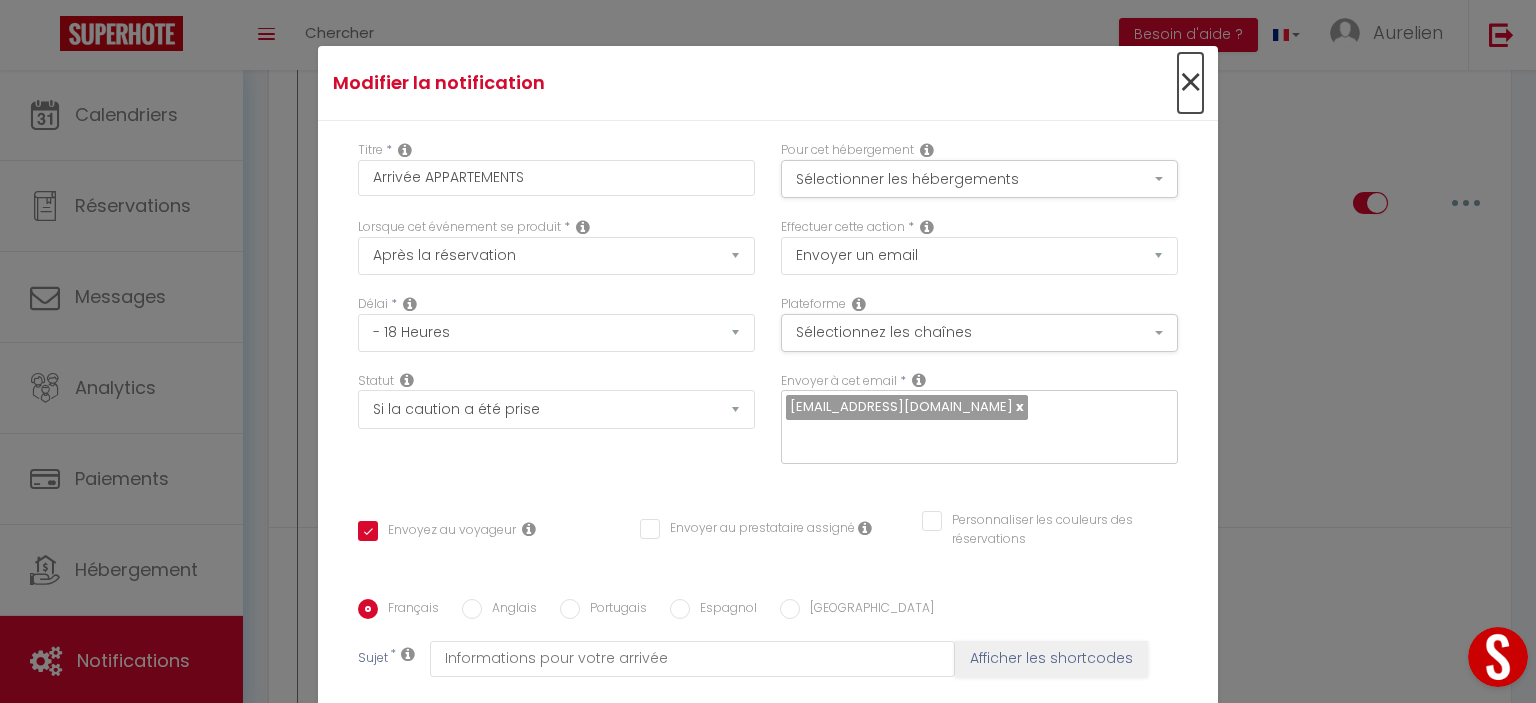 click on "×" at bounding box center [1190, 83] 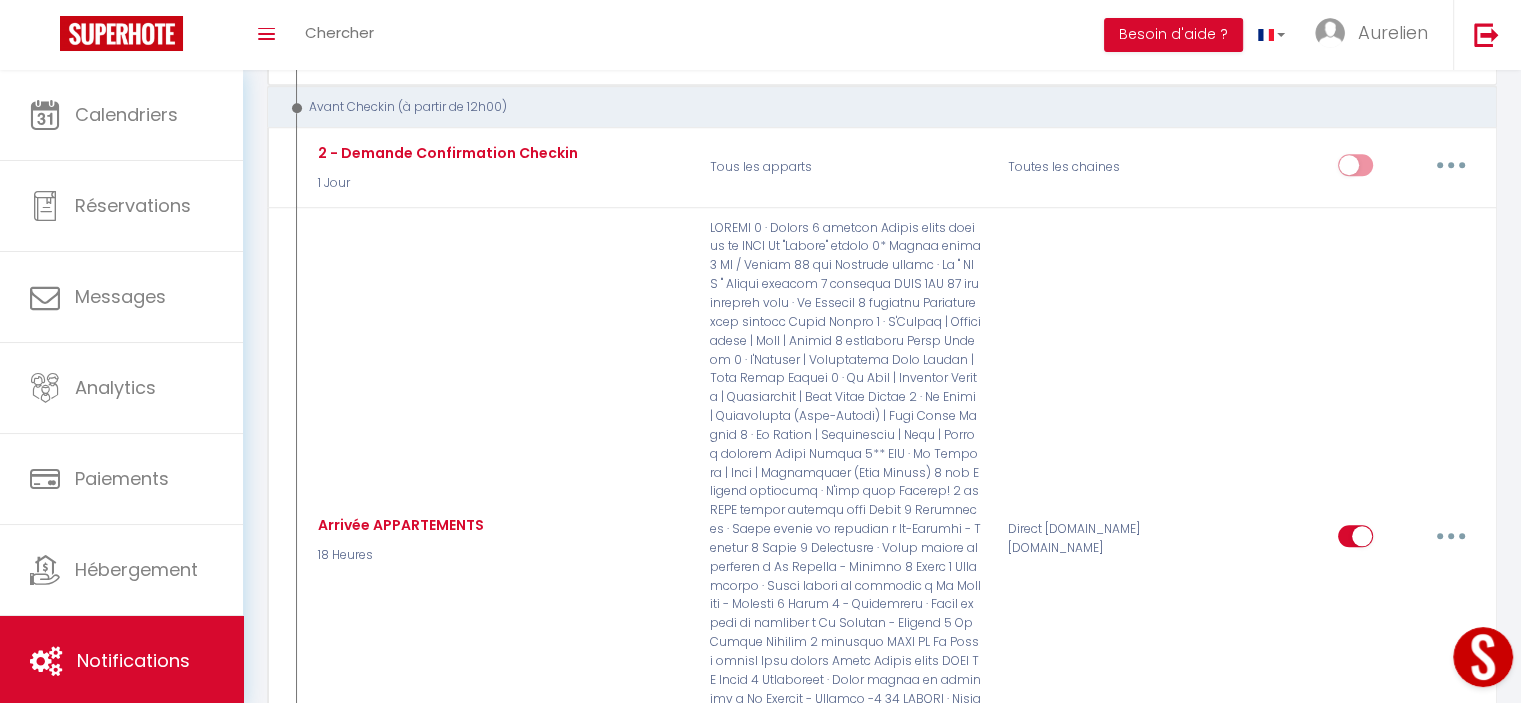 scroll, scrollTop: 1800, scrollLeft: 0, axis: vertical 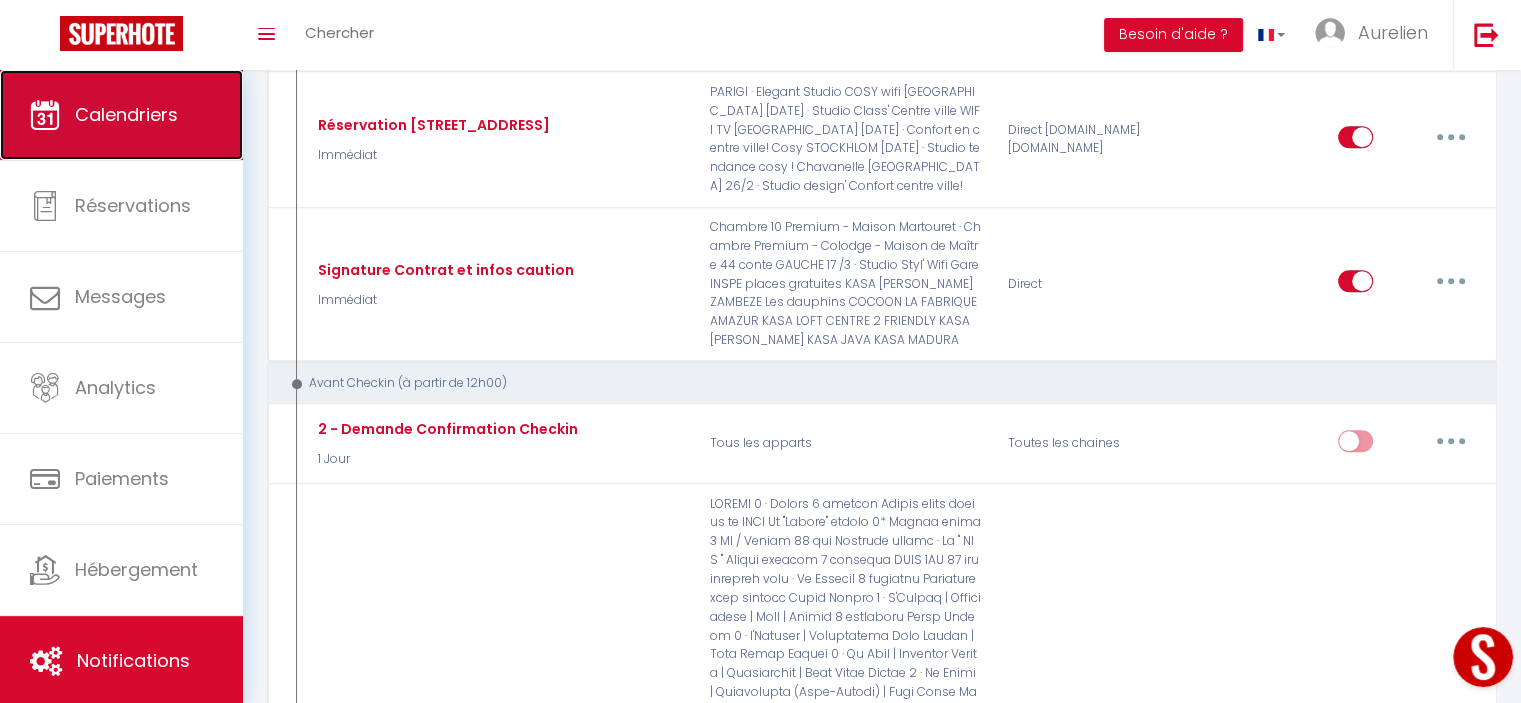 click on "Calendriers" at bounding box center (121, 115) 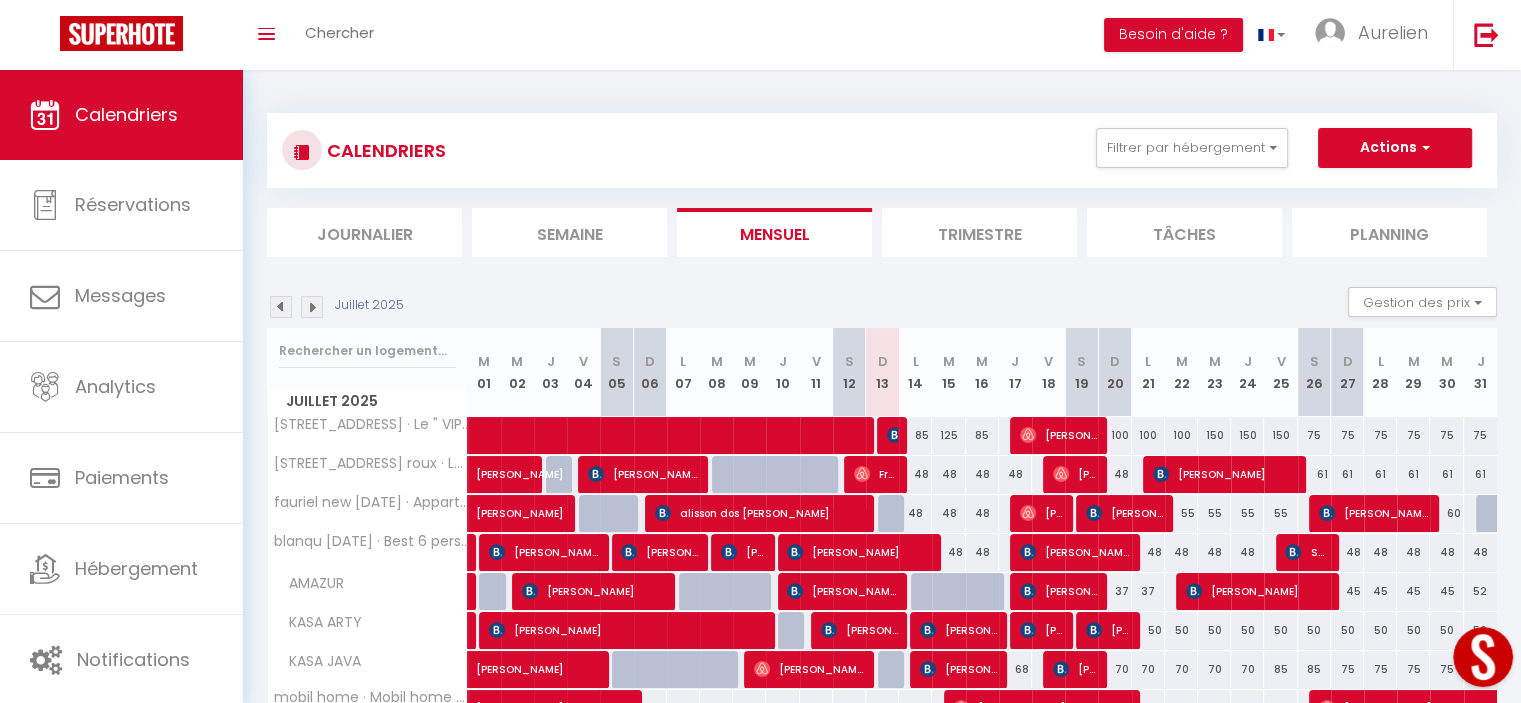 scroll, scrollTop: 183, scrollLeft: 0, axis: vertical 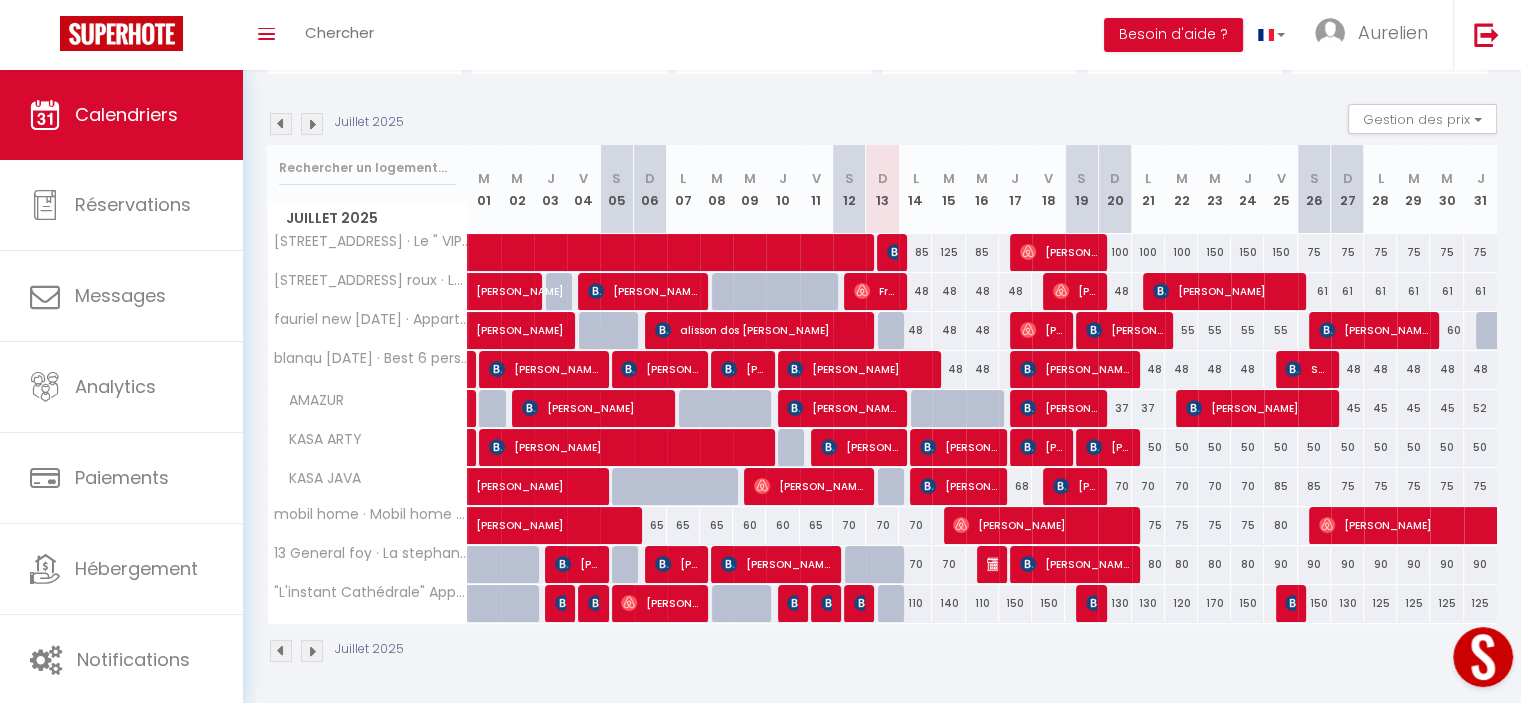 click on "75" at bounding box center [1446, 252] 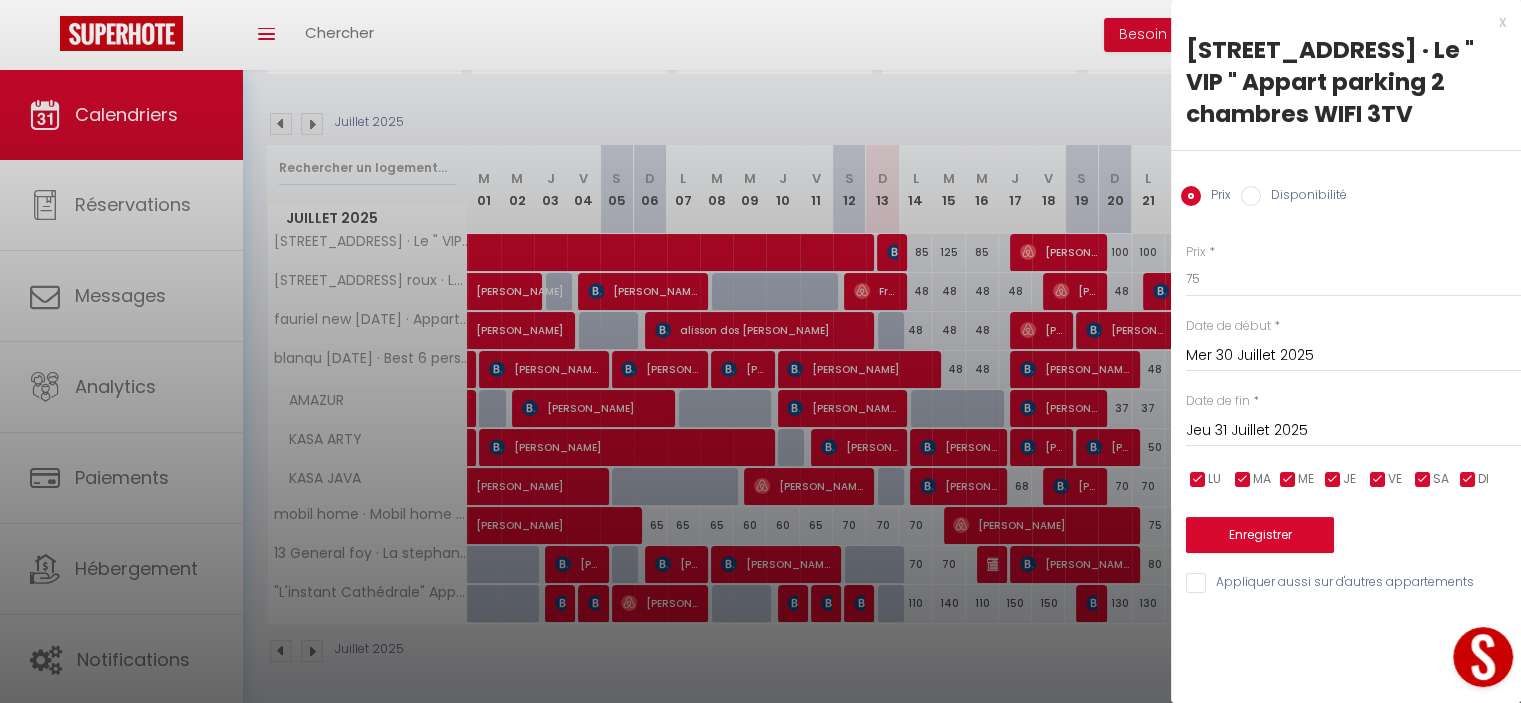 click at bounding box center [760, 351] 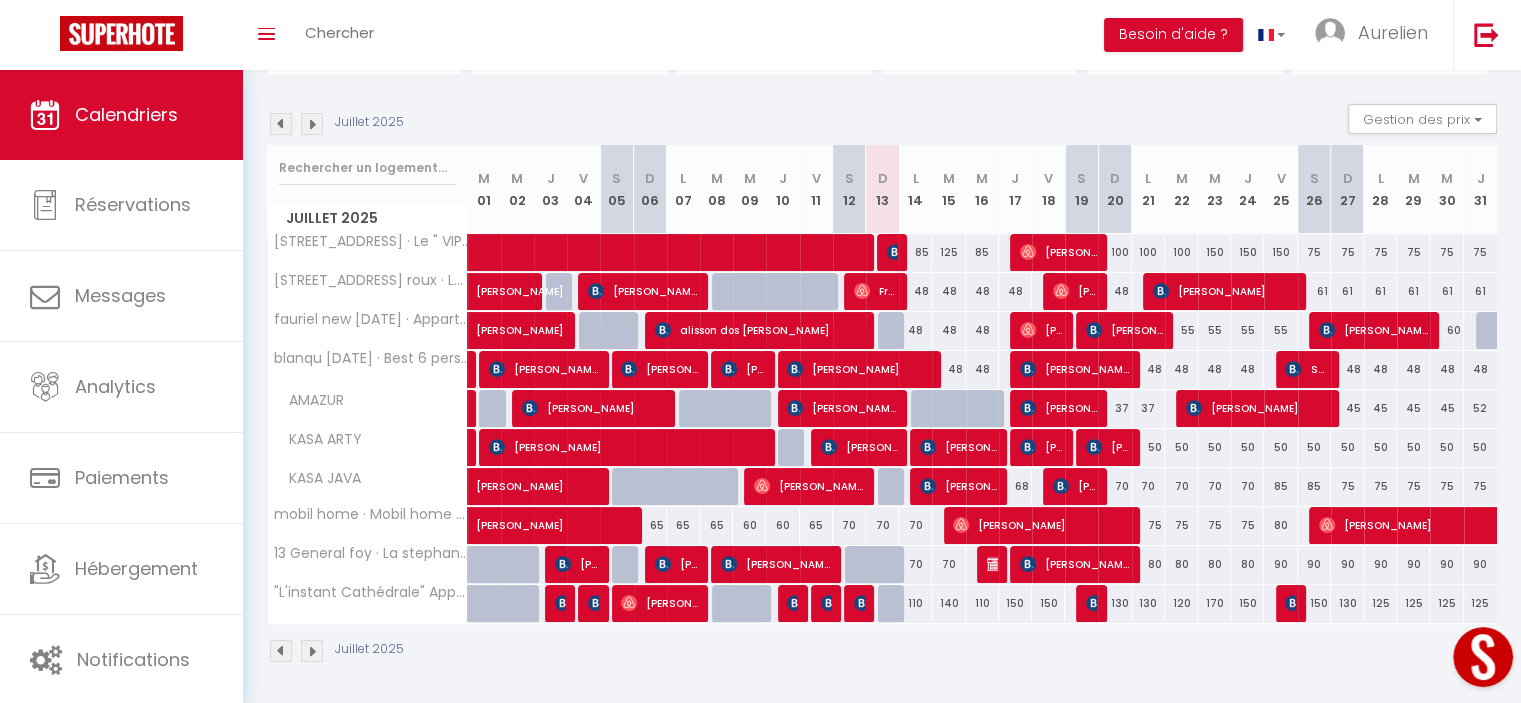 scroll, scrollTop: 0, scrollLeft: 0, axis: both 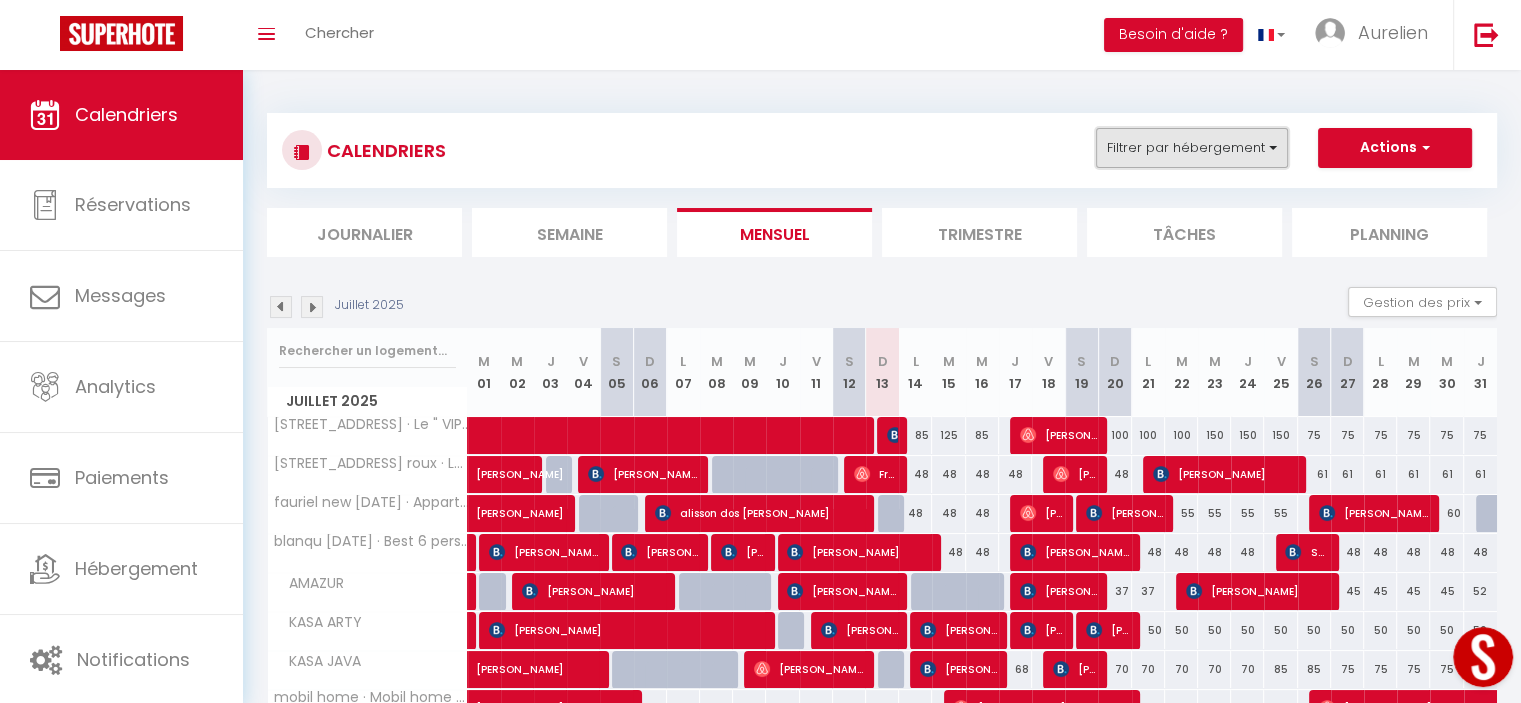 click on "Filtrer par hébergement" at bounding box center [1192, 148] 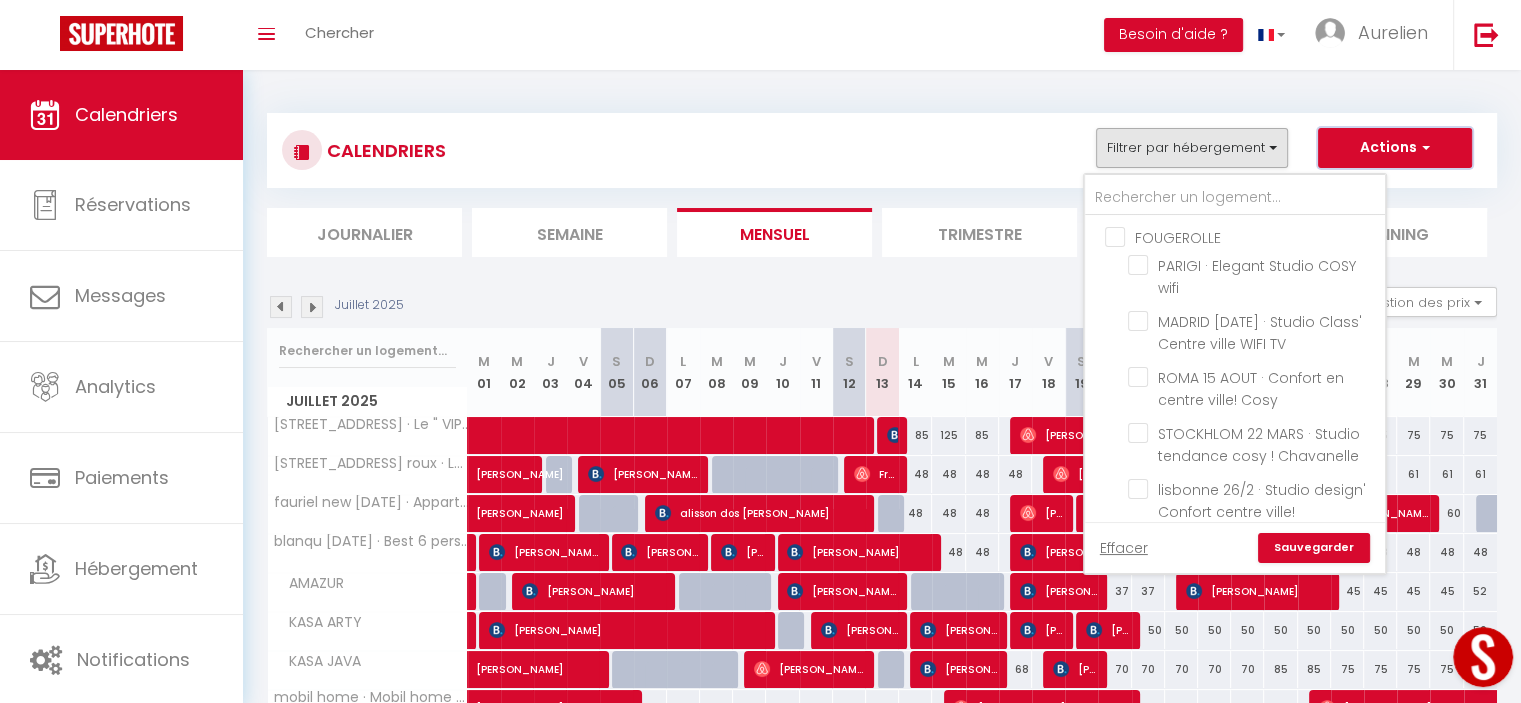 click on "Actions" at bounding box center [1395, 148] 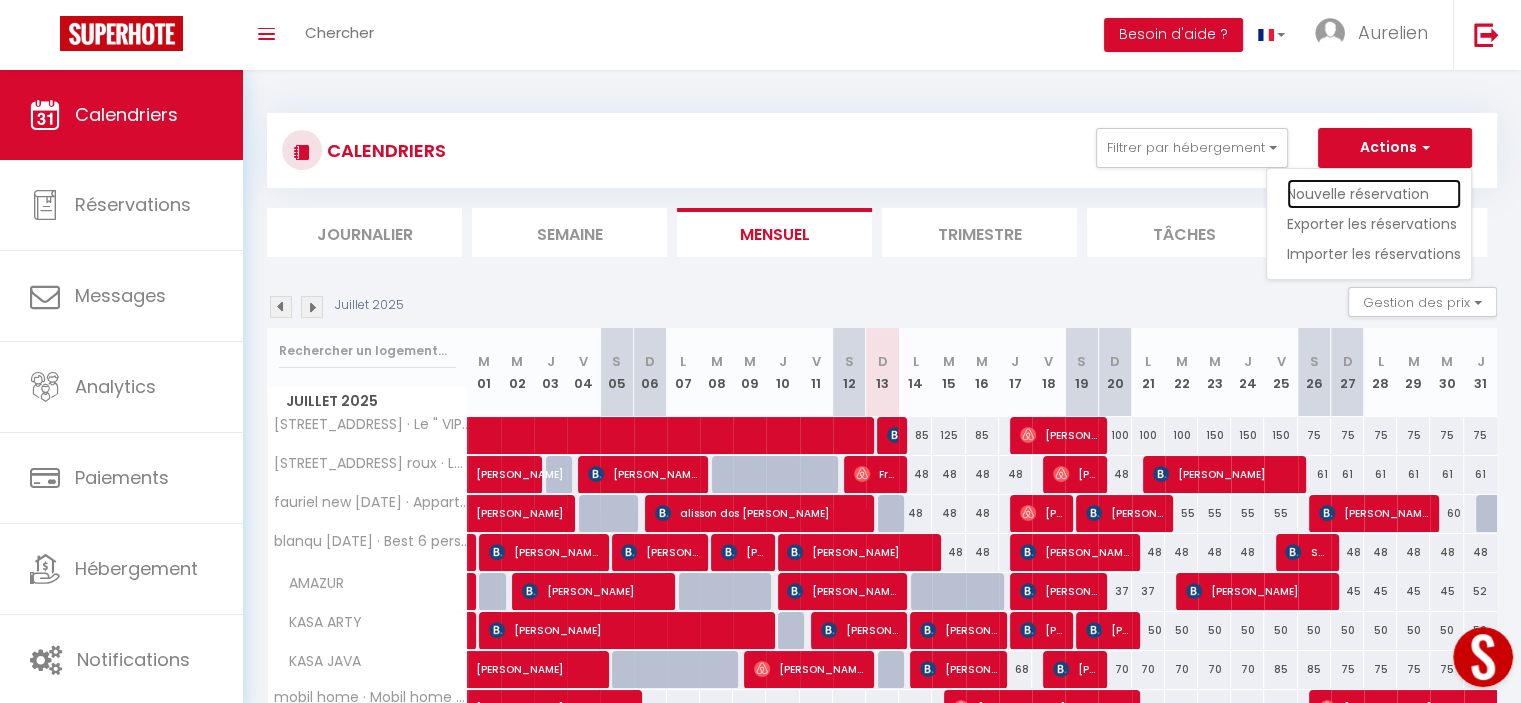 click on "Nouvelle réservation" at bounding box center (1374, 194) 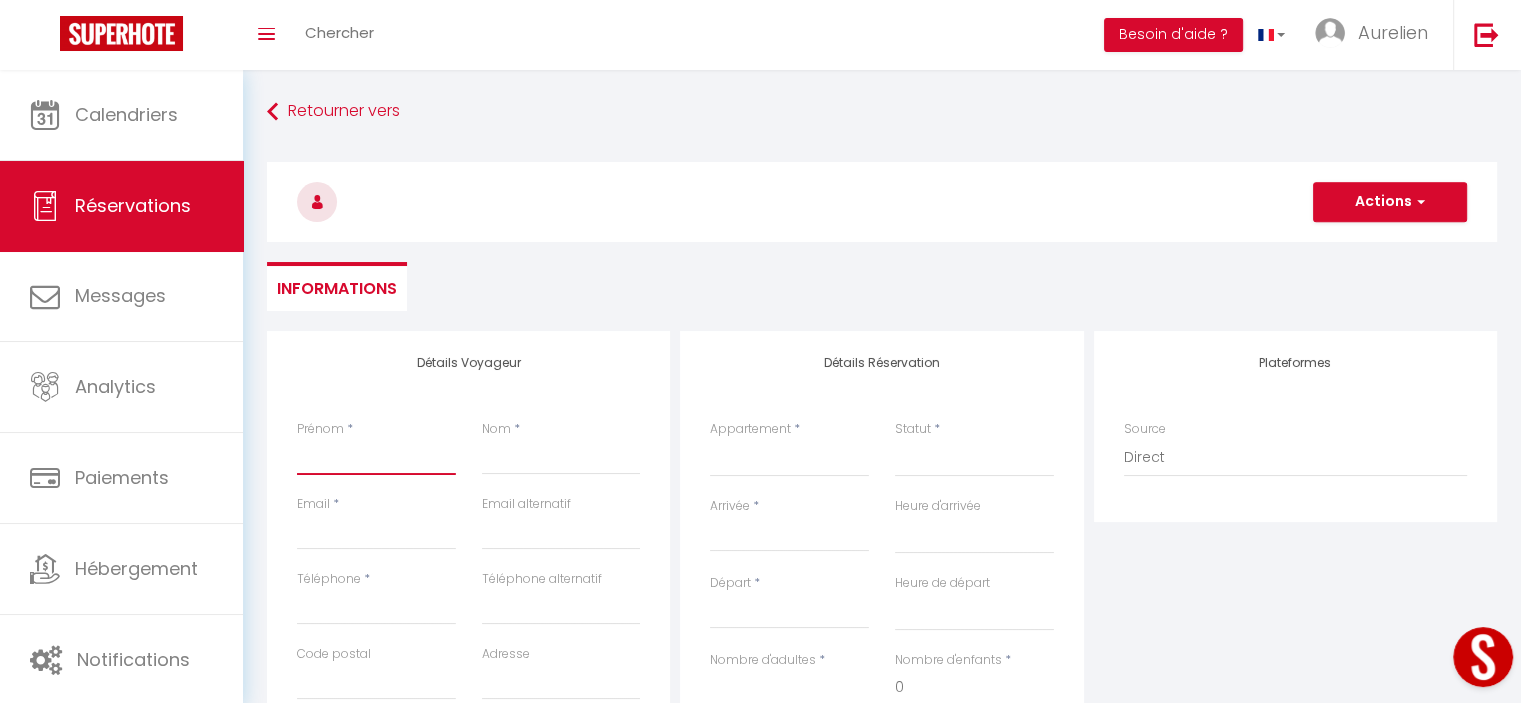 click on "Prénom" at bounding box center [376, 457] 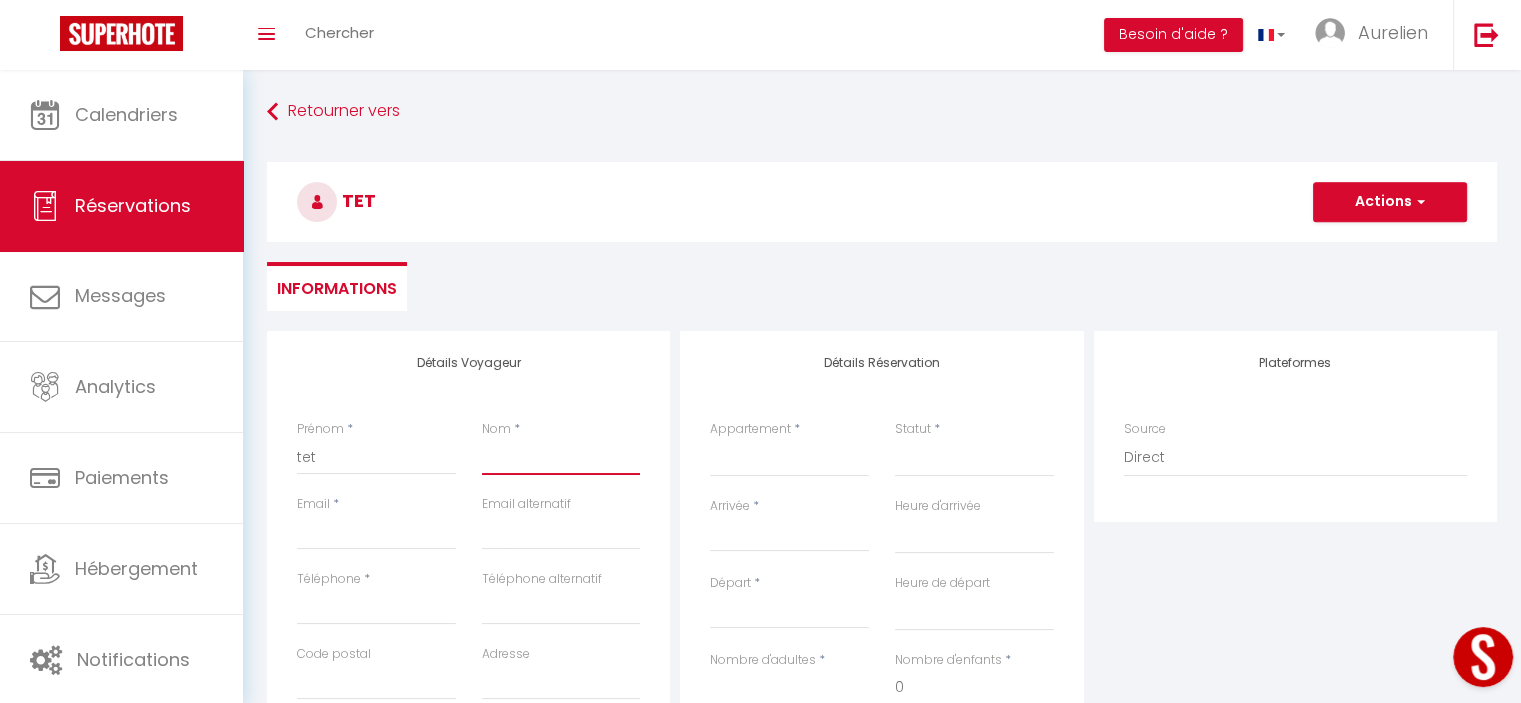 click on "Nom" at bounding box center [561, 457] 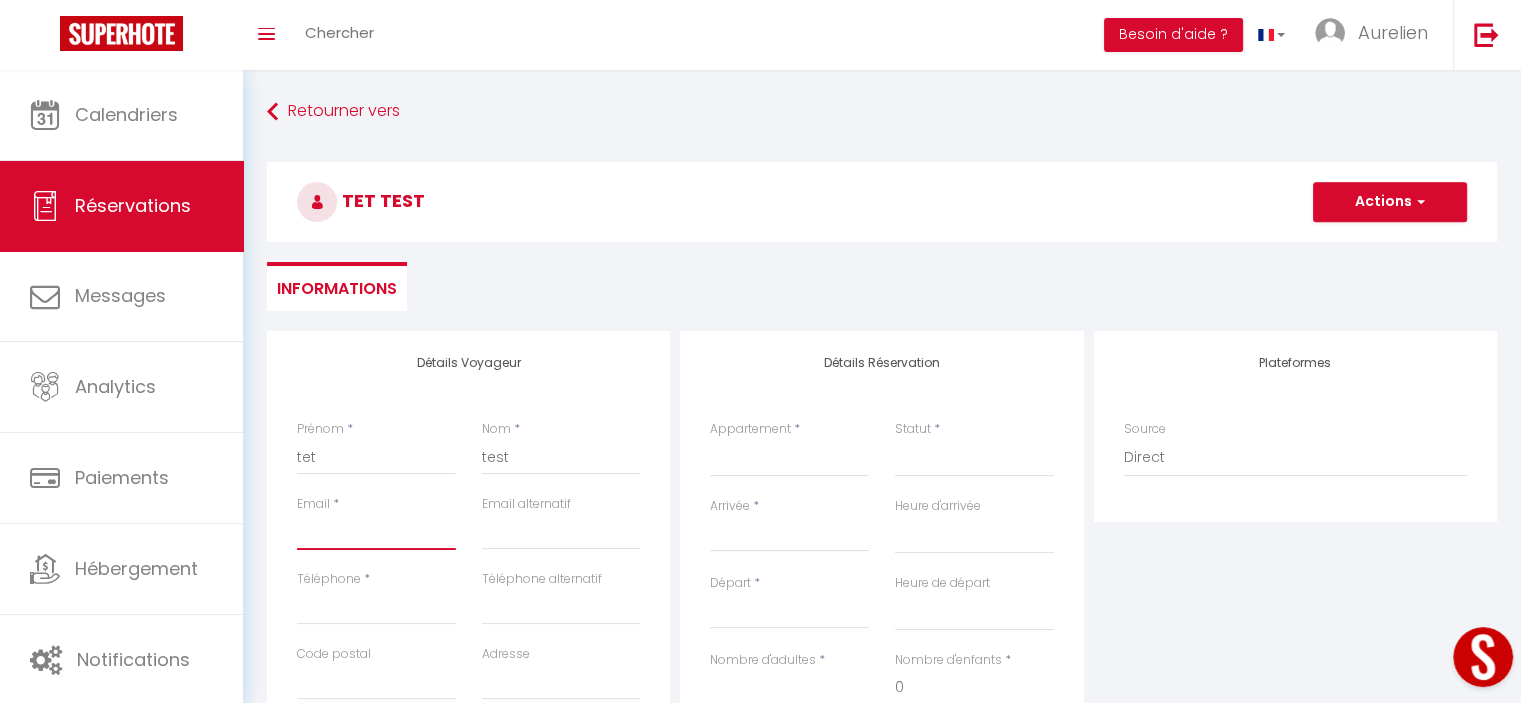 click on "Email client" at bounding box center (376, 532) 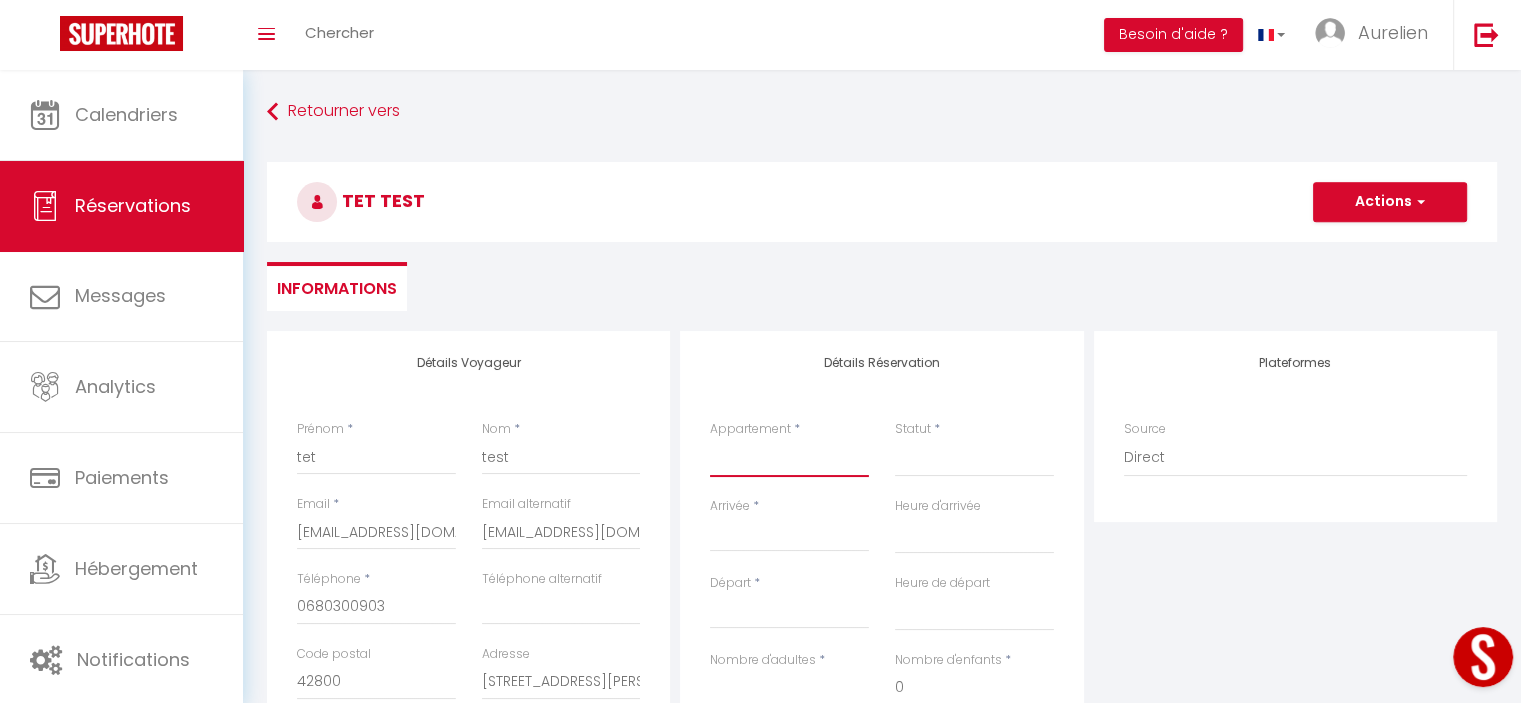 click on "13 General foy · La stephanoise Hypercentre  8 personnes ! WIFI  TV Le "Cybèle" classé 4* Centre ville 2 CH / Garage fauriel new [DATE] · Appartement cosy centre Fauriel SOL N · Appart in the city  4 chambres Chambre  1 standard - Maison Martouret · Chambre standard - Colodge - Maison de Maître 16 [PERSON_NAME]   JP · Beau T1  2 personnes  BERGSON Suite 2 - Maison Martouret · Suite - Colodge - Maison de Maître CHARCOT NEW · Cosy T1 Balcon  EN3s à 2pas Suite 5 - Maison Martouret · Suite - Colodge - [GEOGRAPHIC_DATA][STREET_ADDRESS] - Colodge - [GEOGRAPHIC_DATA] RONDET 3 10/9 · Elégant 3 chambres  Hypercentre hôtel de ville! KASA [PERSON_NAME] ZAMBEZE La Comète  Confort 4 chambres WIFI TV [STREET_ADDRESS] 14 /06 · Studio class' WIFI TV Vernay [DATE] · Le " Chalet"  4 personnes La Belle époque 1 cam new · Grand T2 Centre ville Tram Les dauphins COCOON LA FABRIQUE CHAMBRE 12 COLODGE ANDREZIEUX [PERSON_NAME] LOFT CENTRE 2 FRIENDLY" at bounding box center [789, 458] 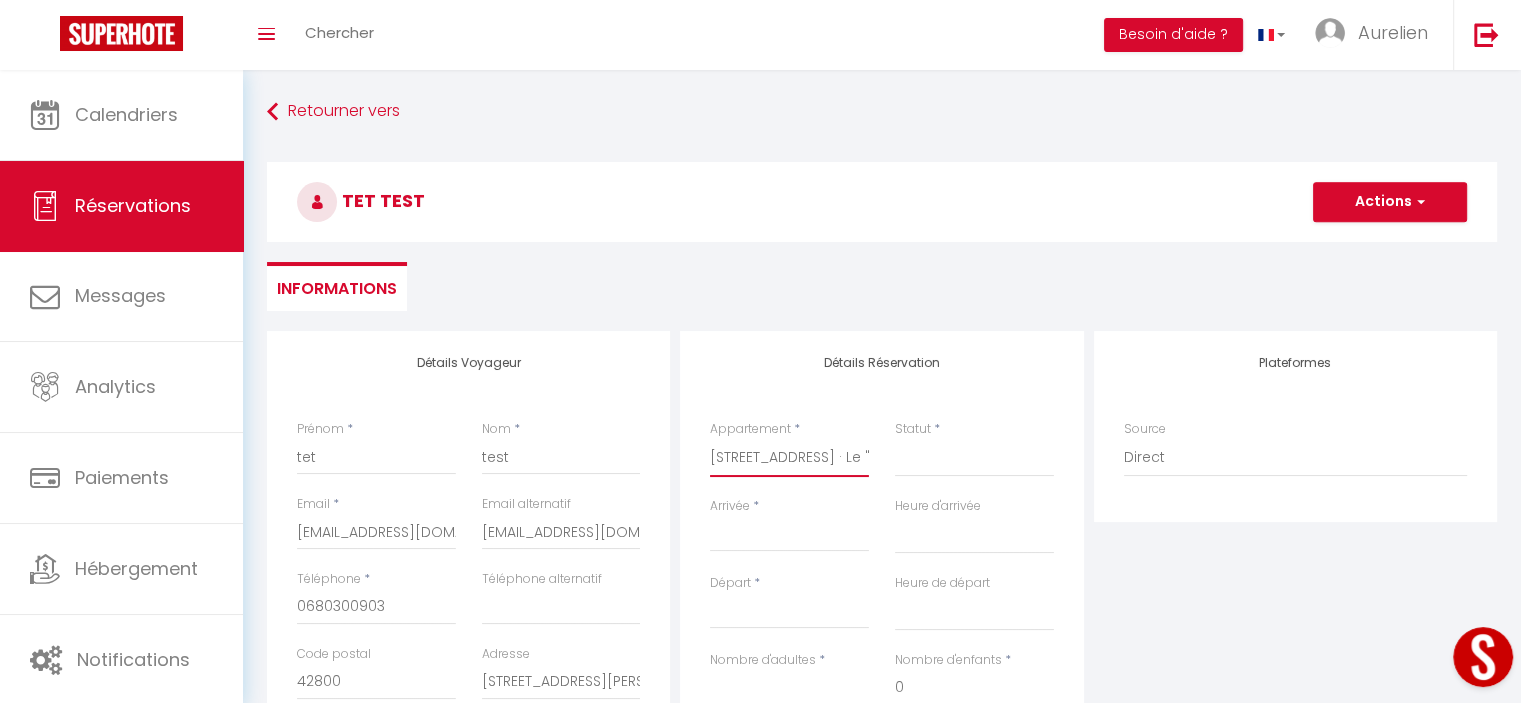 click on "13 General foy · La stephanoise Hypercentre  8 personnes ! WIFI  TV Le "Cybèle" classé 4* Centre ville 2 CH / Garage fauriel new [DATE] · Appartement cosy centre Fauriel SOL N · Appart in the city  4 chambres Chambre  1 standard - Maison Martouret · Chambre standard - Colodge - Maison de Maître 16 [PERSON_NAME]   JP · Beau T1  2 personnes  BERGSON Suite 2 - Maison Martouret · Suite - Colodge - Maison de Maître CHARCOT NEW · Cosy T1 Balcon  EN3s à 2pas Suite 5 - Maison Martouret · Suite - Colodge - [GEOGRAPHIC_DATA][STREET_ADDRESS] - Colodge - [GEOGRAPHIC_DATA] RONDET 3 10/9 · Elégant 3 chambres  Hypercentre hôtel de ville! KASA [PERSON_NAME] ZAMBEZE La Comète  Confort 4 chambres WIFI TV [STREET_ADDRESS] 14 /06 · Studio class' WIFI TV Vernay [DATE] · Le " Chalet"  4 personnes La Belle époque 1 cam new · Grand T2 Centre ville Tram Les dauphins COCOON LA FABRIQUE CHAMBRE 12 COLODGE ANDREZIEUX [PERSON_NAME] LOFT CENTRE 2 FRIENDLY" at bounding box center (789, 458) 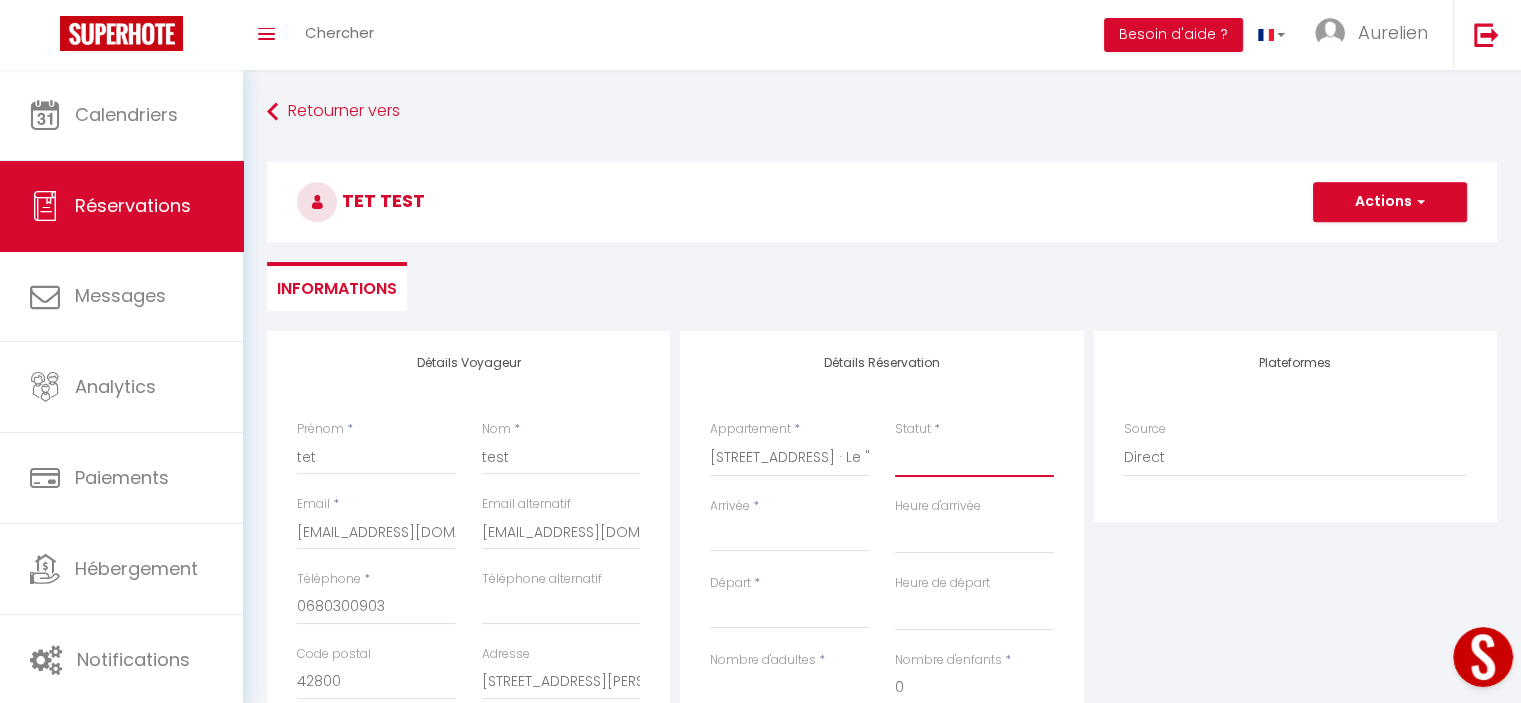 click on "Confirmé Non Confirmé [PERSON_NAME] par le voyageur No Show Request" at bounding box center (974, 458) 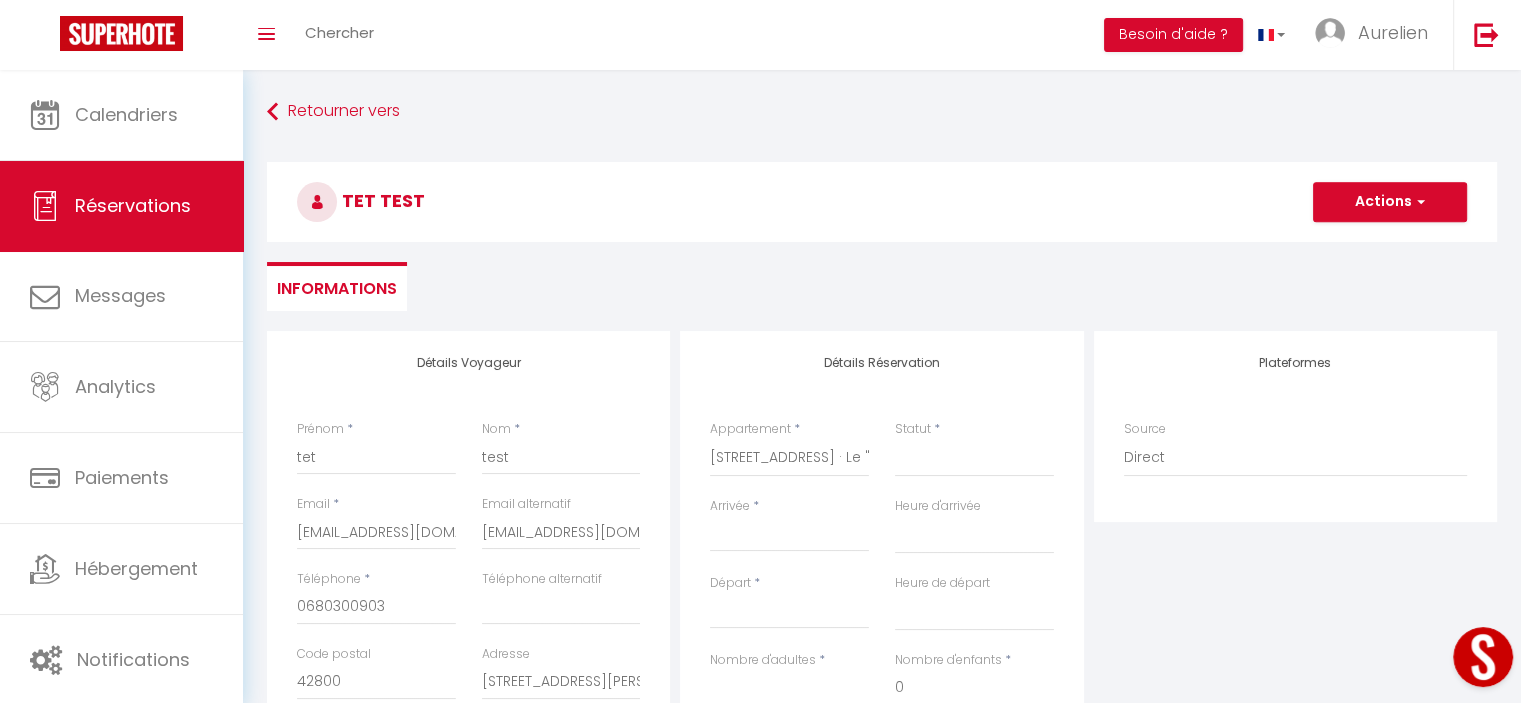 click on "Arrivée" at bounding box center [789, 536] 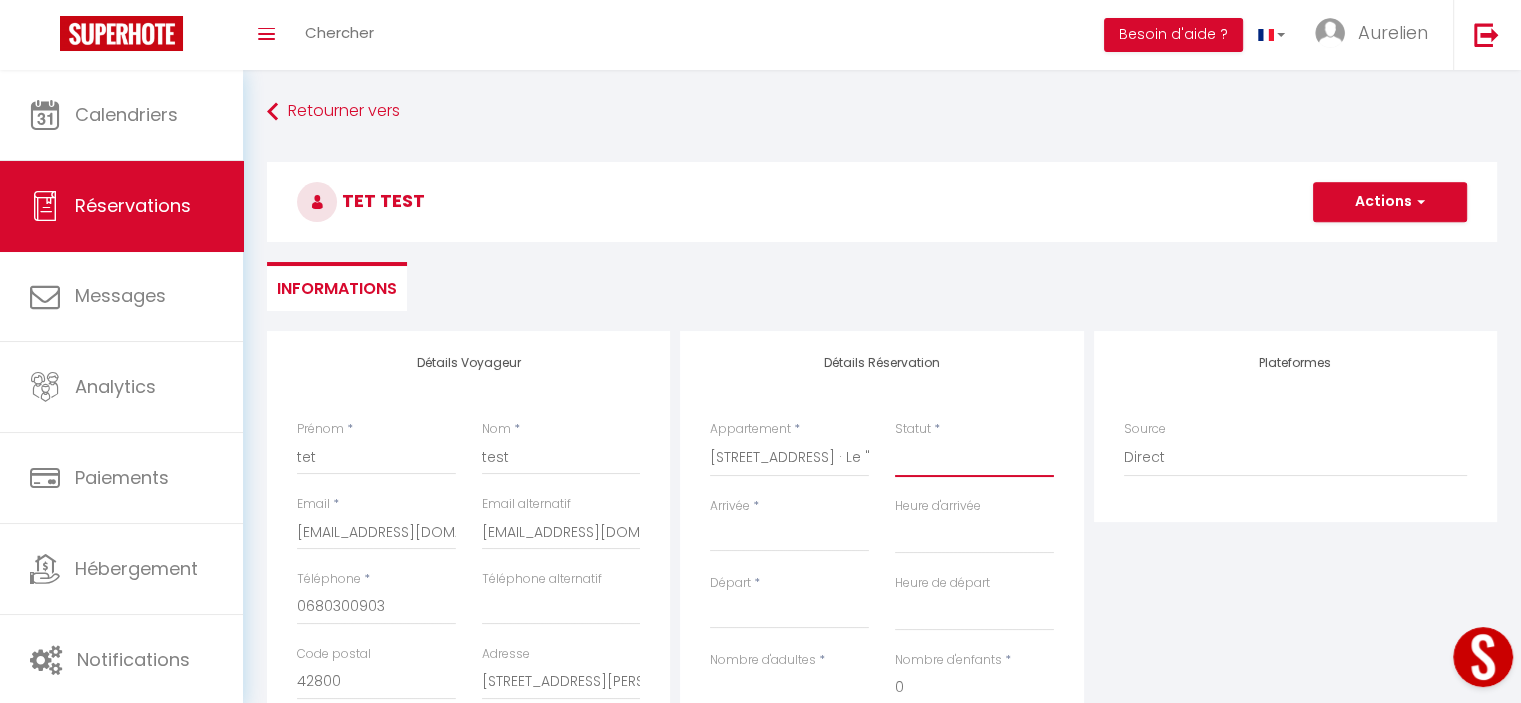 click on "Confirmé Non Confirmé [PERSON_NAME] par le voyageur No Show Request" at bounding box center (974, 458) 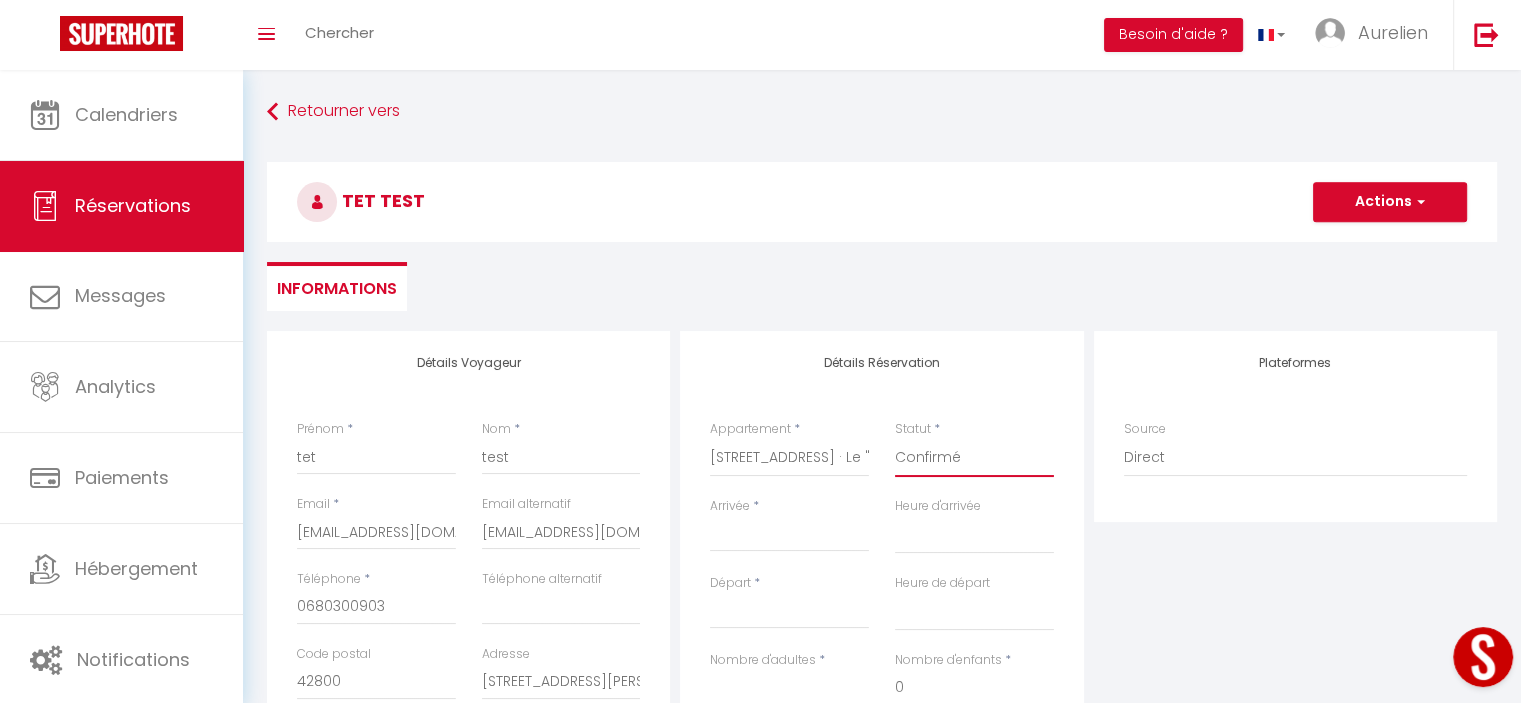 click on "Confirmé Non Confirmé [PERSON_NAME] par le voyageur No Show Request" at bounding box center [974, 458] 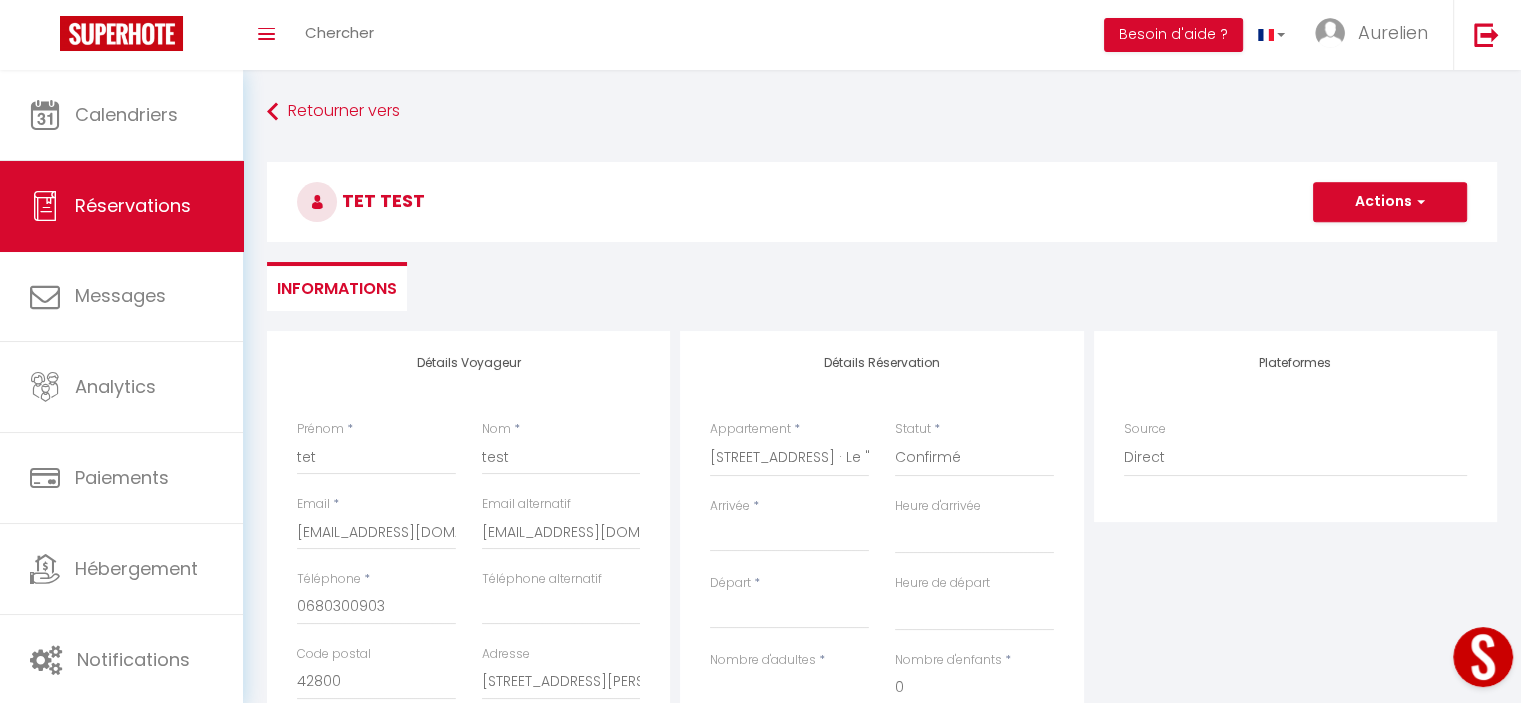 click on "Arrivée   *               <   [DATE]   >   Dim Lun Mar Mer Jeu Ven Sam   1 2 3 4 5 6 7 8 9 10 11 12 13 14 15 16 17 18 19 20 21 22 23 24 25 26 27 28 29 30 31     <   2025   >   [PERSON_NAME] Mars Avril Mai Juin Juillet Août Septembre Octobre Novembre Décembre     <   [DATE] - [DATE]   >   2020 2021 2022 2023 2024 2025 2026 2027 2028 2029" at bounding box center (789, 524) 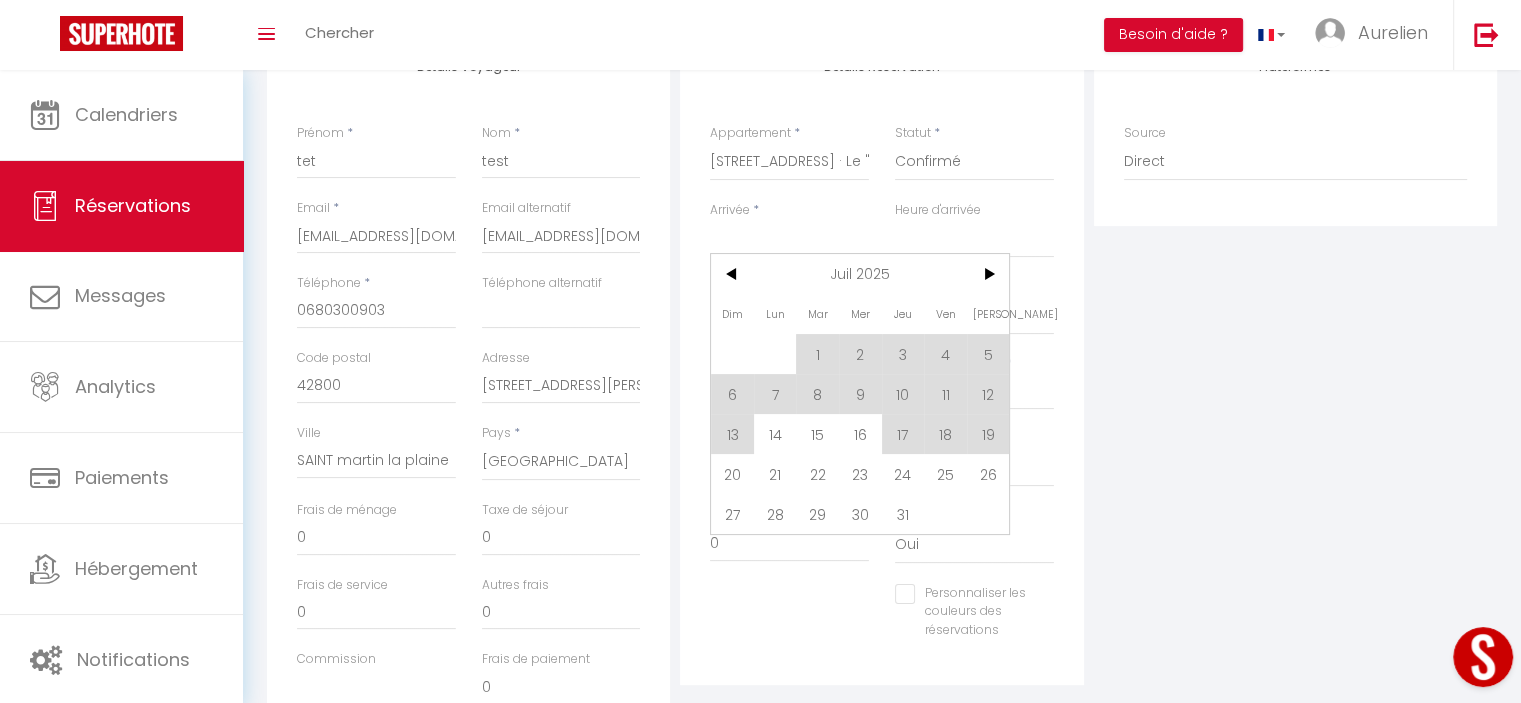 scroll, scrollTop: 300, scrollLeft: 0, axis: vertical 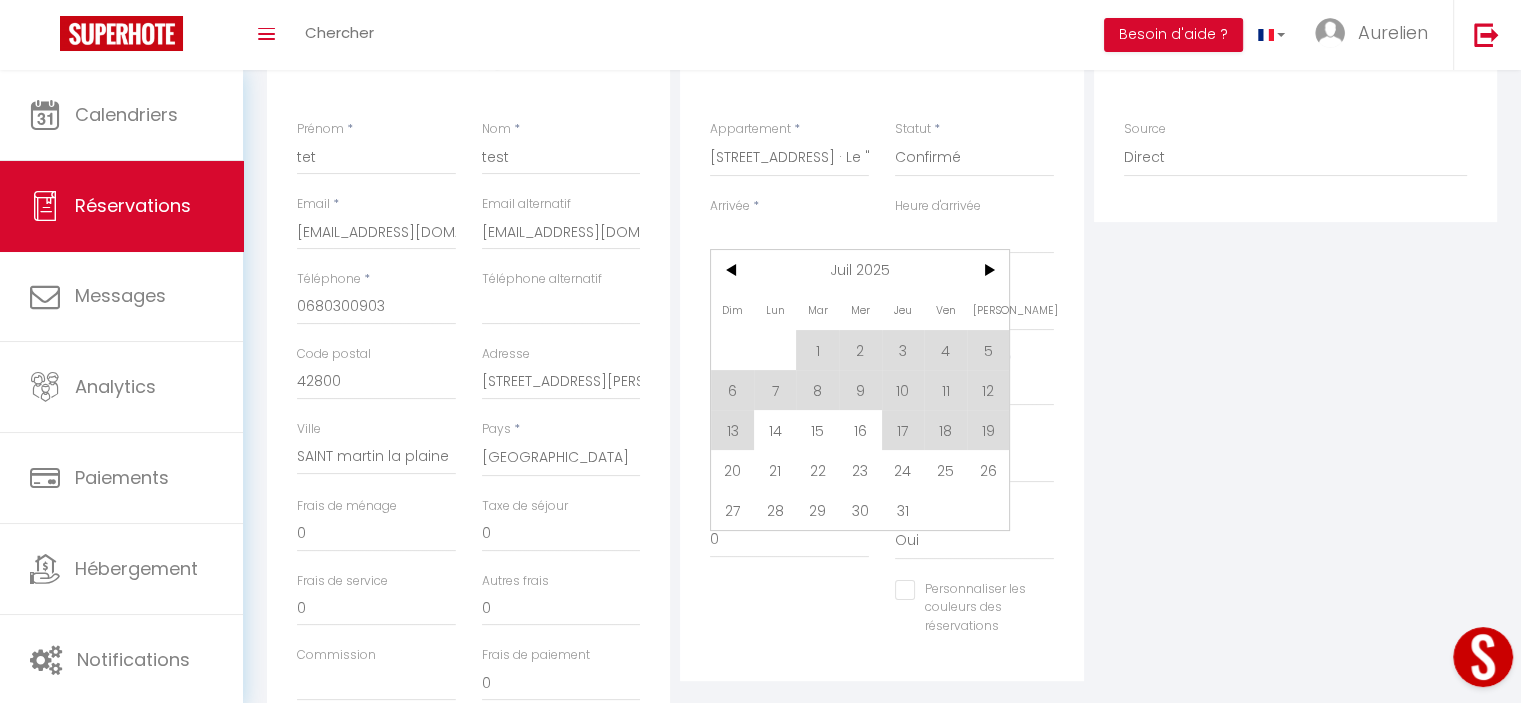 click on "31" at bounding box center (903, 510) 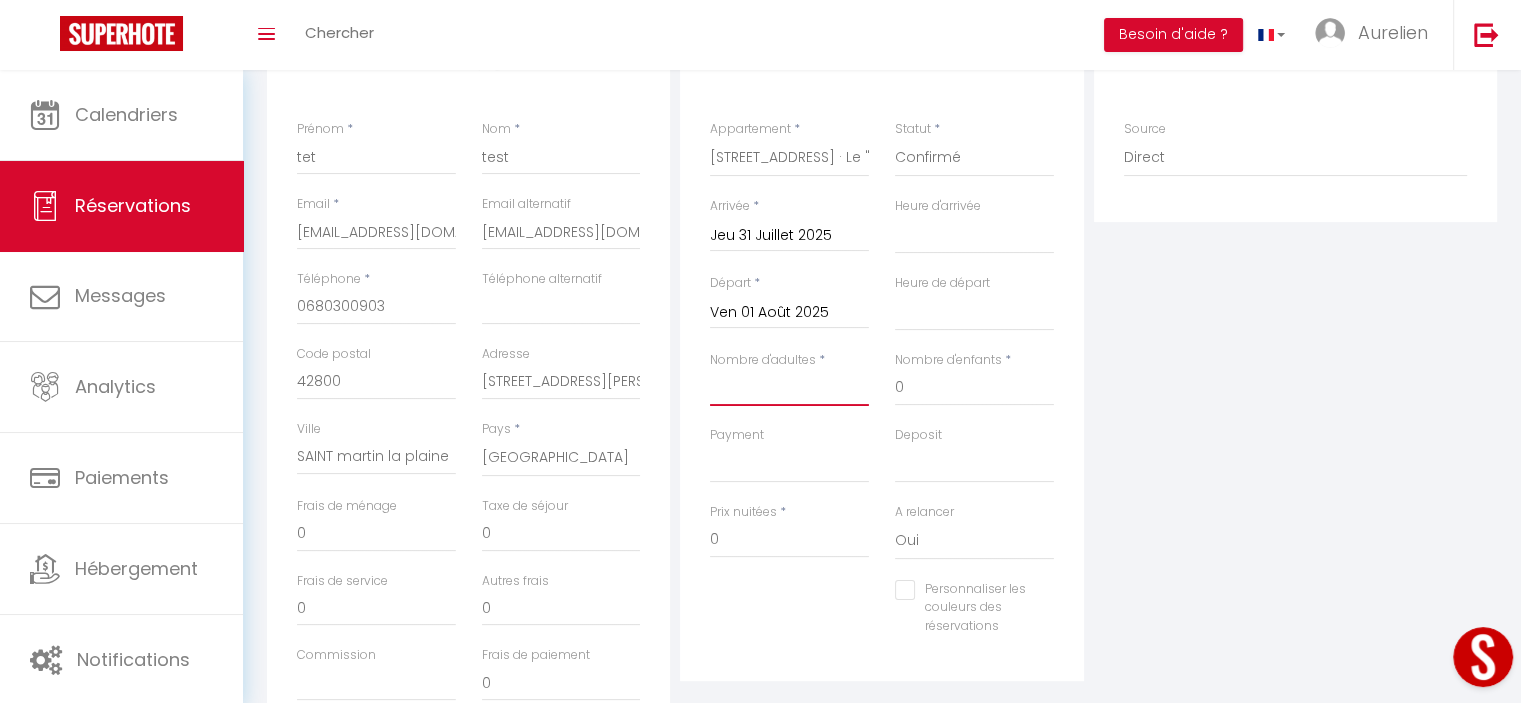 click on "Nombre d'adultes" at bounding box center (789, 388) 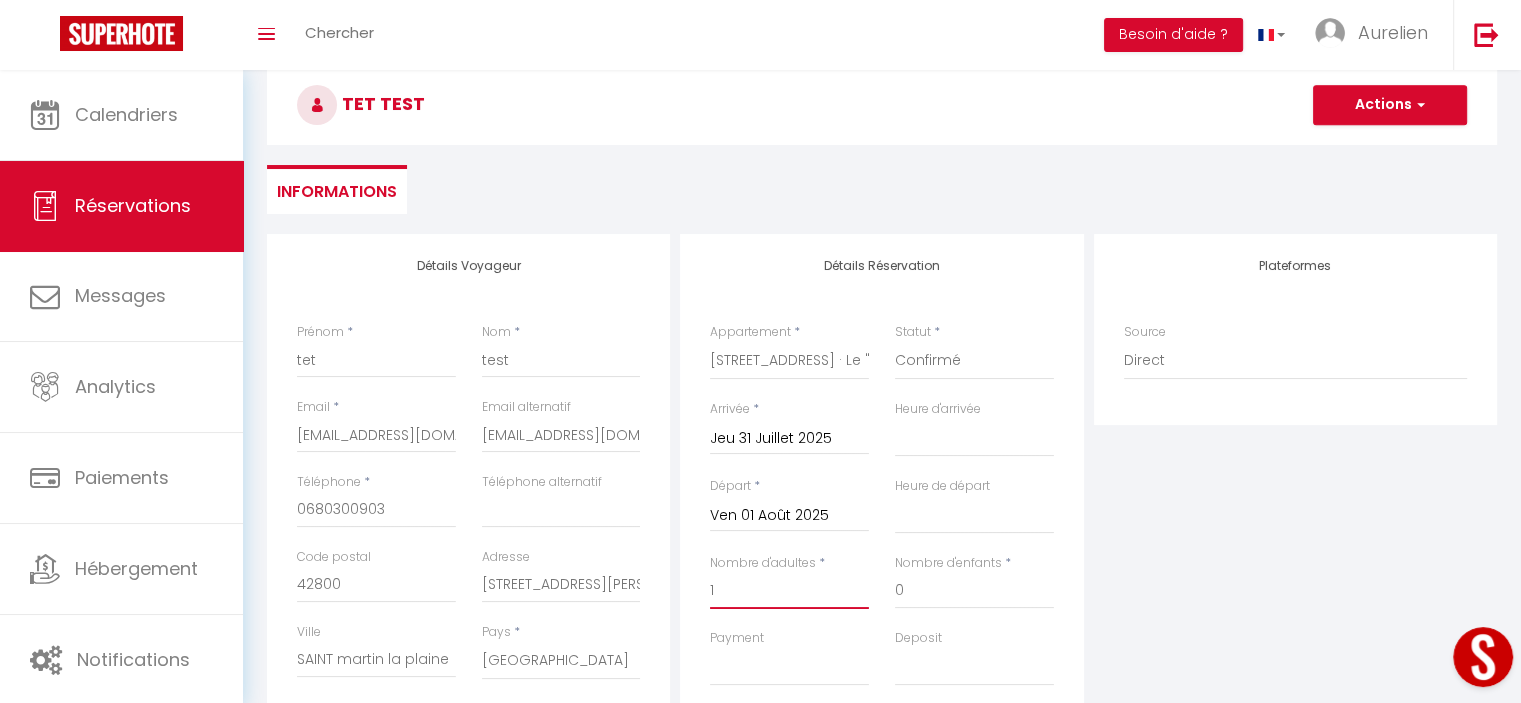 scroll, scrollTop: 0, scrollLeft: 0, axis: both 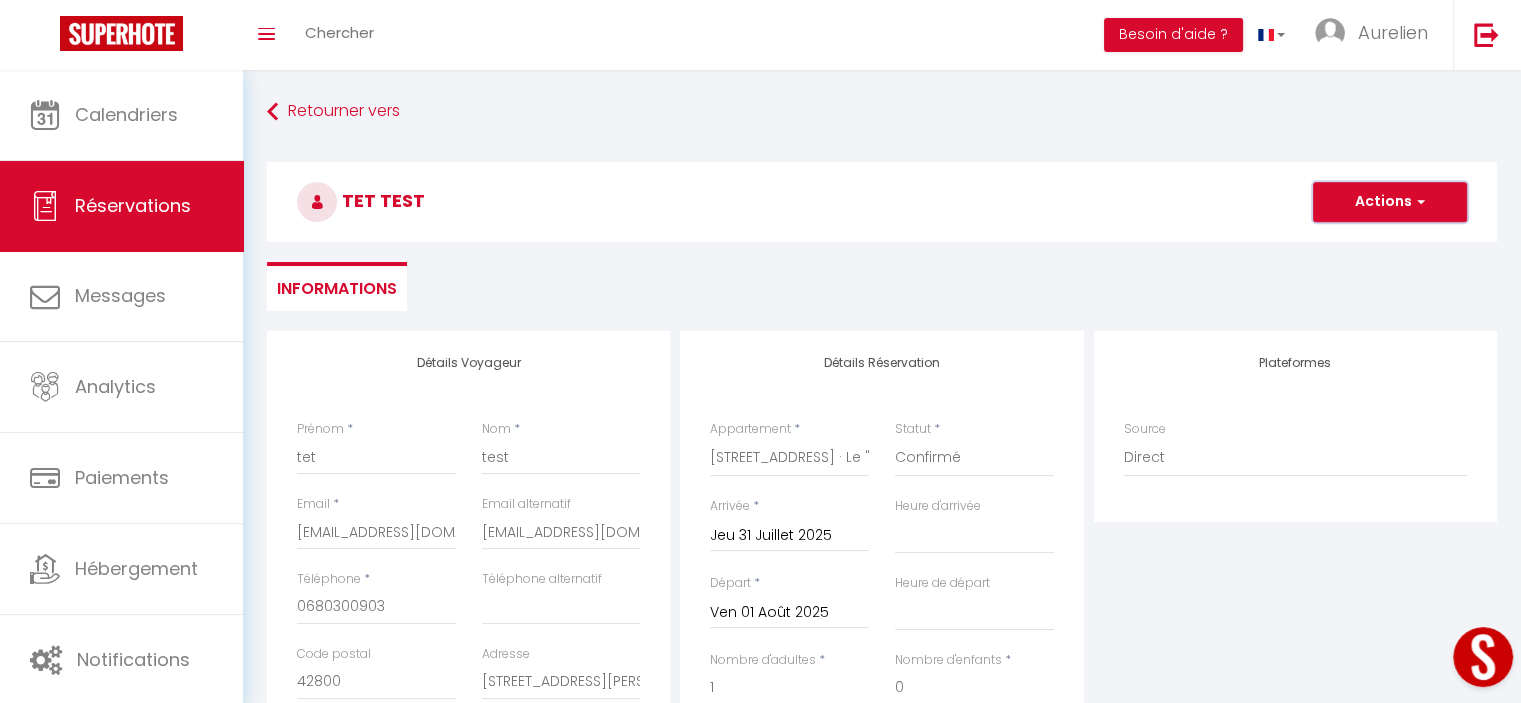 click on "Actions" at bounding box center (1390, 202) 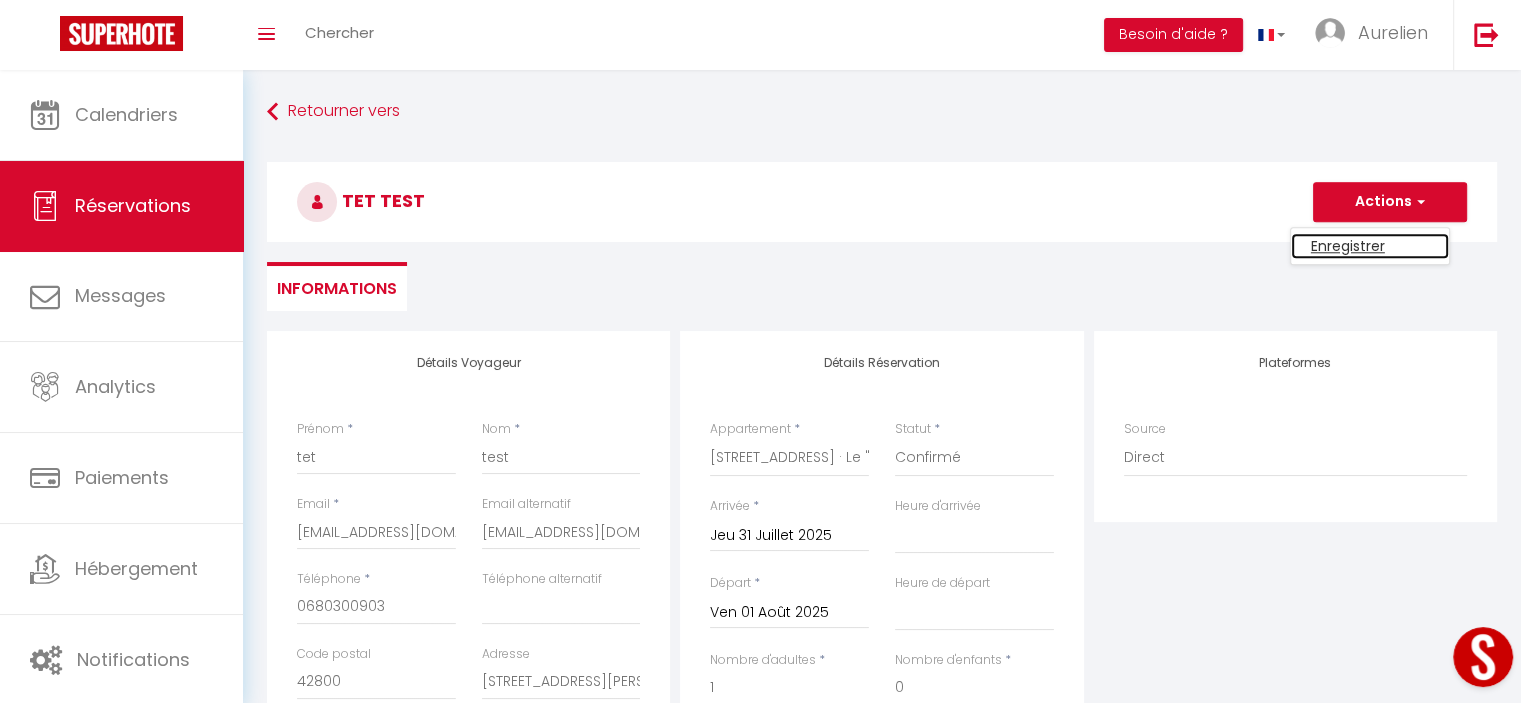click on "Enregistrer" at bounding box center [1370, 246] 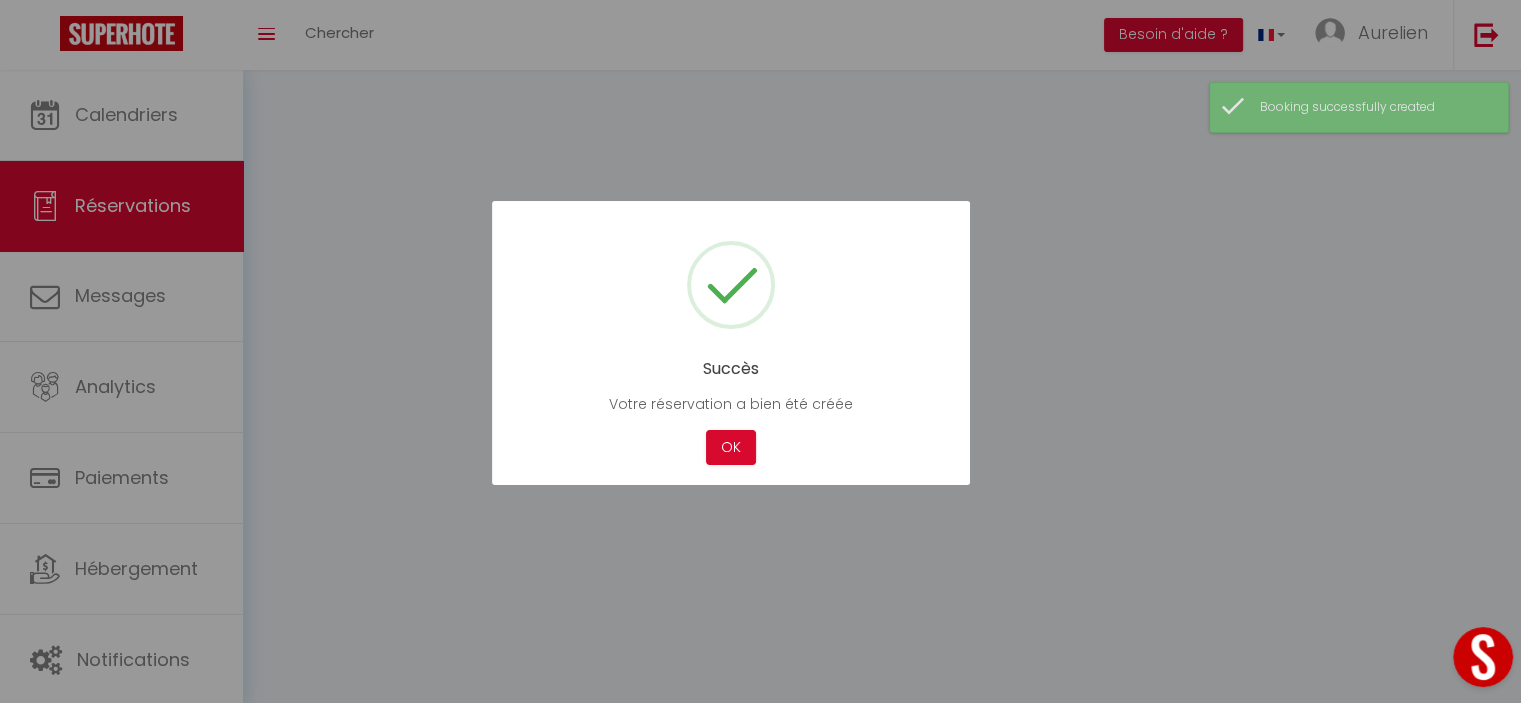 click at bounding box center [760, 351] 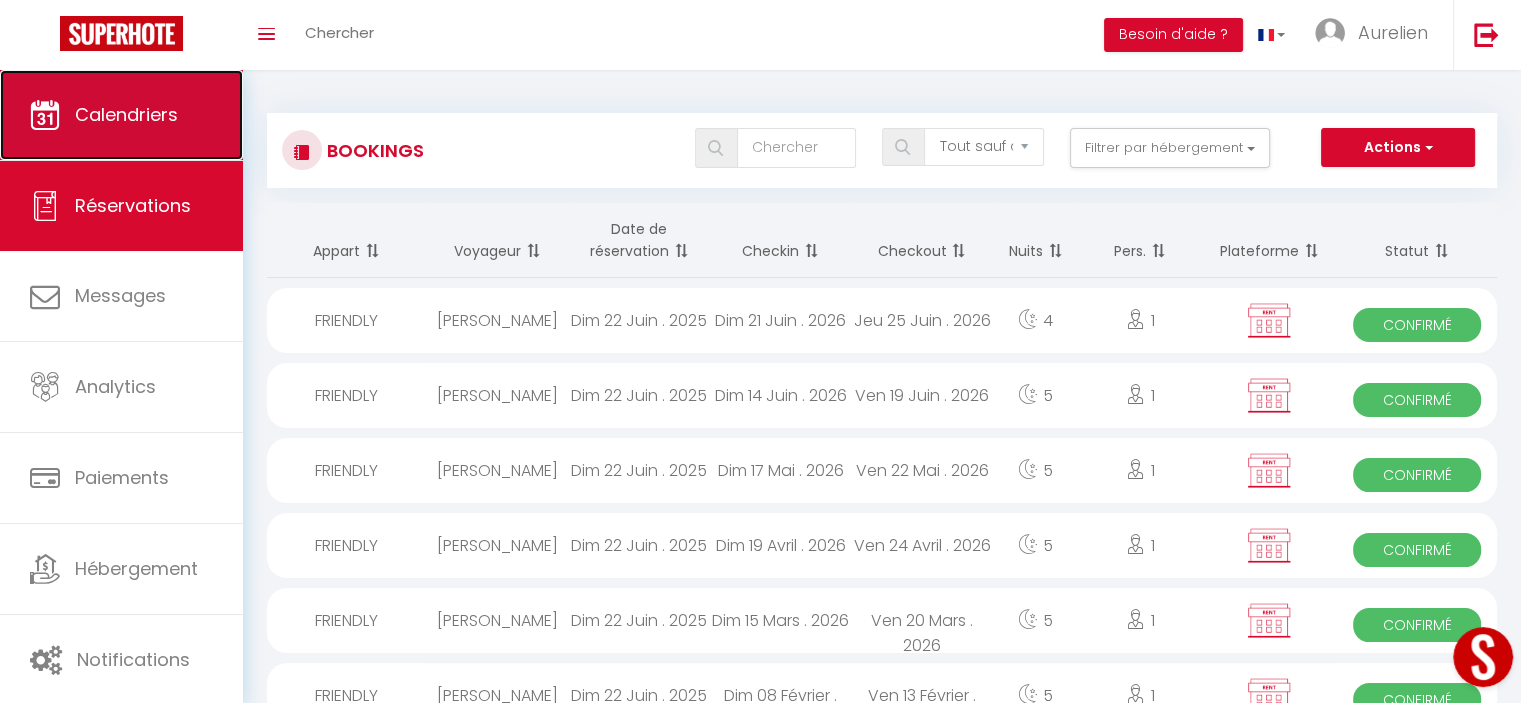 click on "Calendriers" at bounding box center [121, 115] 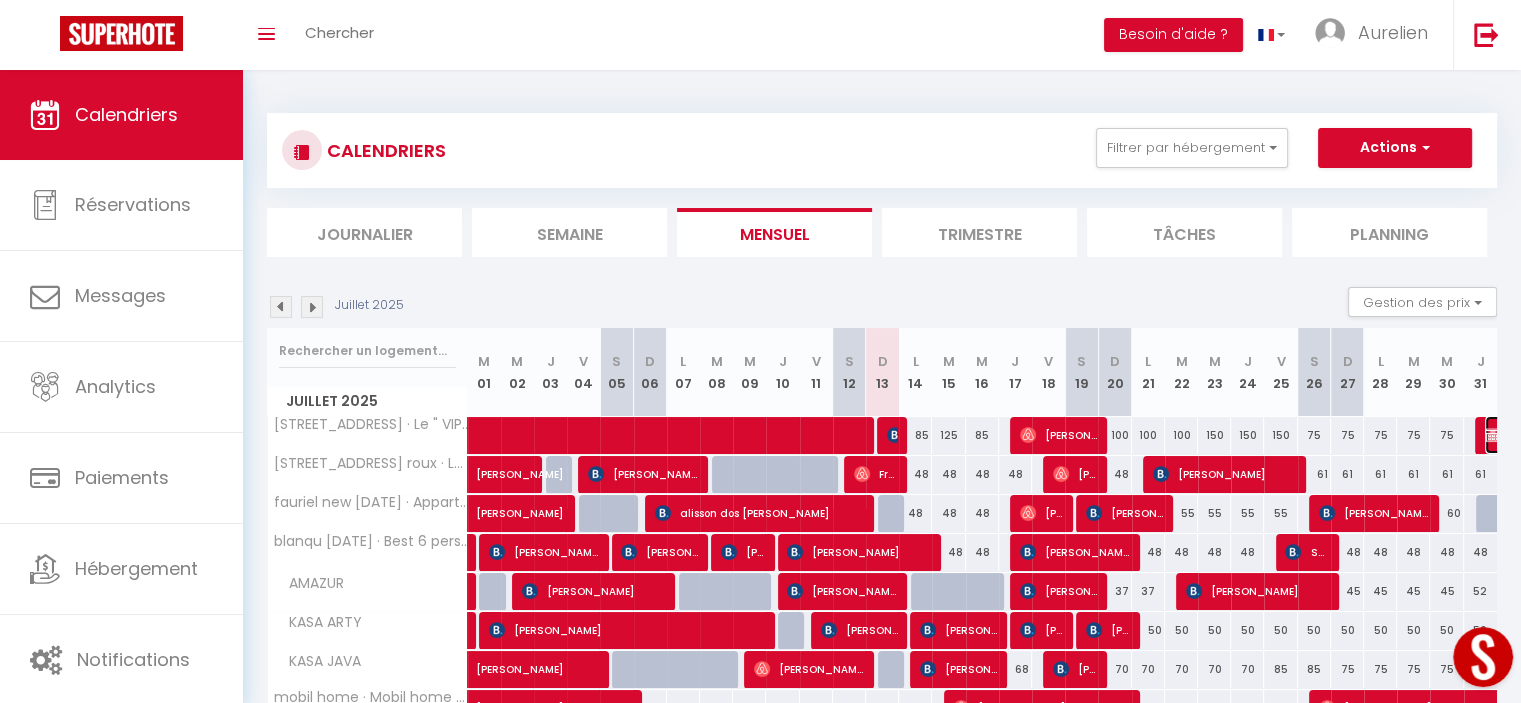 click at bounding box center [1493, 435] 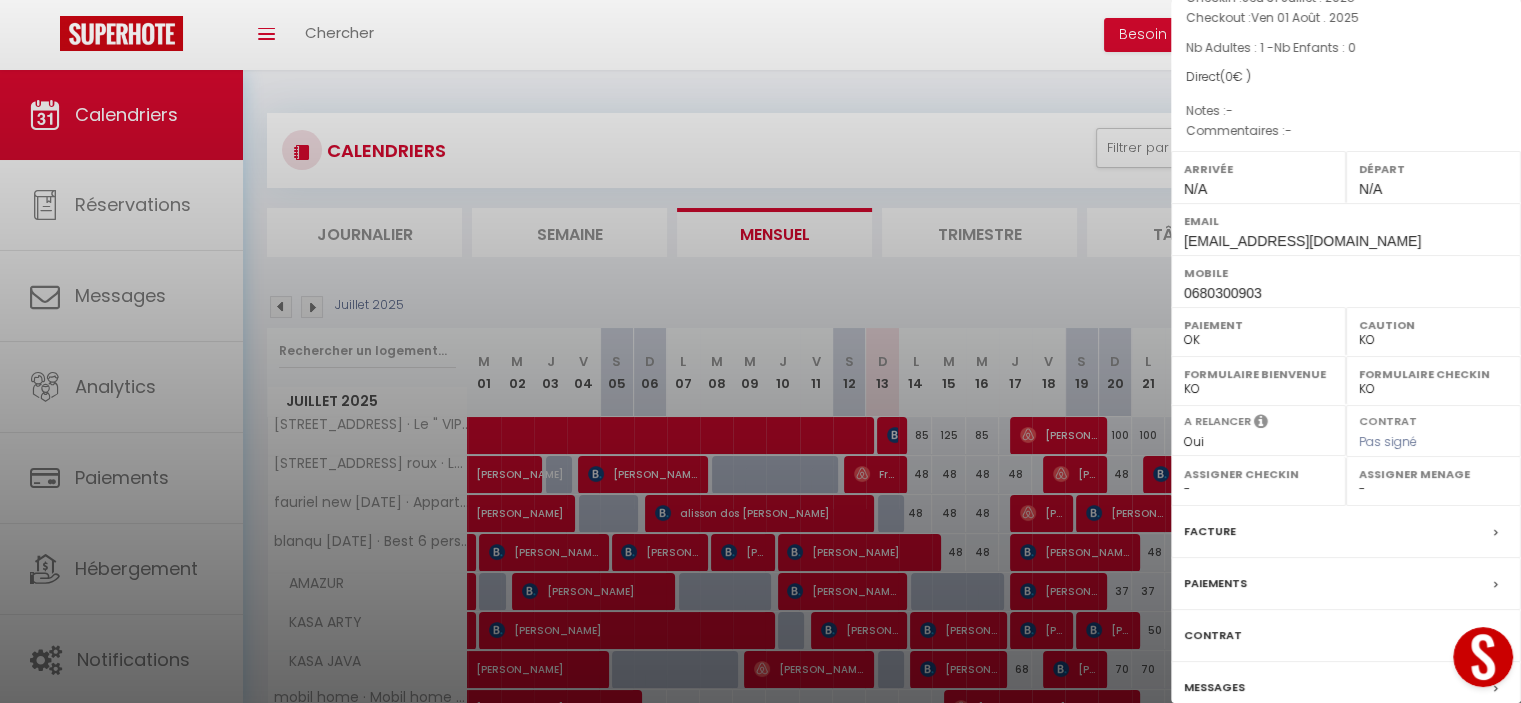 scroll, scrollTop: 245, scrollLeft: 0, axis: vertical 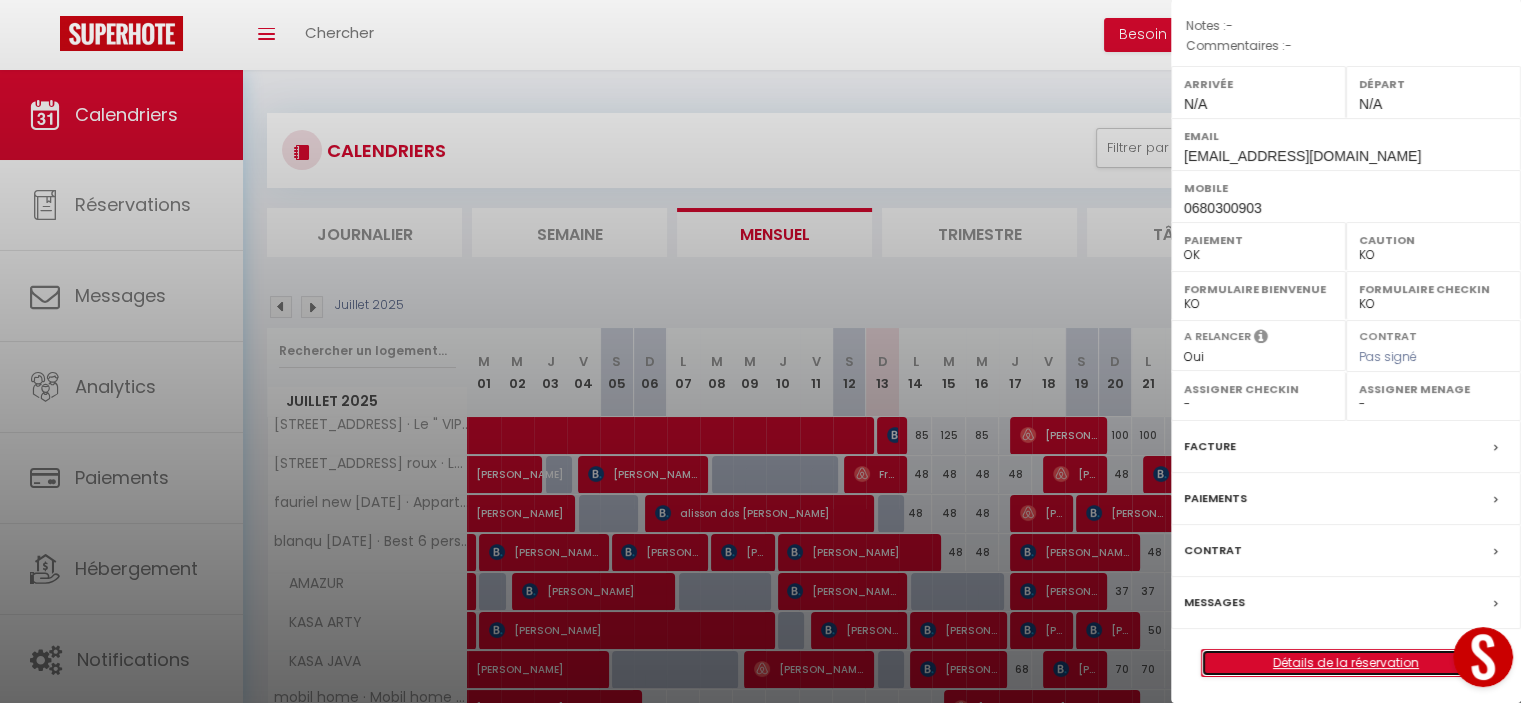 click on "Détails de la réservation" at bounding box center [1346, 663] 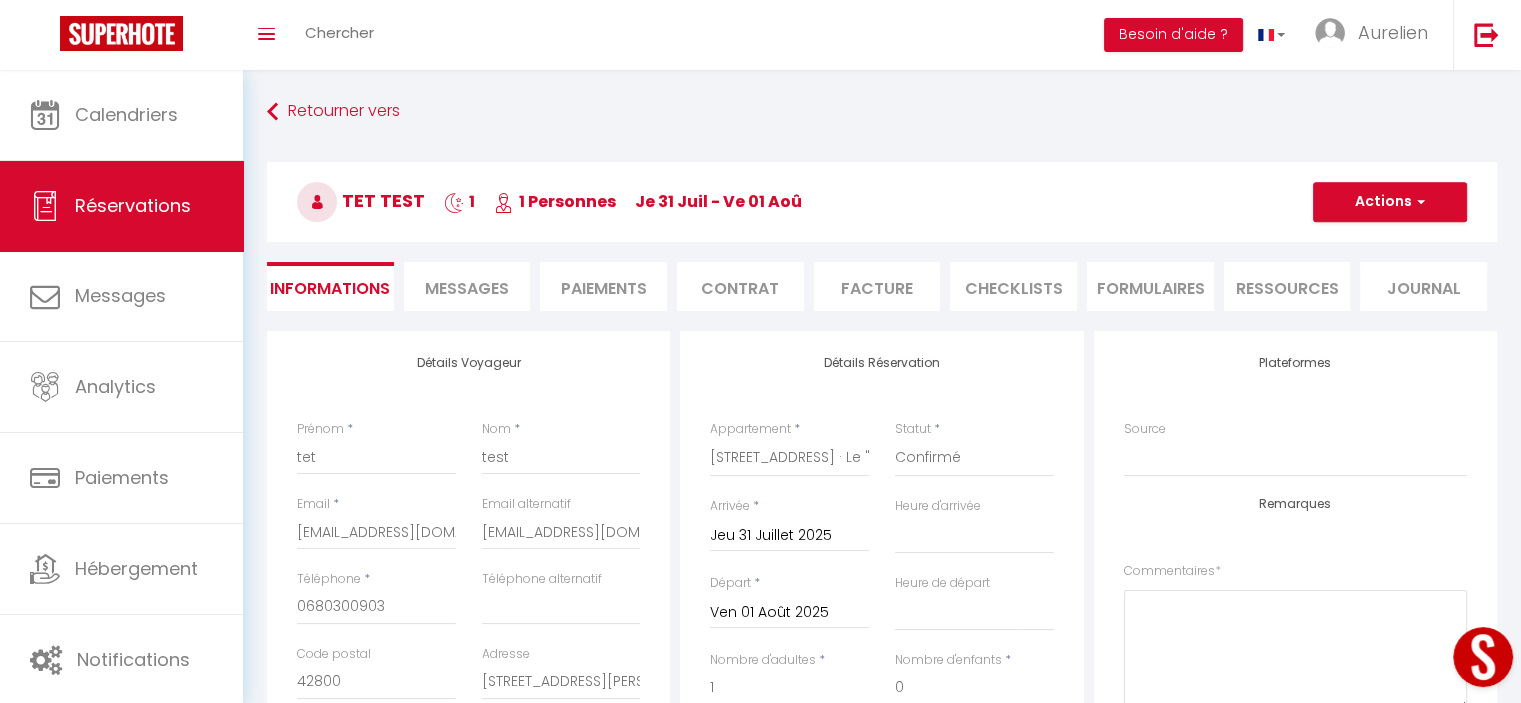click on "Messages" at bounding box center (467, 288) 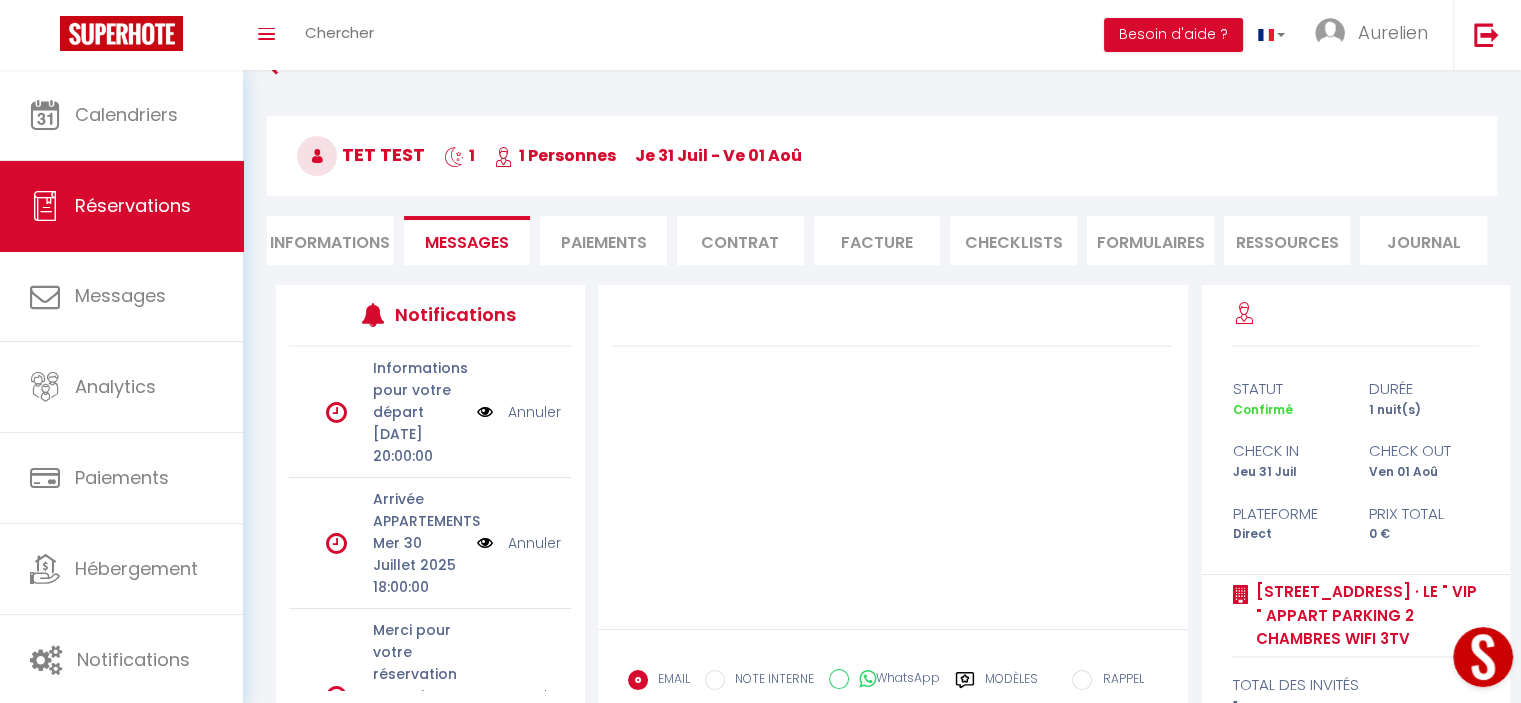 scroll, scrollTop: 0, scrollLeft: 0, axis: both 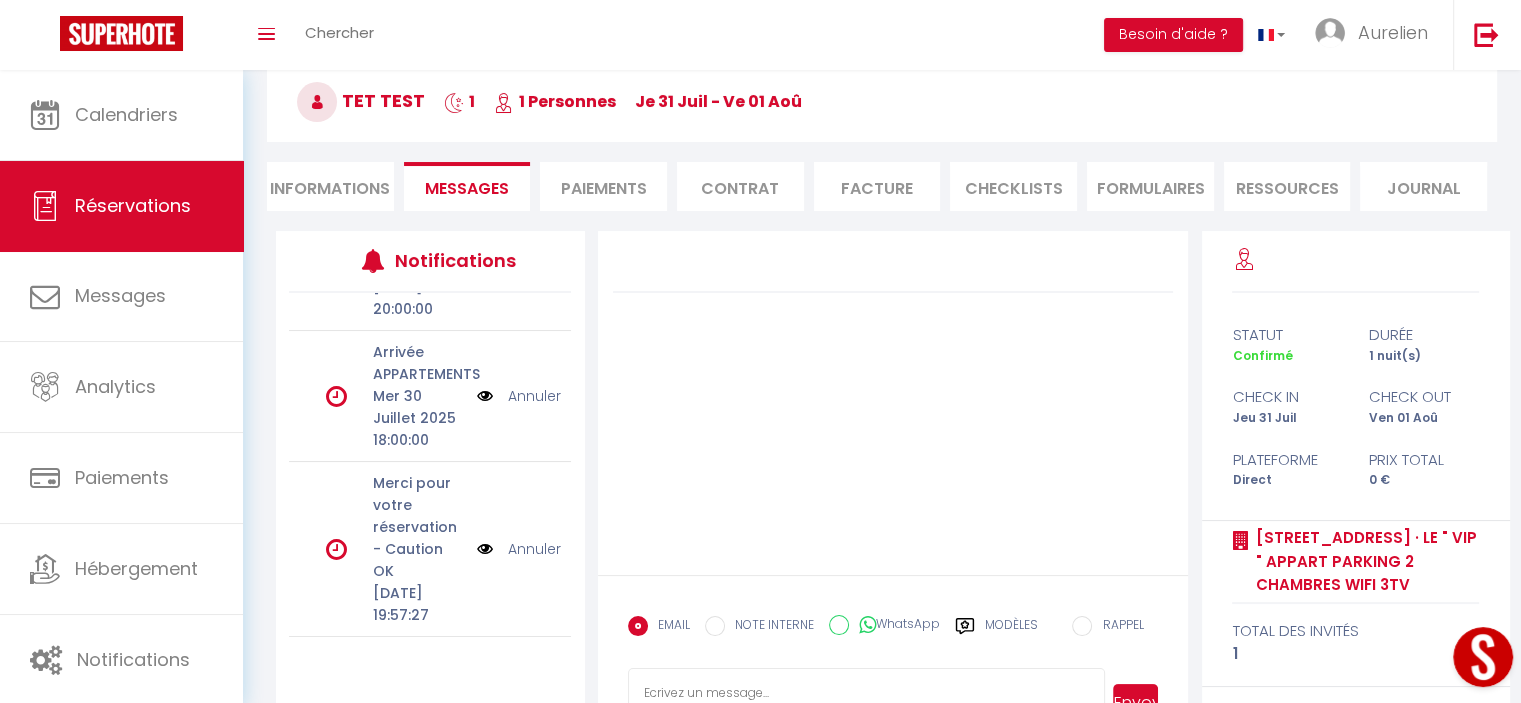 click at bounding box center (485, 549) 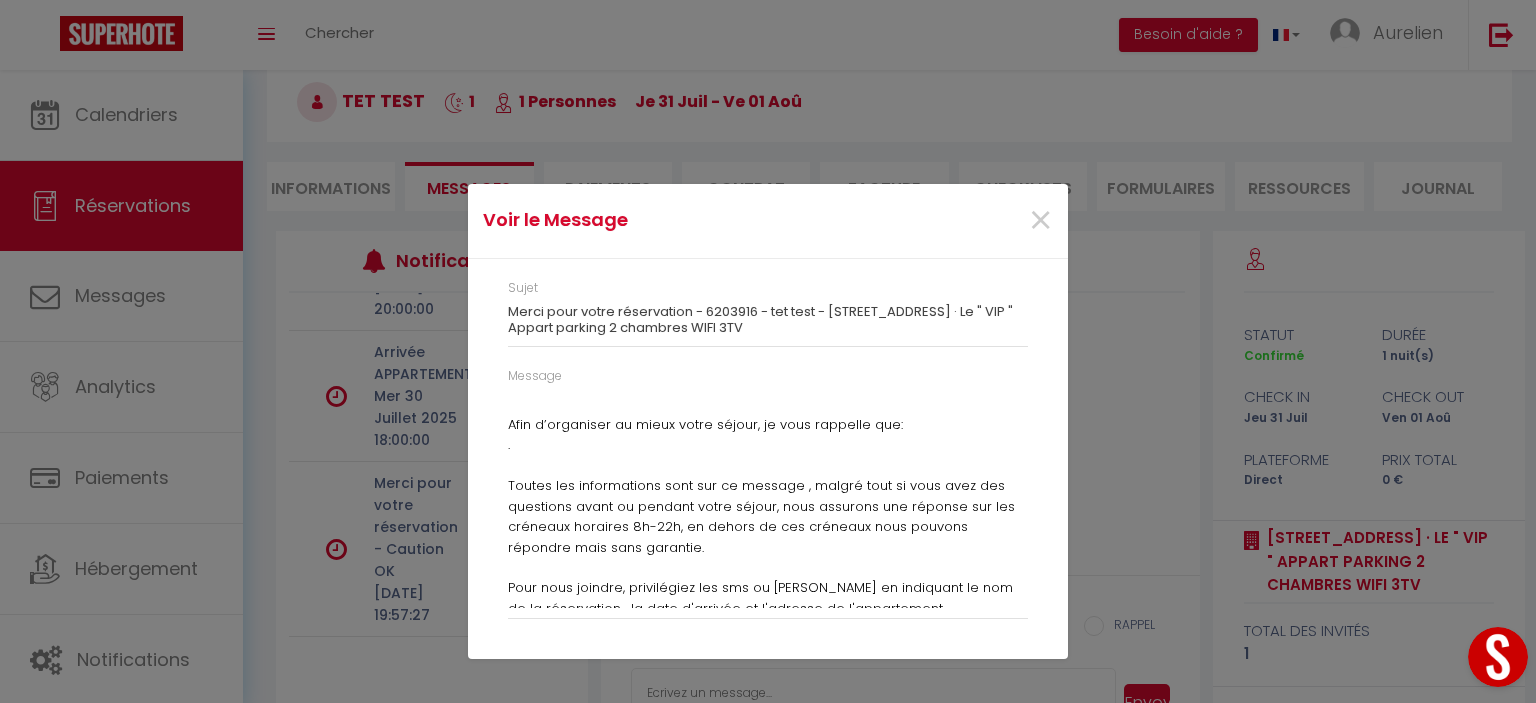 scroll, scrollTop: 98, scrollLeft: 0, axis: vertical 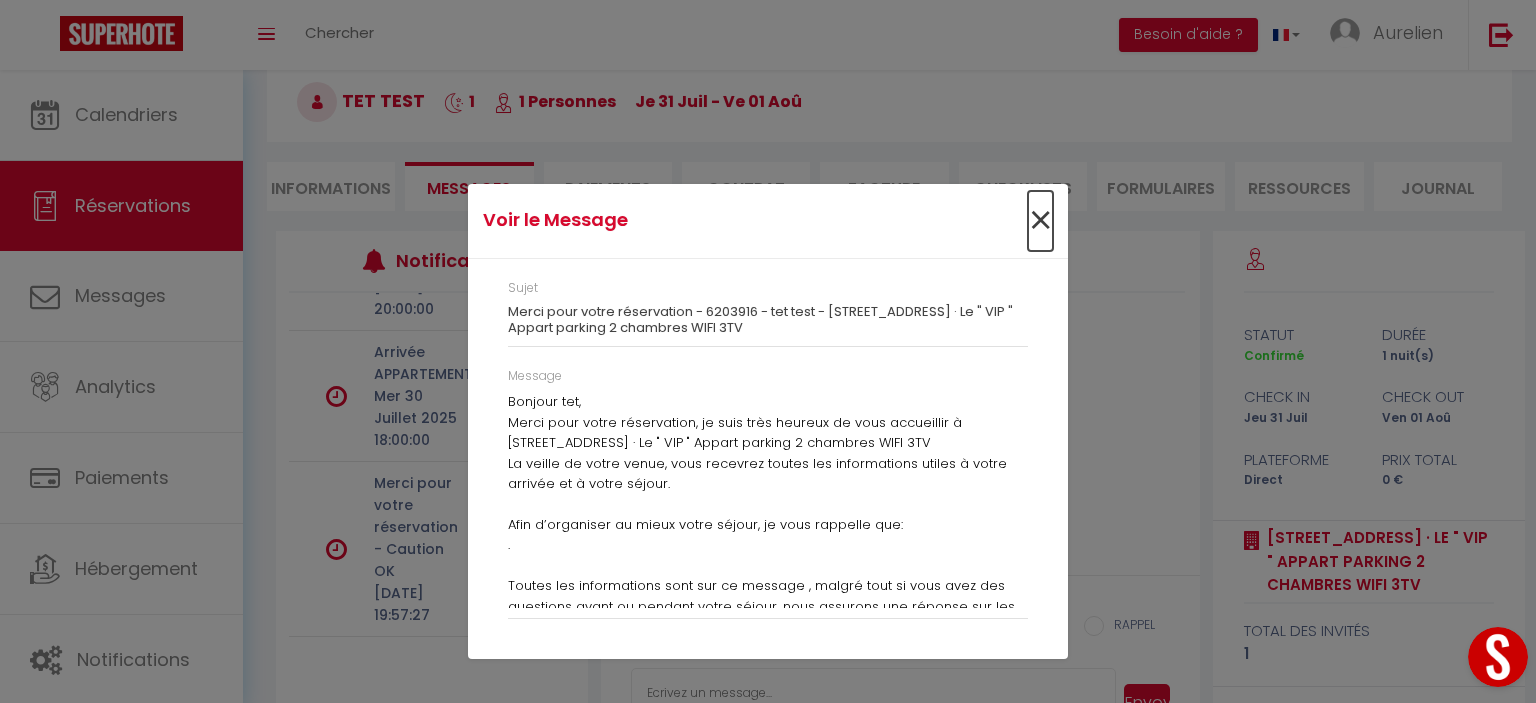 click on "×" at bounding box center [1040, 221] 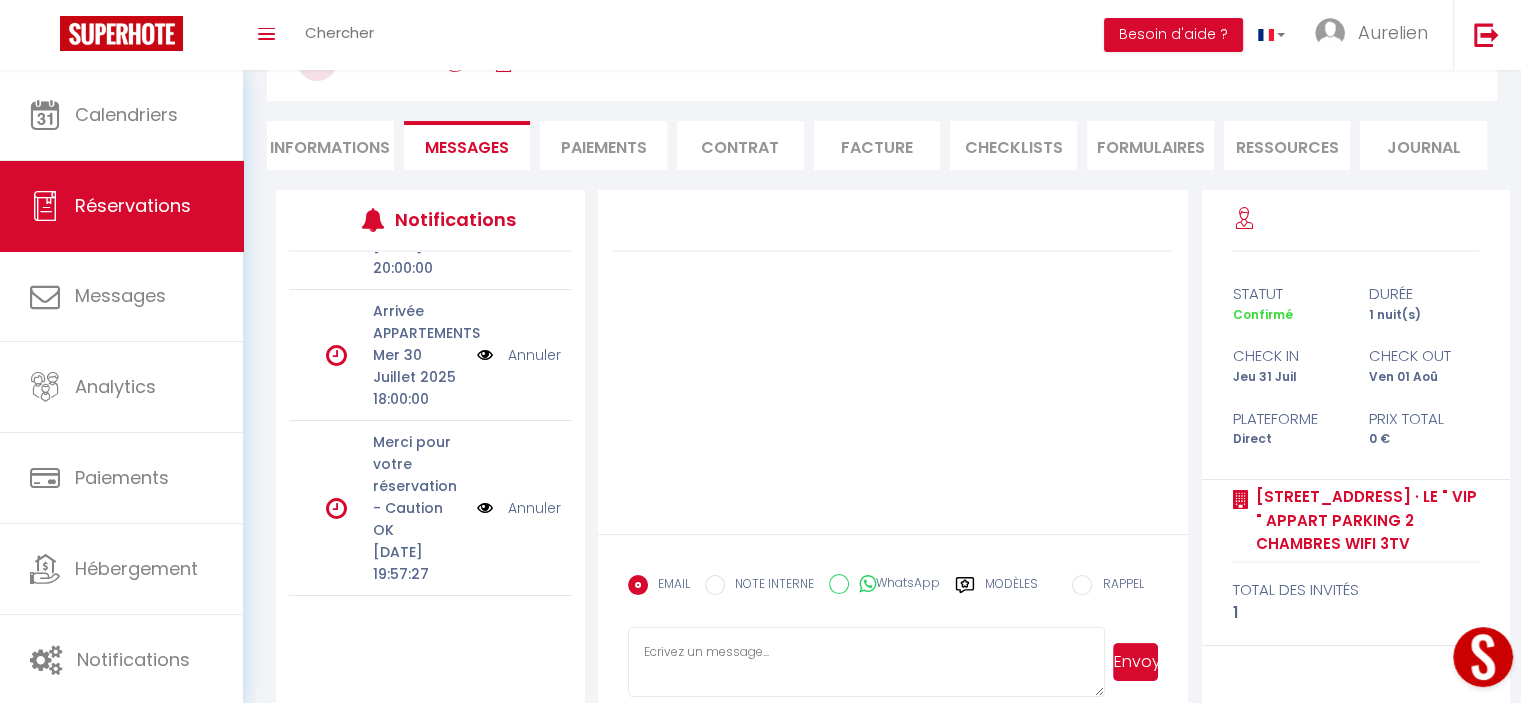 scroll, scrollTop: 173, scrollLeft: 0, axis: vertical 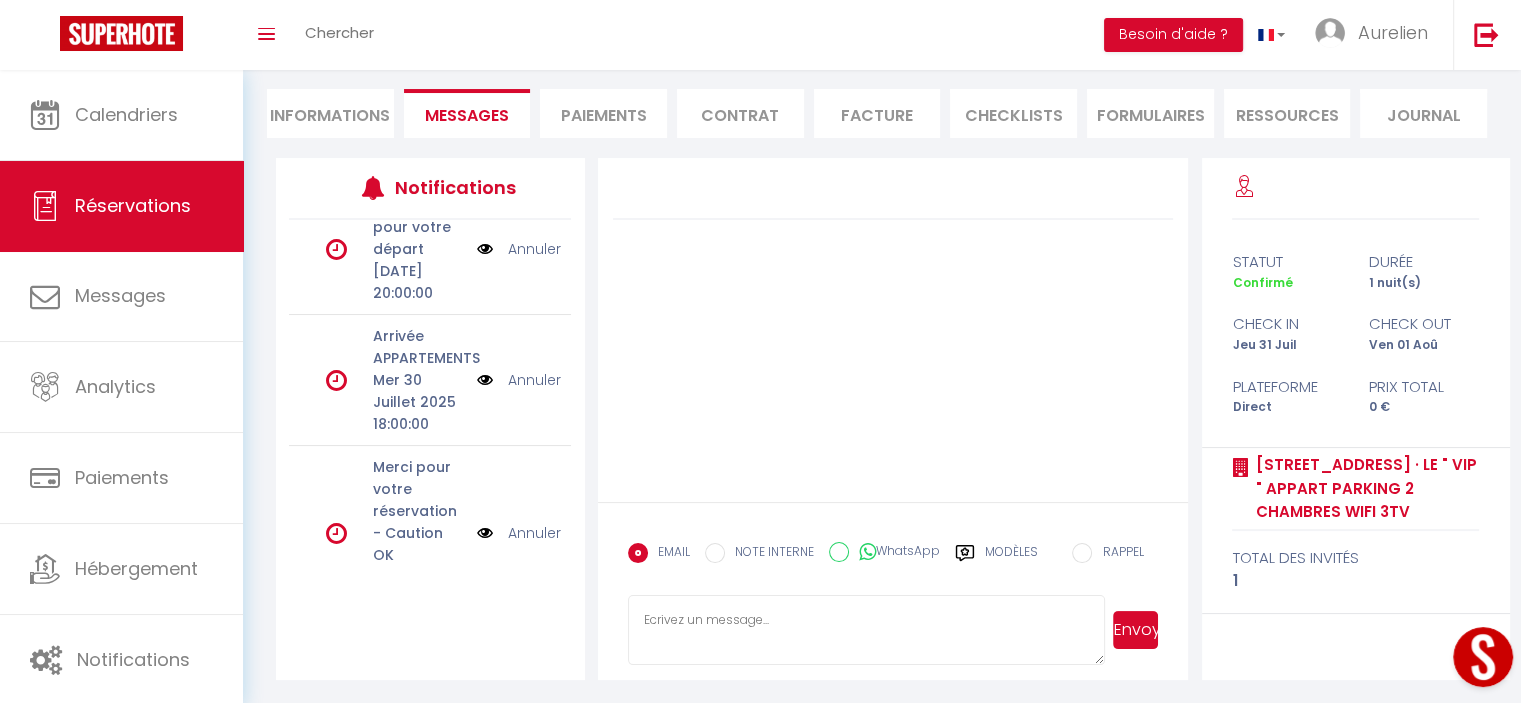 click at bounding box center [485, 380] 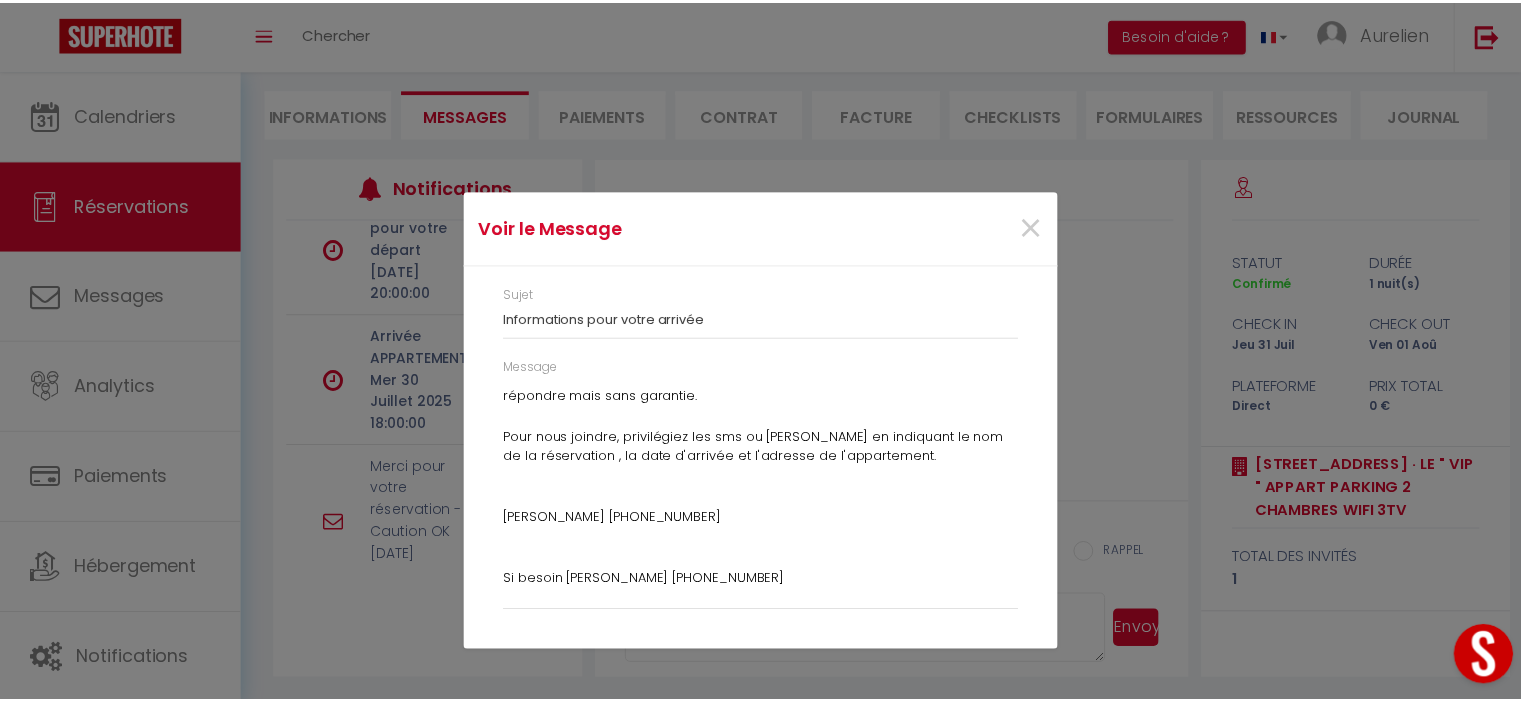 scroll, scrollTop: 1009, scrollLeft: 0, axis: vertical 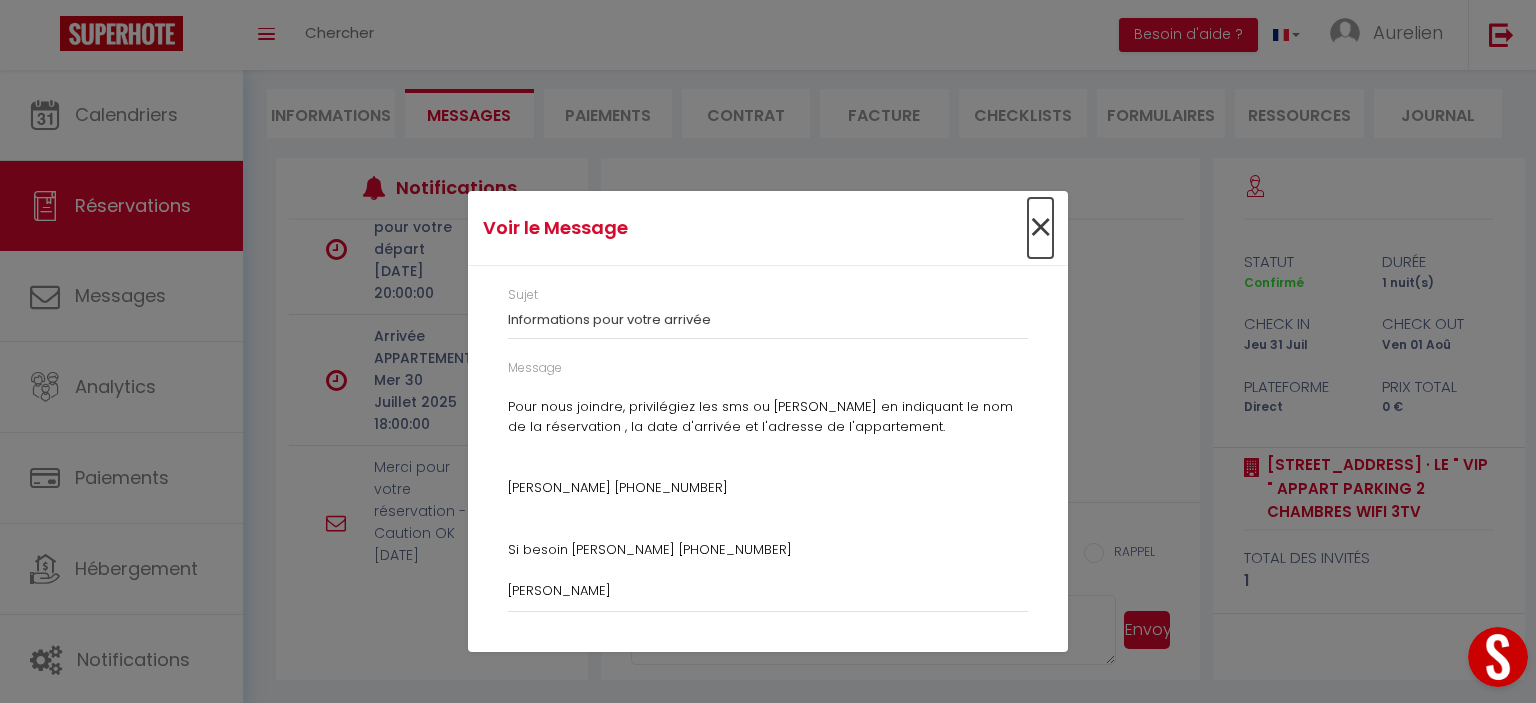 click on "×" at bounding box center (1040, 228) 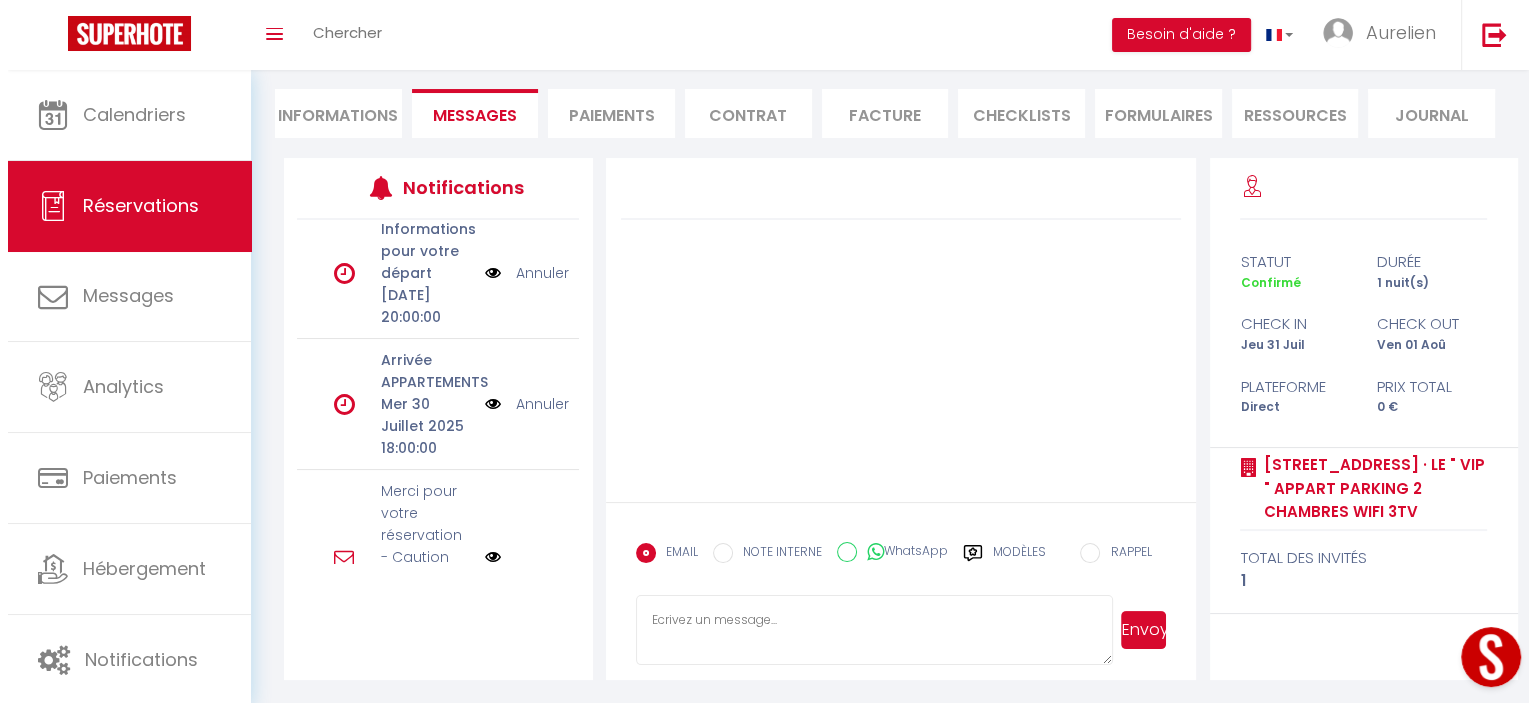 scroll, scrollTop: 0, scrollLeft: 0, axis: both 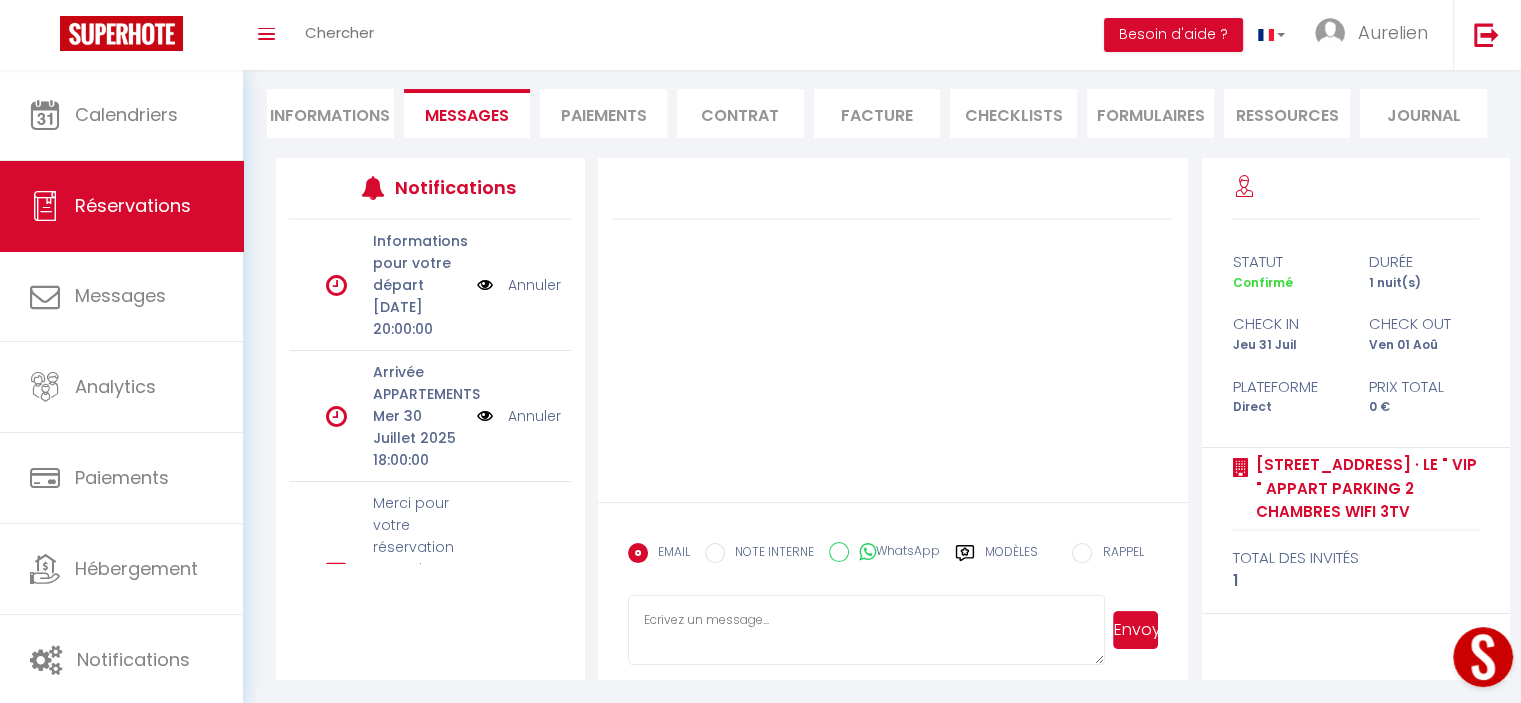 click at bounding box center [485, 285] 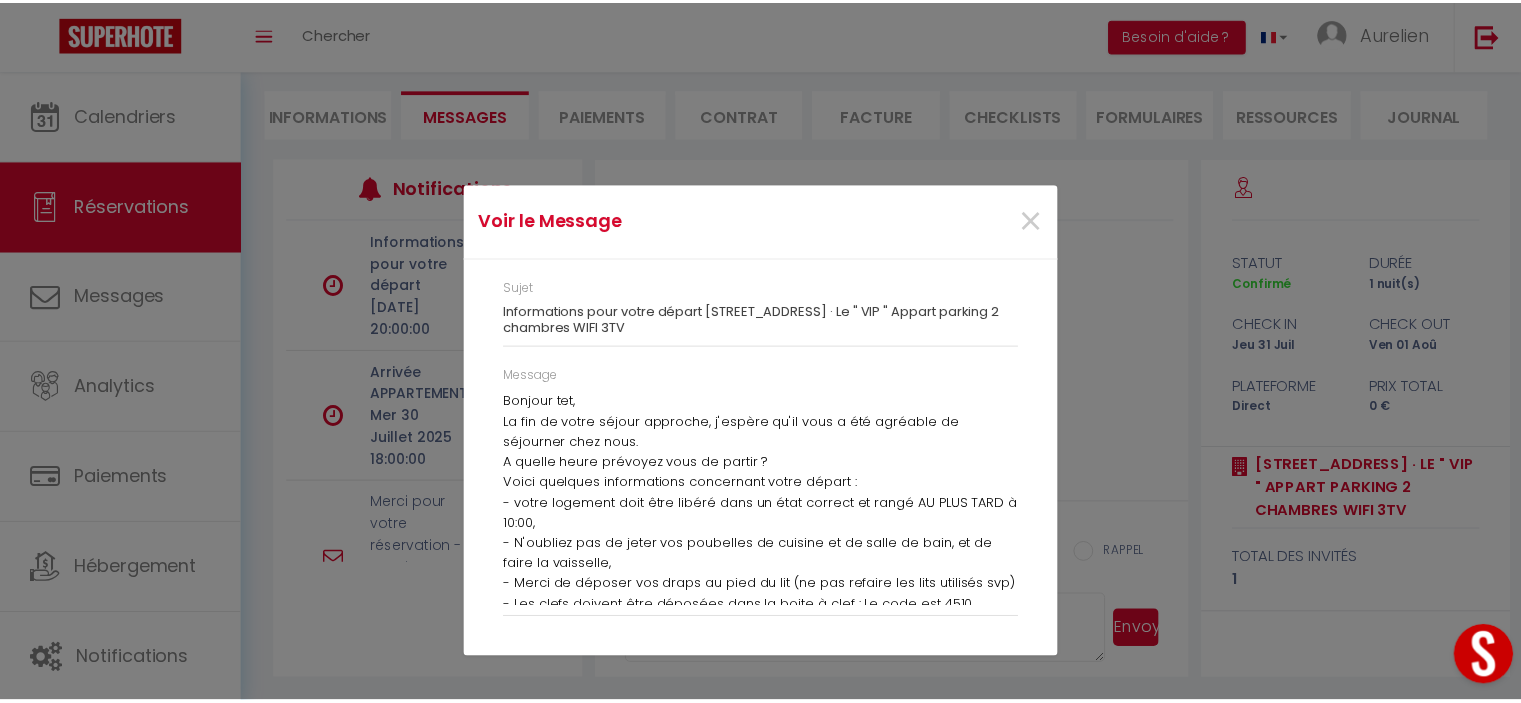 scroll, scrollTop: 48, scrollLeft: 0, axis: vertical 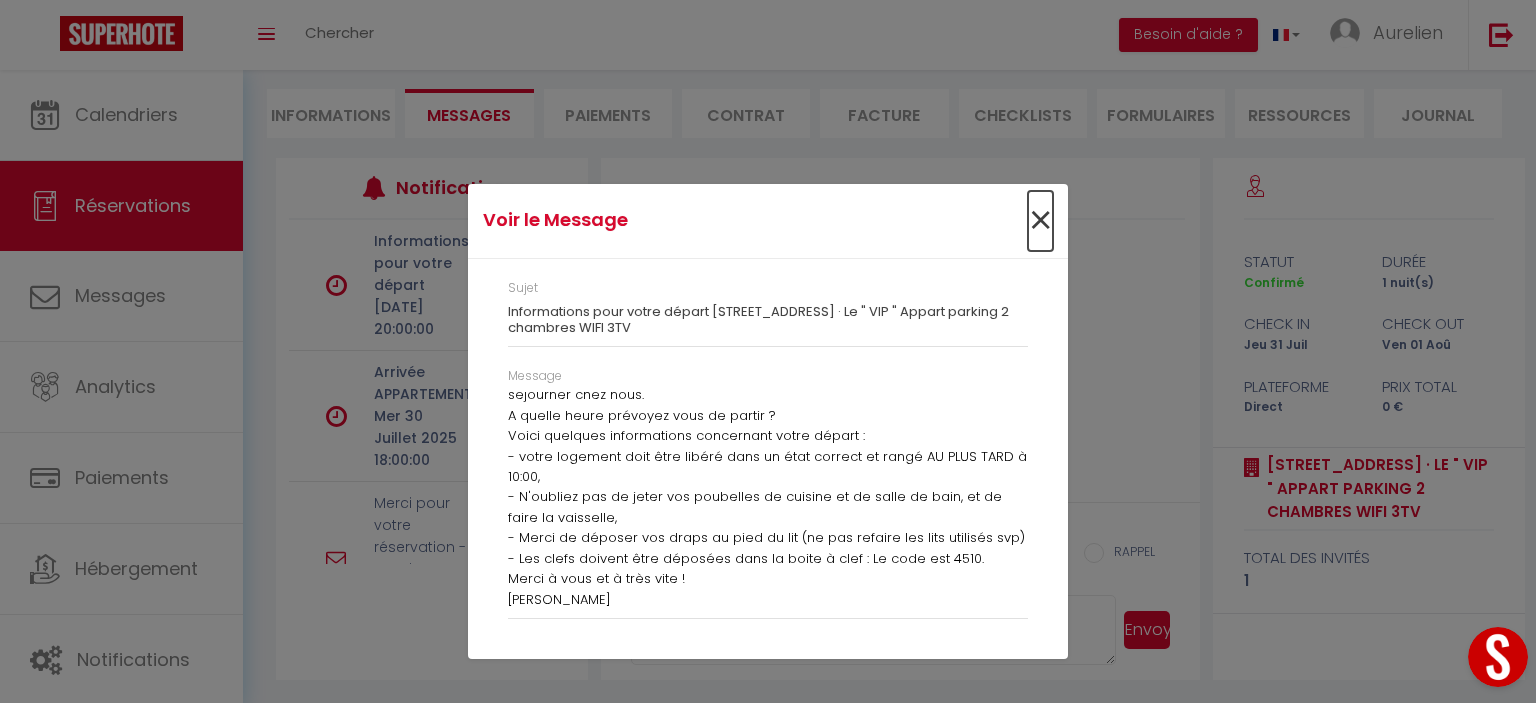 click on "×" at bounding box center (1040, 221) 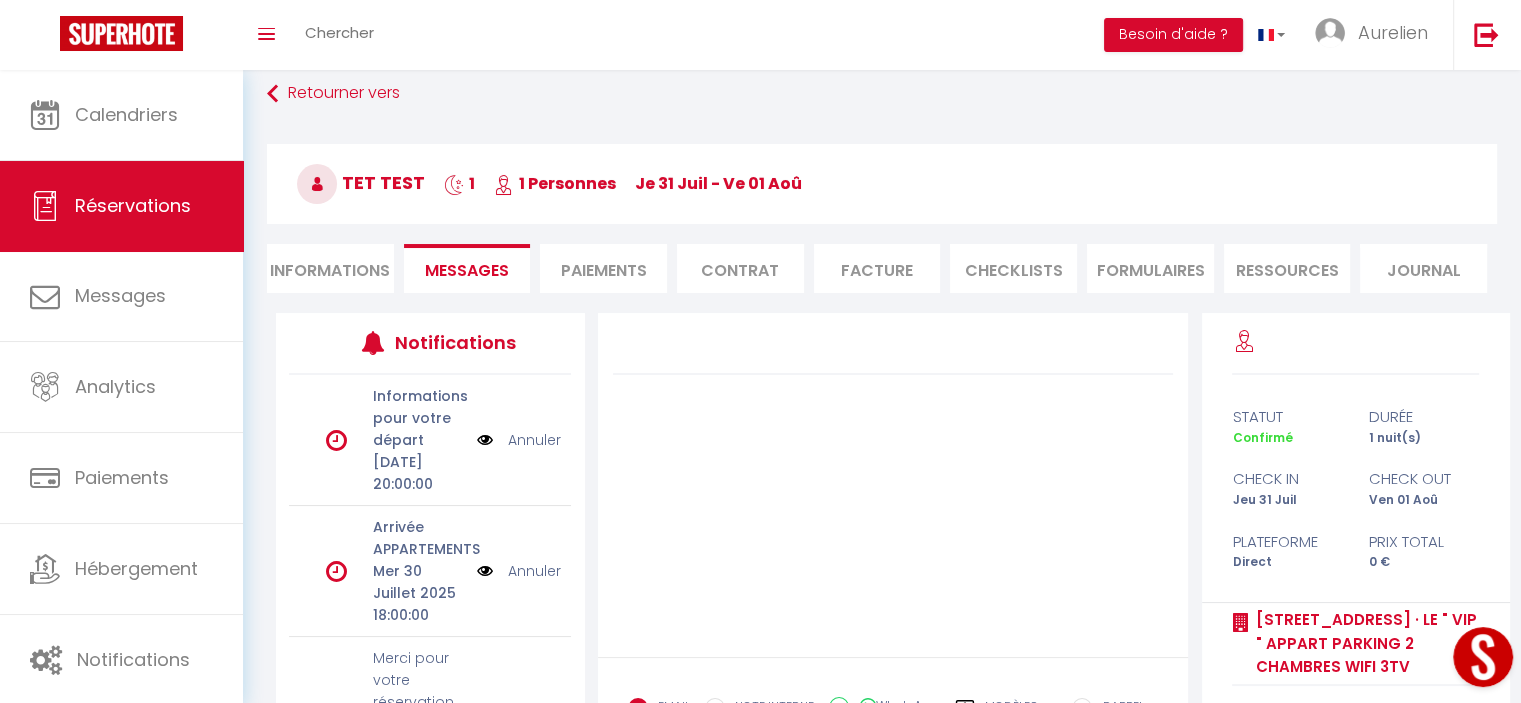 scroll, scrollTop: 0, scrollLeft: 0, axis: both 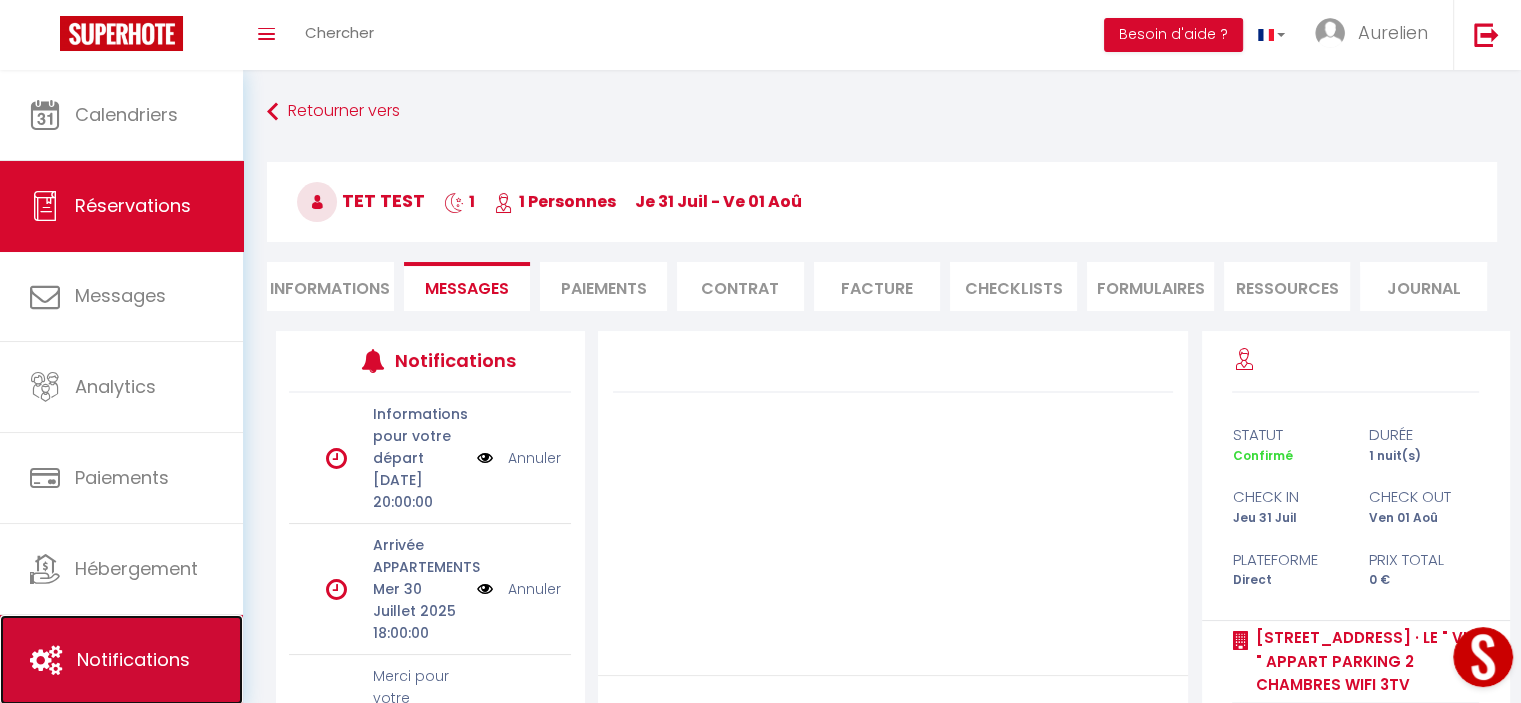 click on "Notifications" at bounding box center (121, 660) 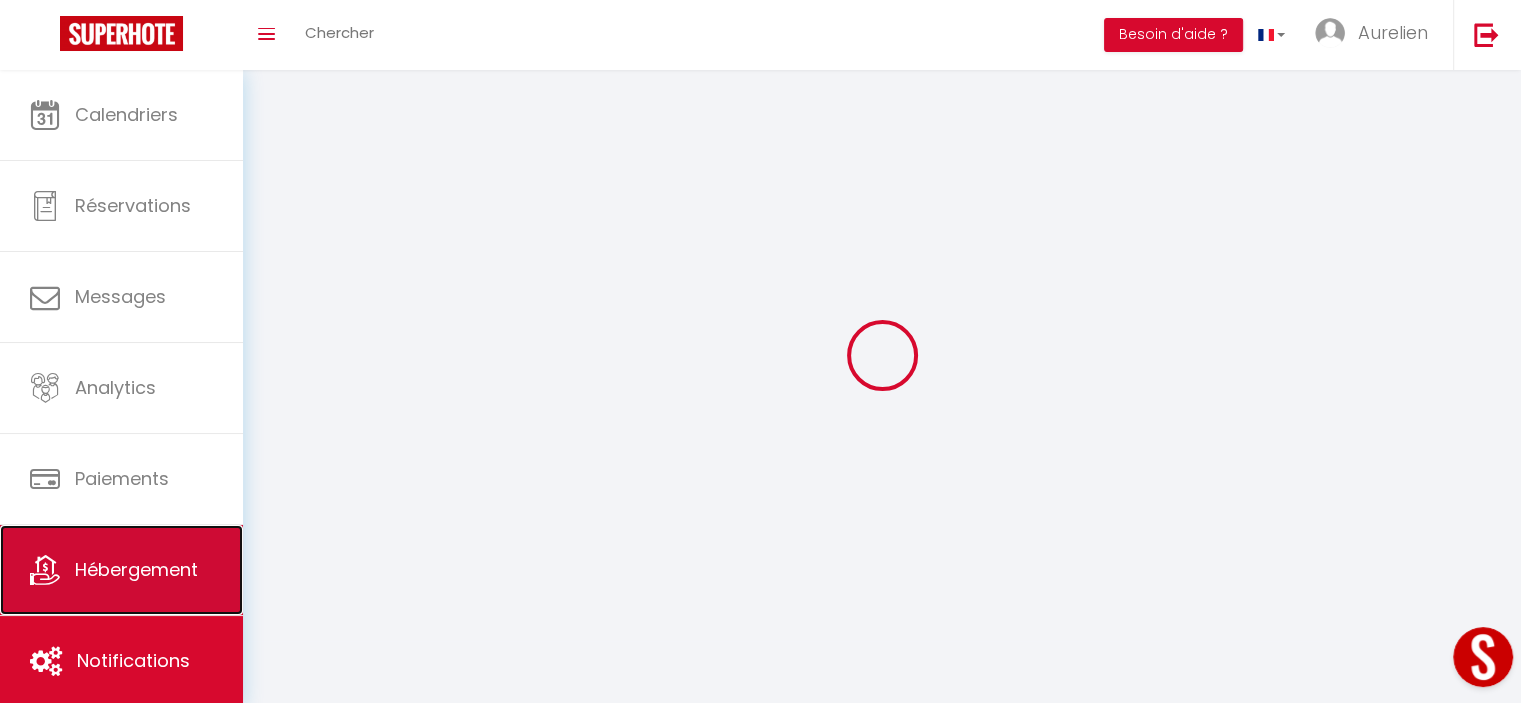 click on "Hébergement" at bounding box center [121, 570] 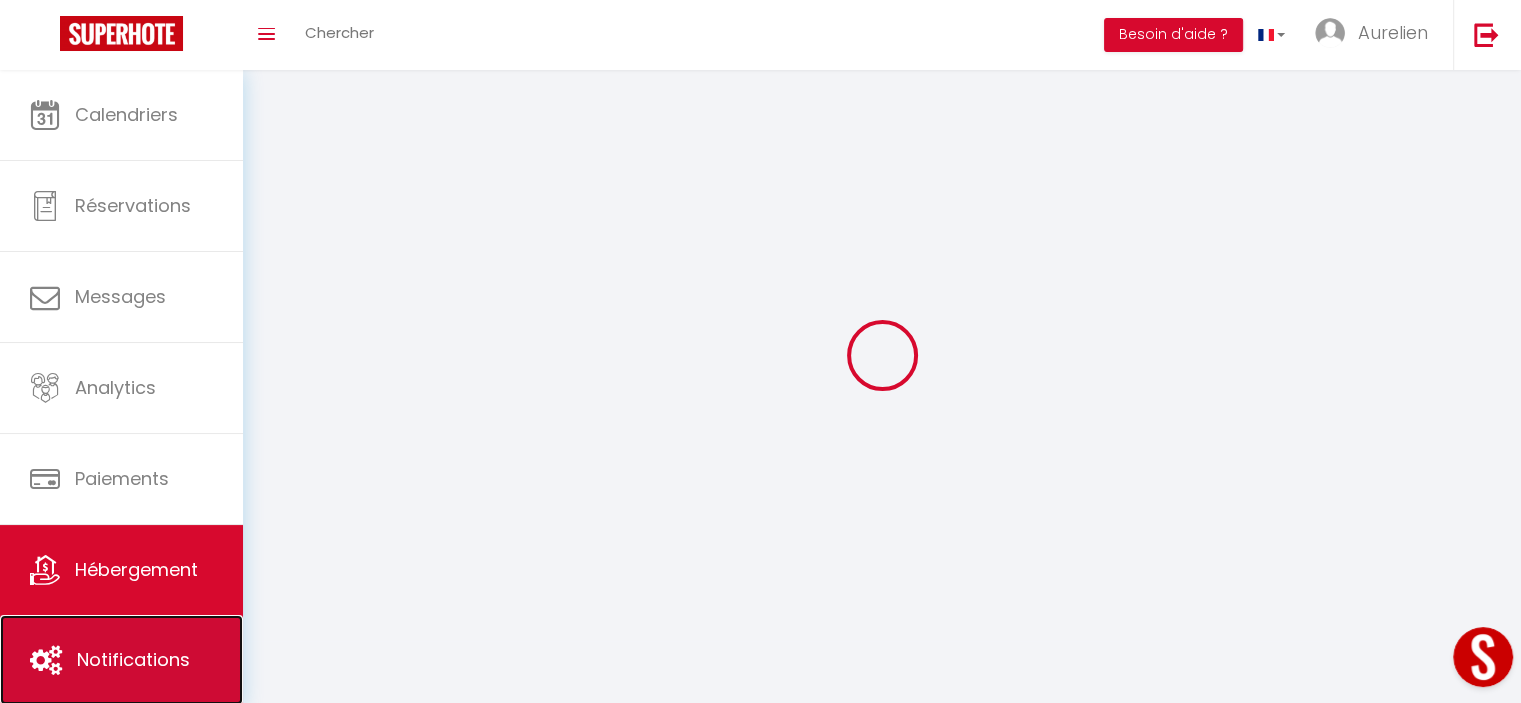 click on "Notifications" at bounding box center [121, 660] 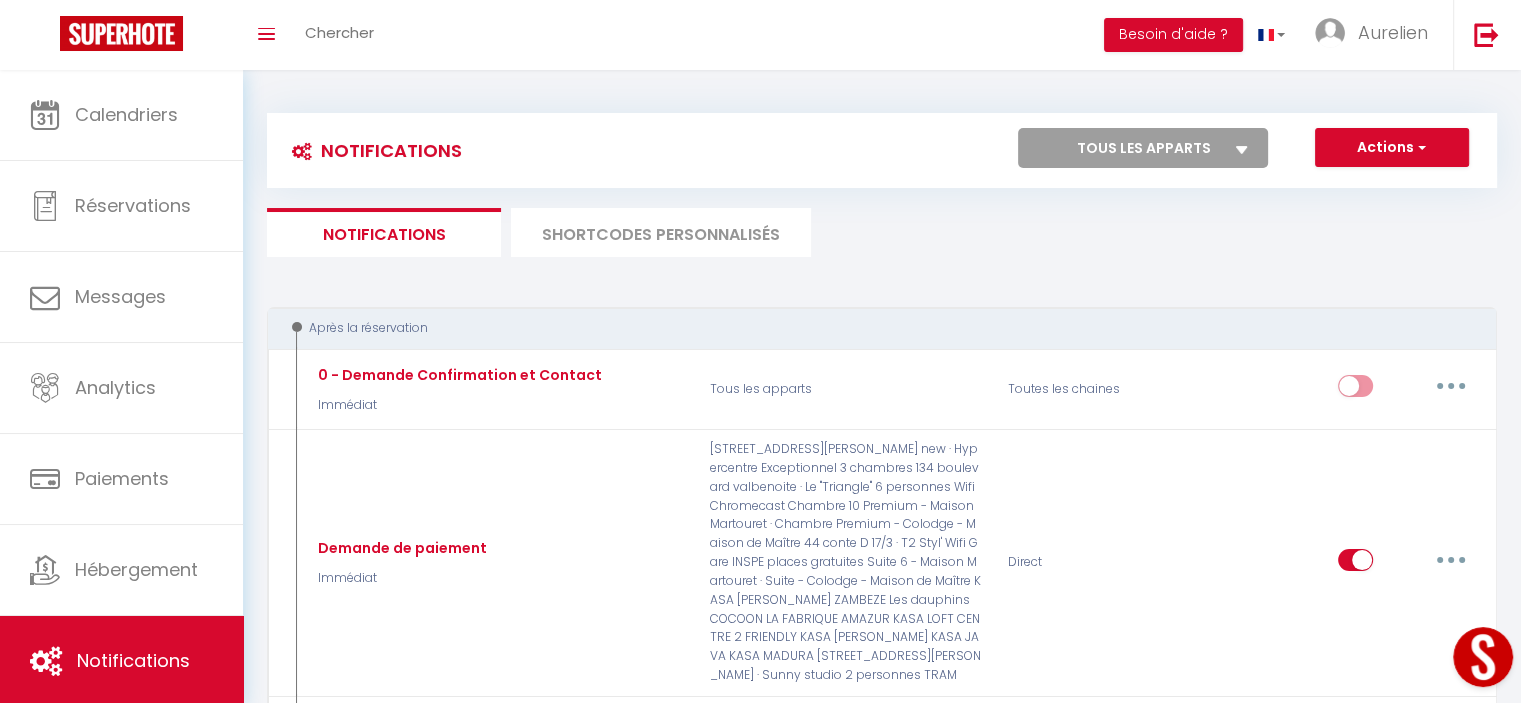 click on "SHORTCODES PERSONNALISÉS" at bounding box center (661, 232) 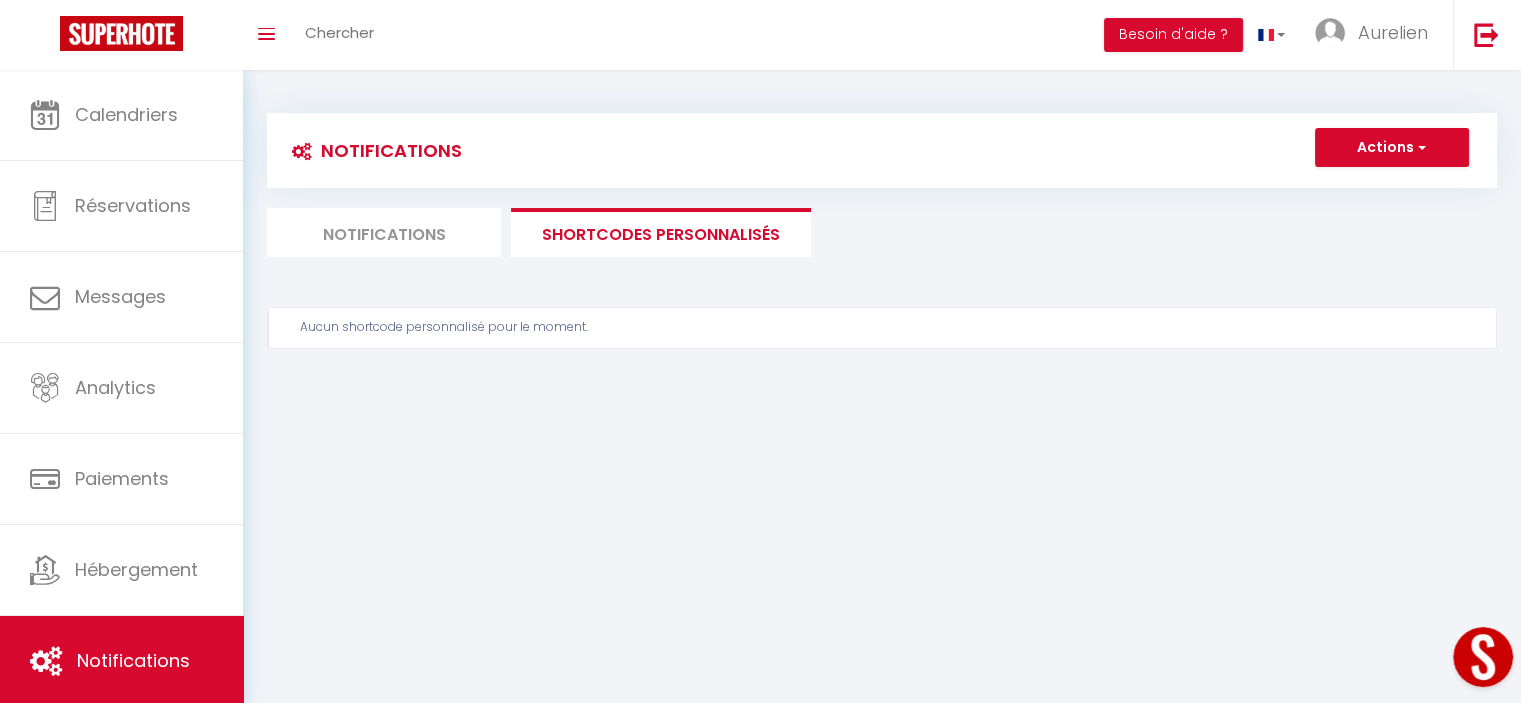 click on "Notifications" at bounding box center (384, 232) 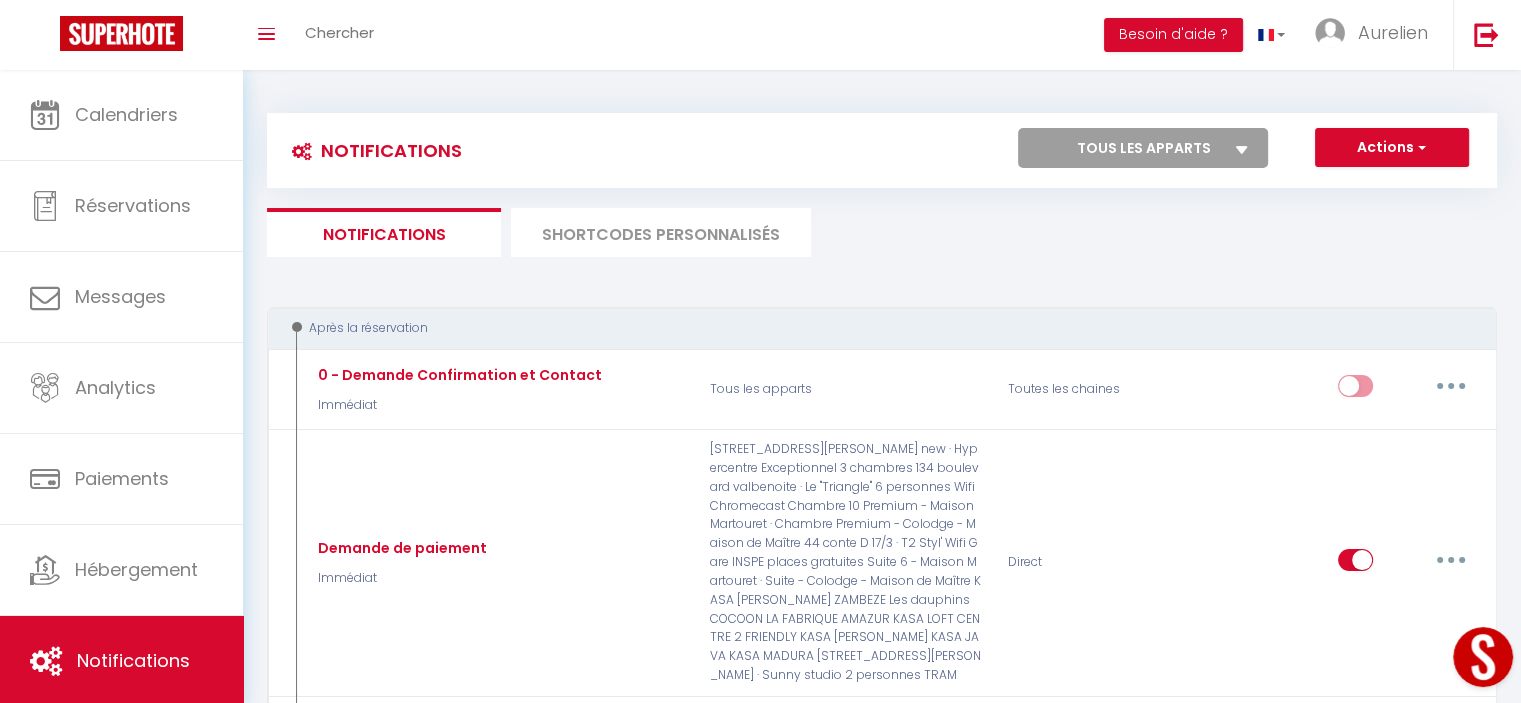 click on "SHORTCODES PERSONNALISÉS" at bounding box center [661, 232] 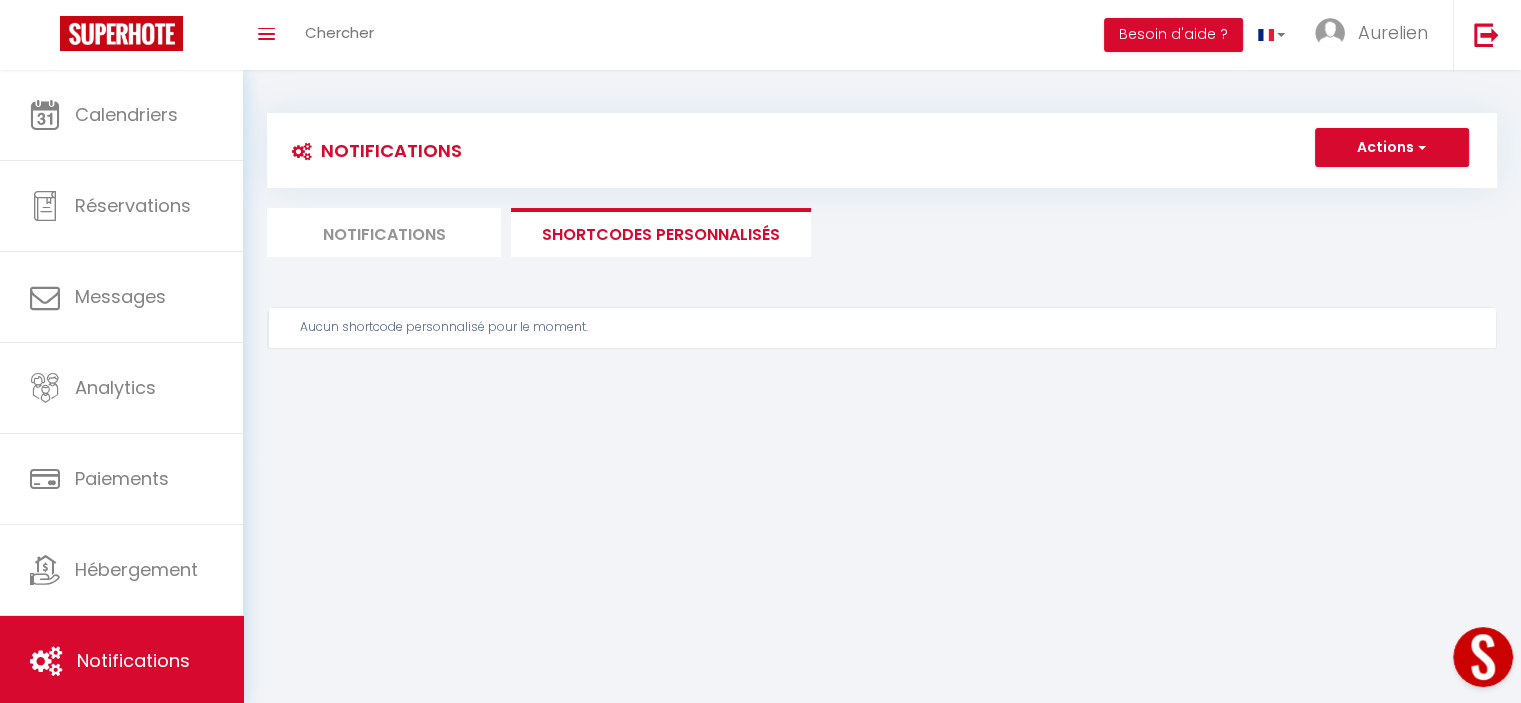 click on "Notifications" at bounding box center [384, 232] 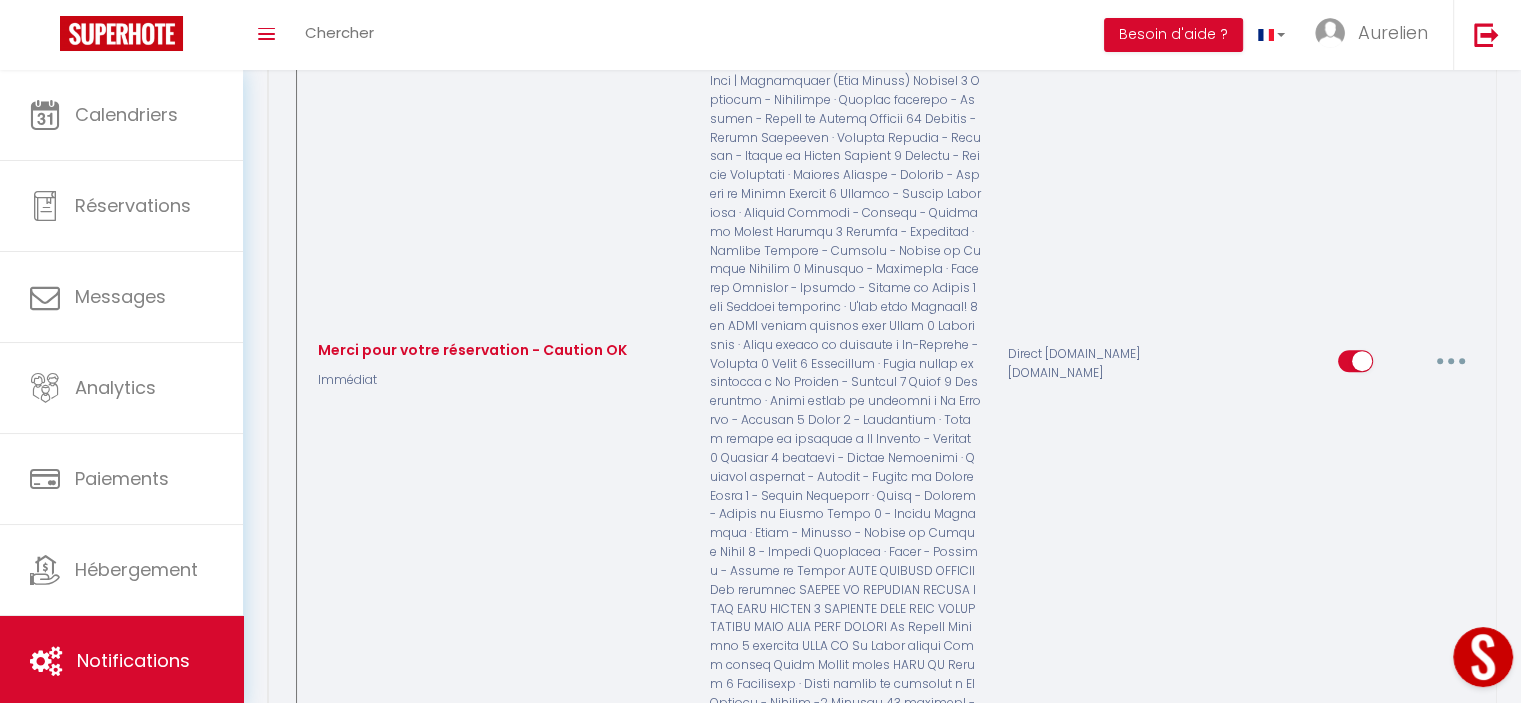 scroll, scrollTop: 900, scrollLeft: 0, axis: vertical 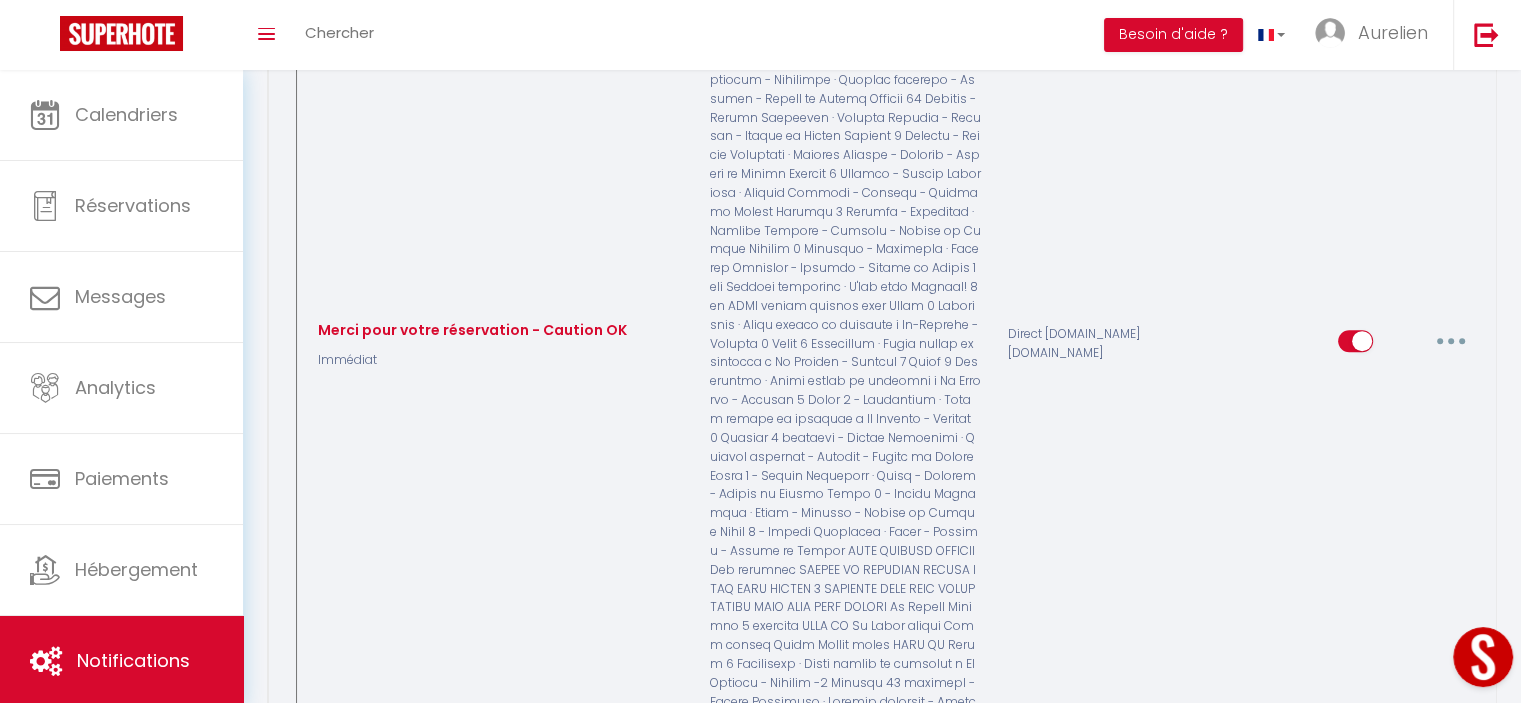 click at bounding box center (1451, 341) 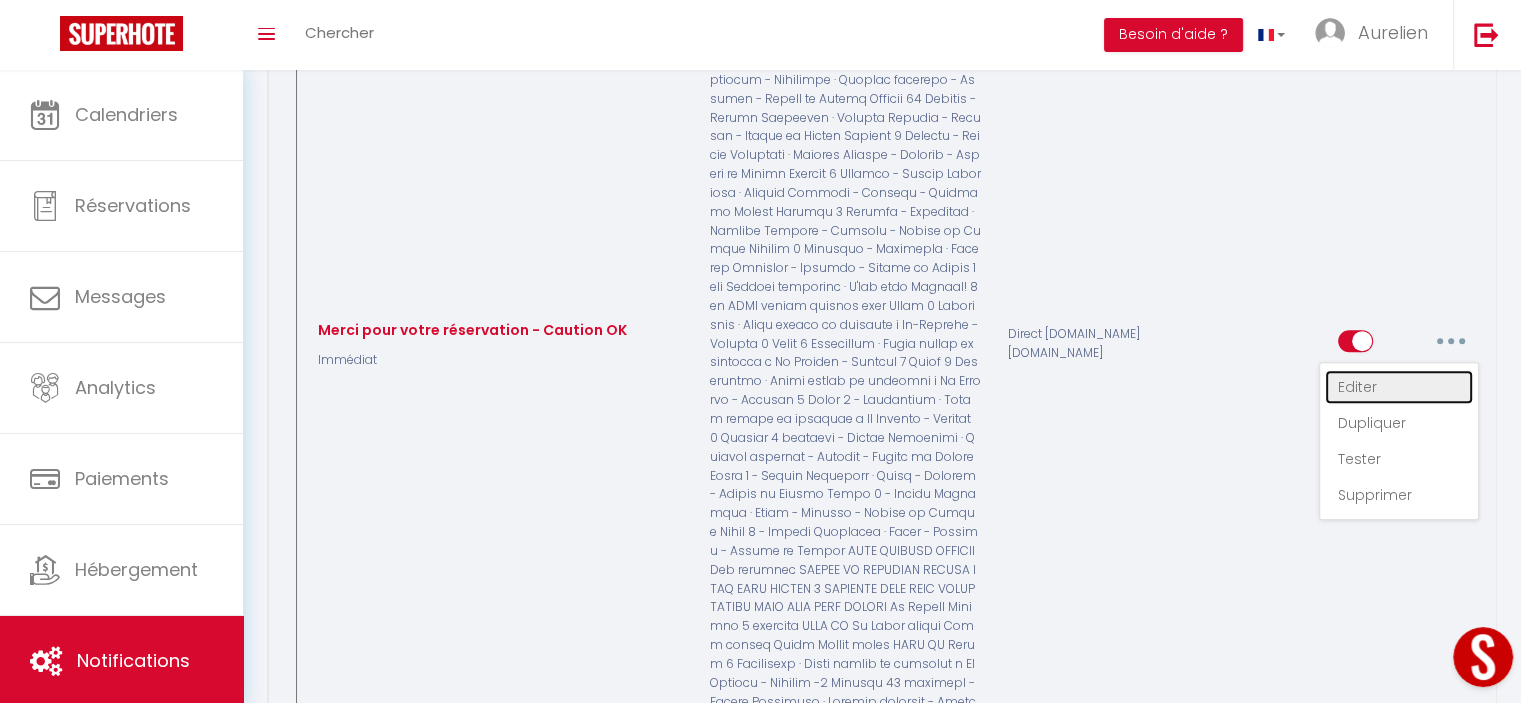 click on "Editer" at bounding box center [1399, 387] 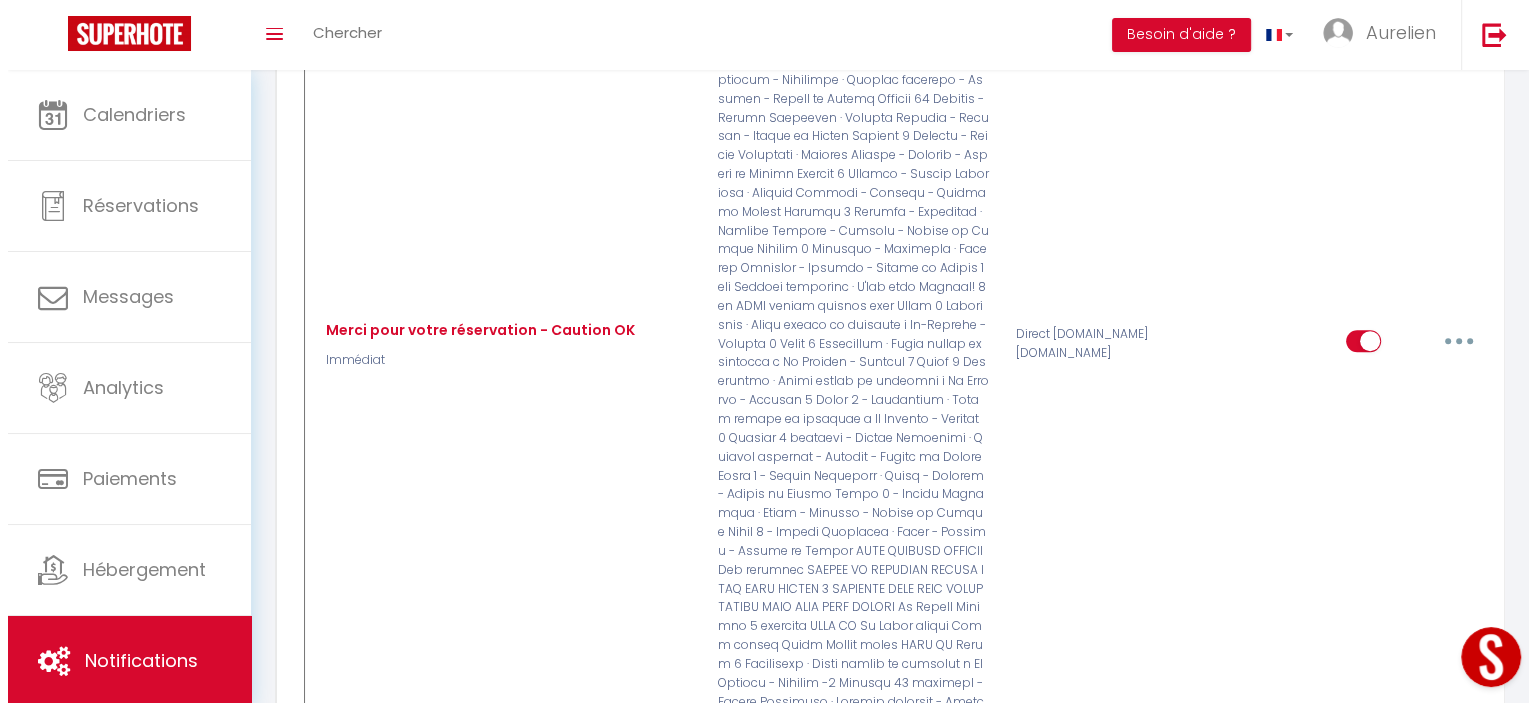 scroll, scrollTop: 890, scrollLeft: 0, axis: vertical 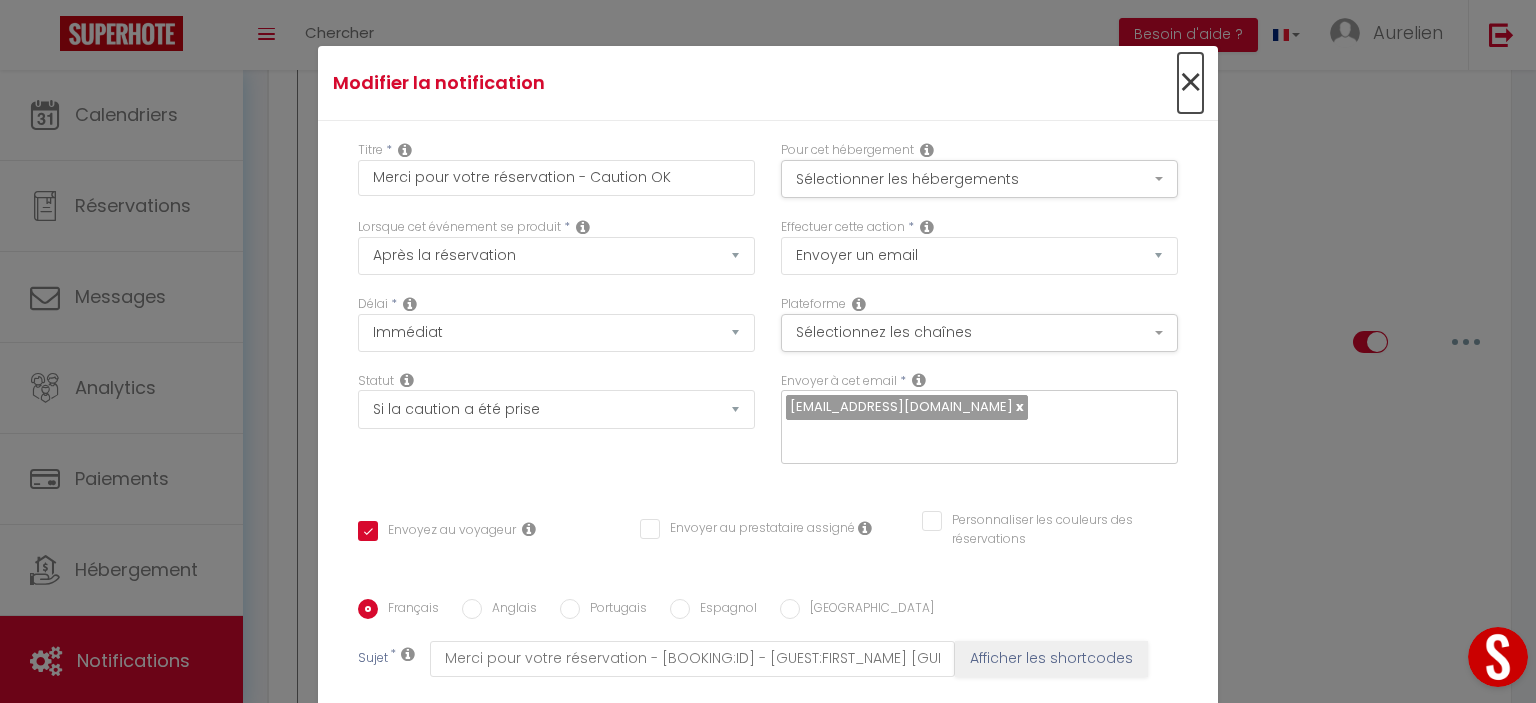 click on "×" at bounding box center [1190, 83] 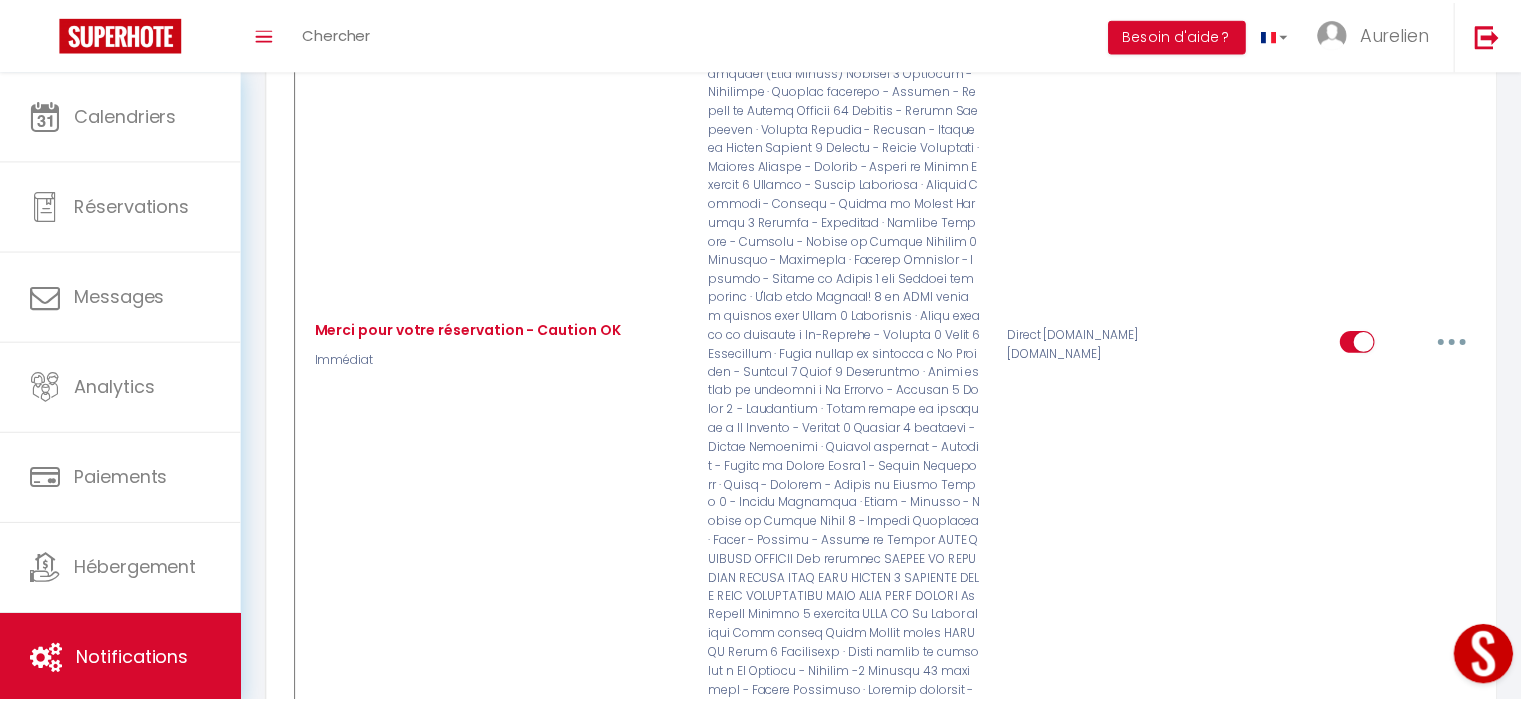 scroll, scrollTop: 900, scrollLeft: 0, axis: vertical 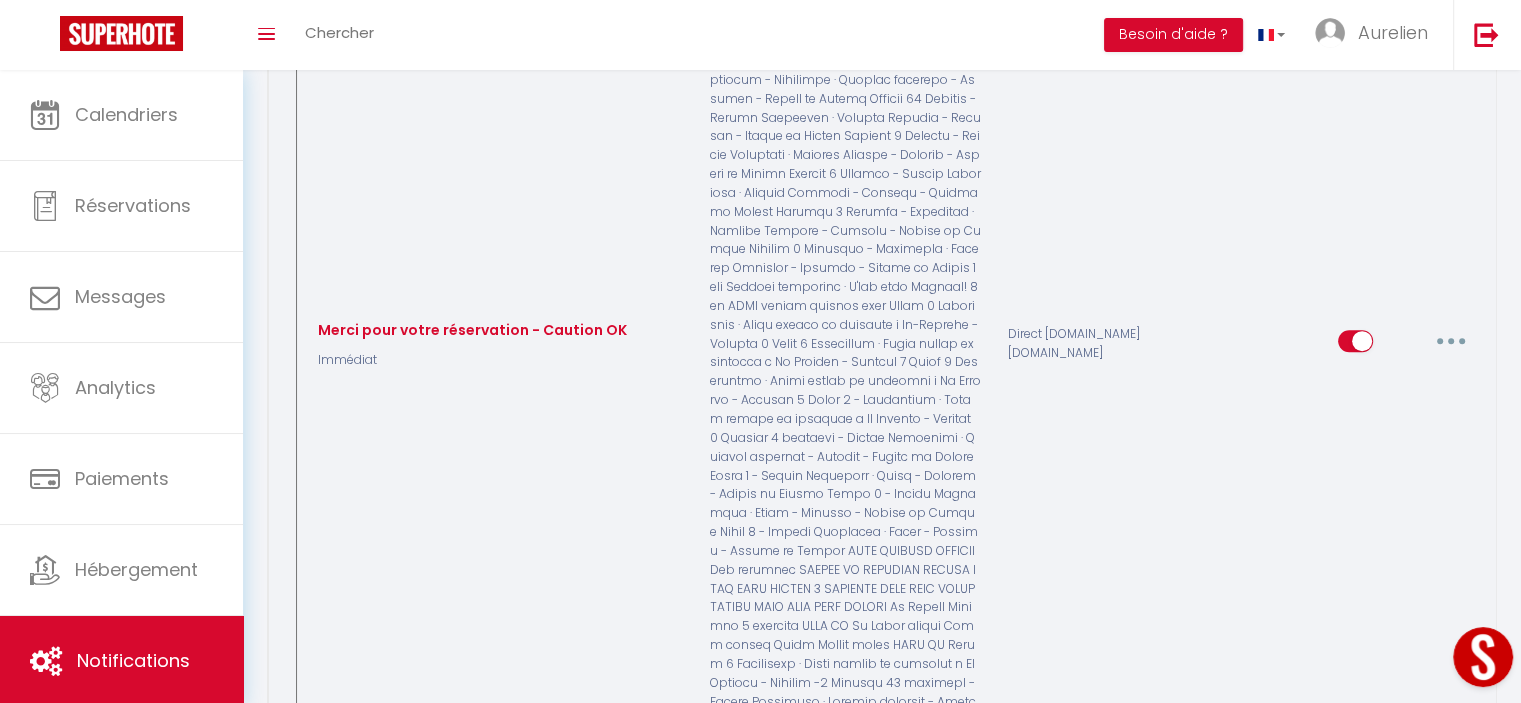 click on "Notifications
Actions
Nouvelle Notification    Exporter    Importer    Tous les apparts    13 General foy · La stephanoise Hypercentre  8 personnes ! WIFI  TV Le "Cybèle" classé 4* Centre ville 2 CH / Garage fauriel new [DATE] · Appartement cosy centre Fauriel SOL N · Appart in the city  4 chambres Chambre  1 standard - Maison Martouret · Chambre standard - Colodge - Maison de Maître 16 [PERSON_NAME]   JP · Beau T1  2 personnes  BERGSON Suite 2 - Maison Martouret · Suite - Colodge - Maison de Maître CHARCOT NEW · Cosy T1 Balcon  EN3s à 2pas Suite 5 - Maison Martouret · Suite - Colodge - [GEOGRAPHIC_DATA][STREET_ADDRESS] - Colodge - [GEOGRAPHIC_DATA] RONDET 3 10/9 · Elégant 3 chambres  Hypercentre hôtel de ville! KASA [PERSON_NAME] ZAMBEZE La Comète  Confort 4 chambres WIFI TV [STREET_ADDRESS] 14 /06 · Studio class' WIFI TV La Belle époque Les dauphins" at bounding box center (882, 3253) 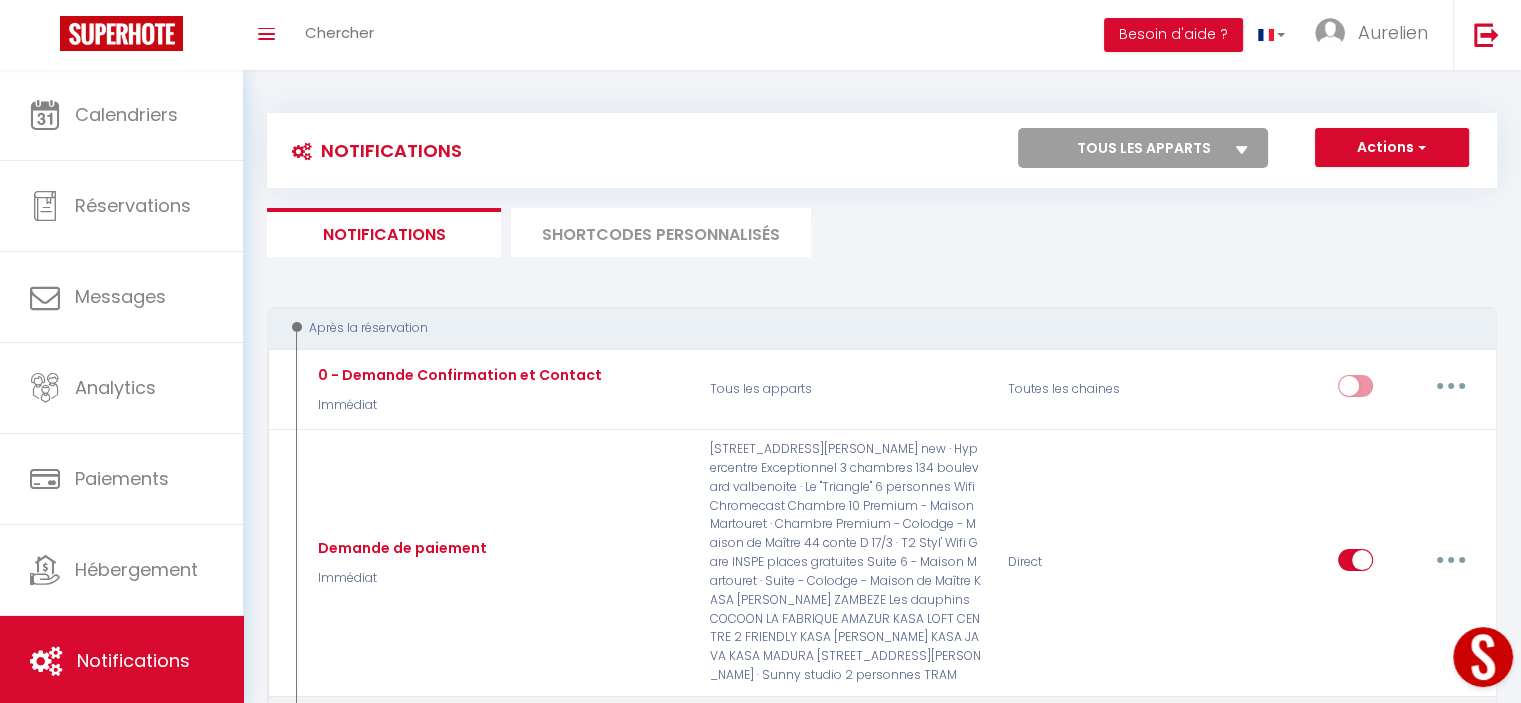 click on "SHORTCODES PERSONNALISÉS" at bounding box center [661, 232] 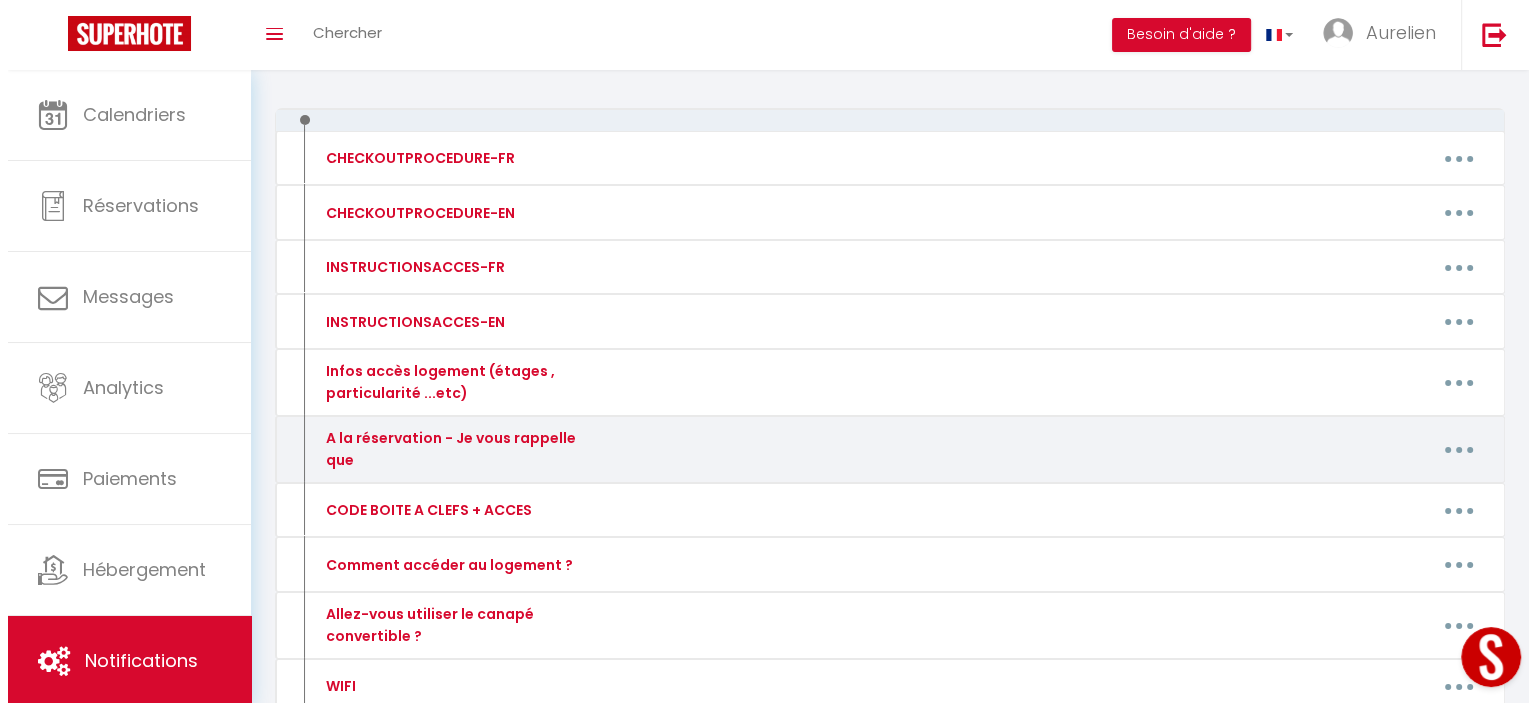 scroll, scrollTop: 200, scrollLeft: 0, axis: vertical 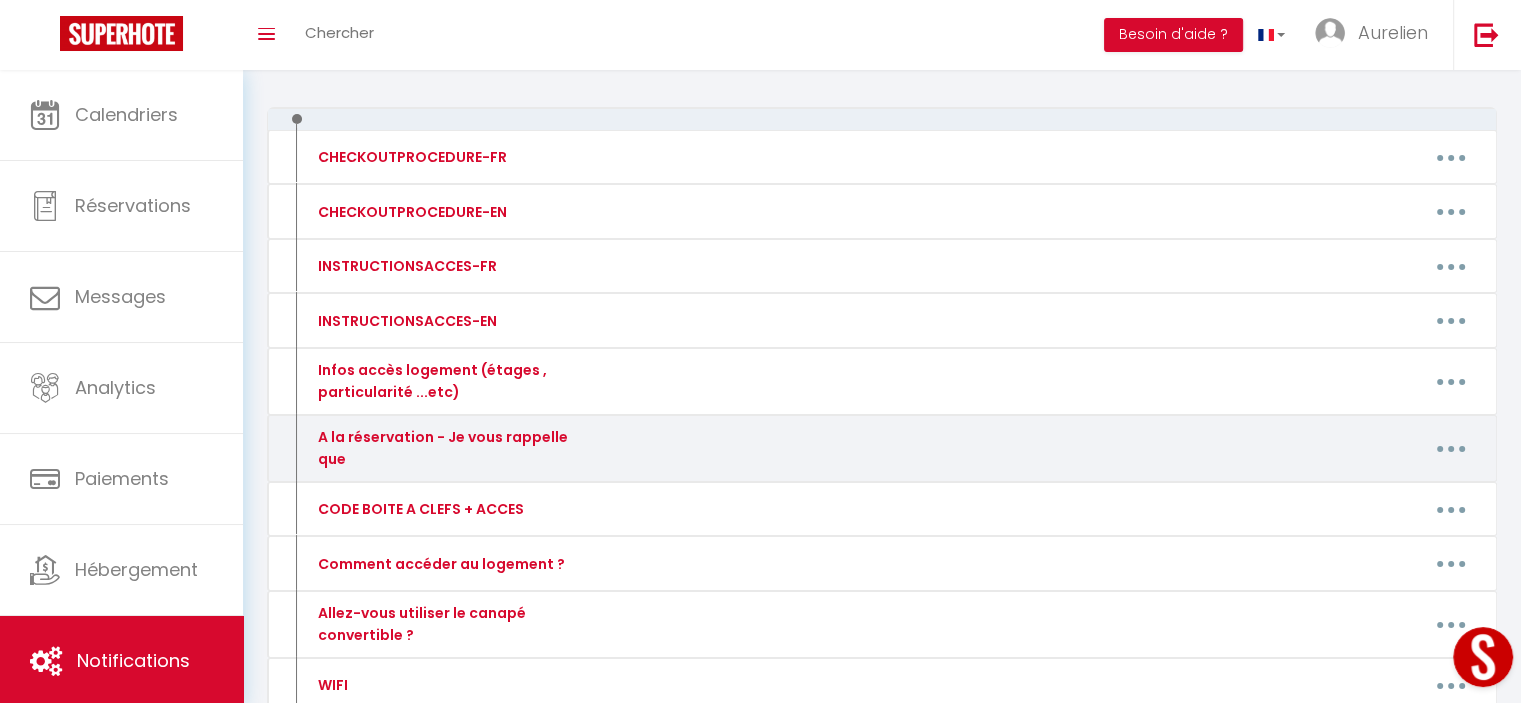 click at bounding box center (1451, 449) 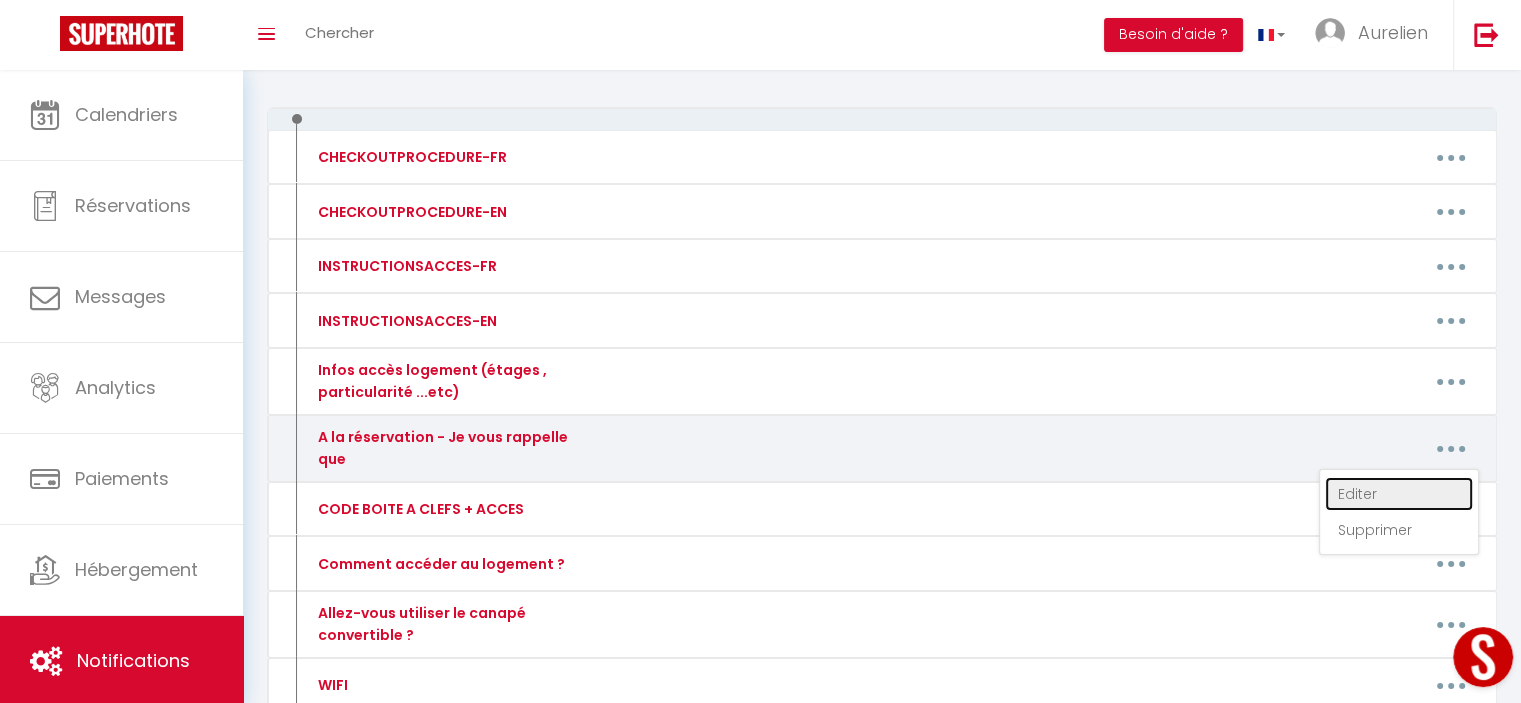 click on "Editer" at bounding box center [1399, 494] 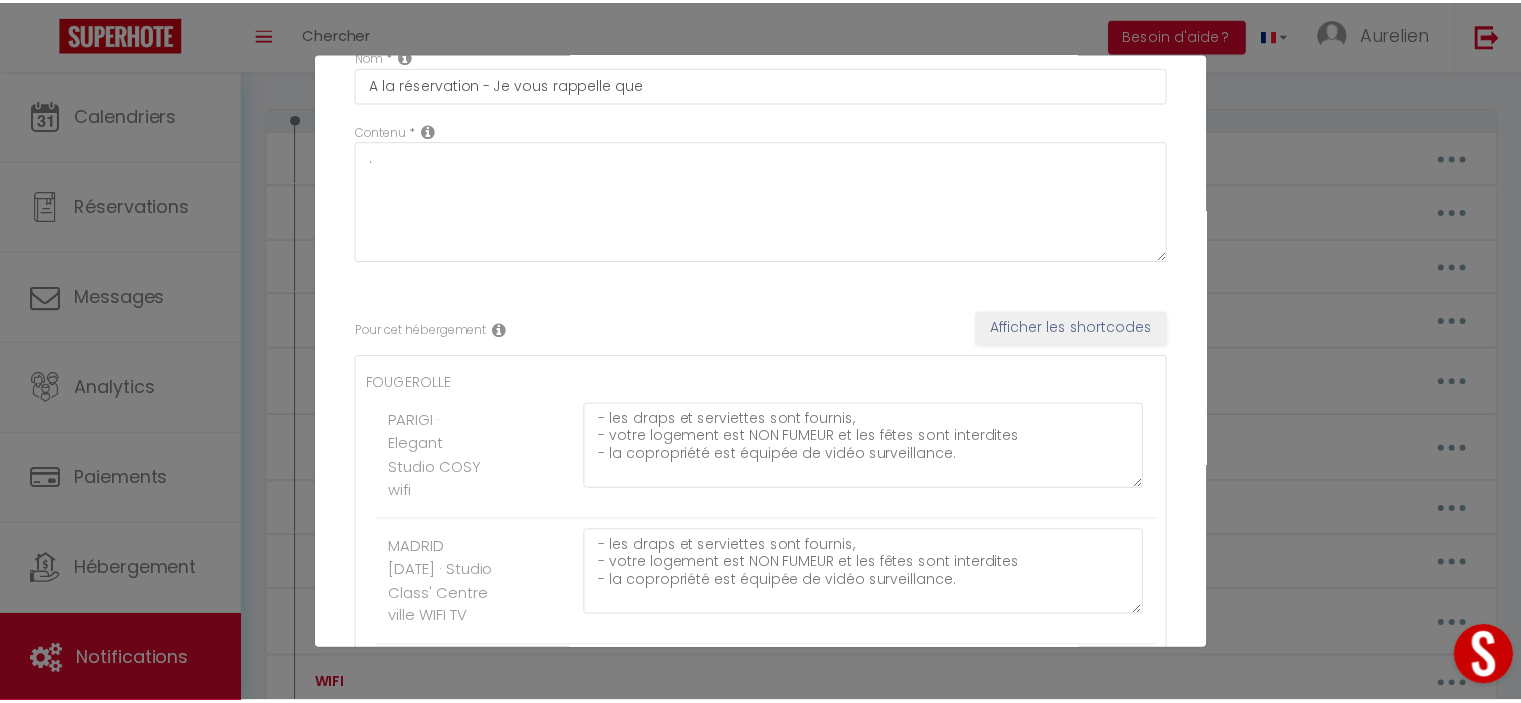 scroll, scrollTop: 0, scrollLeft: 0, axis: both 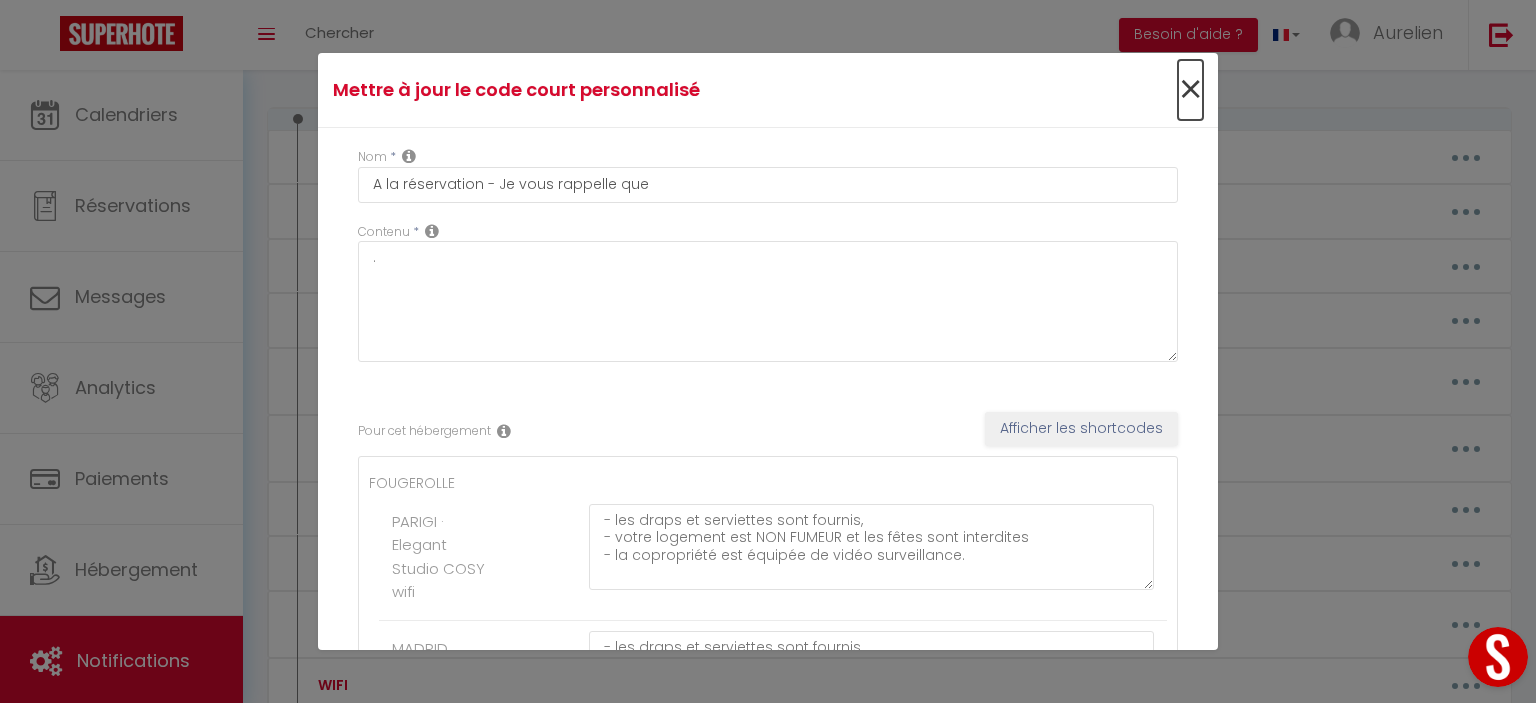 click on "×" at bounding box center (1190, 90) 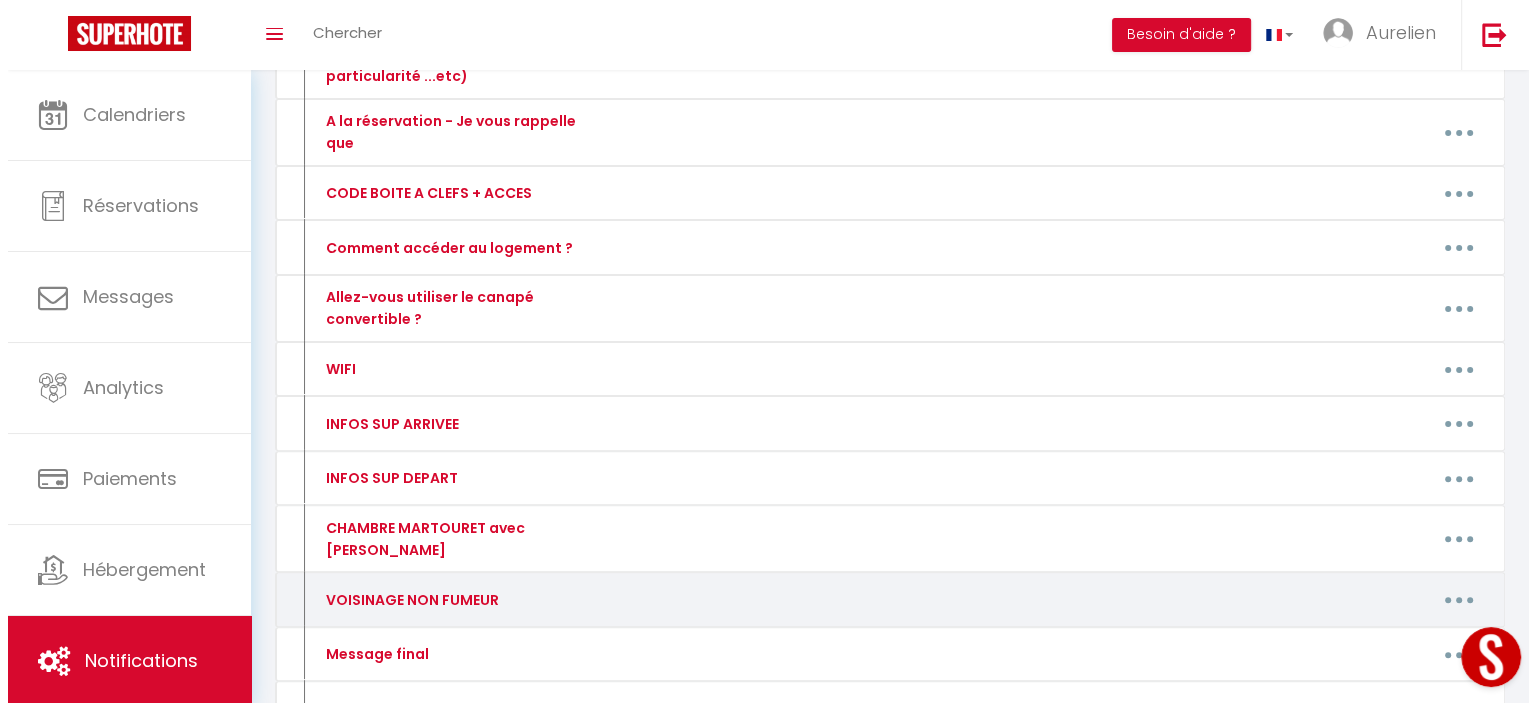 scroll, scrollTop: 260, scrollLeft: 0, axis: vertical 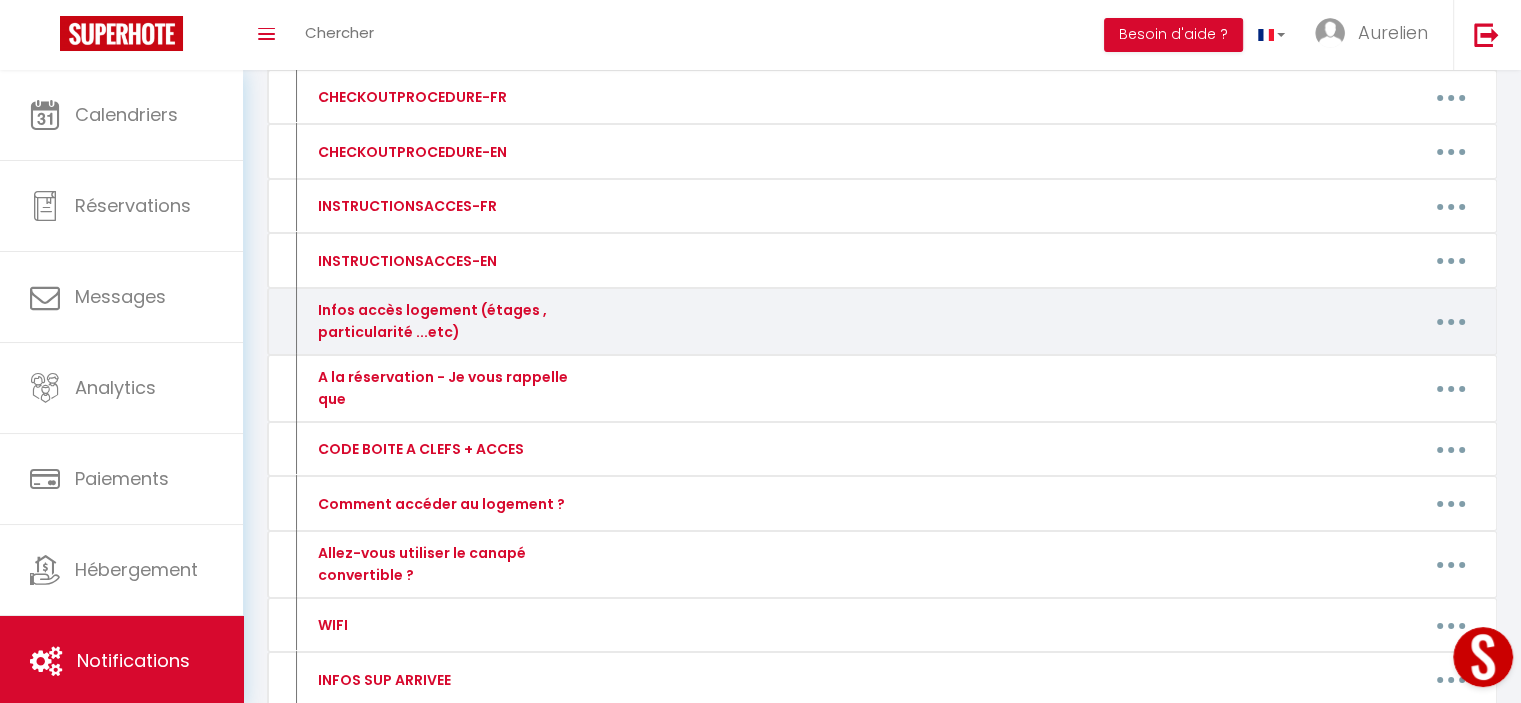 click at bounding box center (1451, 322) 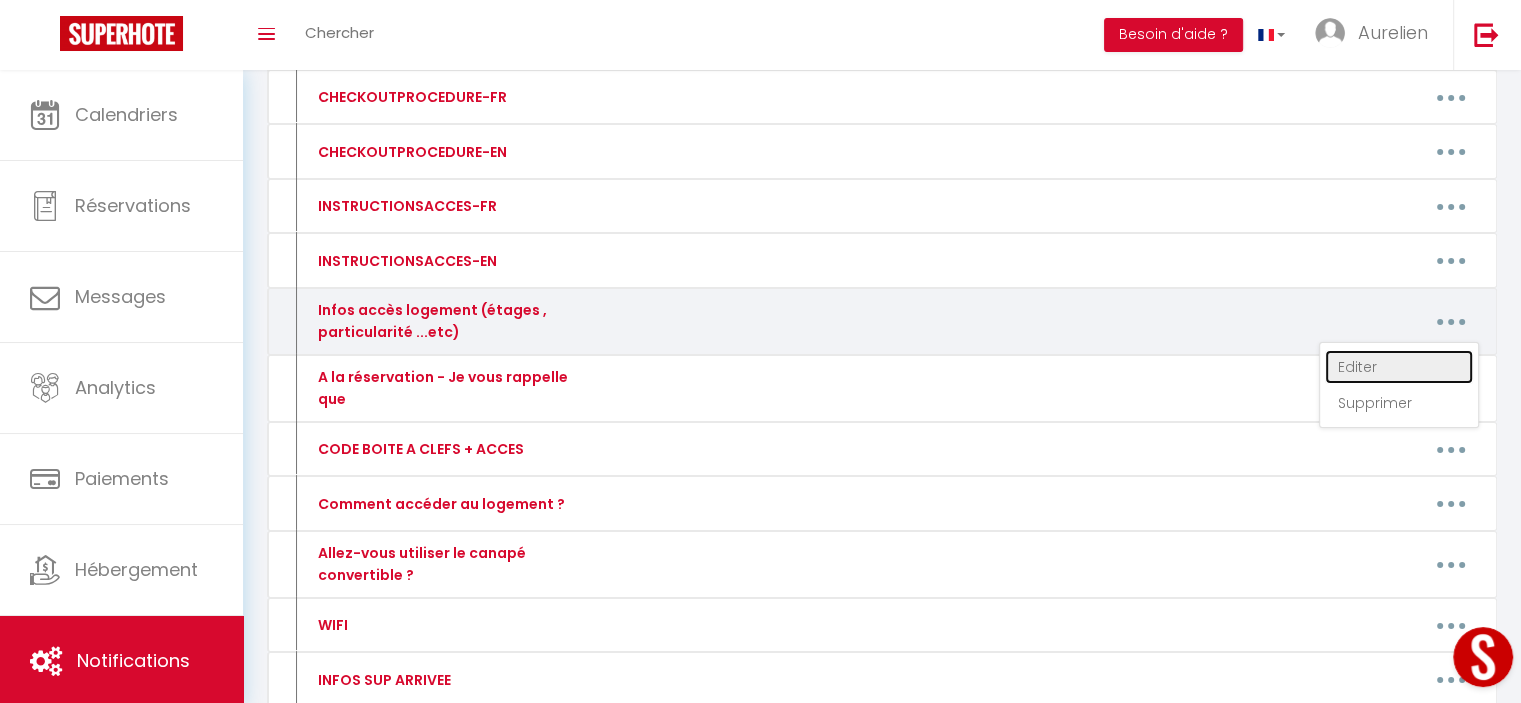 click on "Editer" at bounding box center [1399, 367] 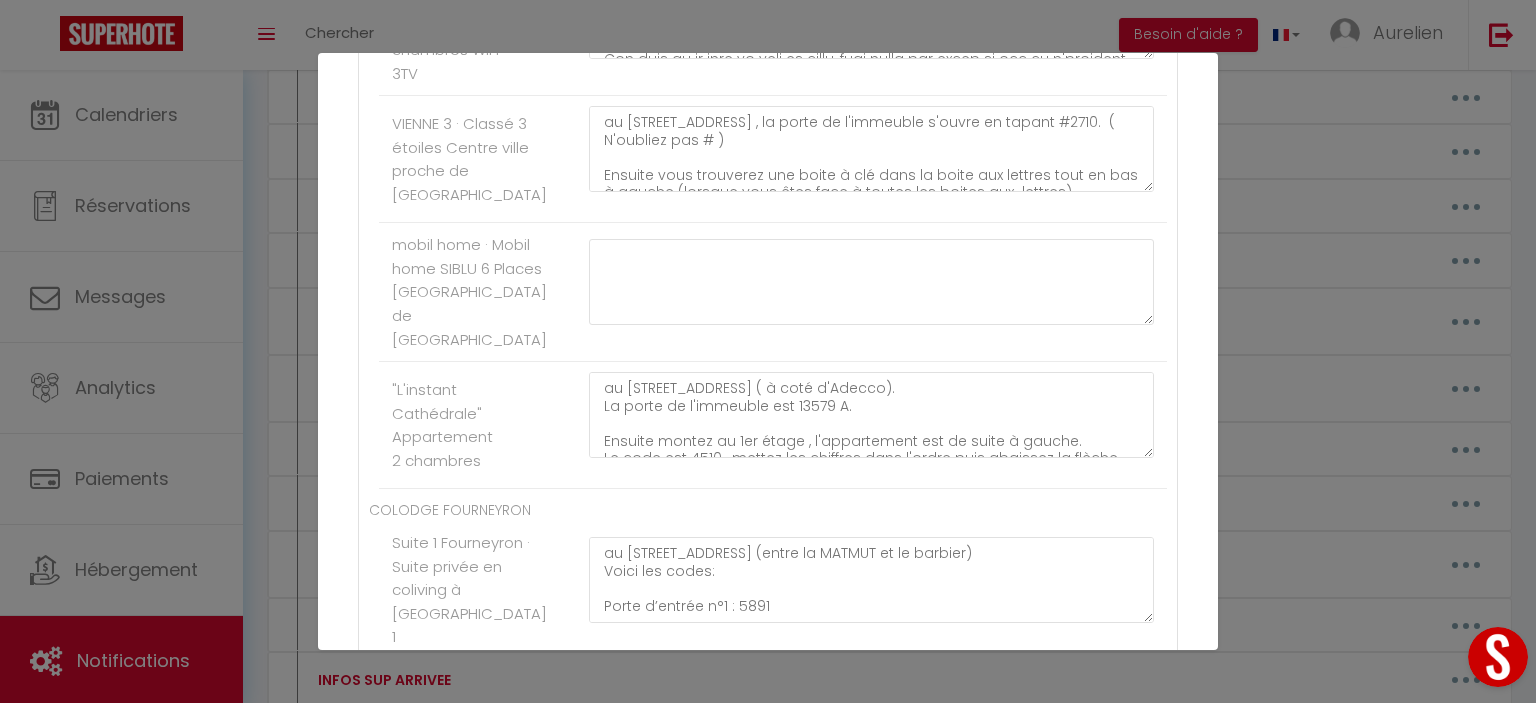 scroll, scrollTop: 6100, scrollLeft: 0, axis: vertical 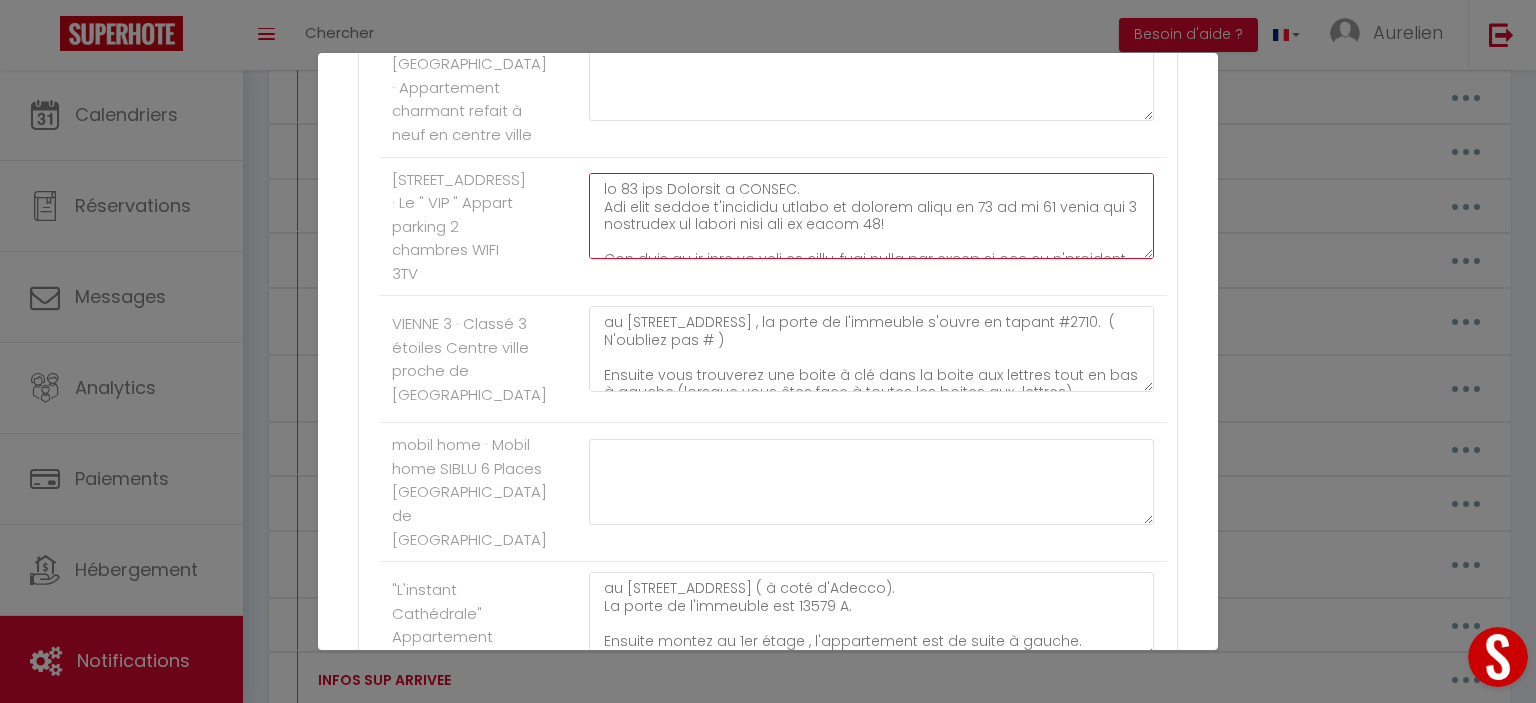 click at bounding box center [871, -5299] 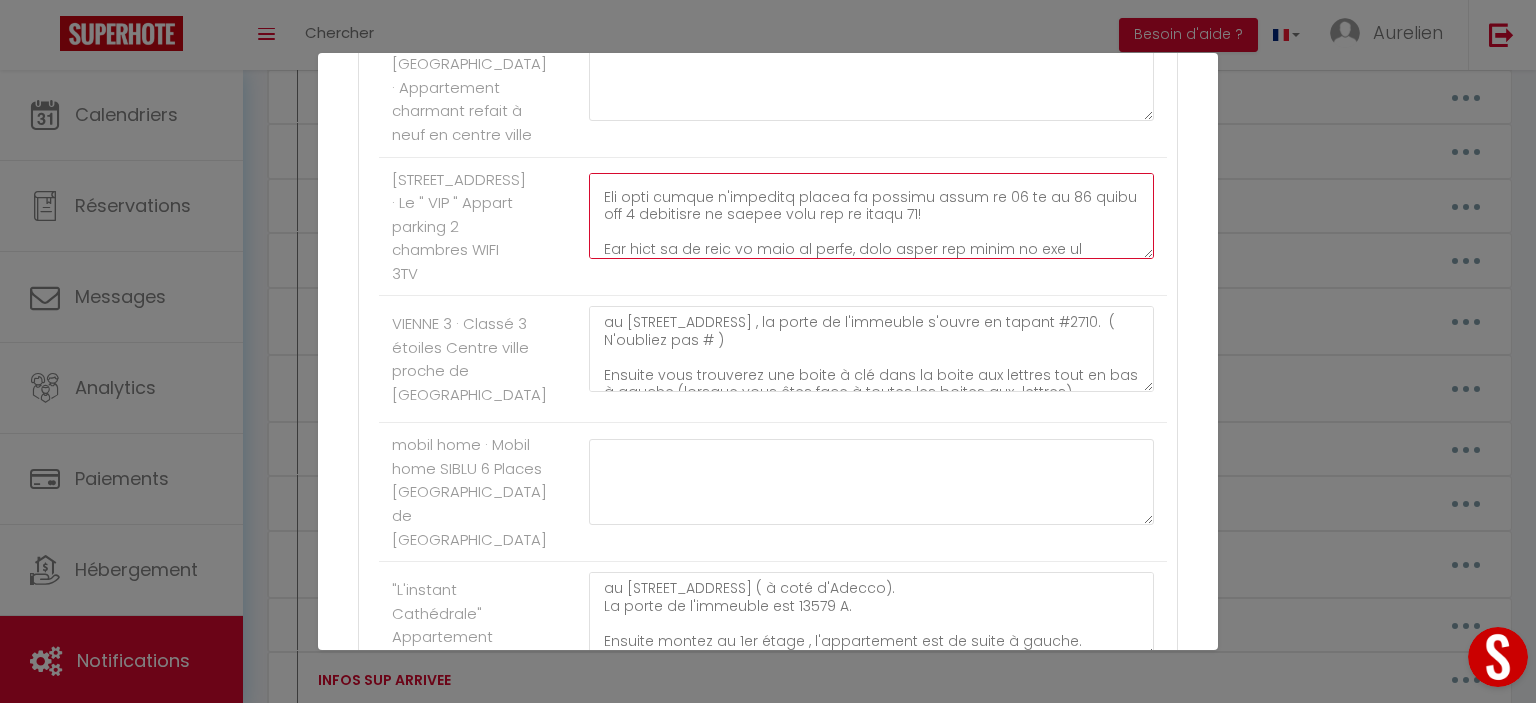 scroll, scrollTop: 238, scrollLeft: 0, axis: vertical 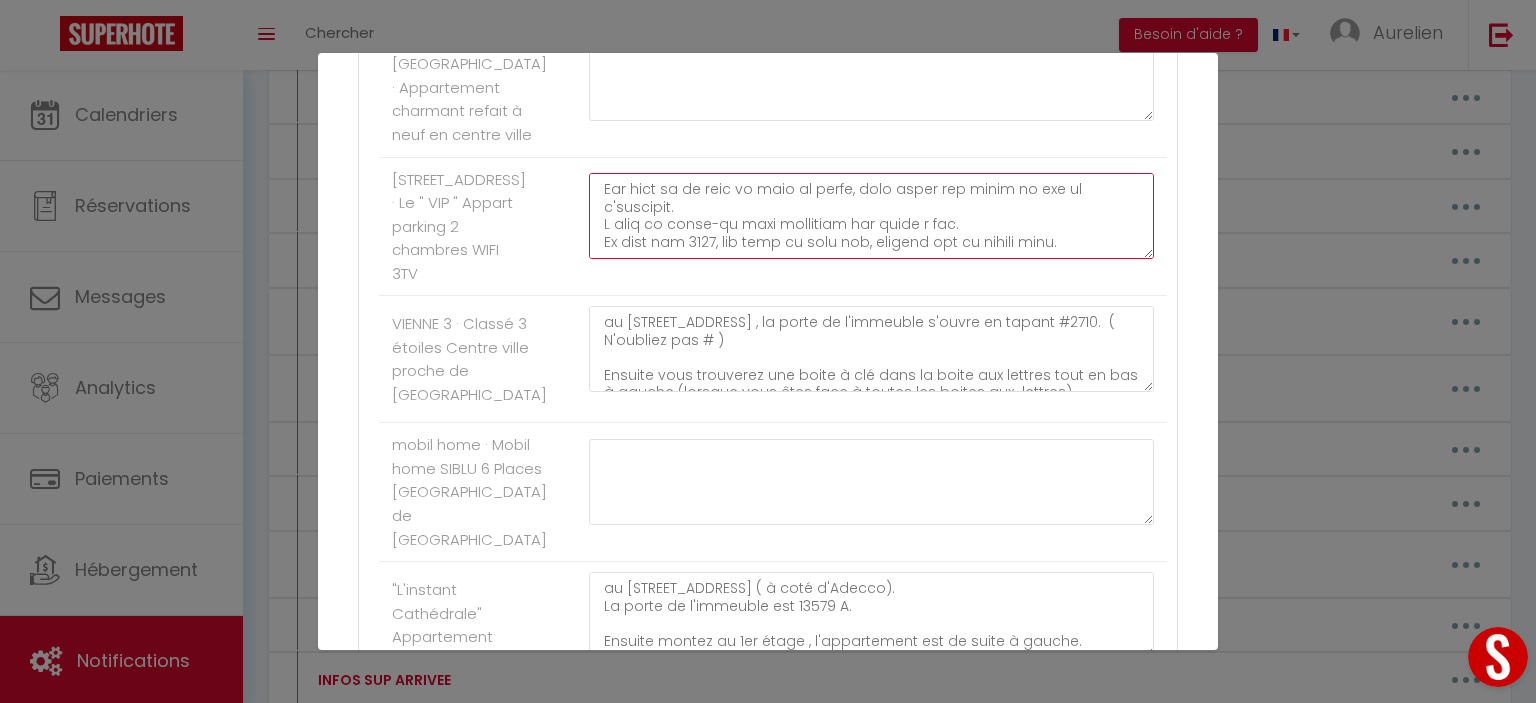 drag, startPoint x: 591, startPoint y: 319, endPoint x: 1068, endPoint y: 356, distance: 478.43286 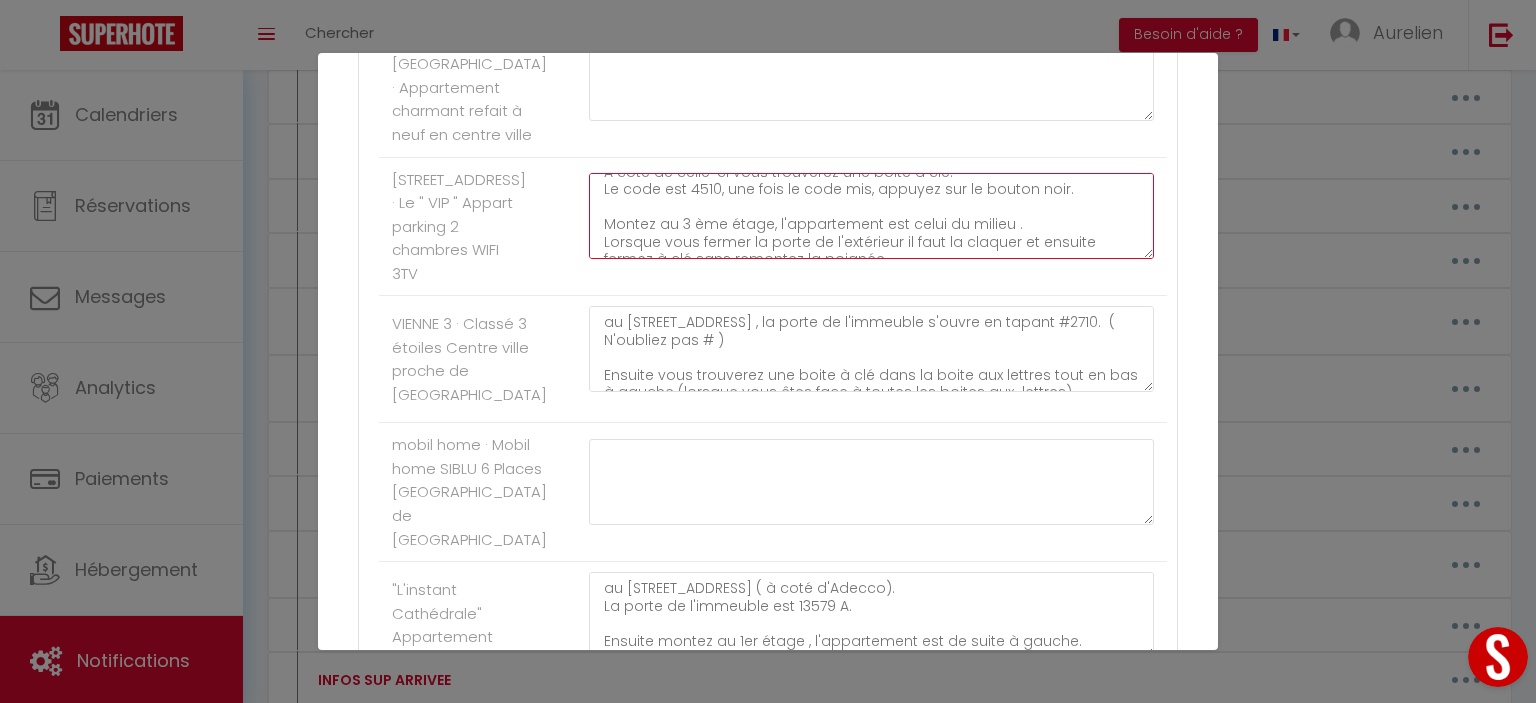 scroll, scrollTop: 210, scrollLeft: 0, axis: vertical 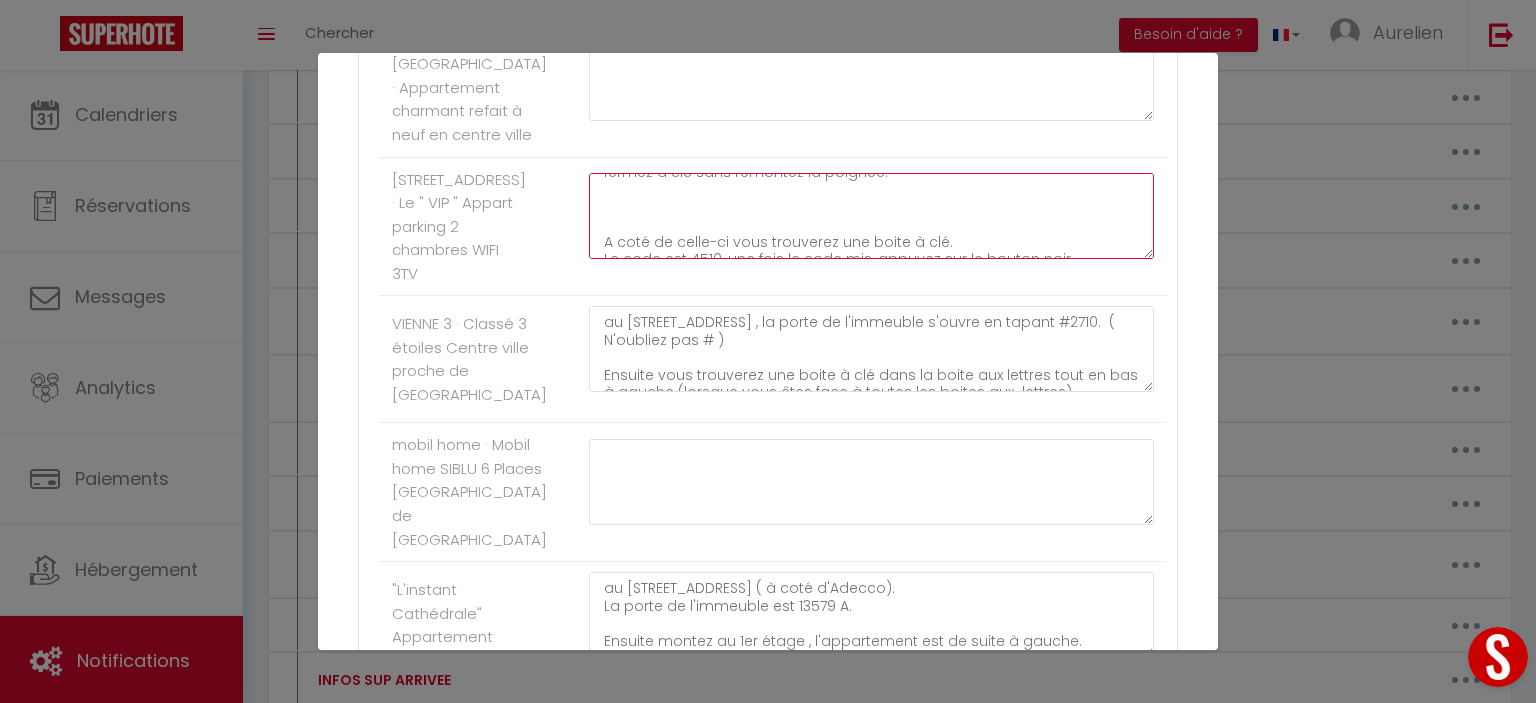 click on "au [STREET_ADDRESS].
Une fois devant l'immeuble prenez le passage entre le 13 et le 15 entre les 2 bâtiments et mettez vous sur la place 29!
Une fois de ce côté au bord du canal, vous aurez une porte en bas de l'immeuble.
A coté de celle-ci vous trouverez une boite à clé.
Le code est 4510, une fois le code mis, appuyez sur le bouton noir.
Montez au 3 ème étage, l'appartement est celui du milieu .
Lorsque vous fermer la porte de l'extérieur il faut la claquer et ensuite fermez à clé sans remontez la poignée.
A coté de celle-ci vous trouverez une boite à clé.
Le code est 4510, une fois le code mis, appuyez sur le bouton noir.
Montez au 3 ème étage, l'appartement est celui du milieu .
Lorsque vous fermer la porte de l'extérieur il faut la claquer et ensuite fermez à clé sans remontez la poignée.
Ne touchez pas la chaudière, ne l'éteignez pas non plus en partant.
Seul le thermostat commande le chauffage!" at bounding box center [871, -5299] 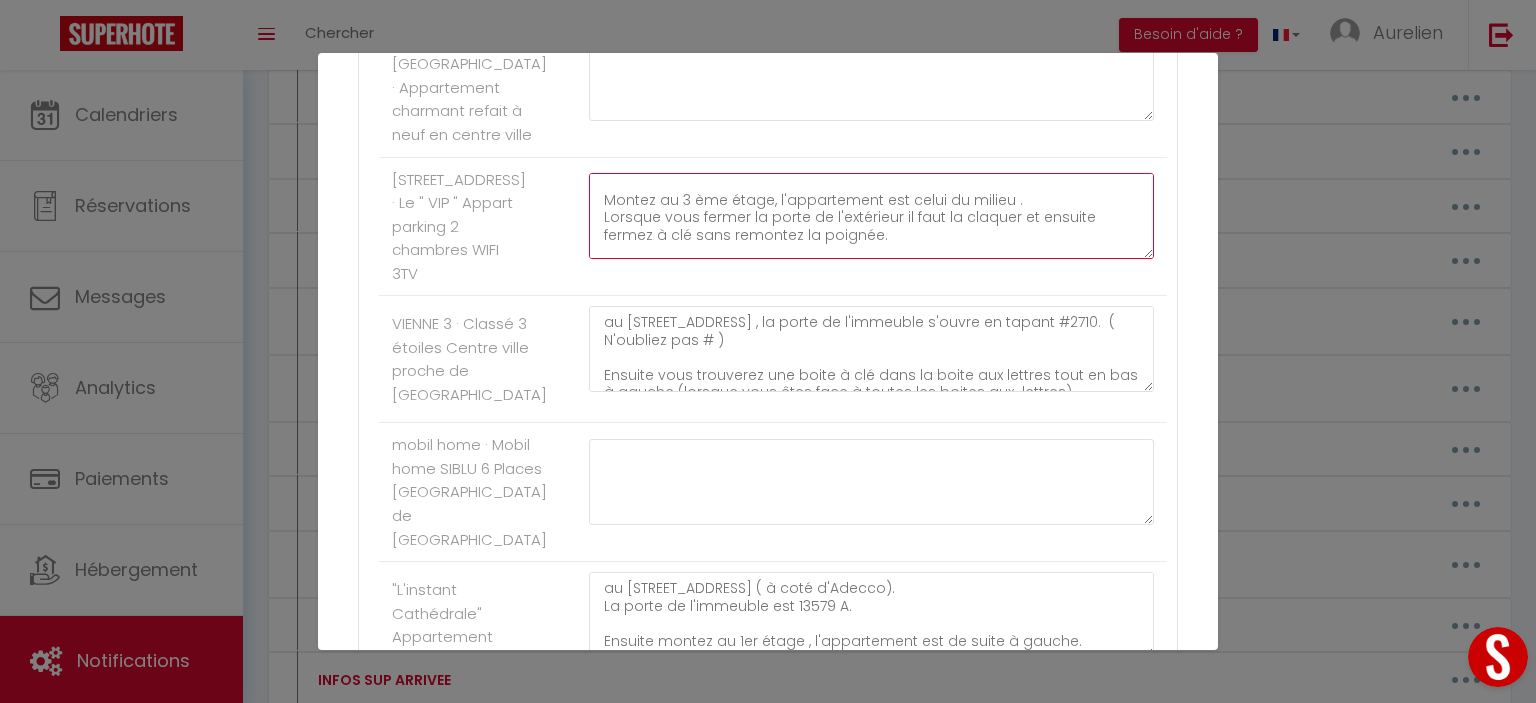 scroll, scrollTop: 332, scrollLeft: 0, axis: vertical 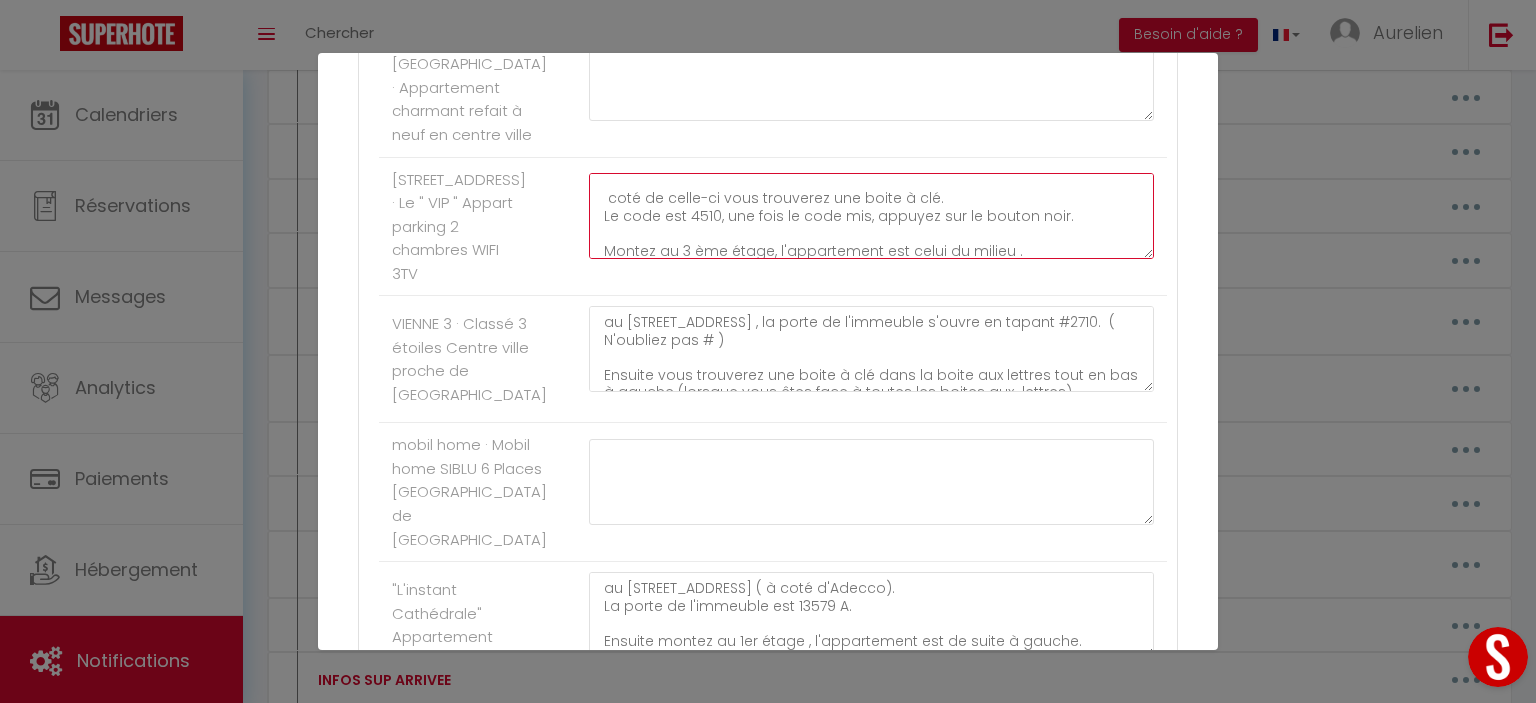drag, startPoint x: 892, startPoint y: 324, endPoint x: 603, endPoint y: 314, distance: 289.17297 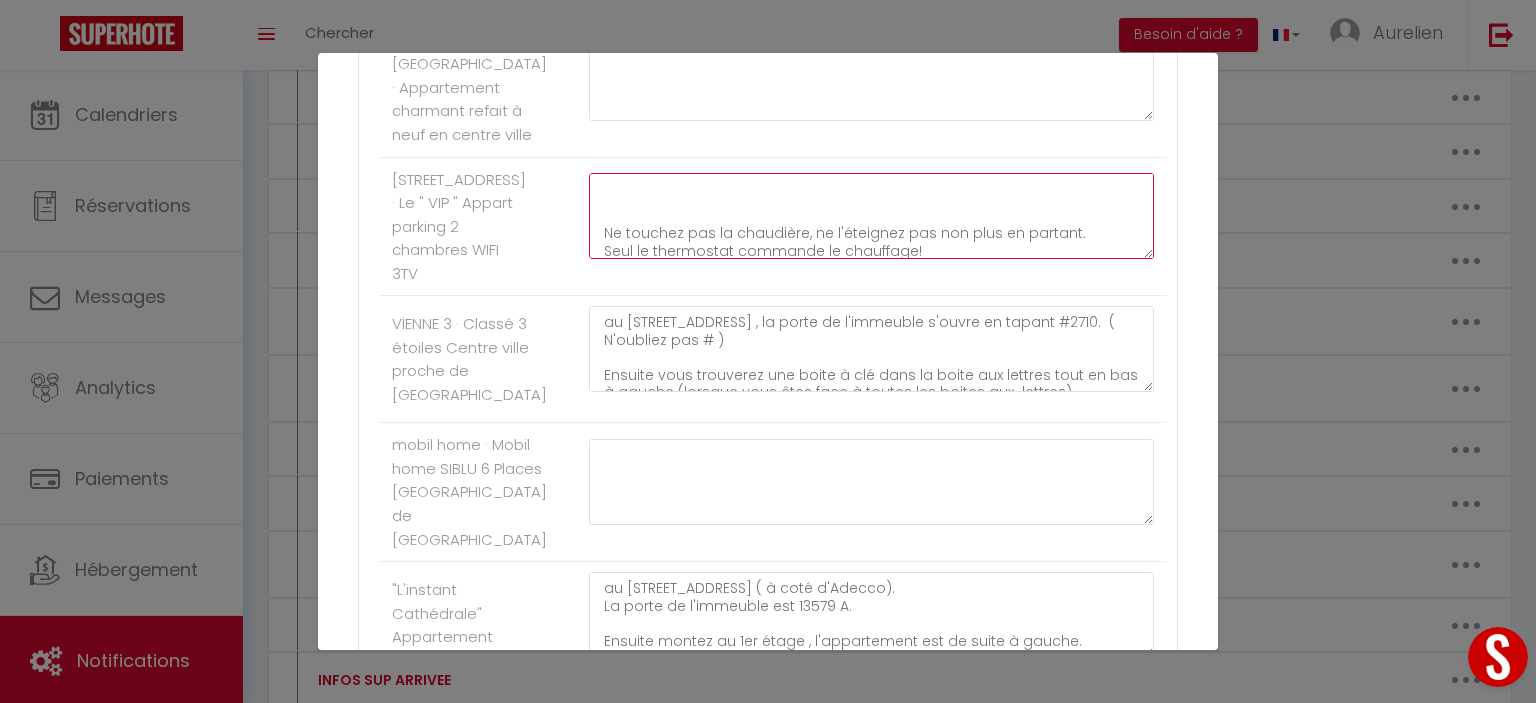 click on "au [STREET_ADDRESS].
Une fois devant l'immeuble prenez le passage entre le 13 et le 15 entre les 2 bâtiments et mettez vous sur la place 29!
Une fois de ce côté au bord du canal, vous aurez une porte en bas de l'immeuble.
A coté de celle-ci vous trouverez une boite à clé.
Le code est 4510, une fois le code mis, appuyez sur le bouton noir.
Montez au 3 ème étage, l'appartement est celui du milieu .
Lorsque vous fermer la porte de l'extérieur il faut la claquer et ensuite fermez à clé sans remontez la poignée.
Ne touchez pas la chaudière, ne l'éteignez pas non plus en partant.
Seul le thermostat commande le chauffage!" at bounding box center [871, -5299] 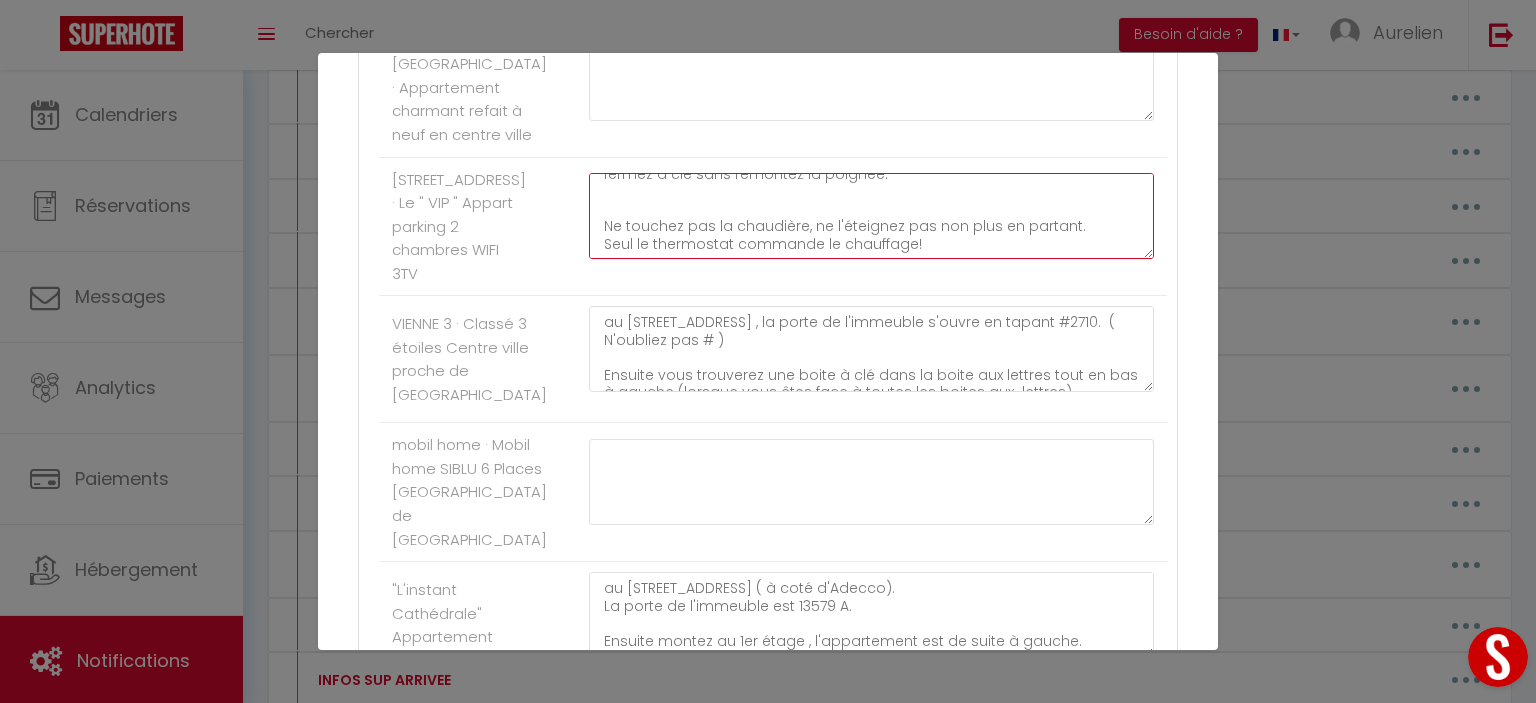 scroll, scrollTop: 209, scrollLeft: 0, axis: vertical 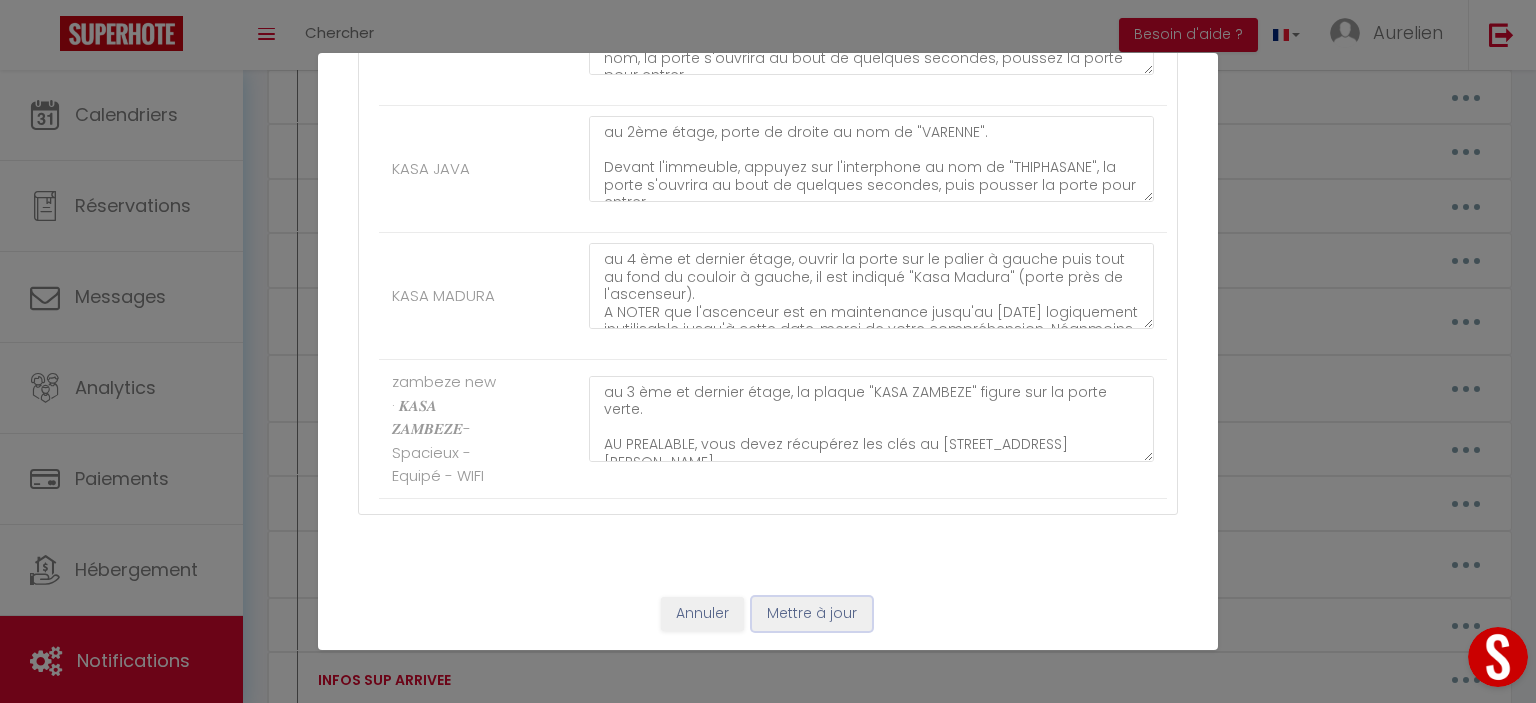 click on "Mettre à jour" at bounding box center (812, 614) 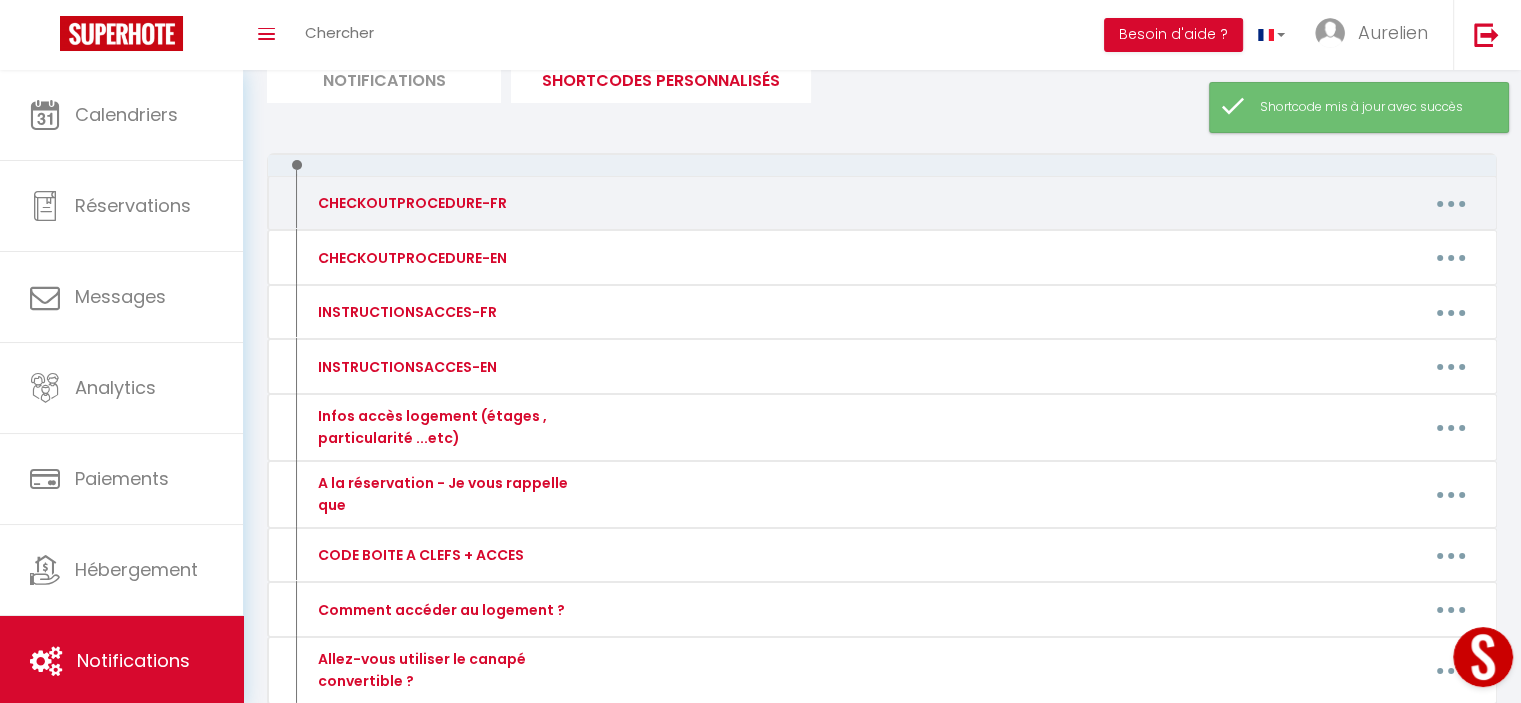 scroll, scrollTop: 0, scrollLeft: 0, axis: both 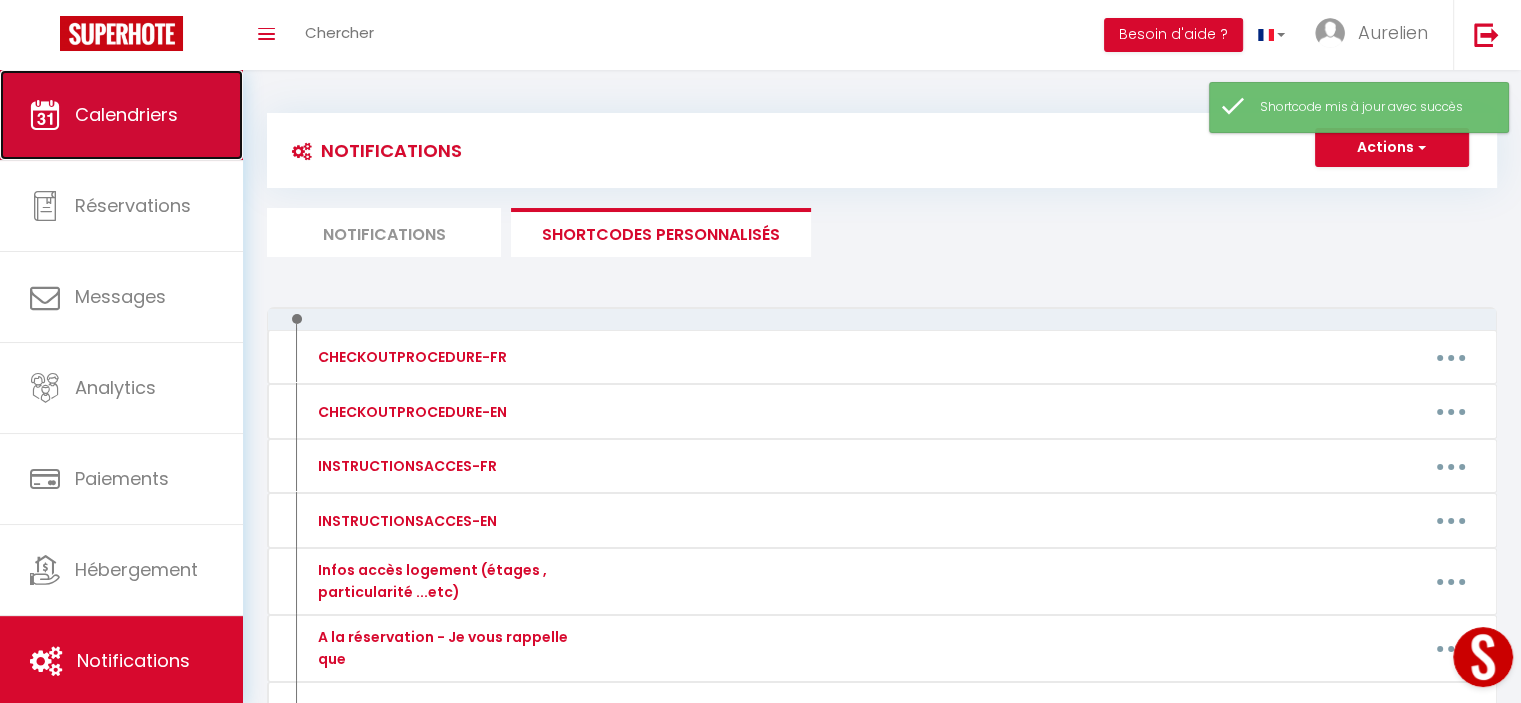 click on "Calendriers" at bounding box center (126, 114) 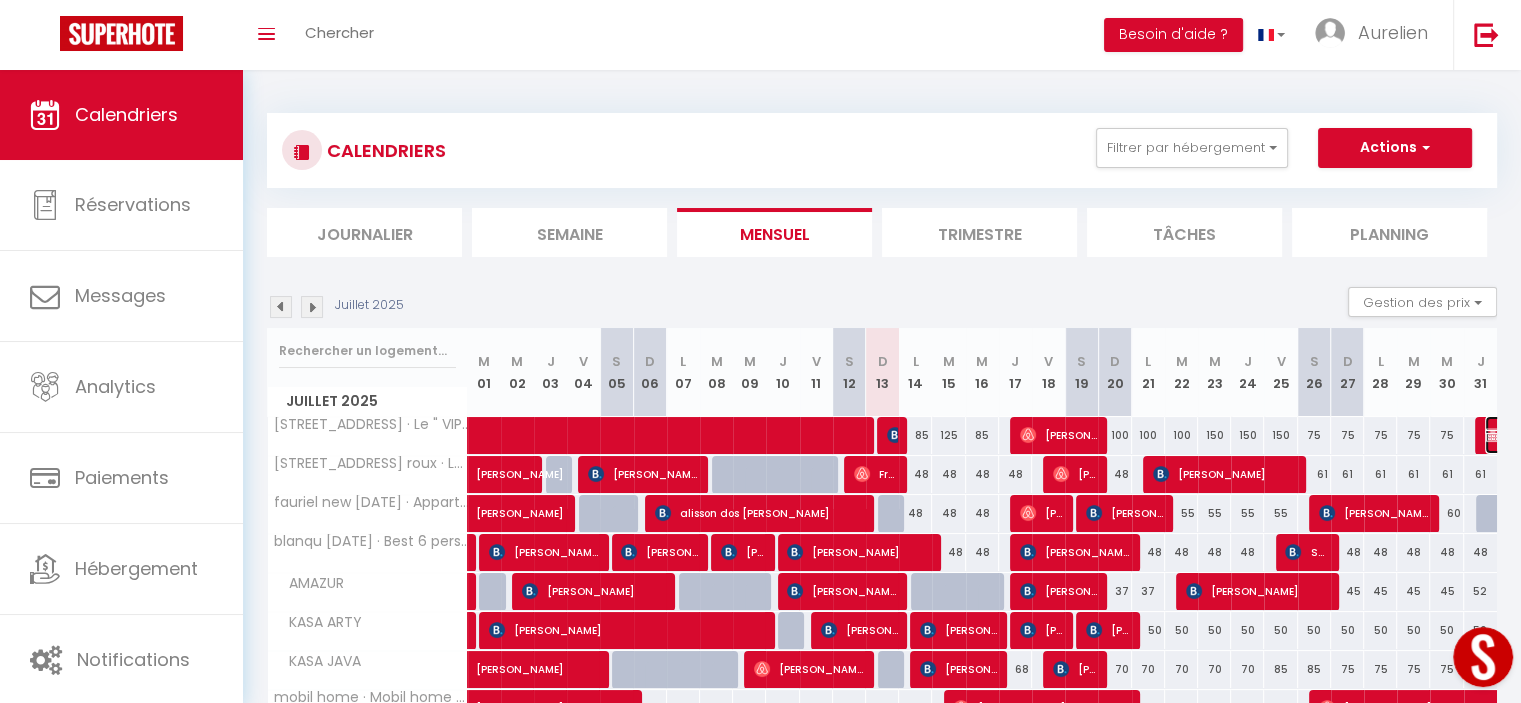 click at bounding box center (1493, 435) 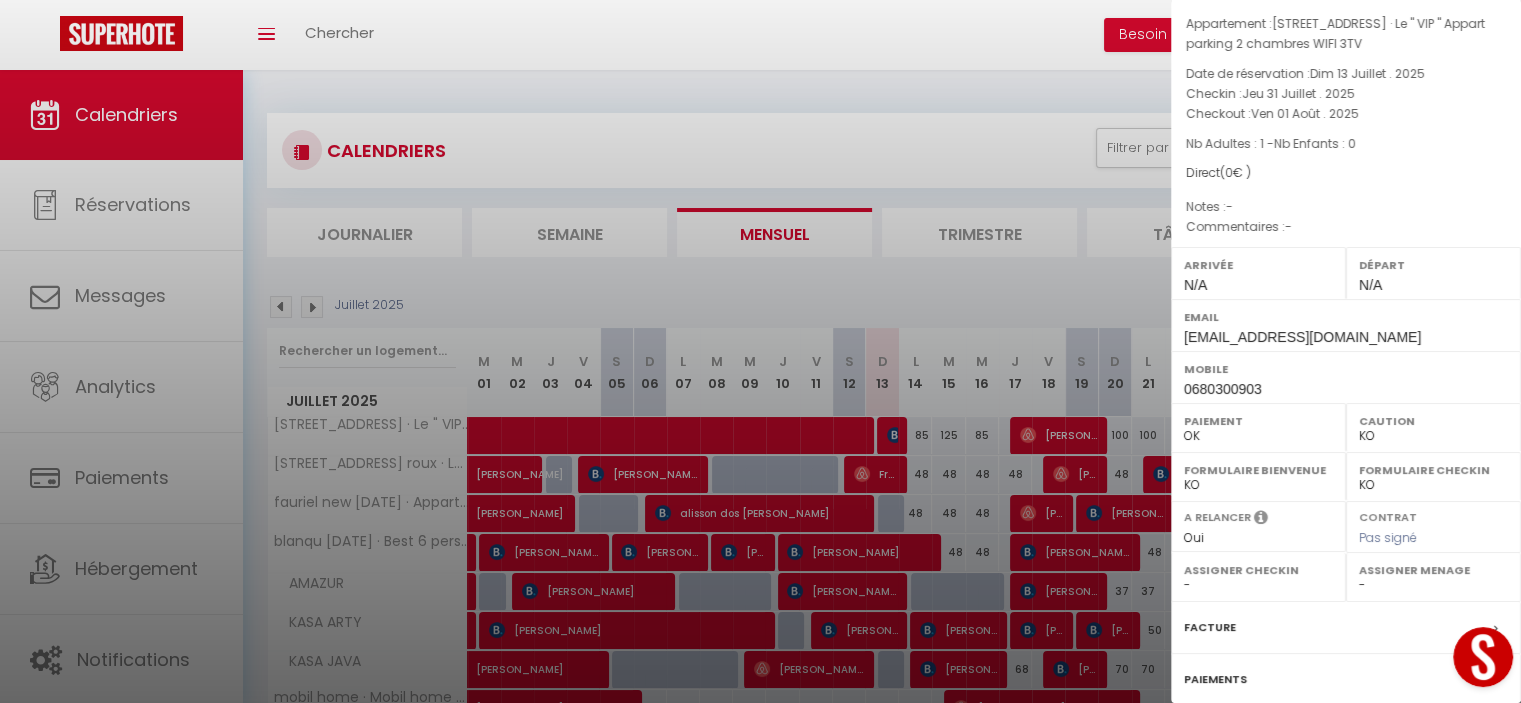scroll, scrollTop: 245, scrollLeft: 0, axis: vertical 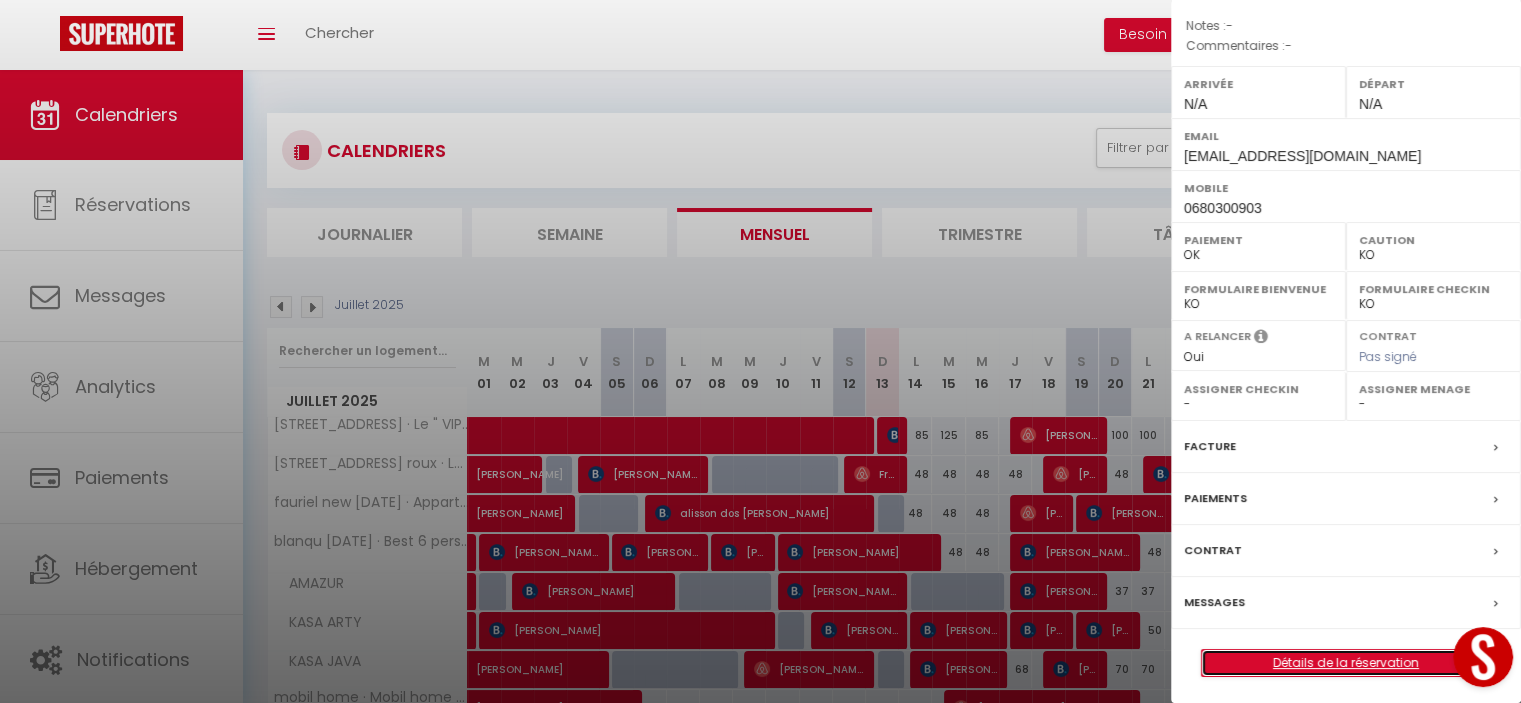click on "Détails de la réservation" at bounding box center [1346, 663] 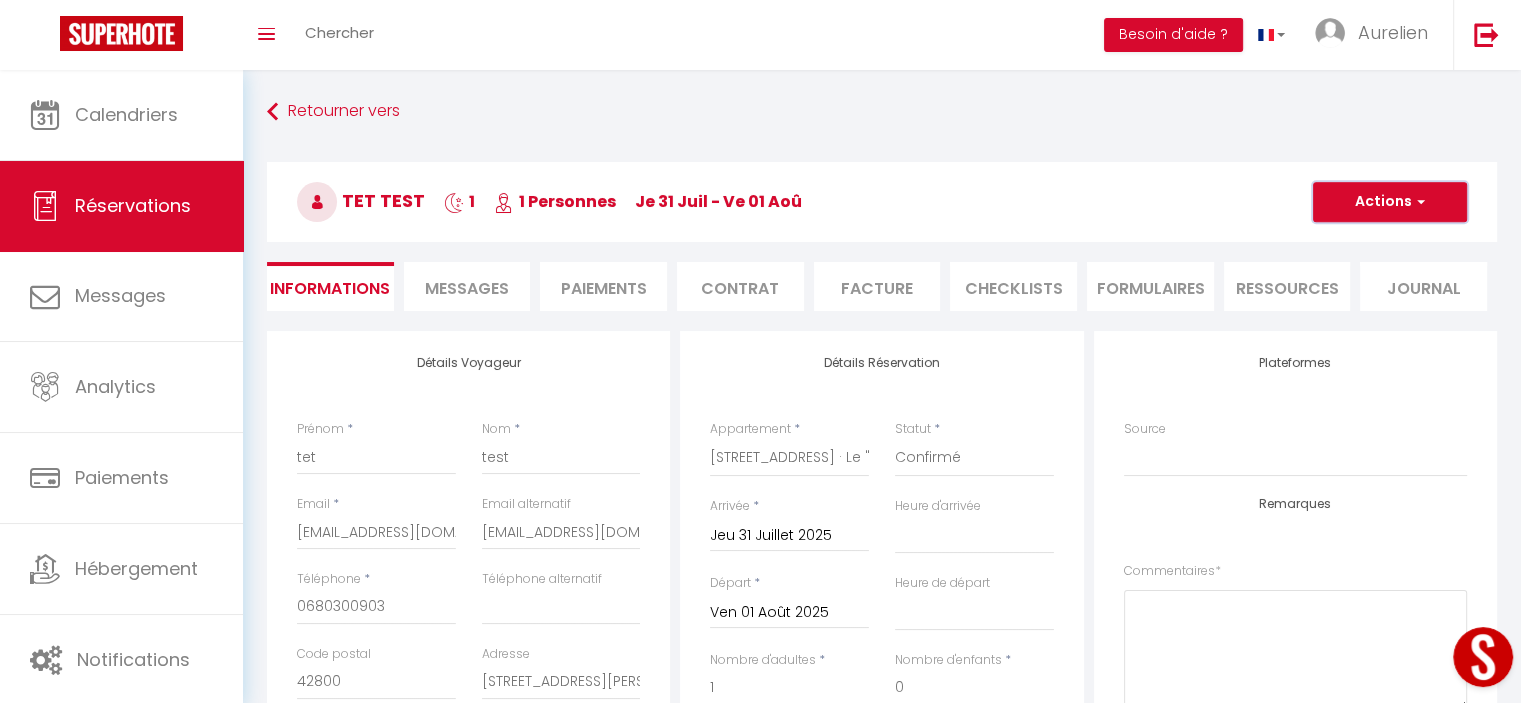 click on "Actions" at bounding box center [1390, 202] 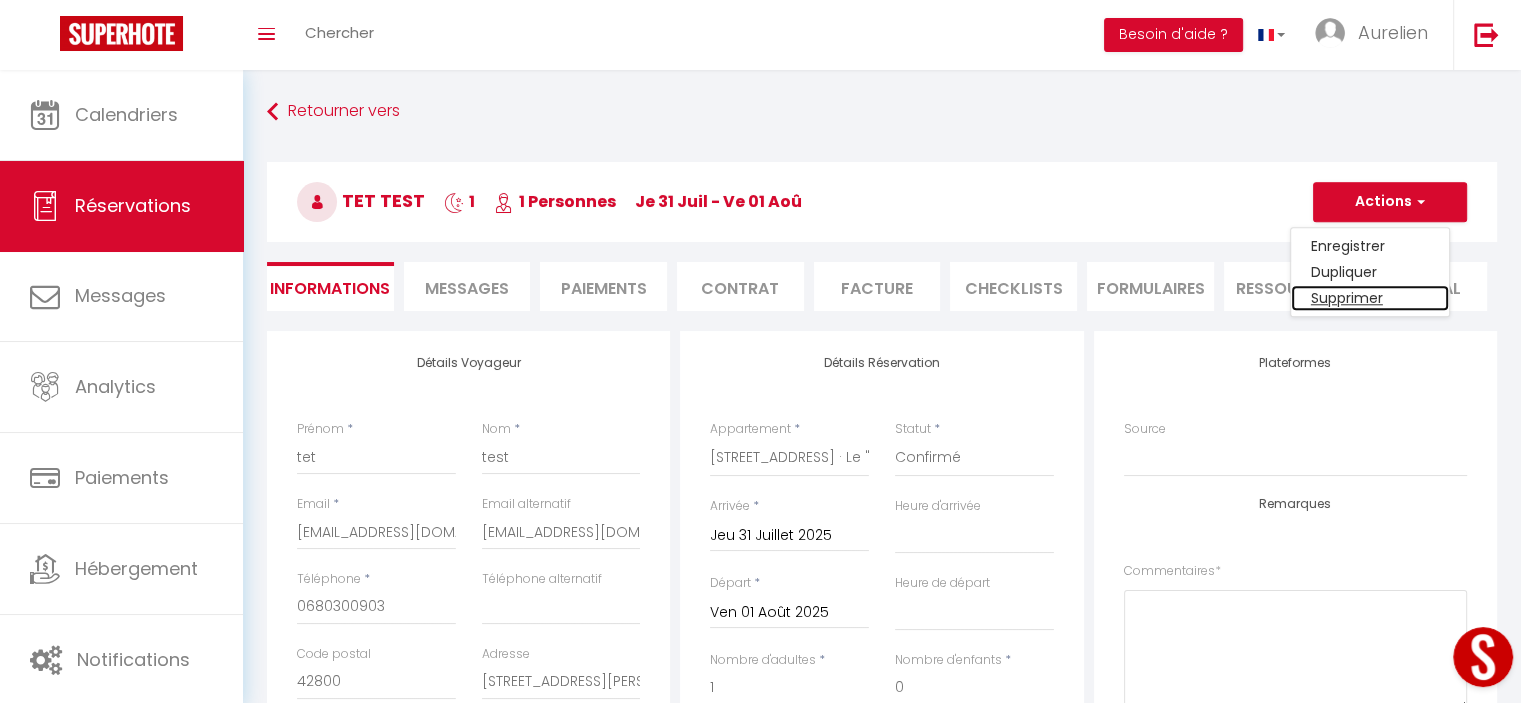 click on "Supprimer" at bounding box center (1370, 298) 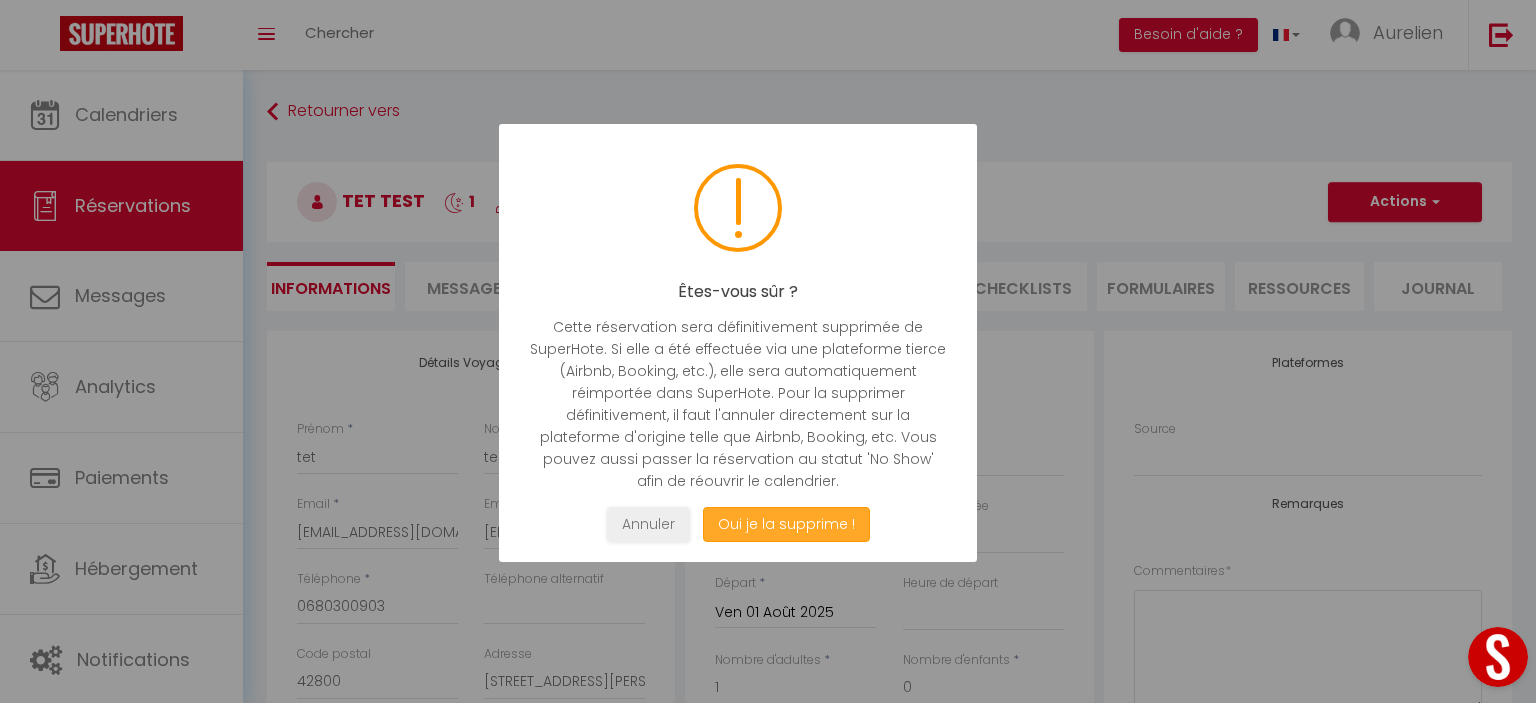 click on "Oui je la supprime !" at bounding box center [786, 524] 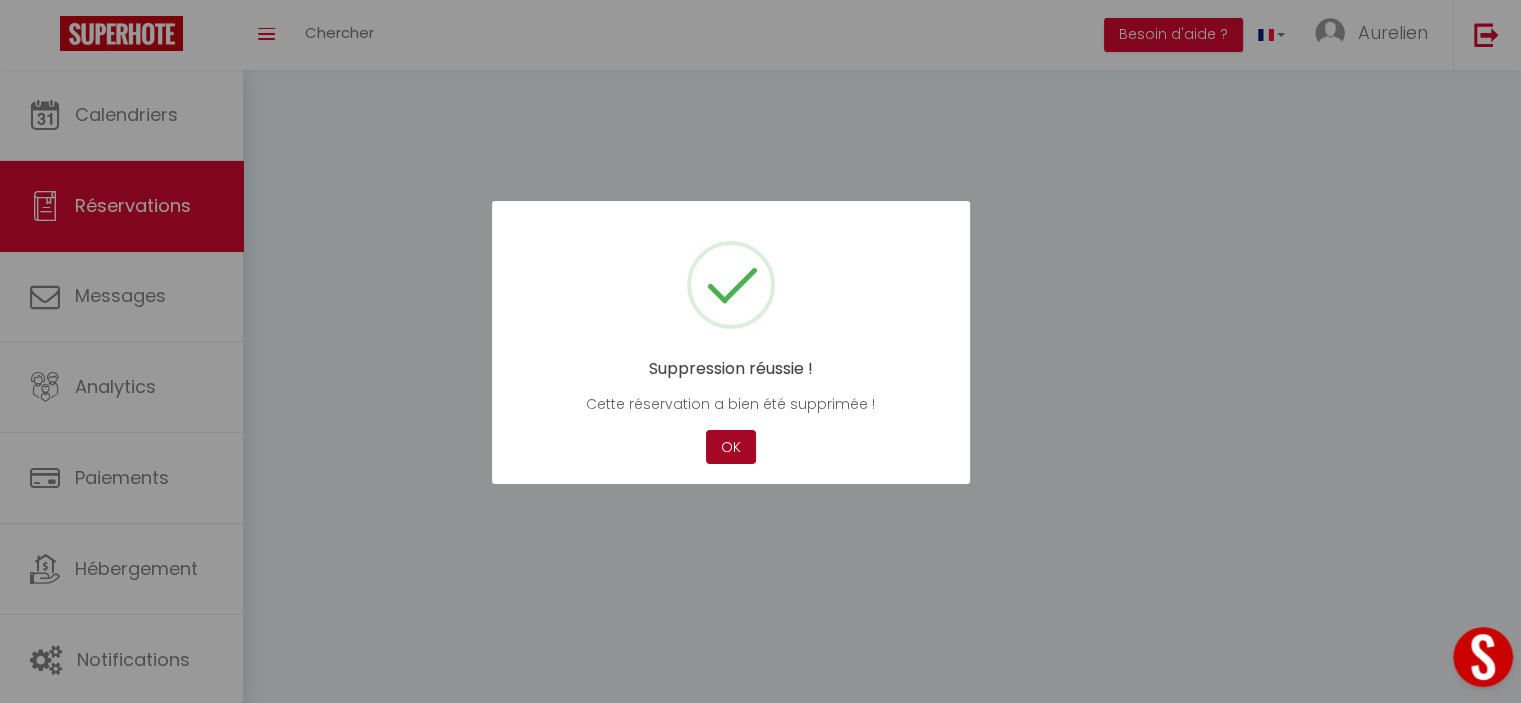 click on "OK" at bounding box center [731, 447] 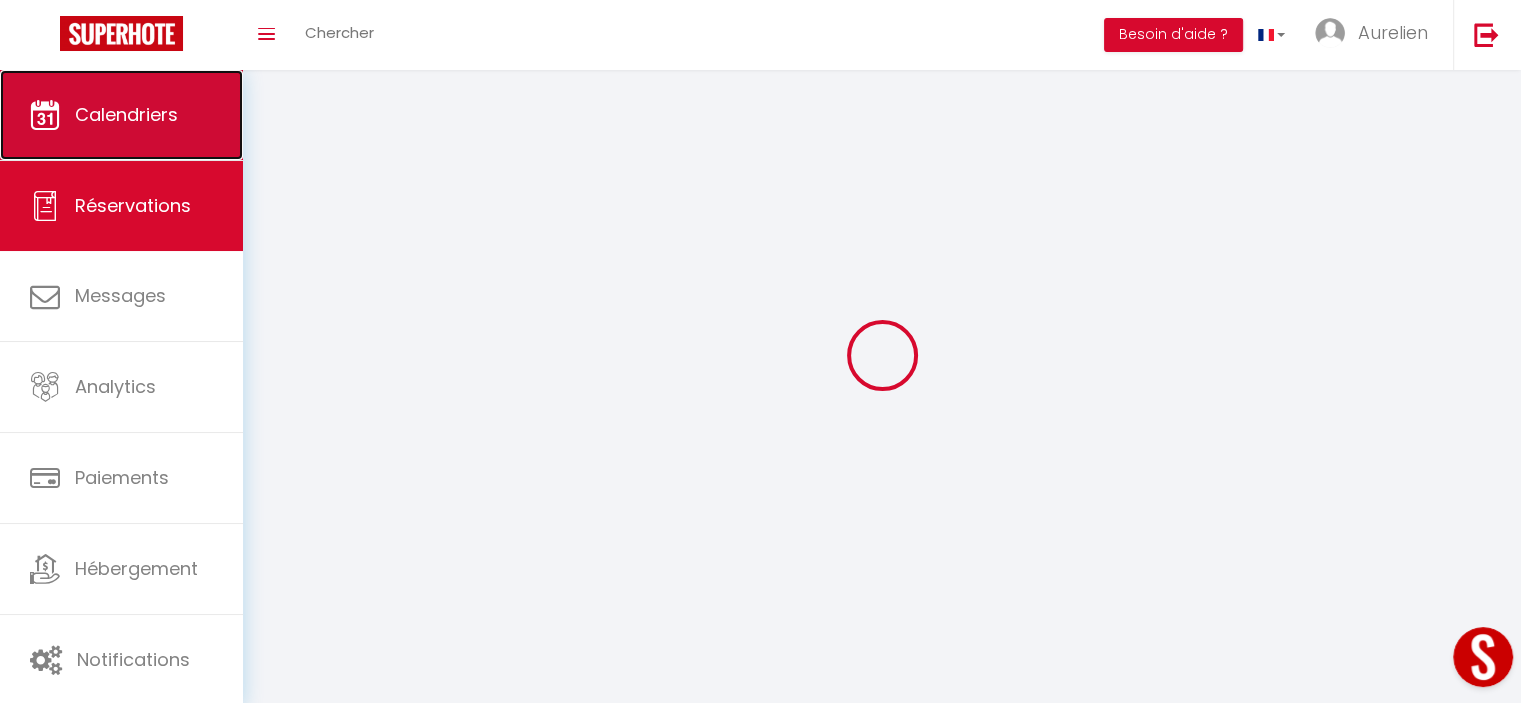 click on "Calendriers" at bounding box center [126, 114] 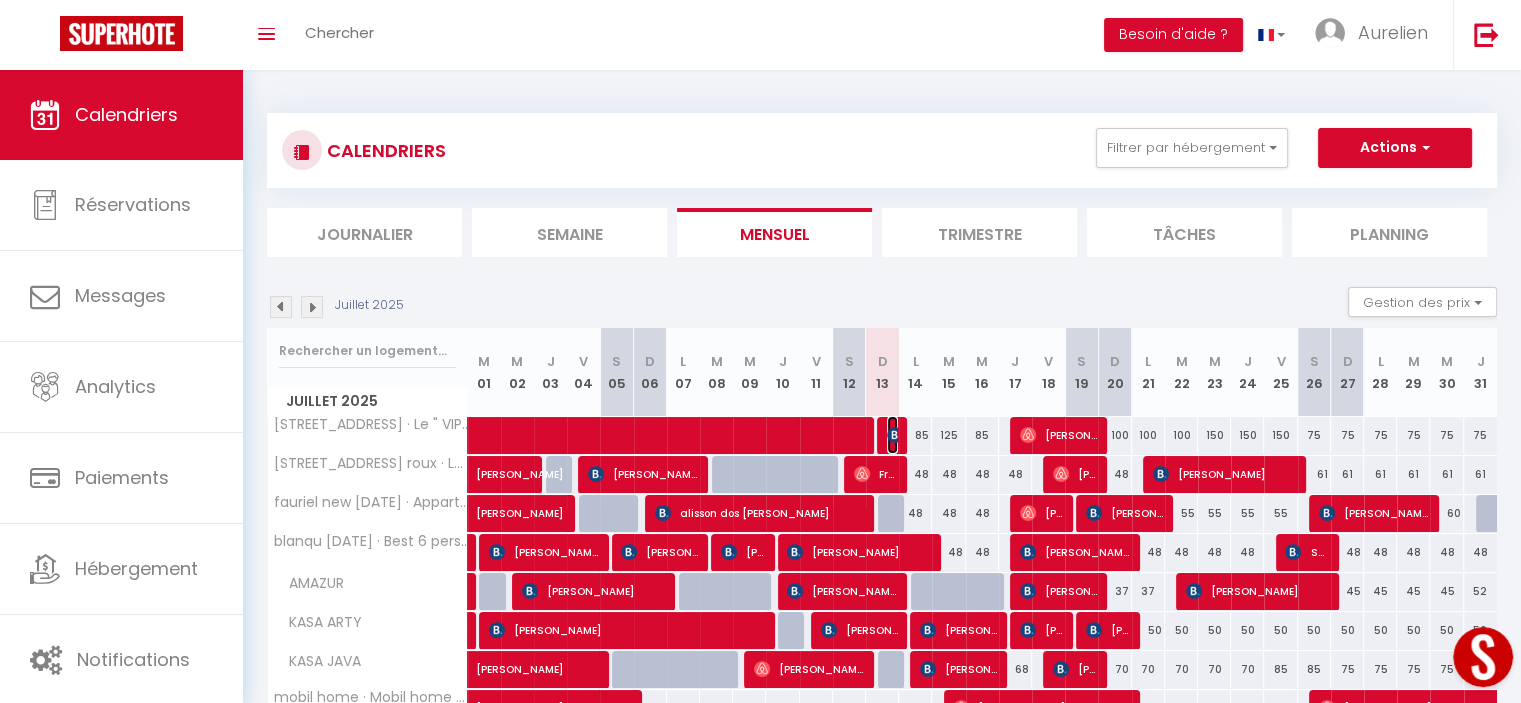 click at bounding box center [895, 435] 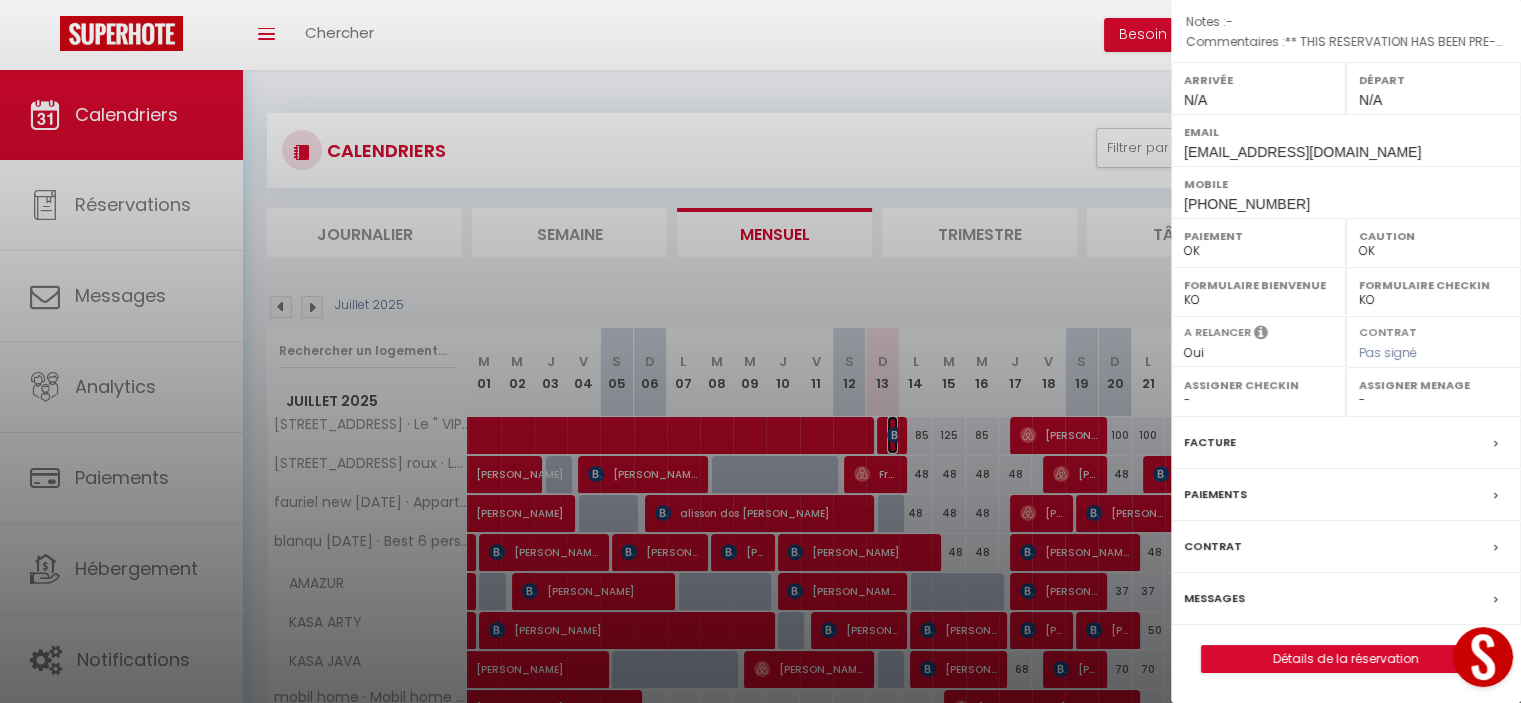 scroll, scrollTop: 277, scrollLeft: 0, axis: vertical 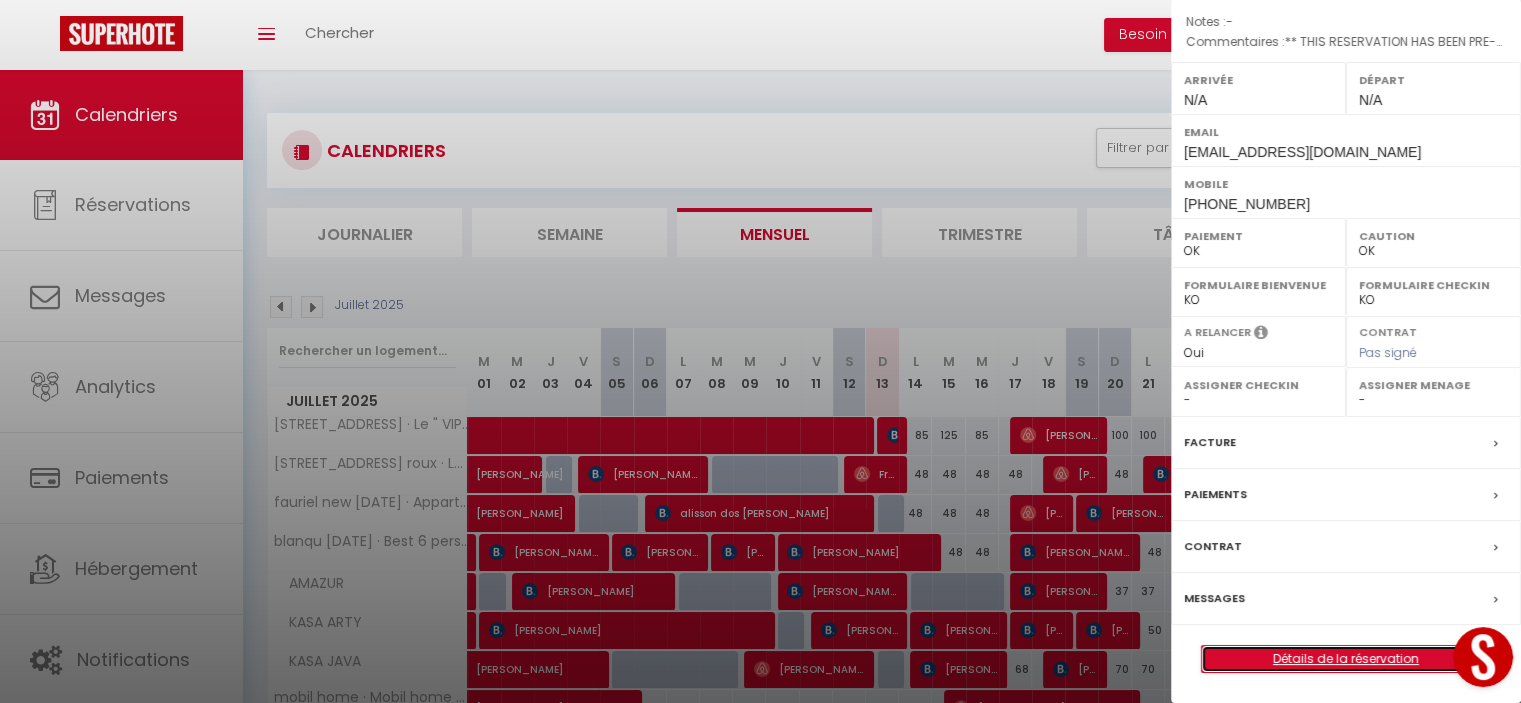 click on "Détails de la réservation" at bounding box center [1346, 659] 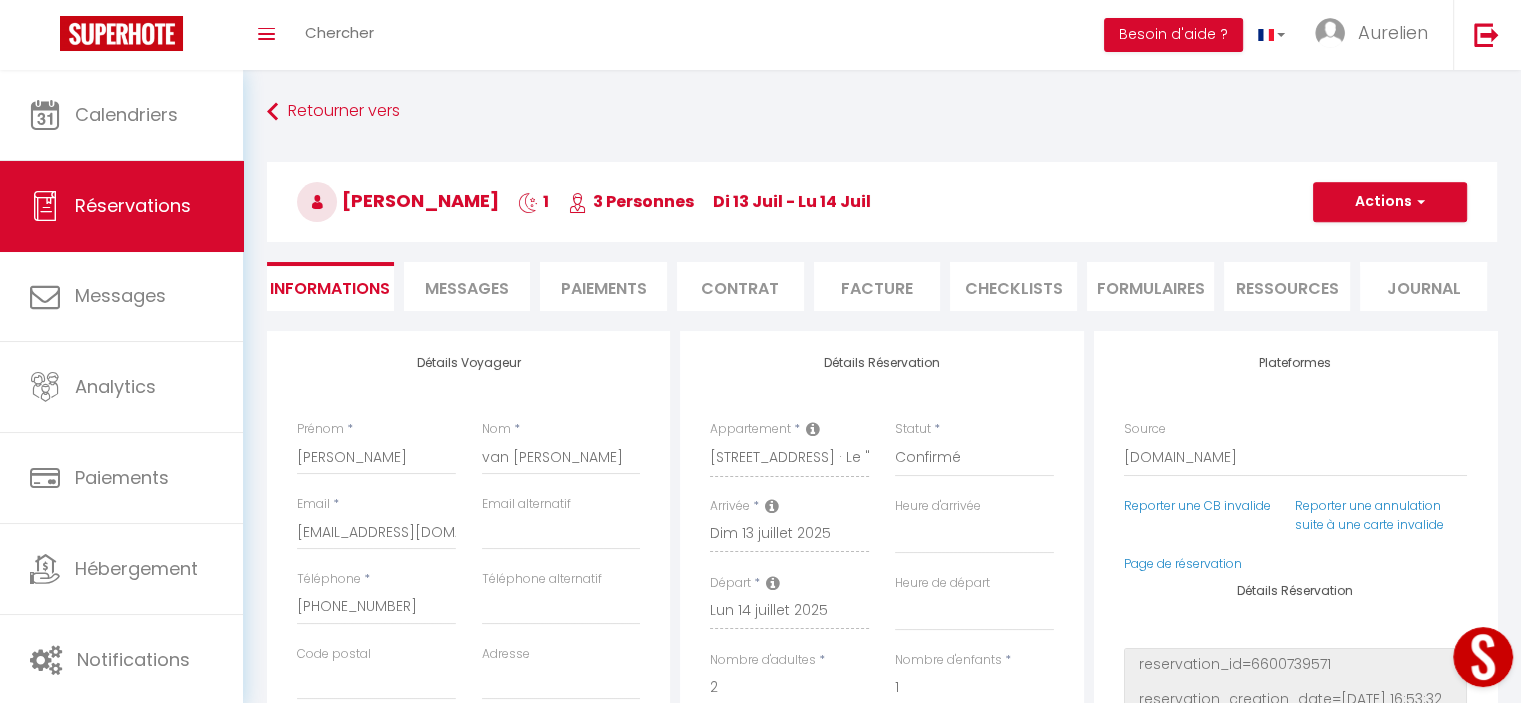 click on "Messages" at bounding box center (467, 288) 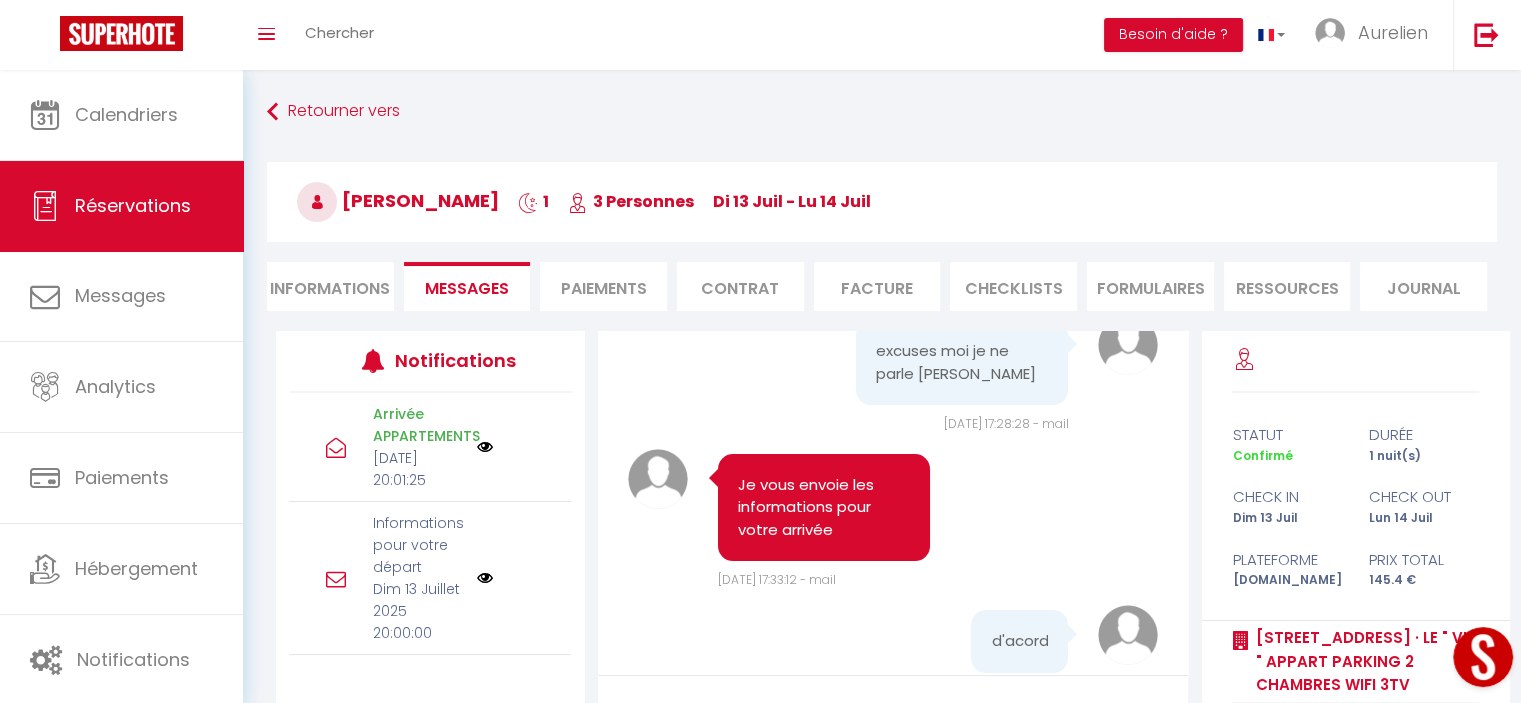 scroll, scrollTop: 512, scrollLeft: 0, axis: vertical 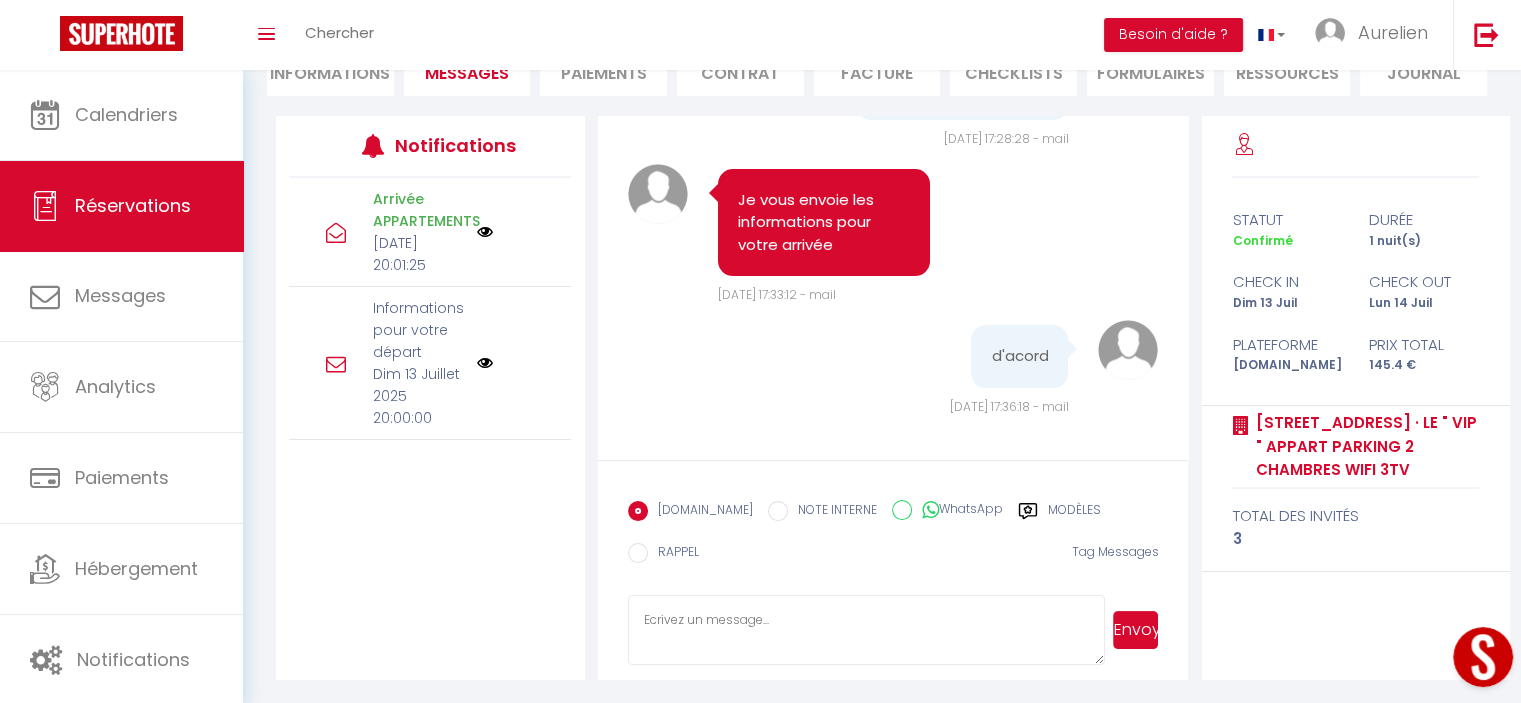 click at bounding box center [485, 232] 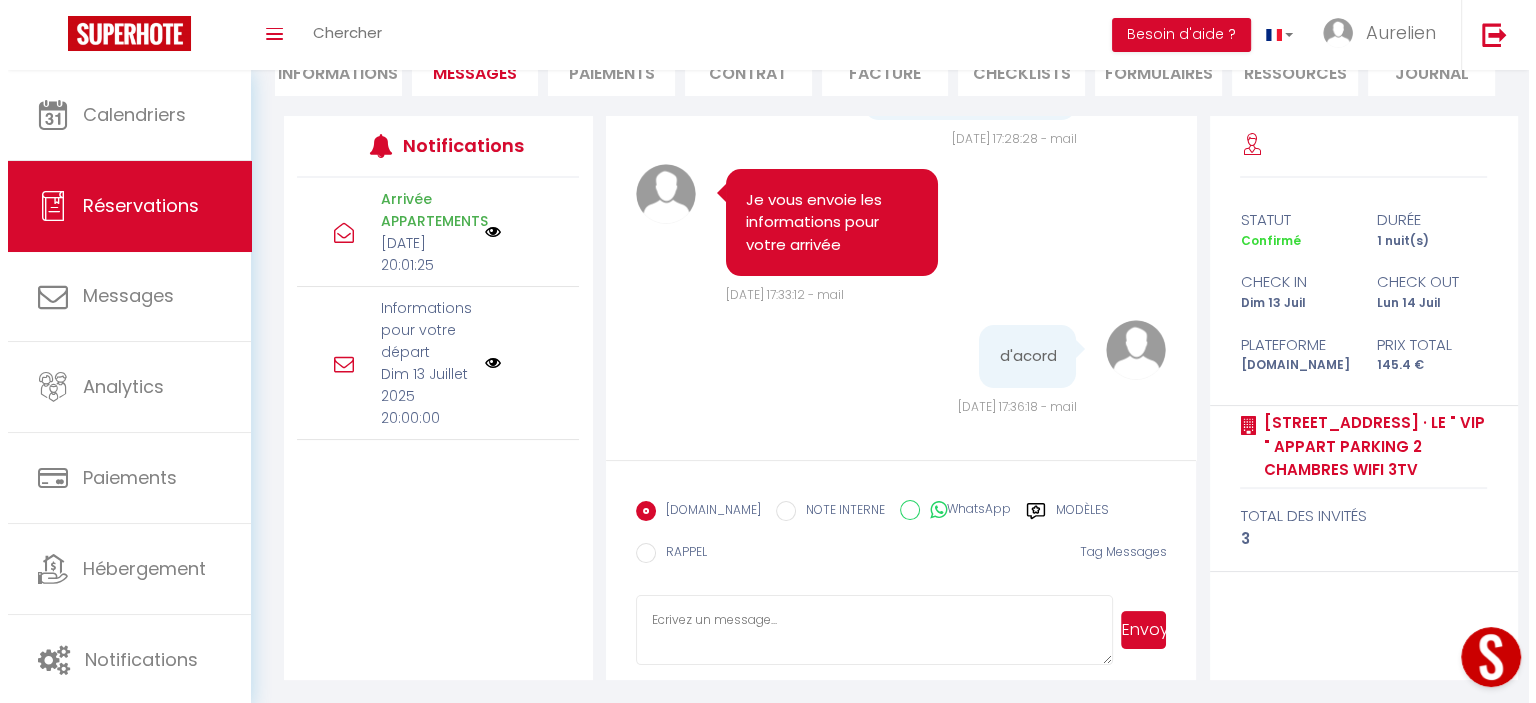 scroll, scrollTop: 115, scrollLeft: 0, axis: vertical 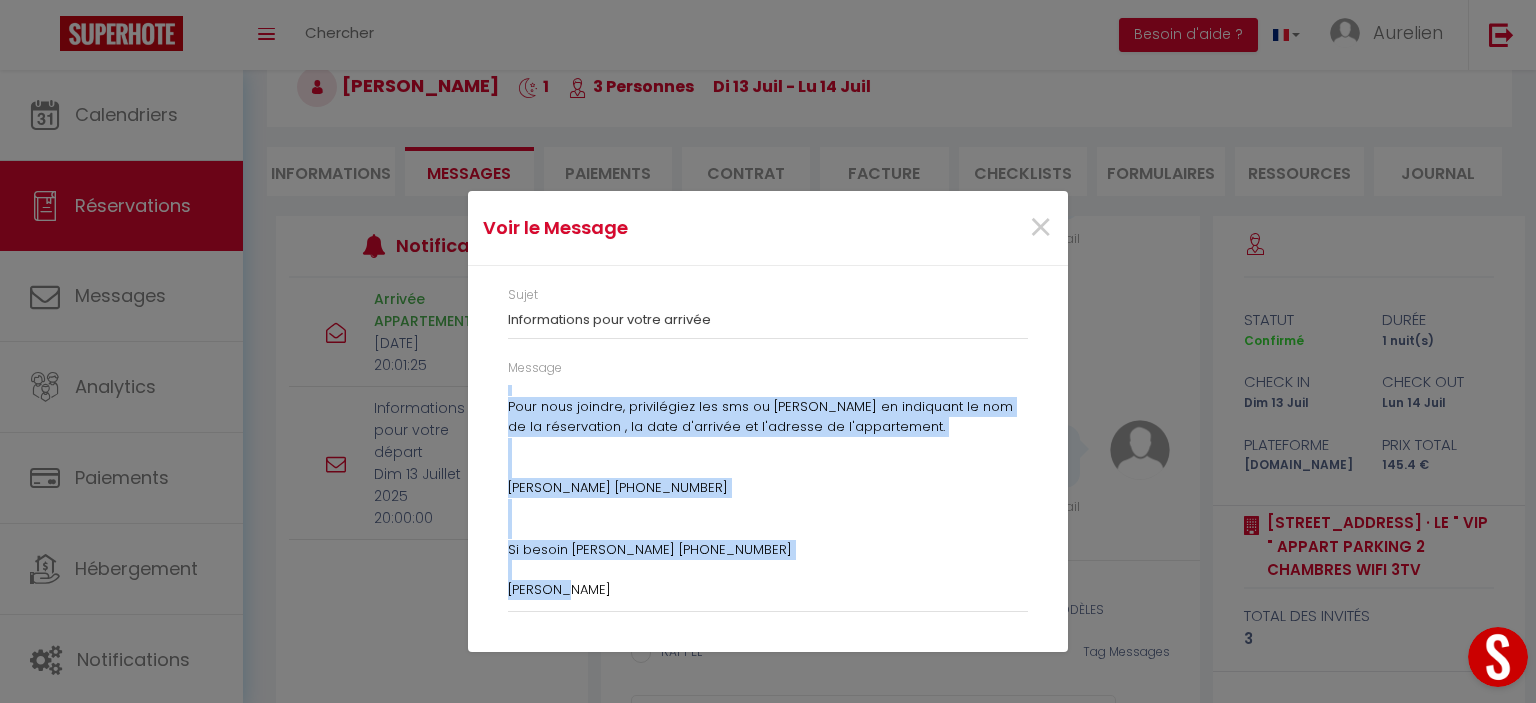drag, startPoint x: 505, startPoint y: 390, endPoint x: 822, endPoint y: 668, distance: 421.63135 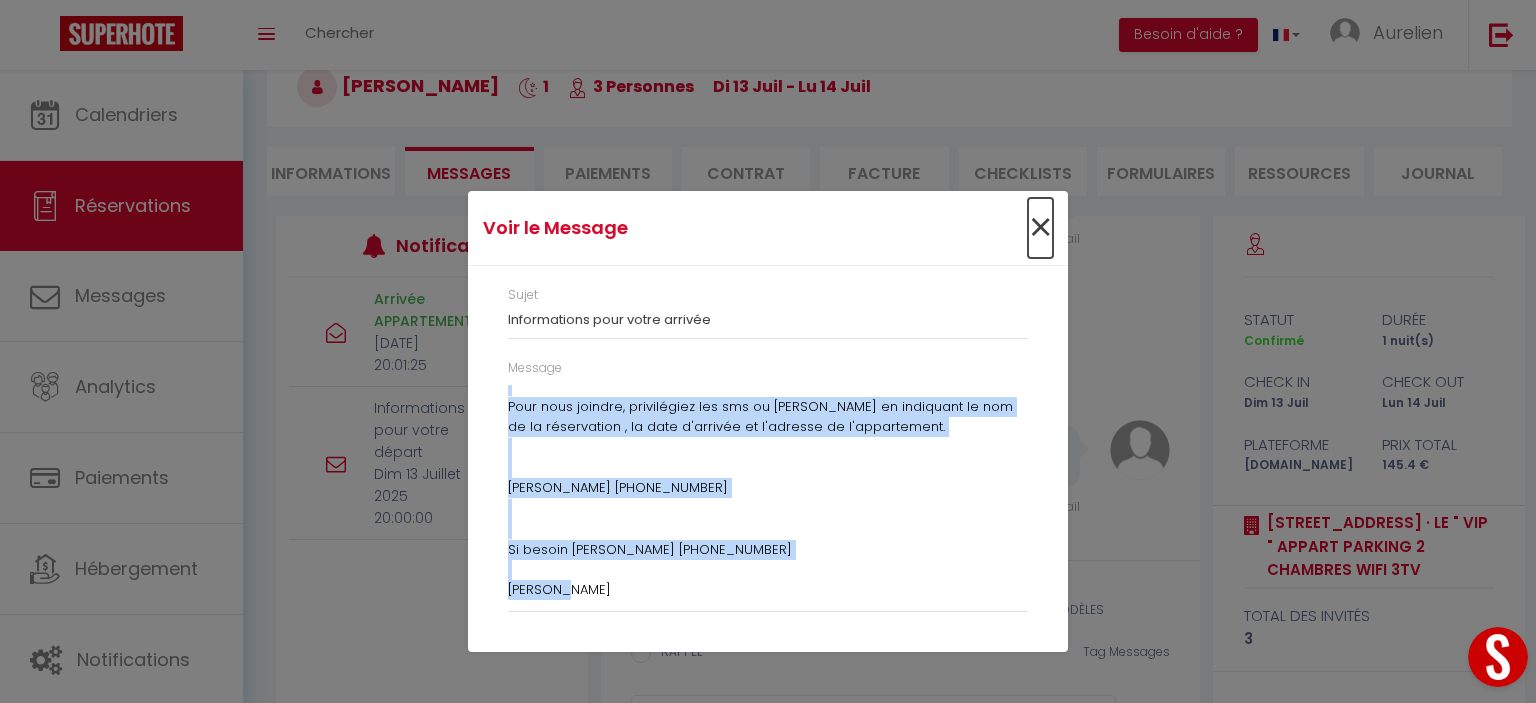click on "×" at bounding box center (1040, 228) 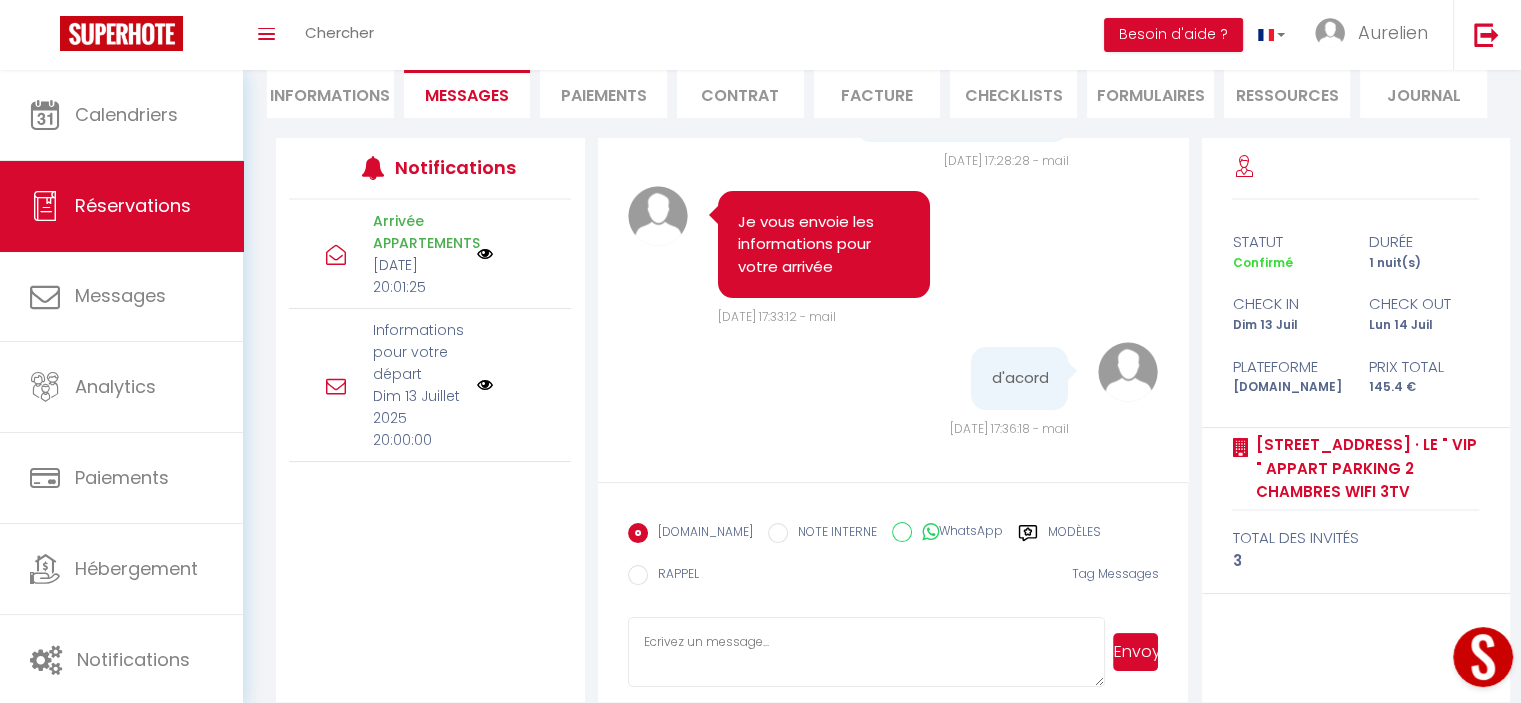 scroll, scrollTop: 215, scrollLeft: 0, axis: vertical 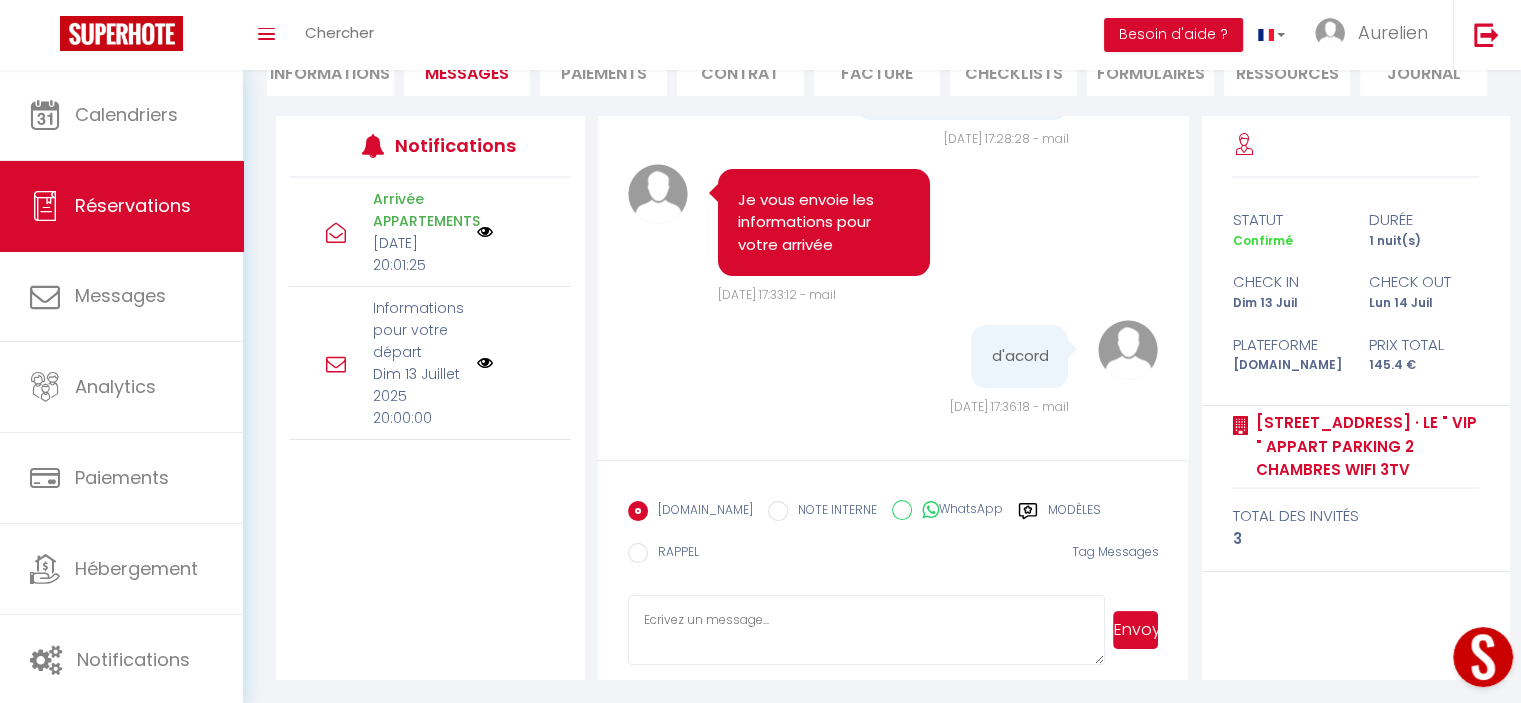 click at bounding box center (867, 630) 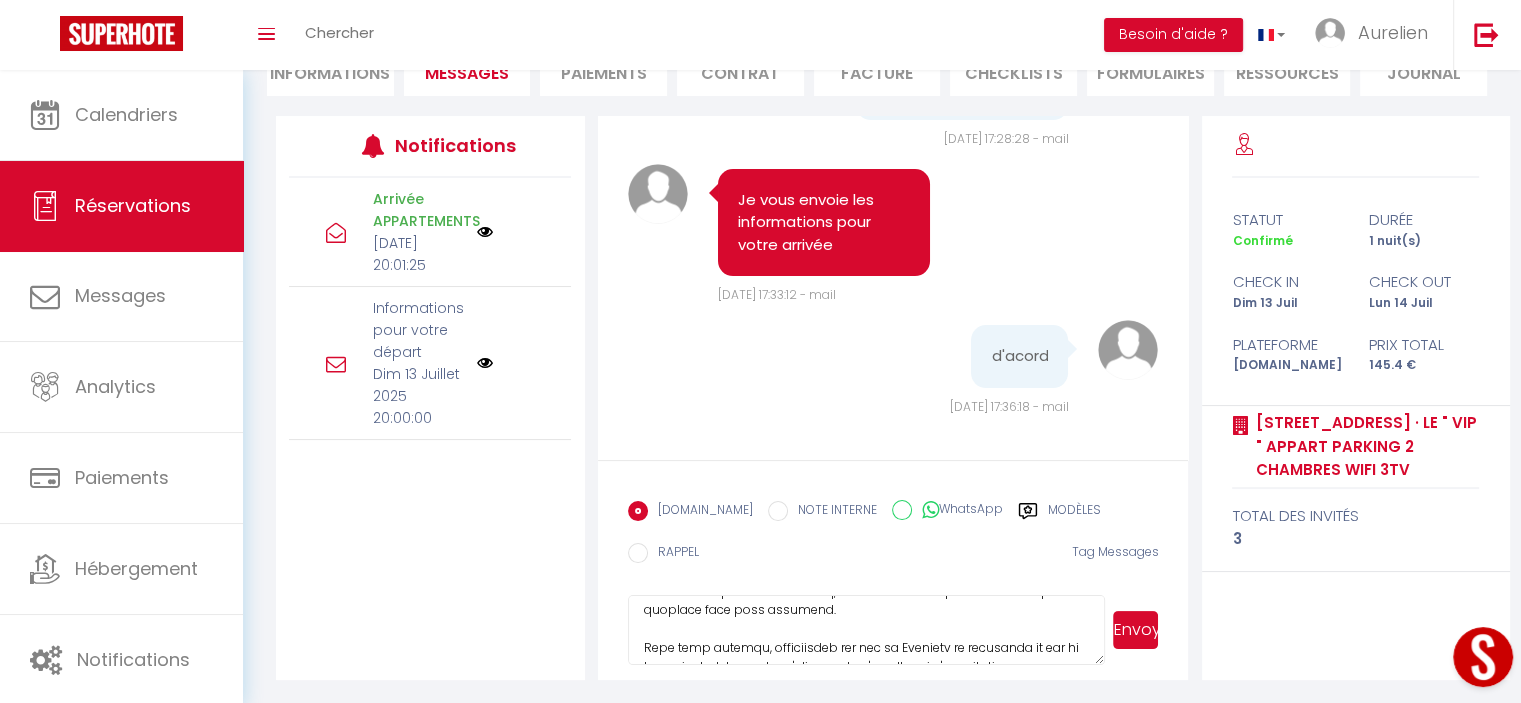 scroll, scrollTop: 758, scrollLeft: 0, axis: vertical 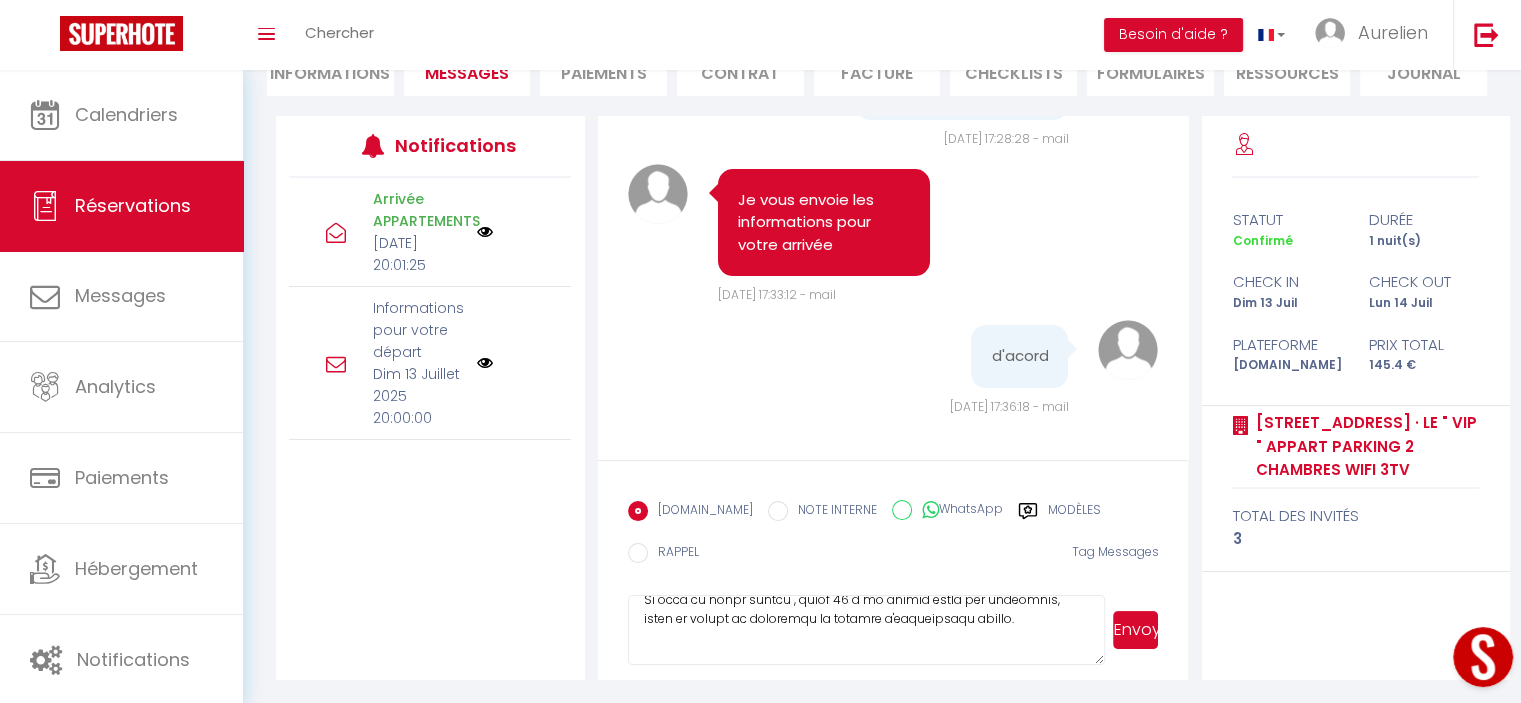 click at bounding box center (867, 630) 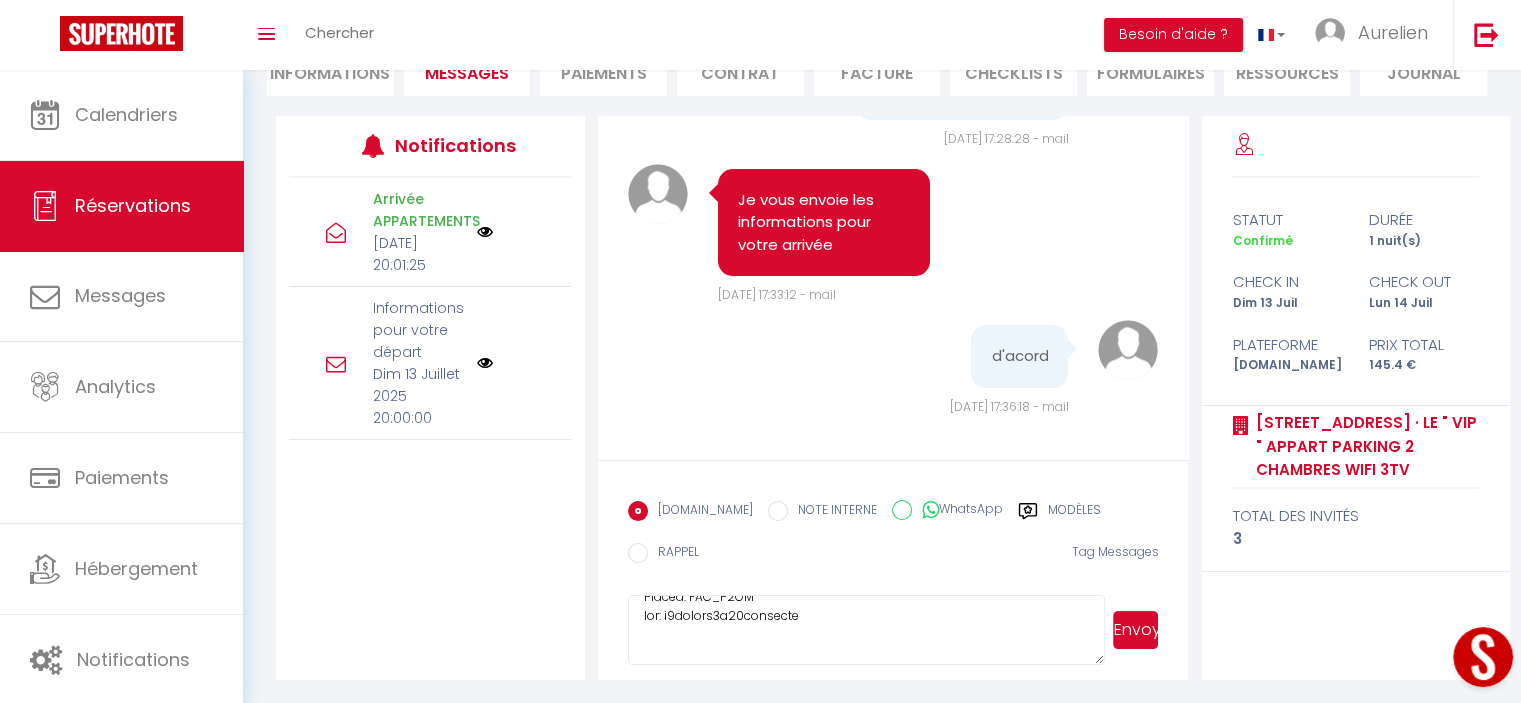 scroll, scrollTop: 518, scrollLeft: 0, axis: vertical 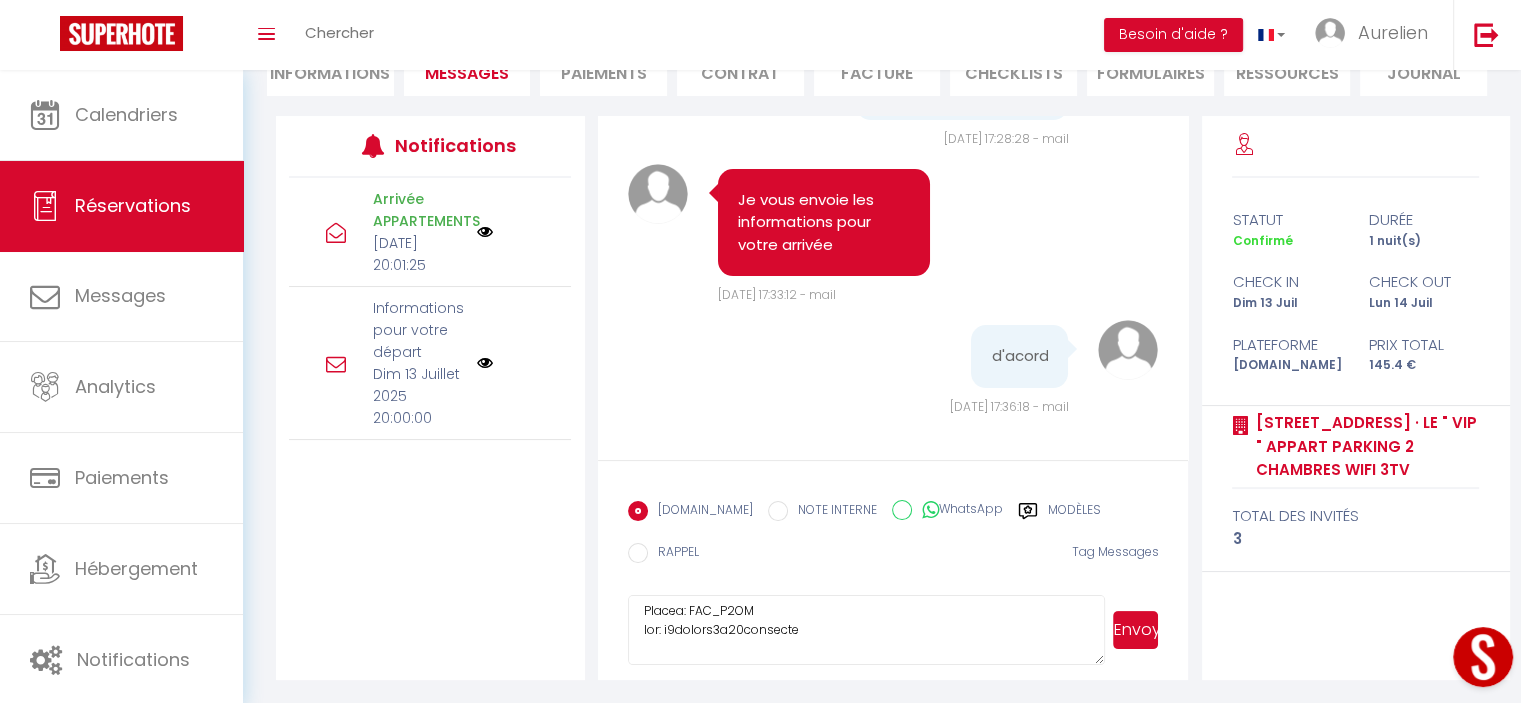 click at bounding box center (867, 630) 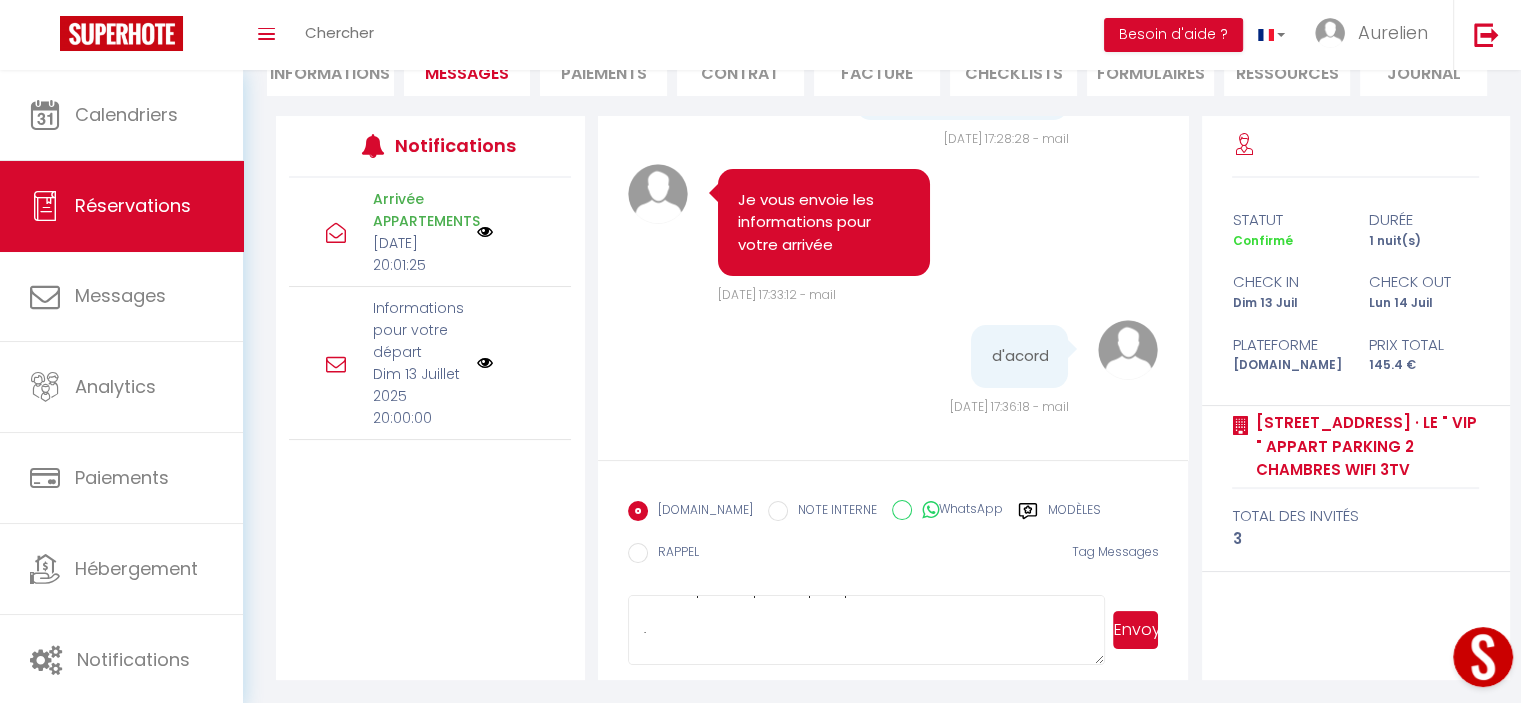 scroll, scrollTop: 498, scrollLeft: 0, axis: vertical 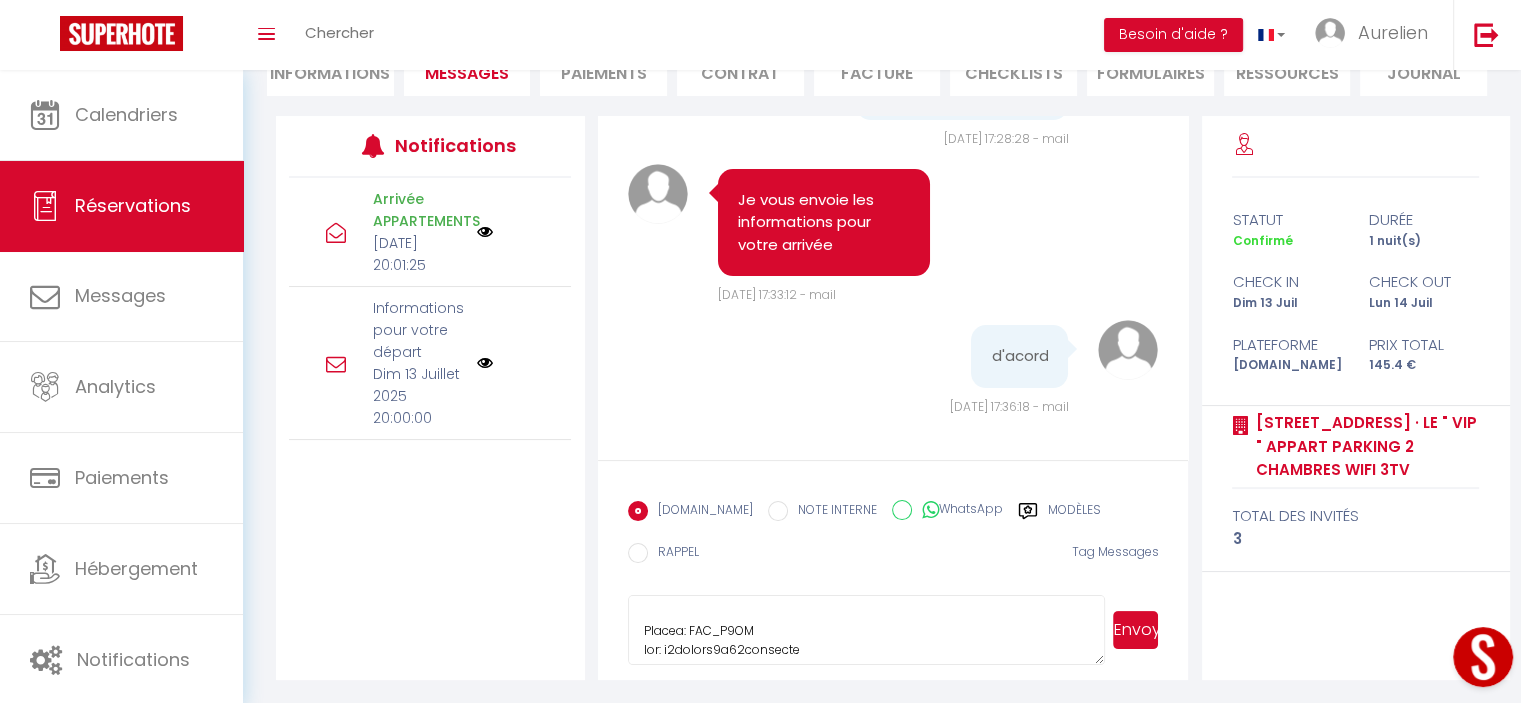 click at bounding box center [867, 630] 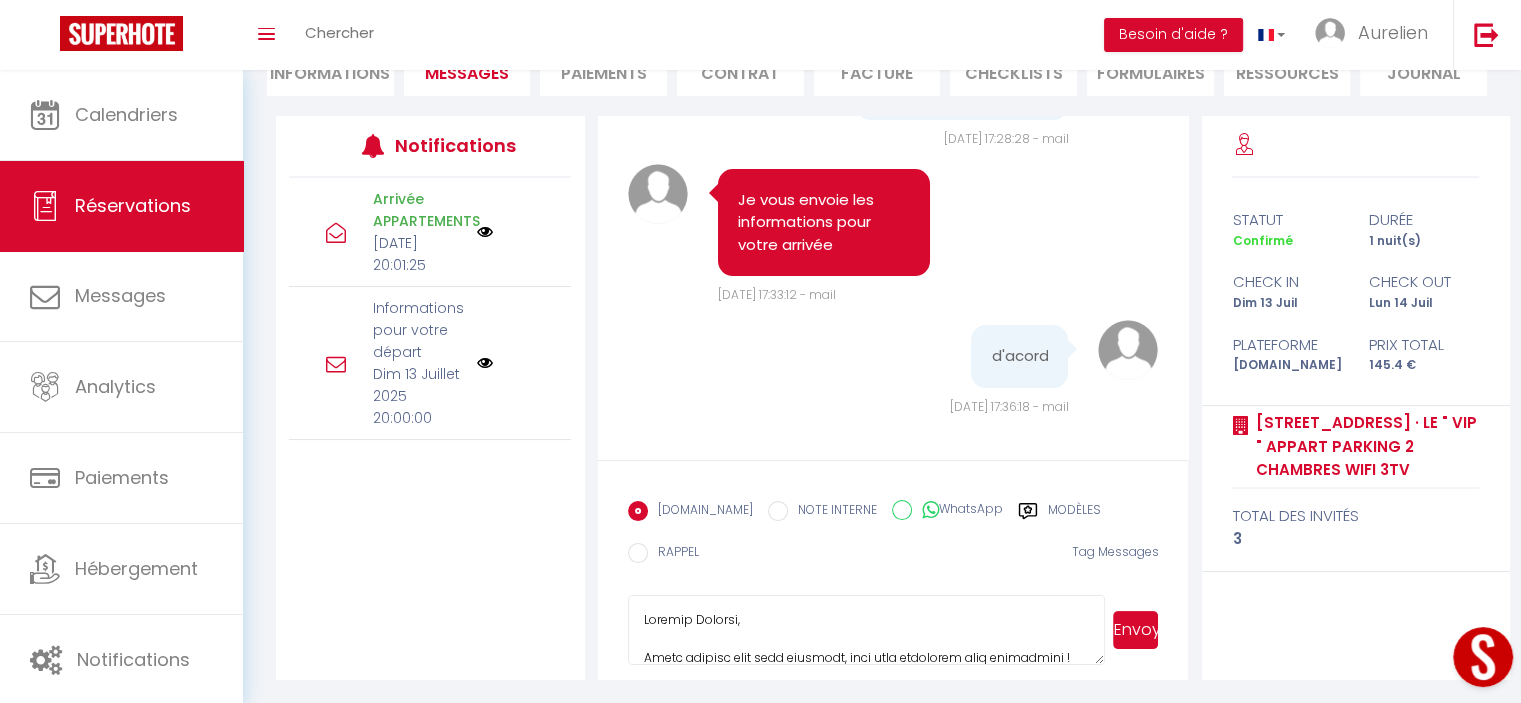 scroll, scrollTop: 0, scrollLeft: 0, axis: both 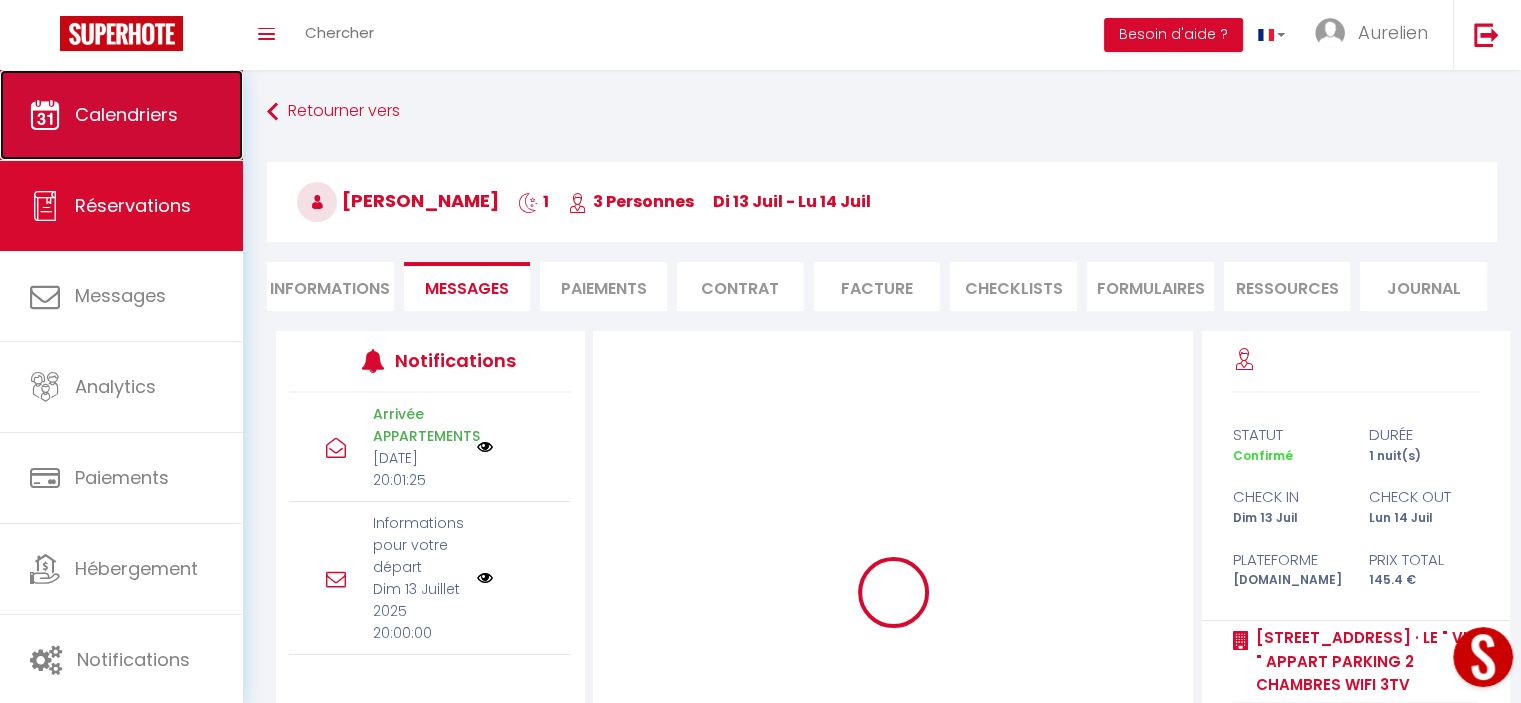 click on "Calendriers" at bounding box center [121, 115] 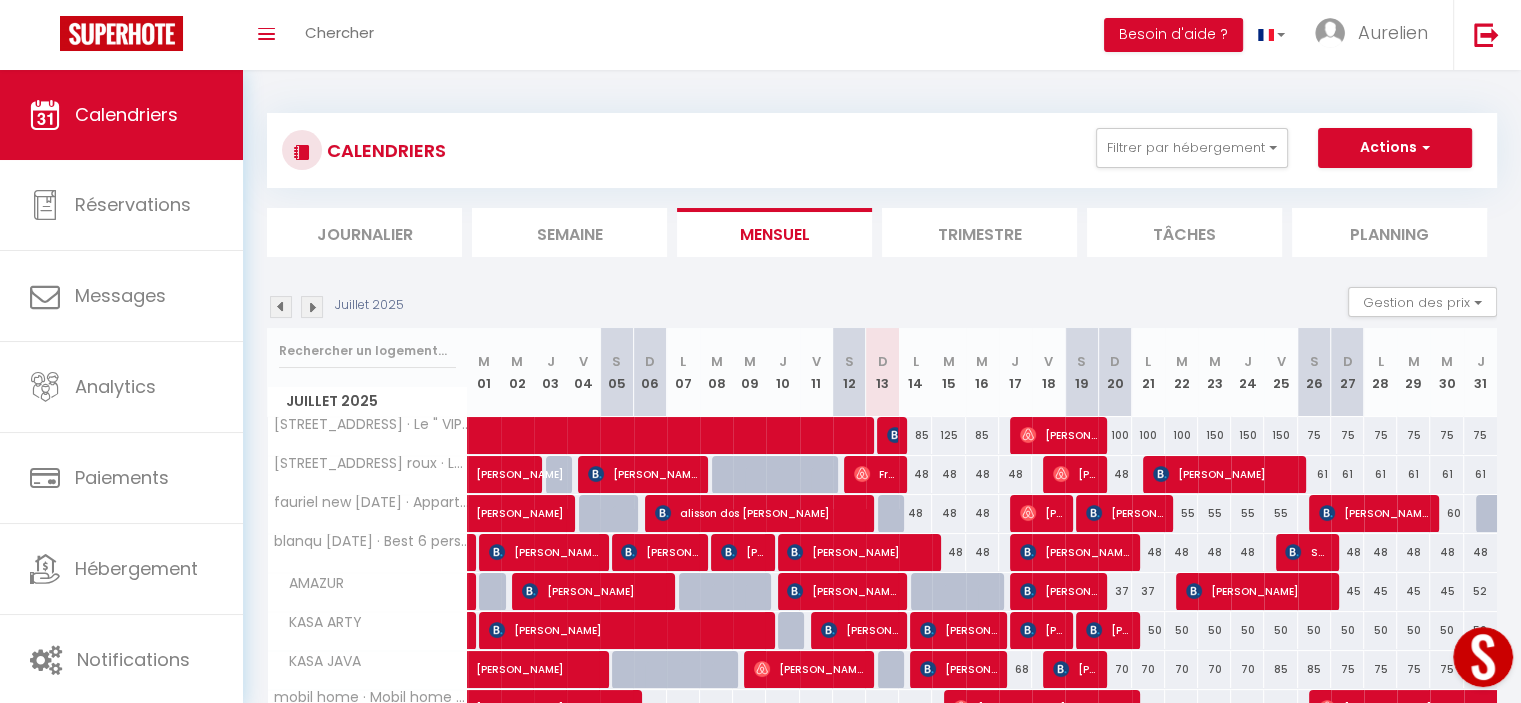 scroll, scrollTop: 100, scrollLeft: 0, axis: vertical 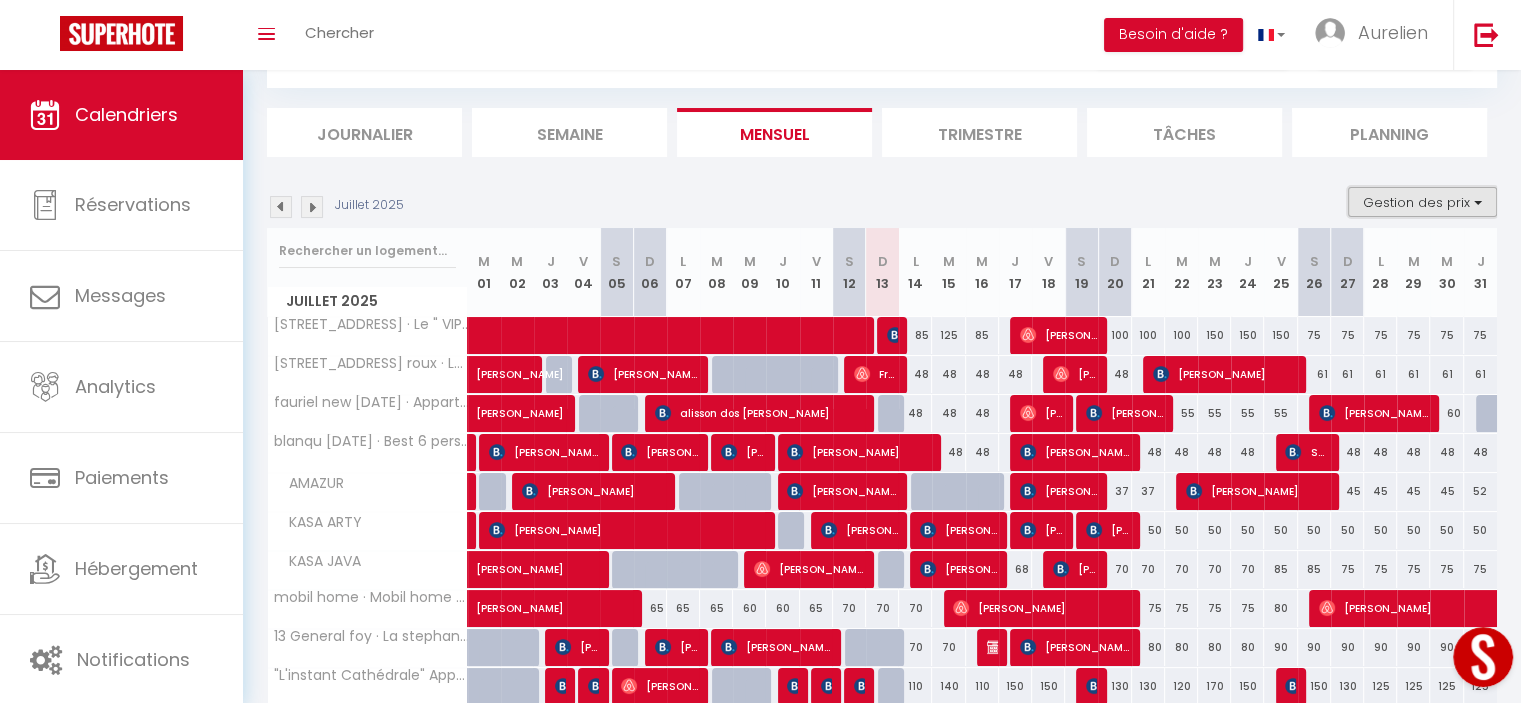 click on "Gestion des prix" at bounding box center (1422, 202) 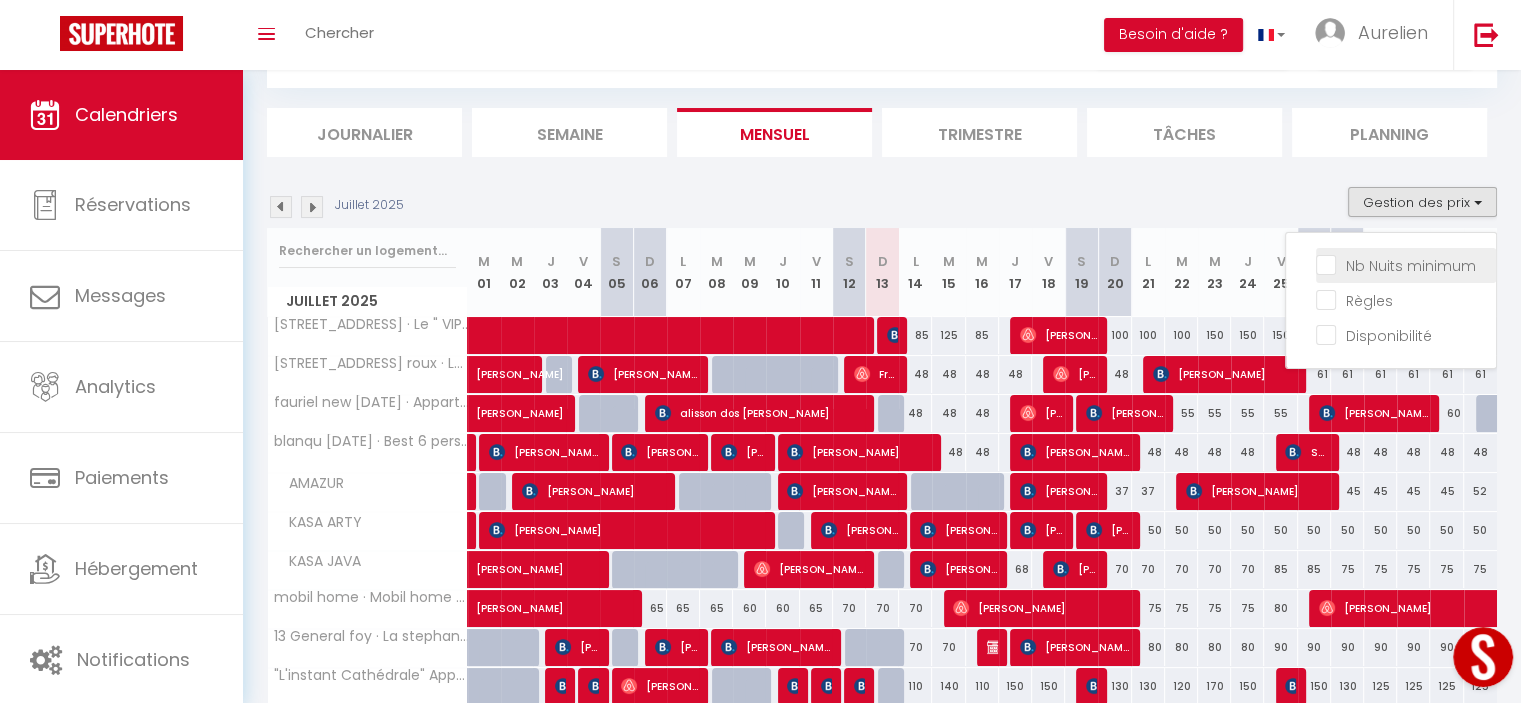 click on "Nb Nuits minimum" at bounding box center (1406, 265) 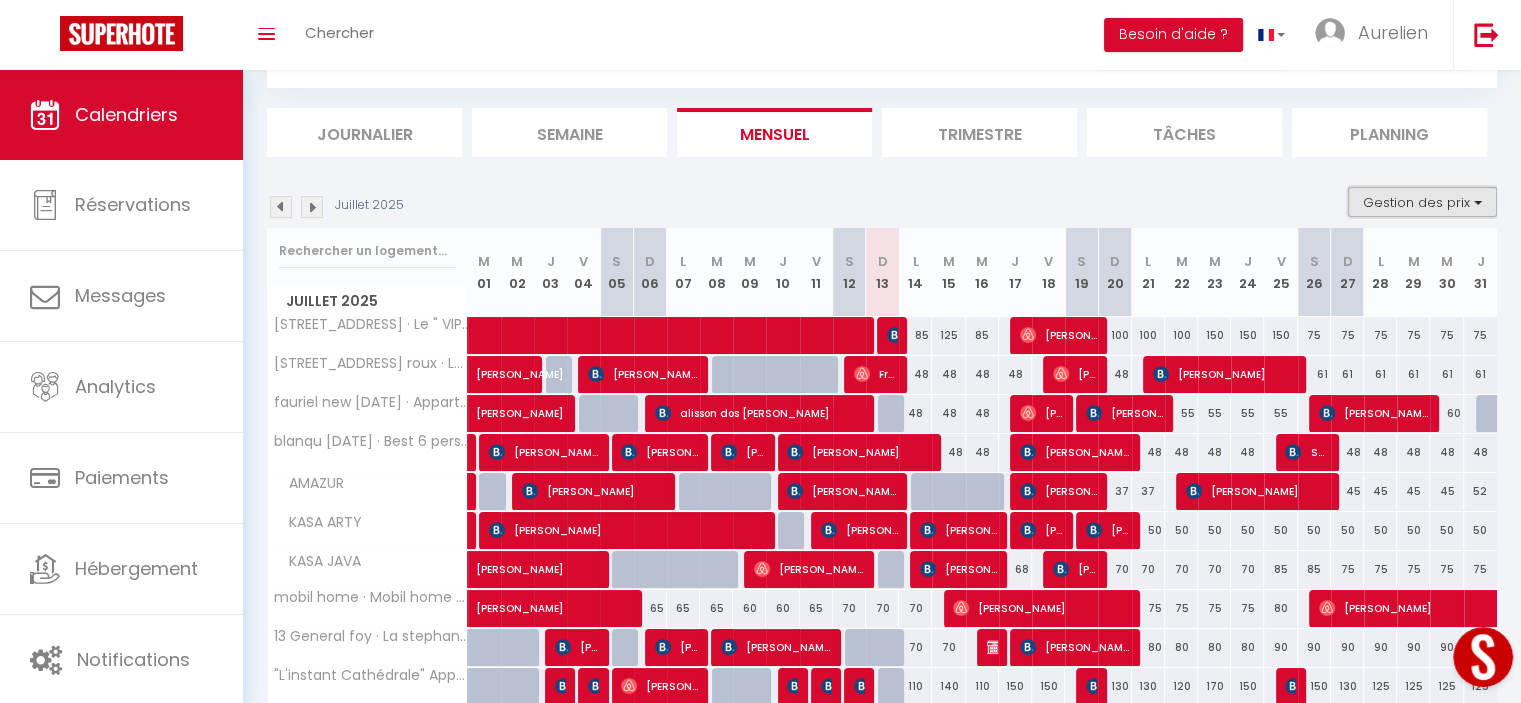 click on "Gestion des prix" at bounding box center (1422, 202) 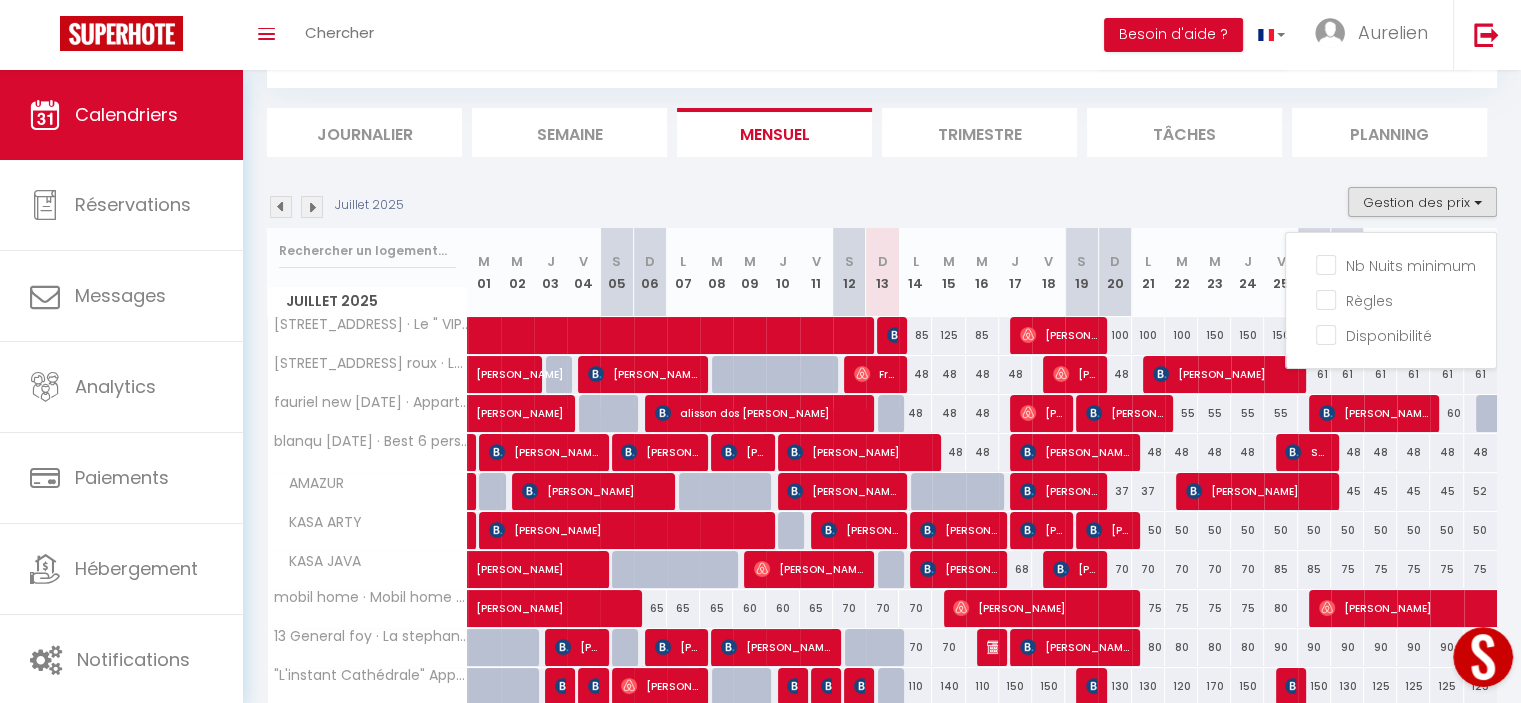 click on "Juillet 2025
Gestion des prix
Nb Nuits minimum   Règles   Disponibilité" at bounding box center [882, 207] 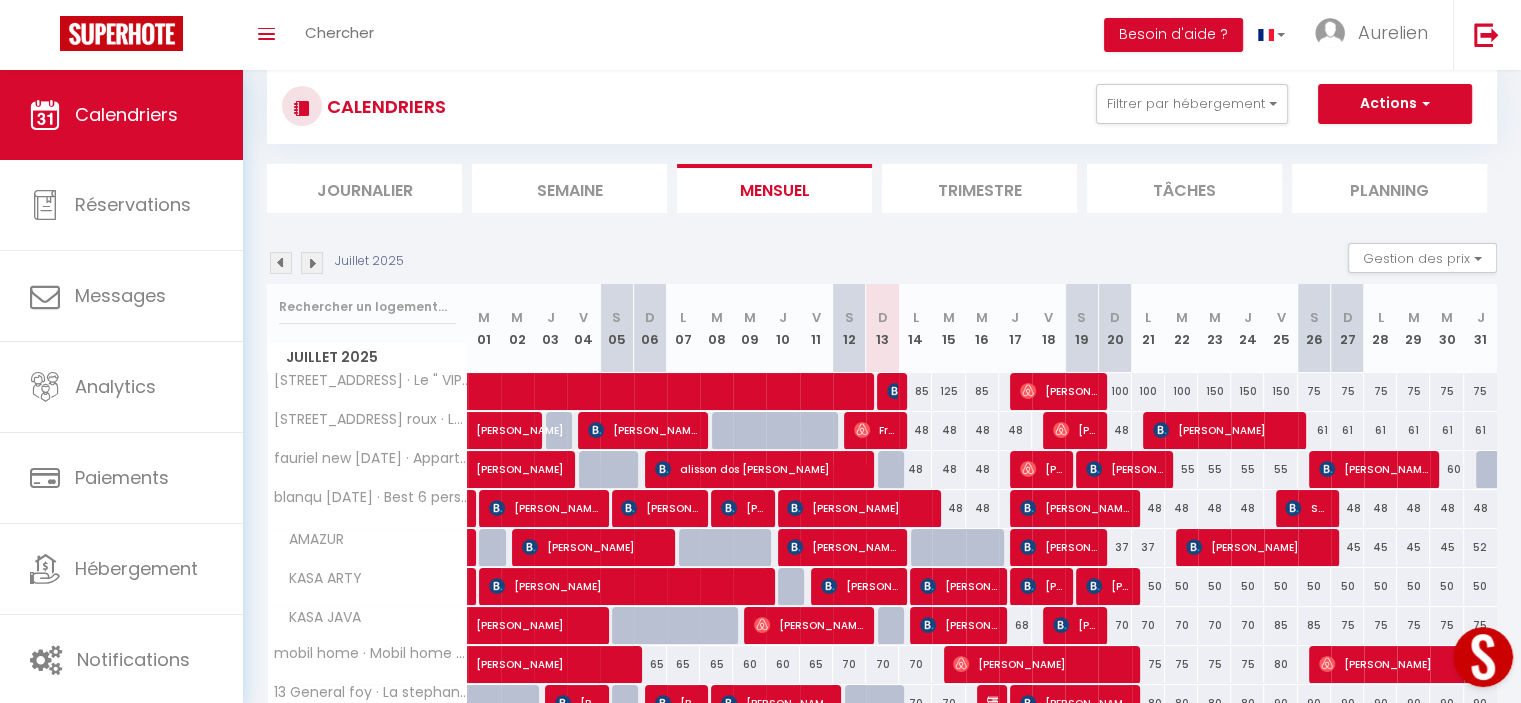 scroll, scrollTop: 0, scrollLeft: 0, axis: both 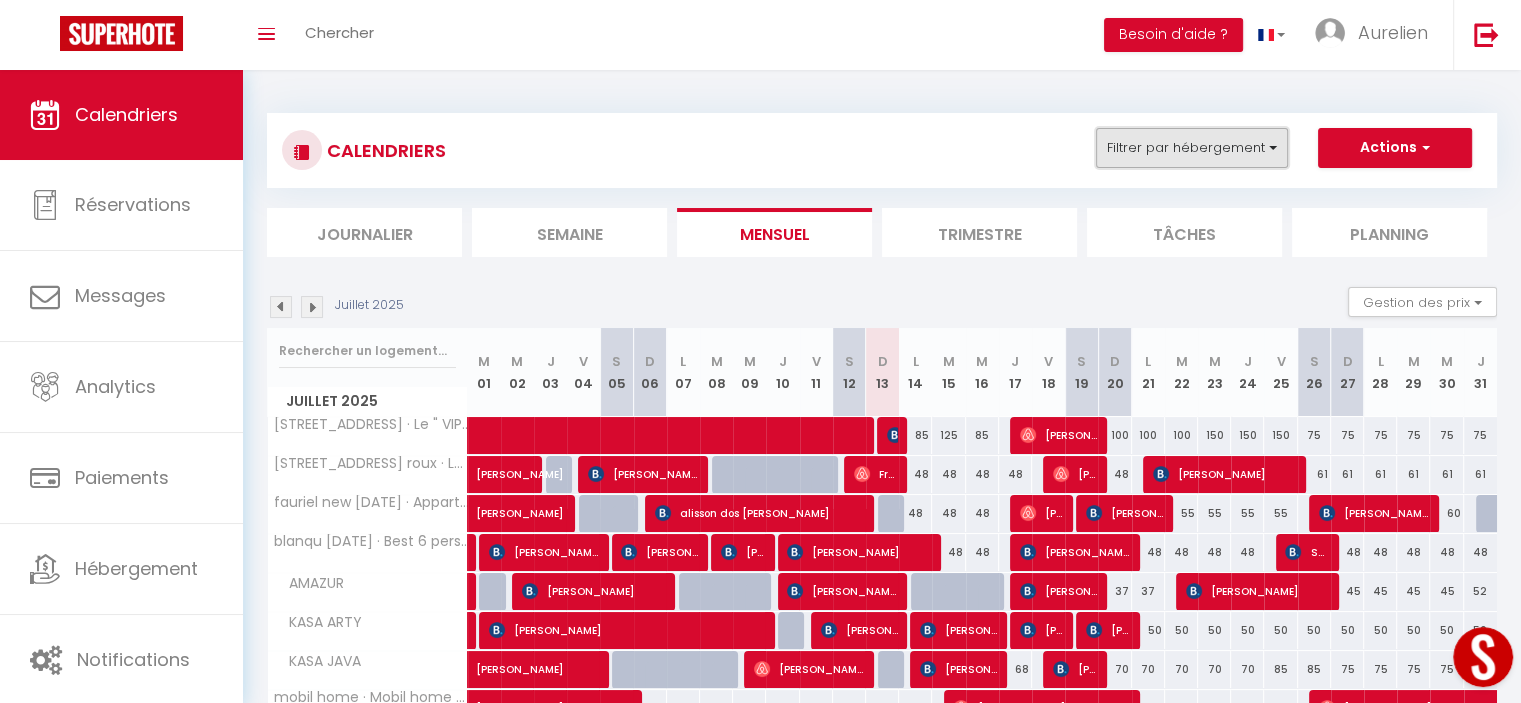 click on "Filtrer par hébergement" at bounding box center [1192, 148] 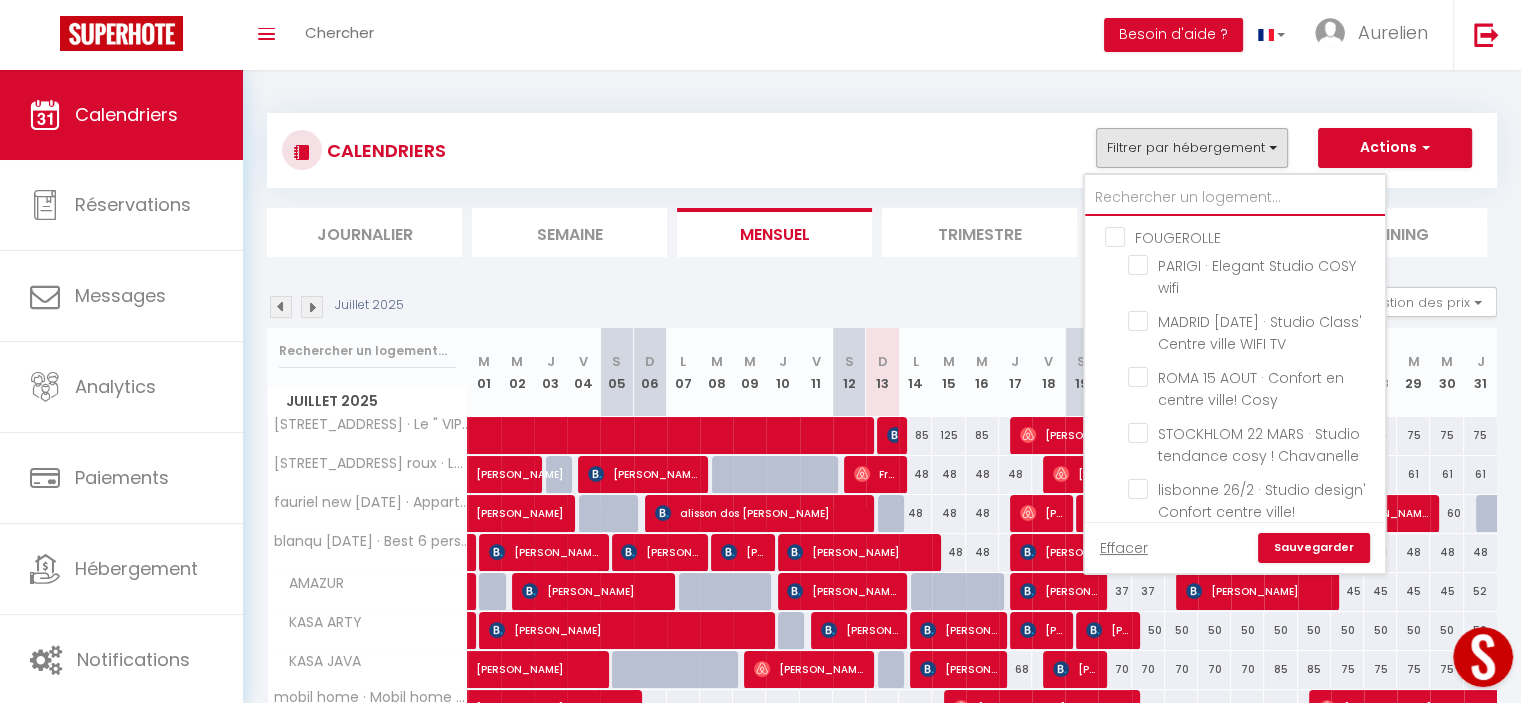 click at bounding box center (1235, 198) 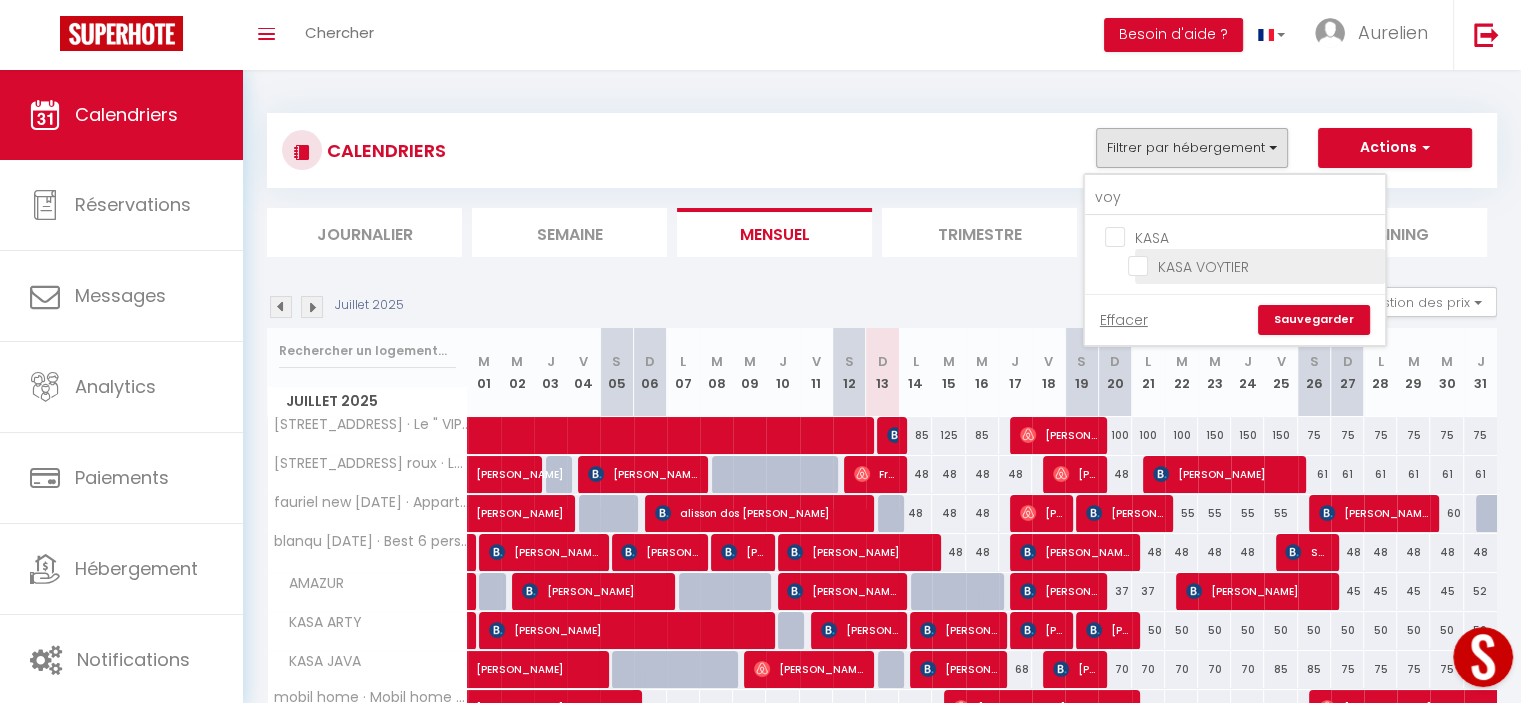 click on "KASA VOYTIER" at bounding box center (1260, 266) 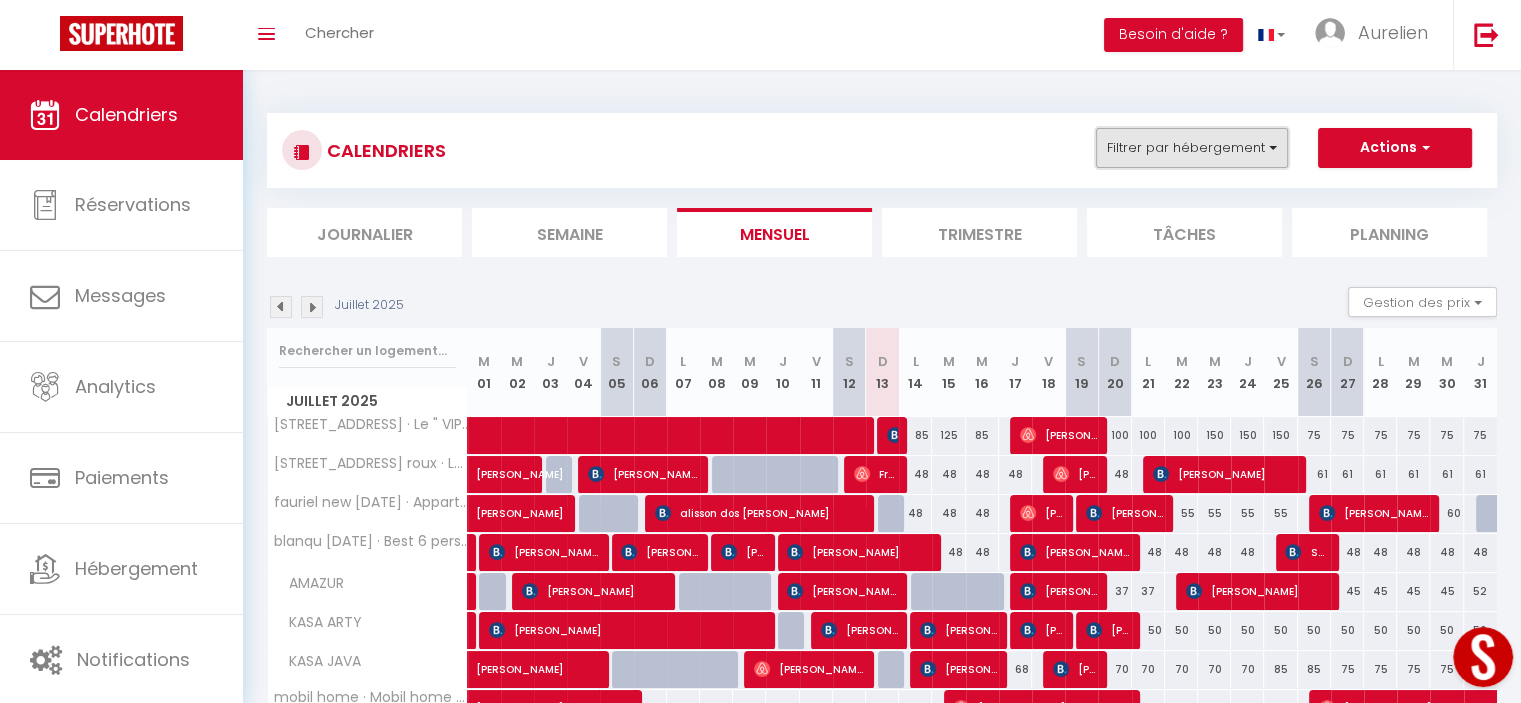 click on "Filtrer par hébergement" at bounding box center [1192, 148] 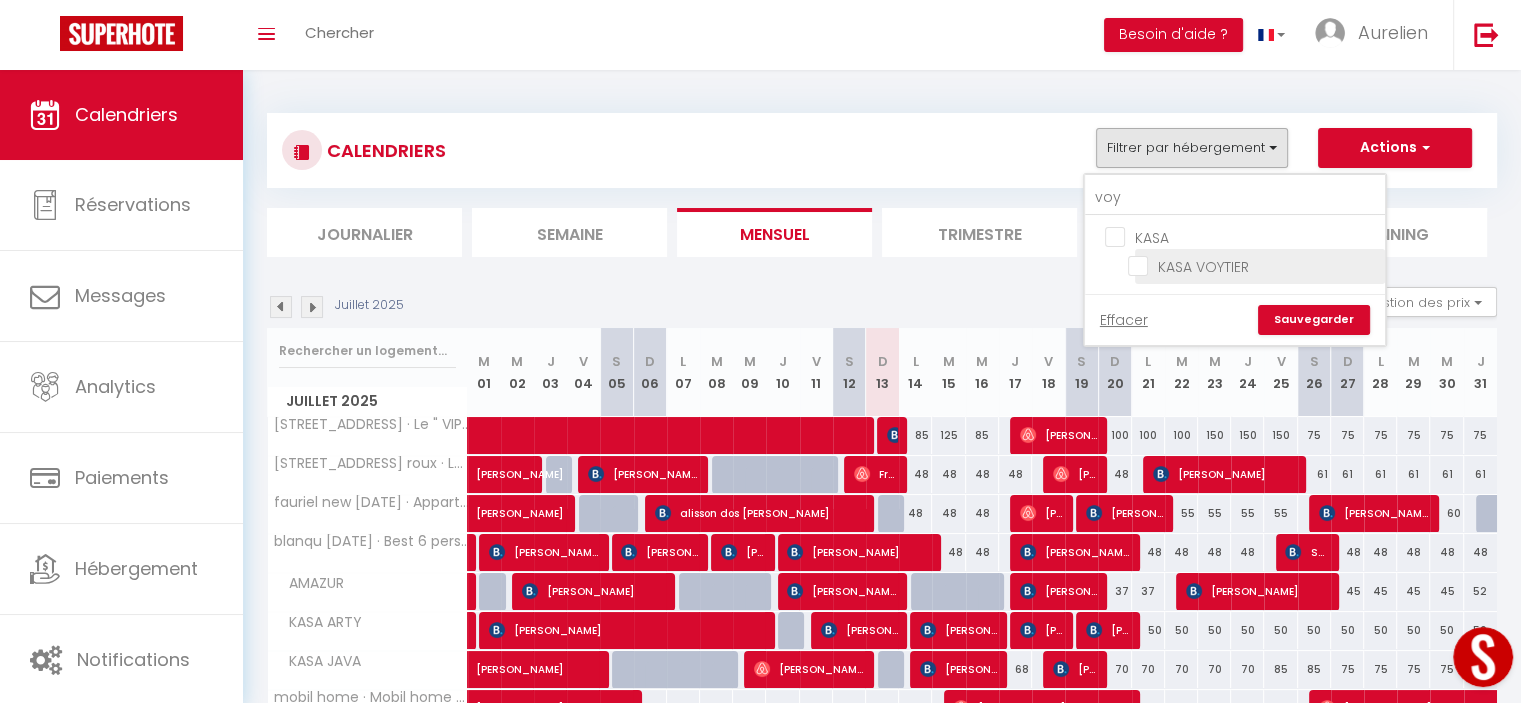 click on "KASA VOYTIER" at bounding box center [1253, 265] 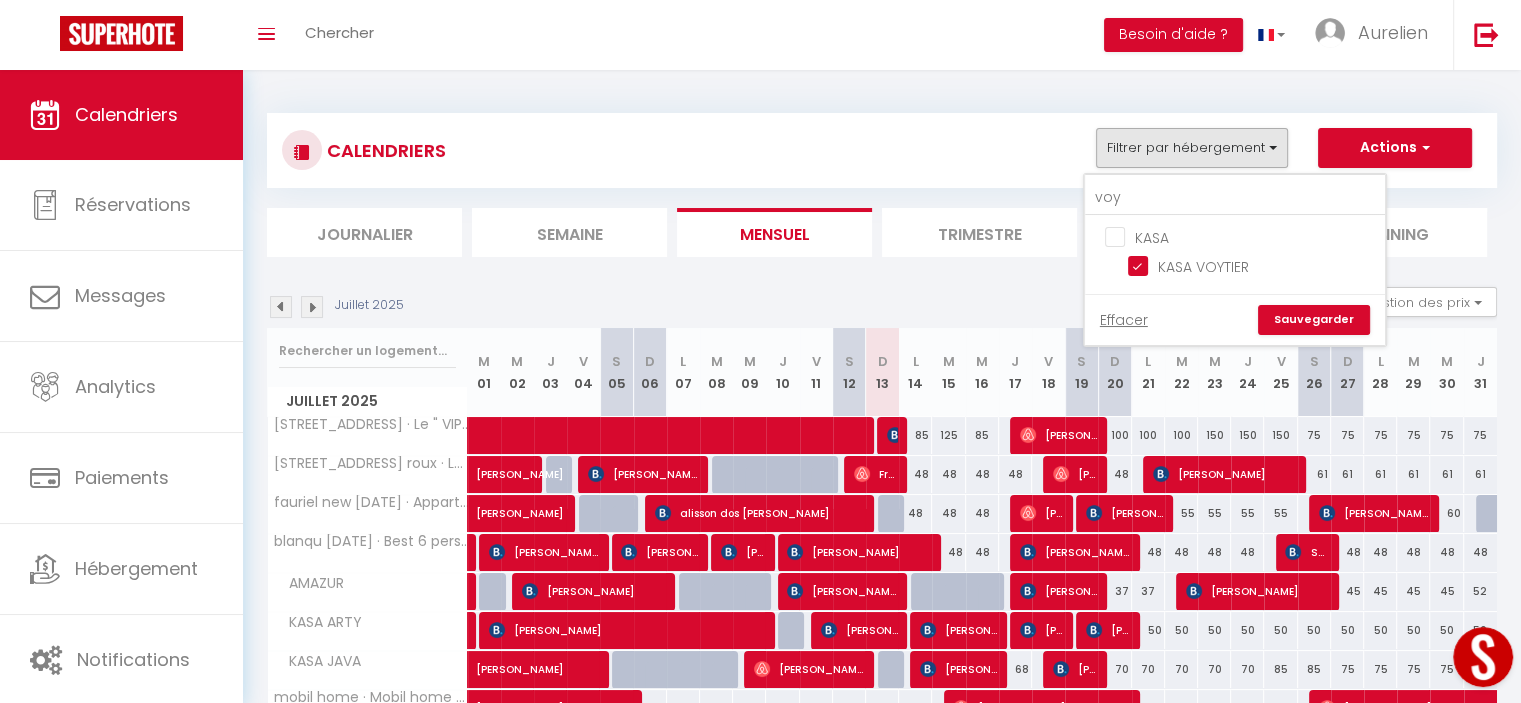 click on "Sauvegarder" at bounding box center (1314, 320) 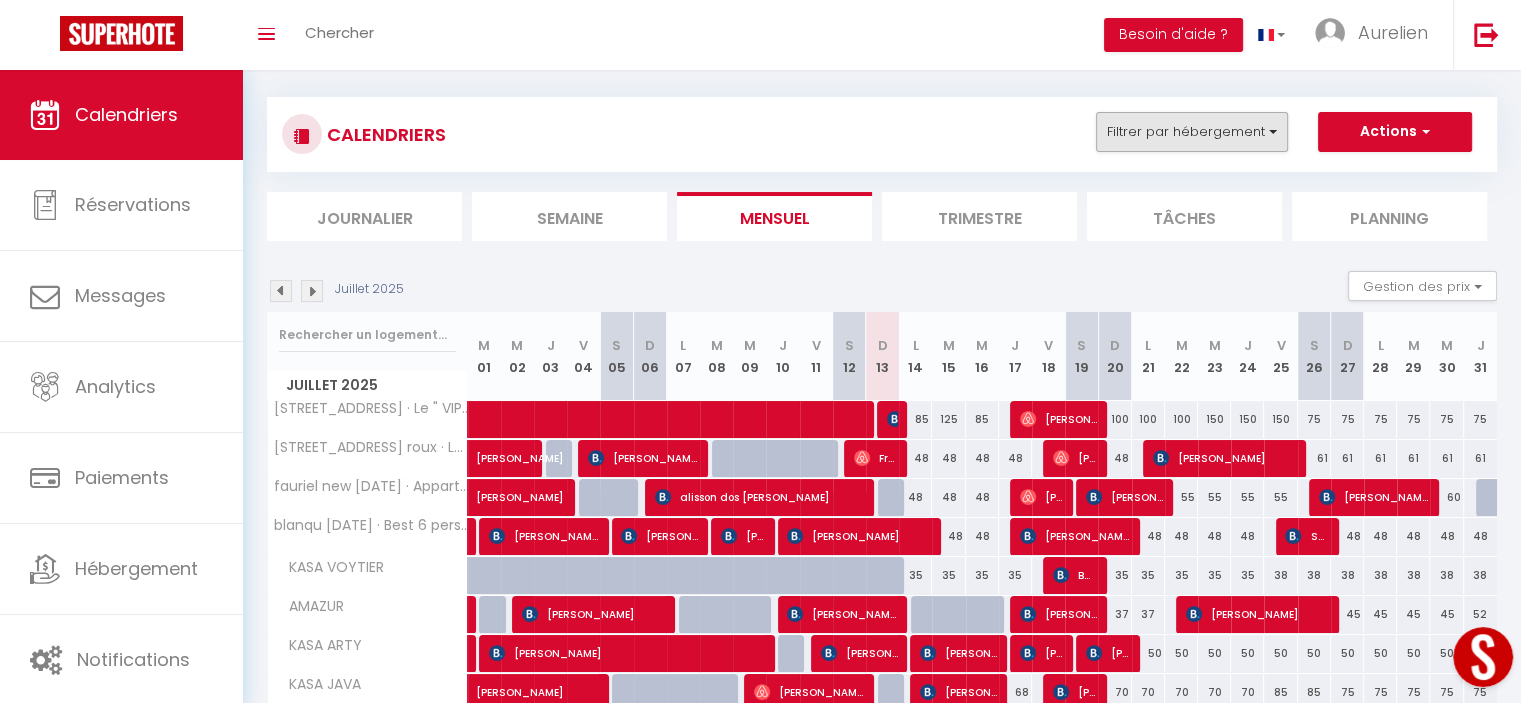 scroll, scrollTop: 0, scrollLeft: 0, axis: both 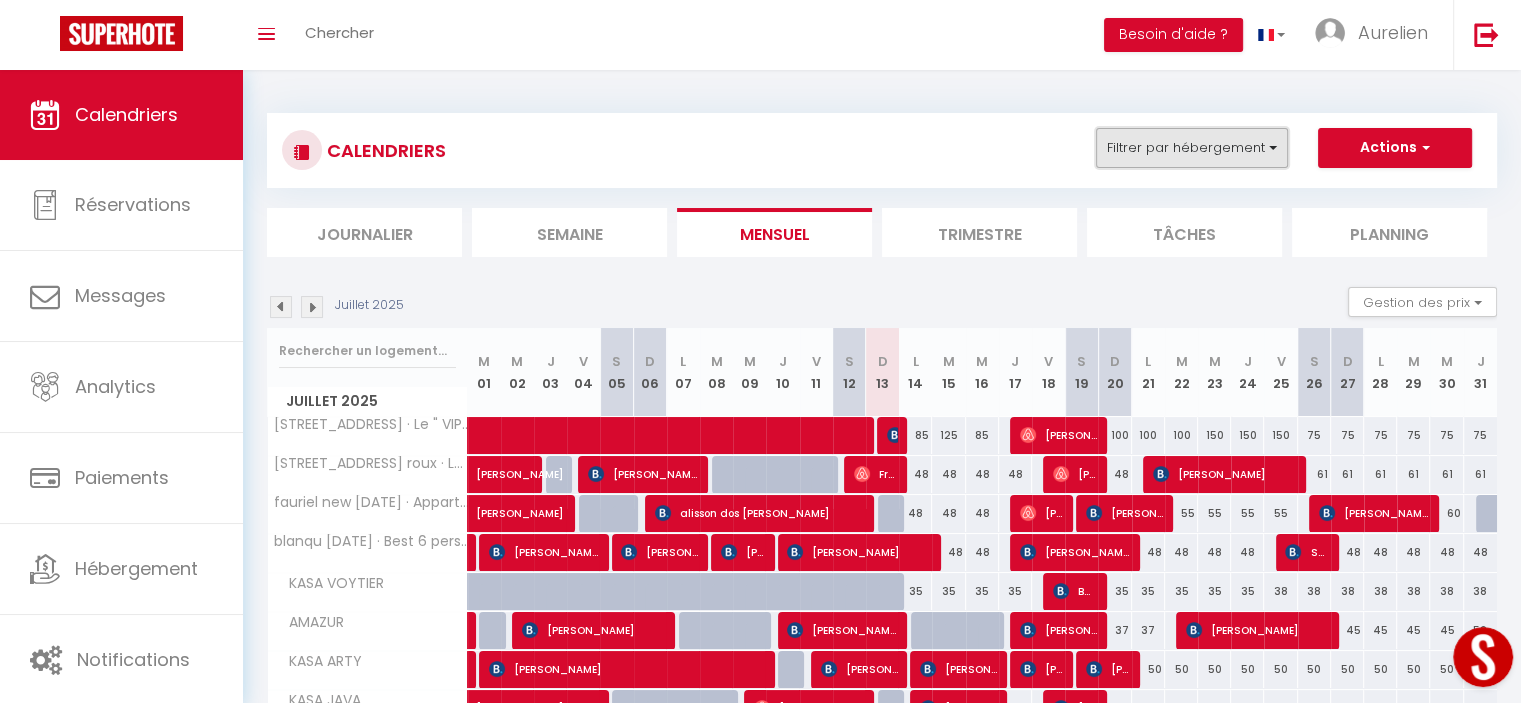 click on "Filtrer par hébergement" at bounding box center (1192, 148) 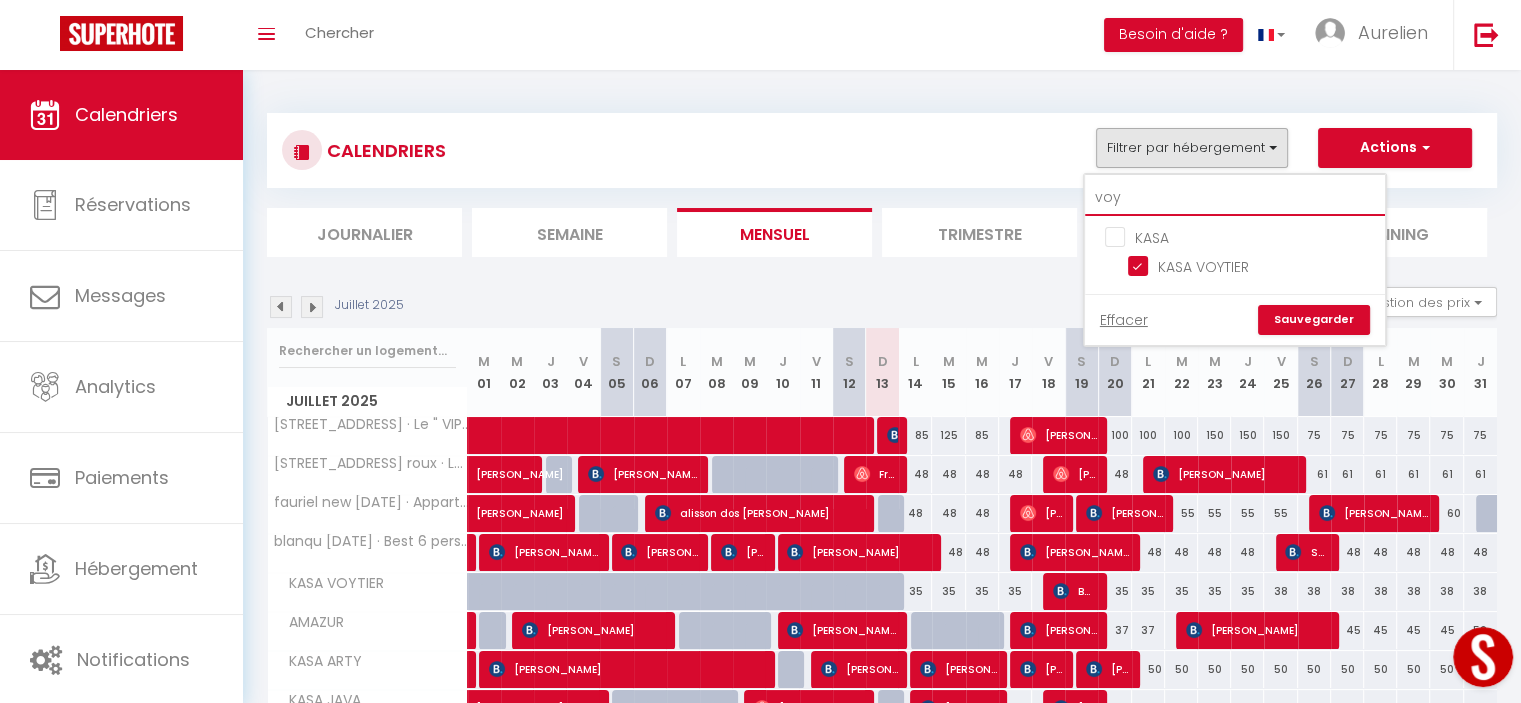 click on "voy" at bounding box center [1235, 198] 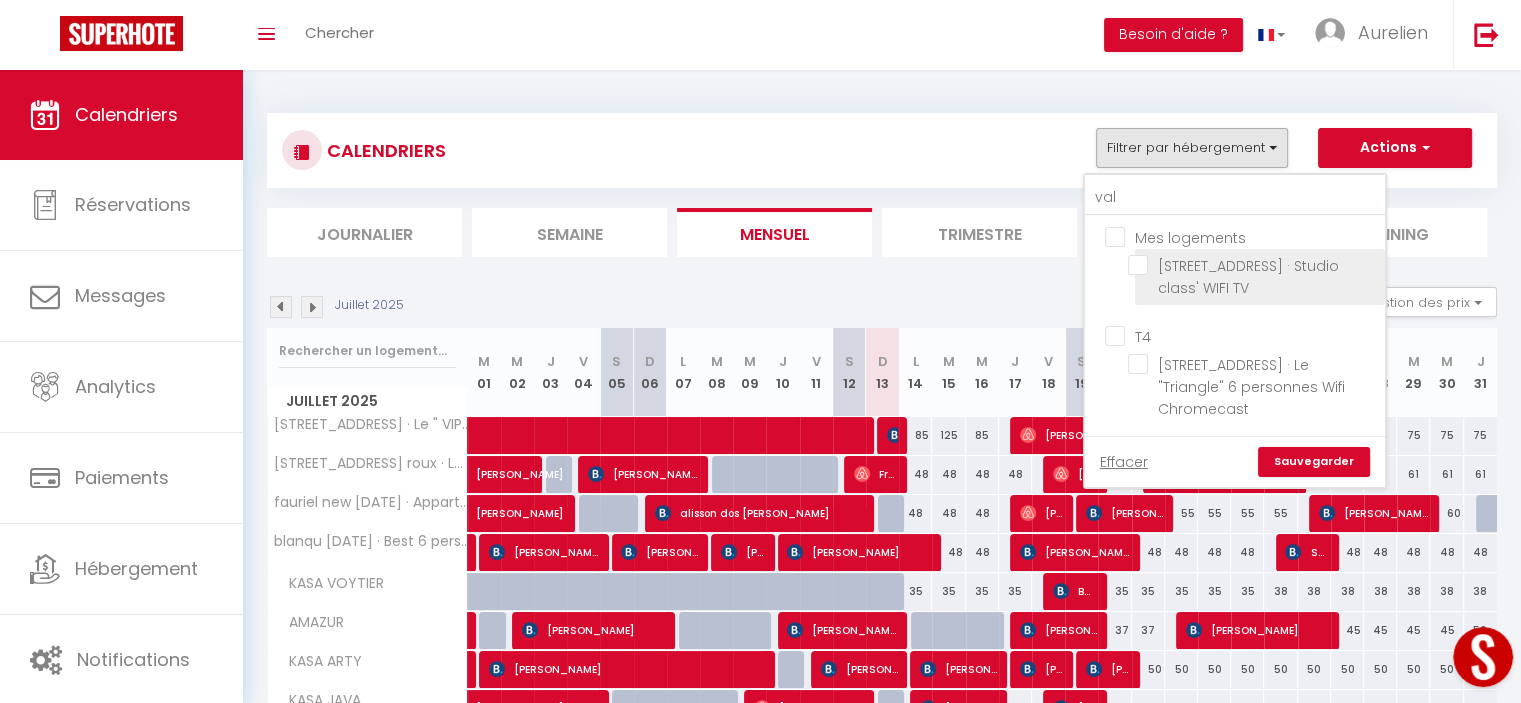 click on "[STREET_ADDRESS] · Studio class' WIFI TV" at bounding box center [1253, 265] 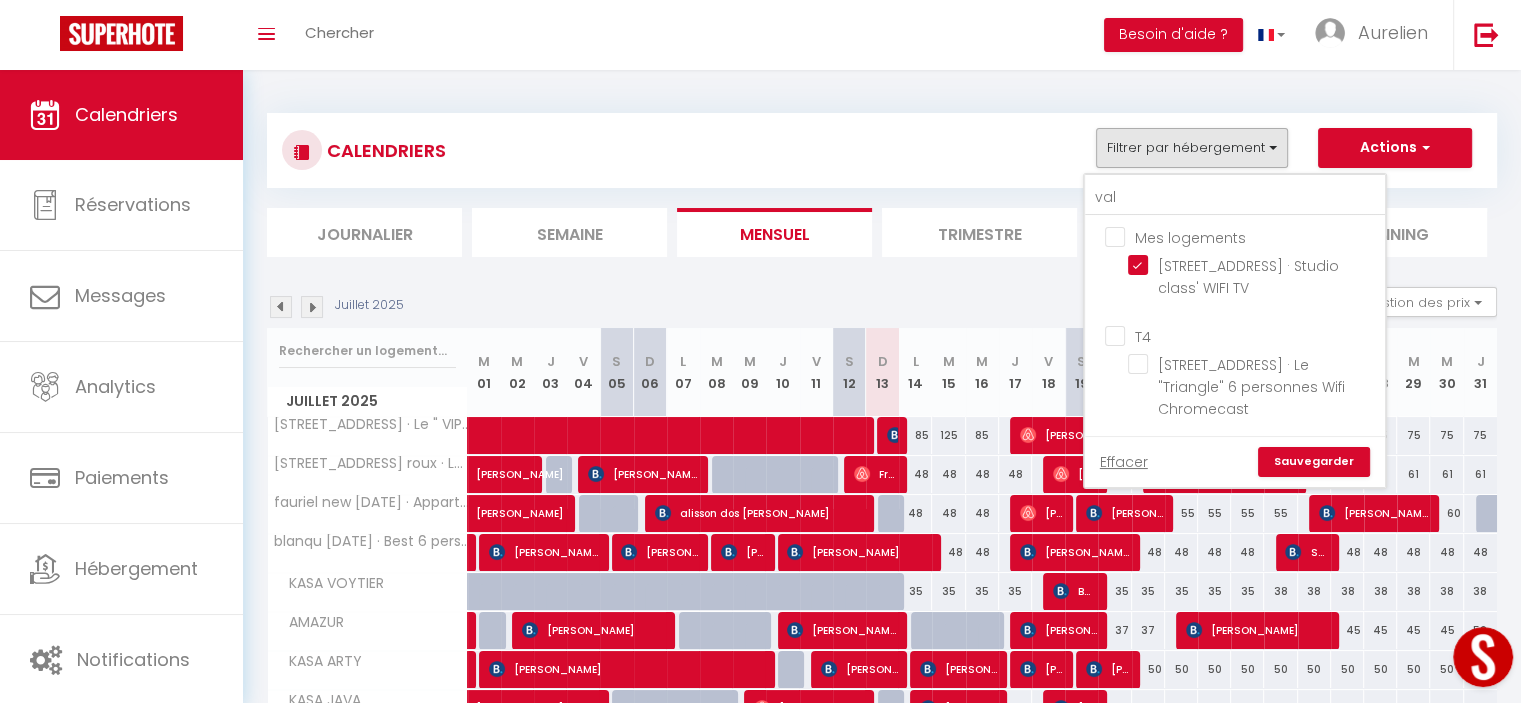 click on "Sauvegarder" at bounding box center (1314, 462) 